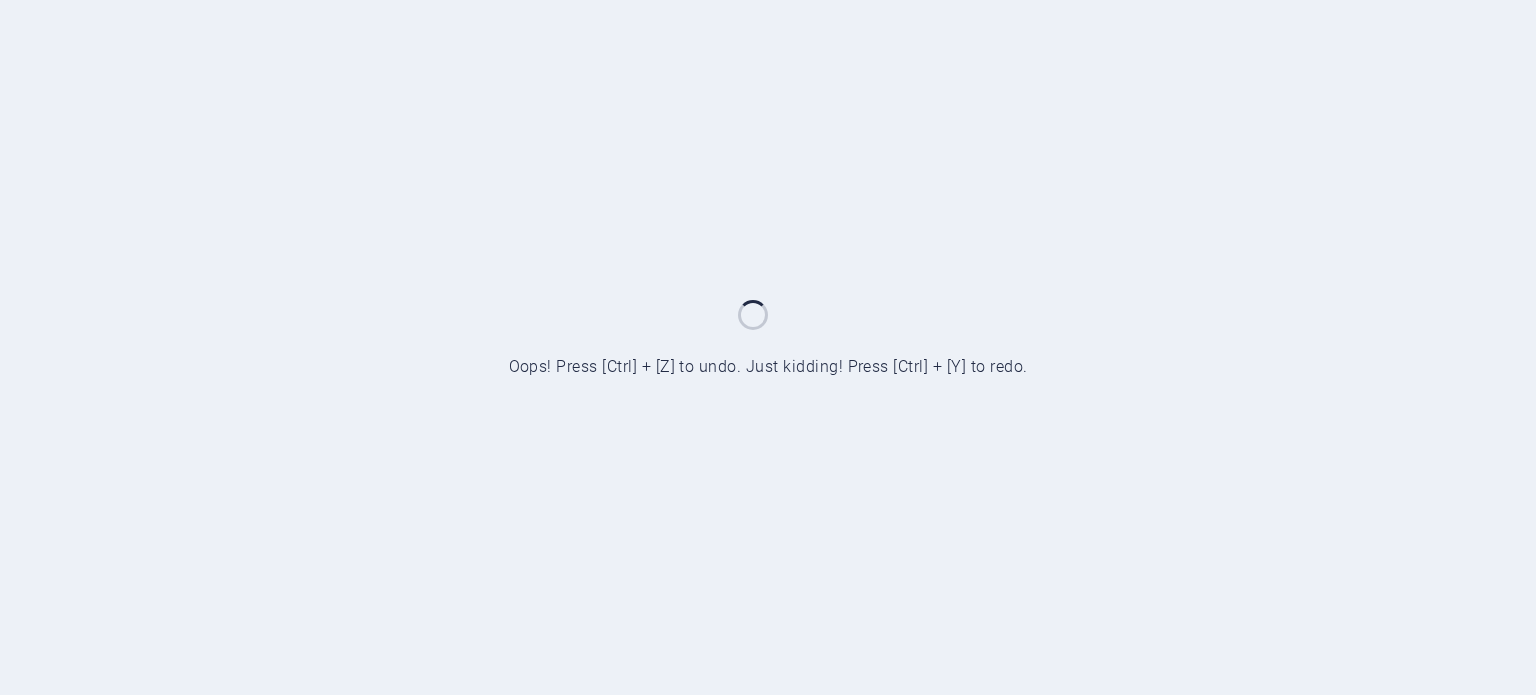 scroll, scrollTop: 0, scrollLeft: 0, axis: both 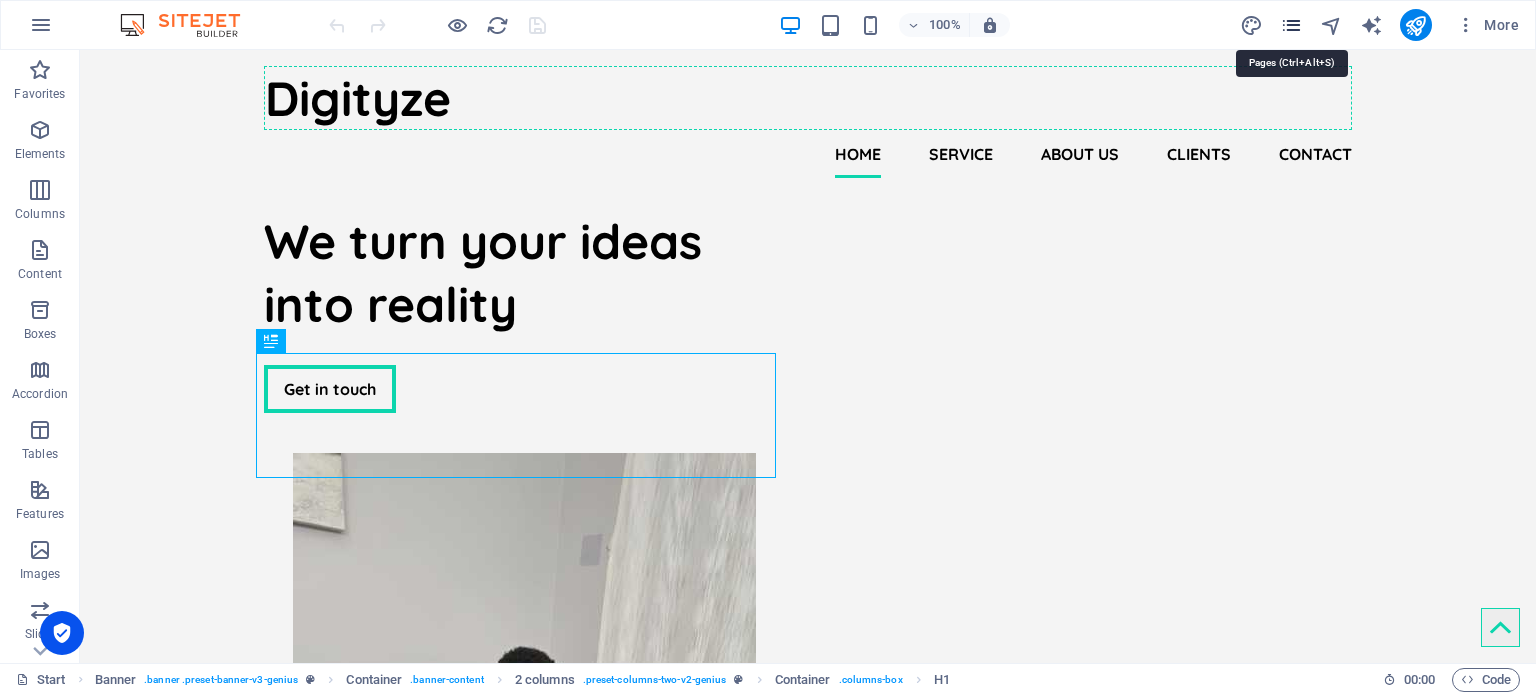 click at bounding box center [1291, 25] 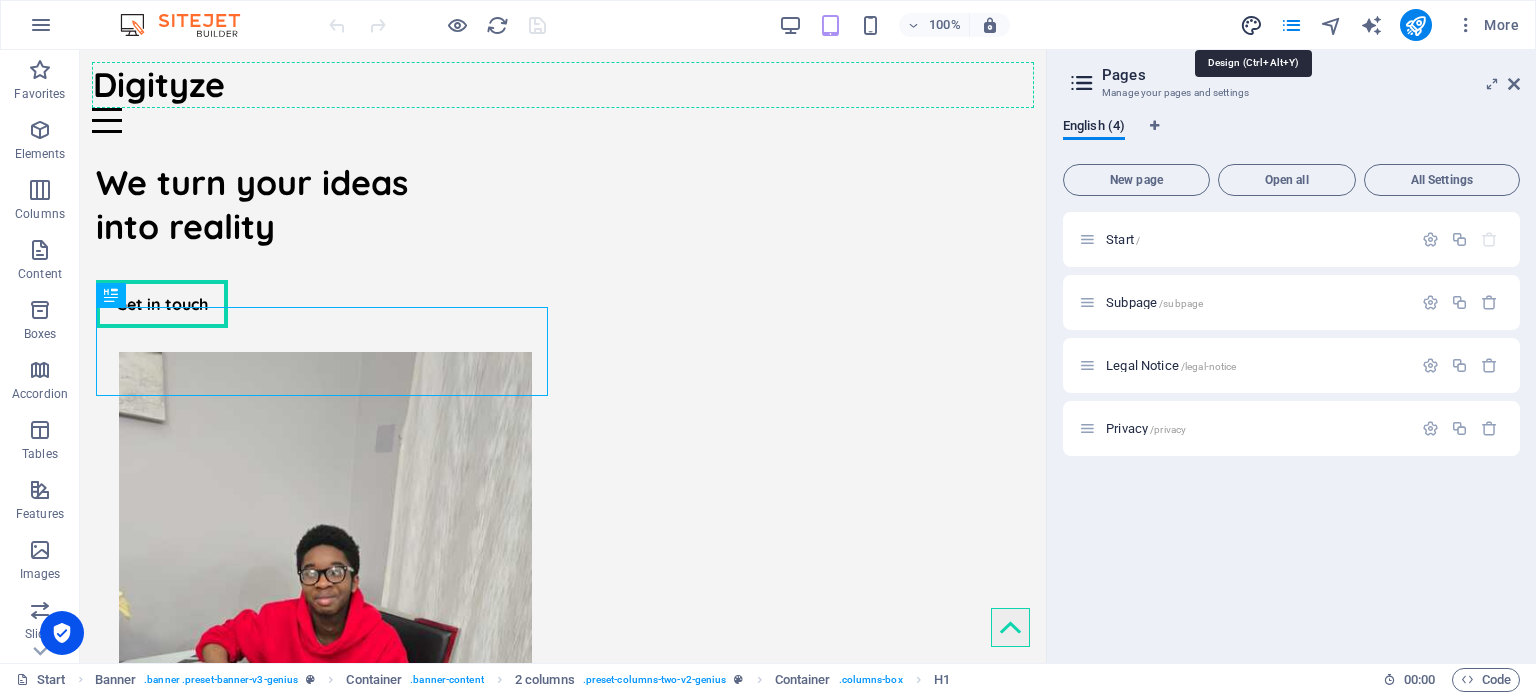 click at bounding box center (1251, 25) 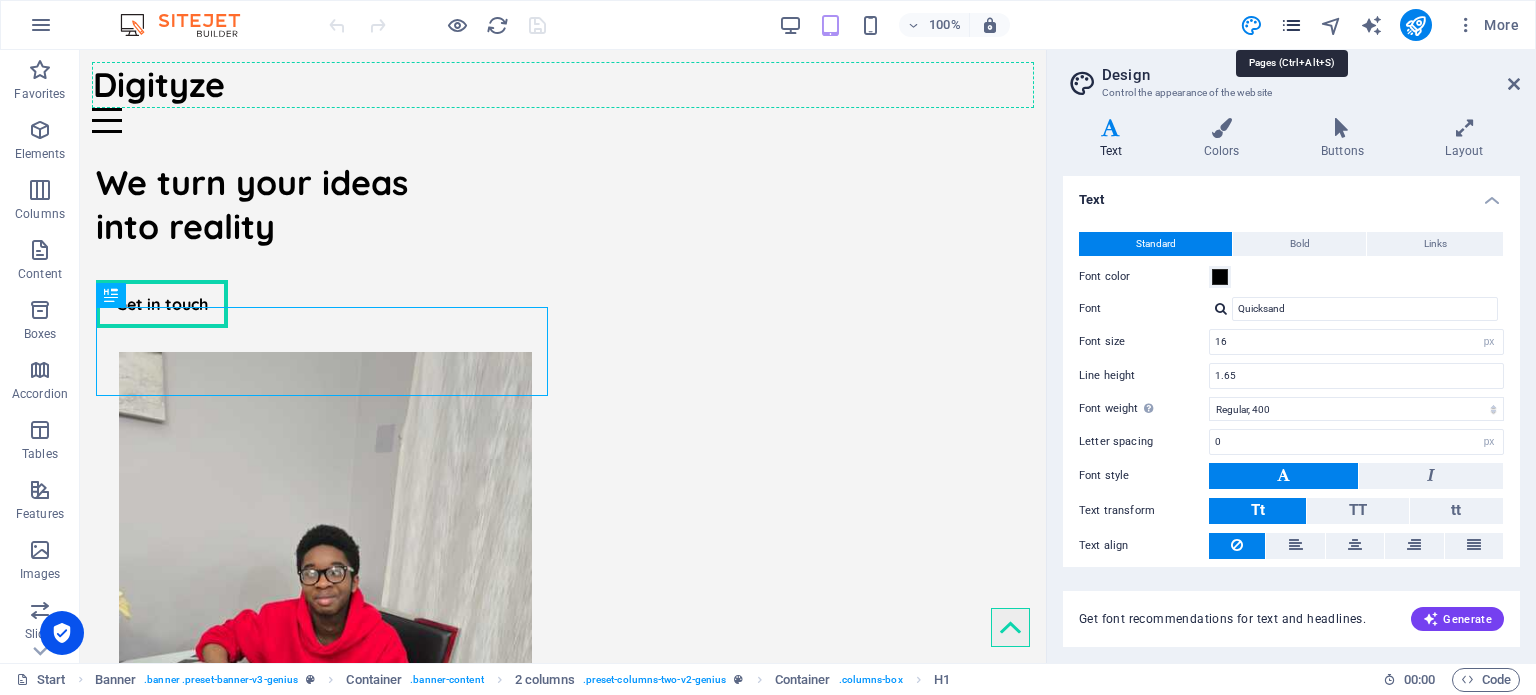 click at bounding box center [1291, 25] 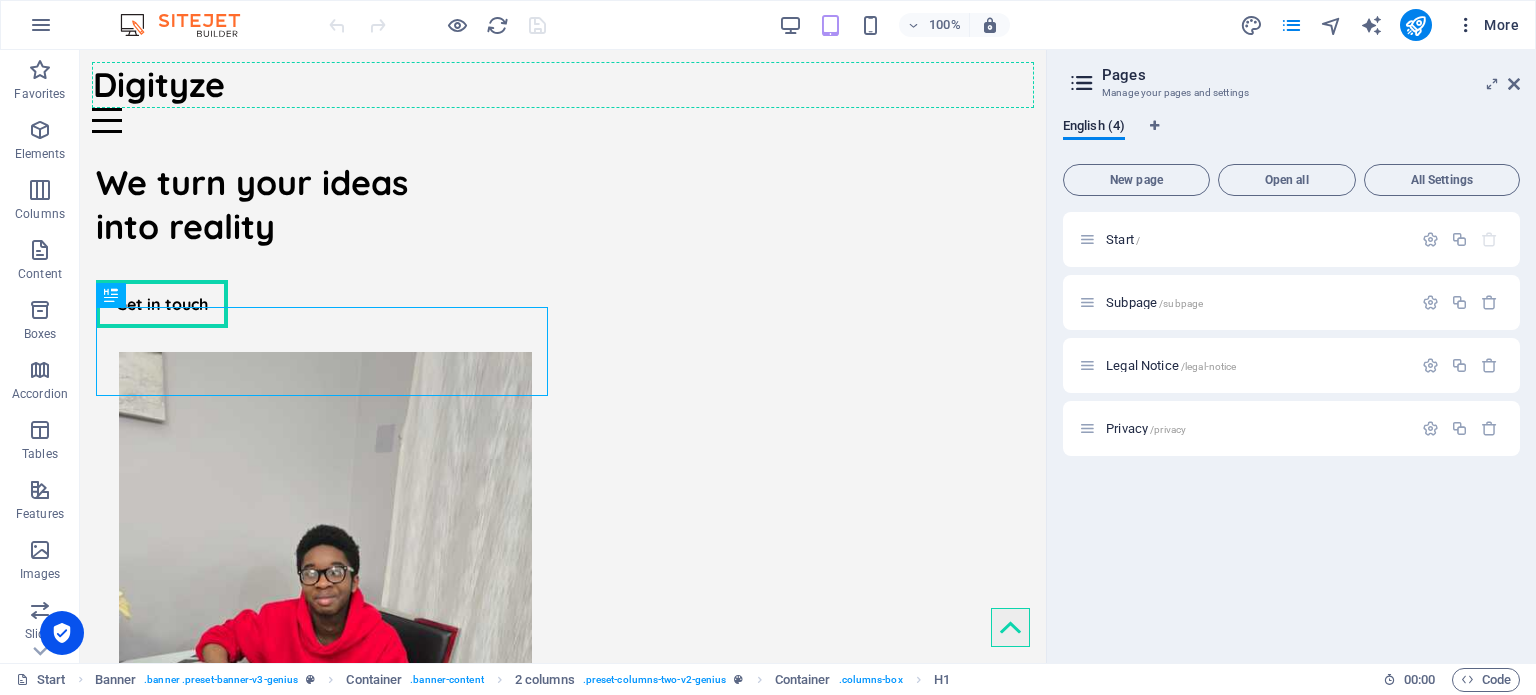 click on "More" at bounding box center [1487, 25] 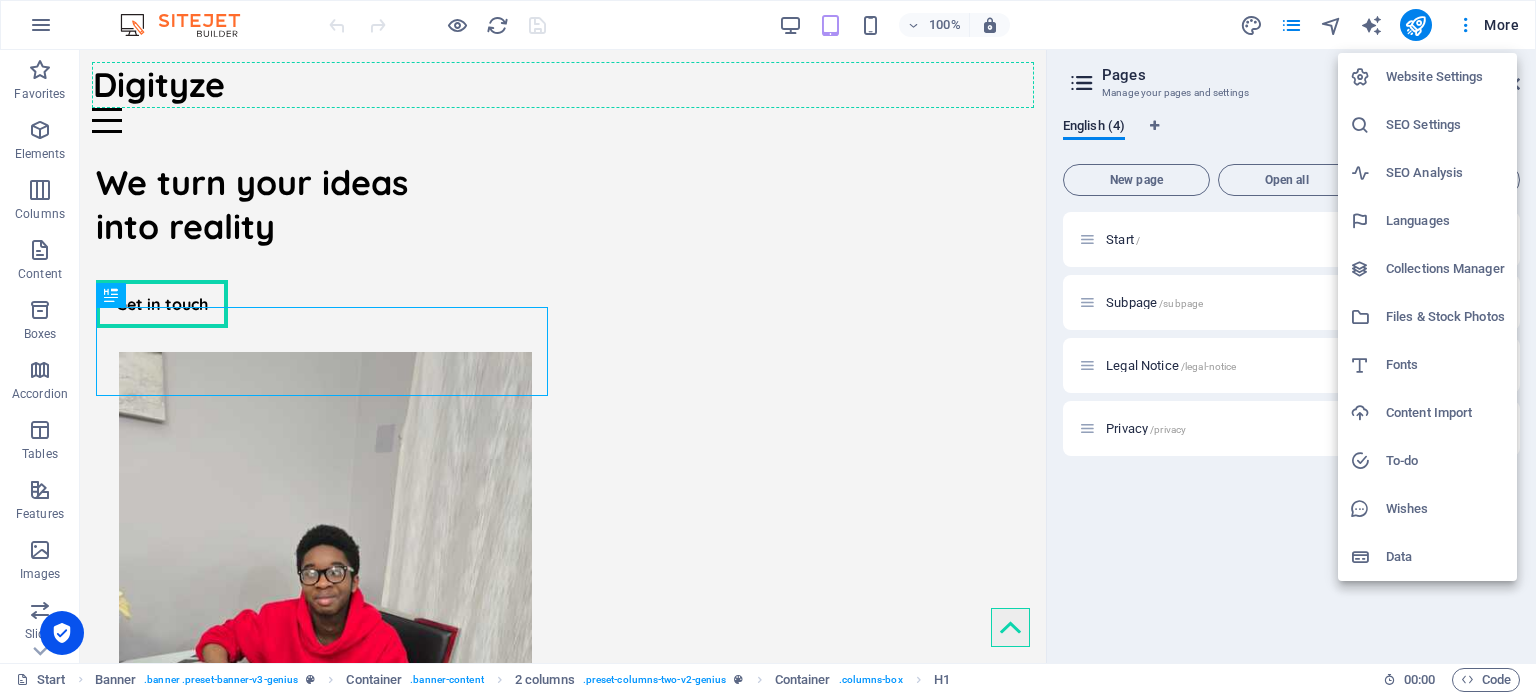 click on "Website Settings" at bounding box center (1445, 77) 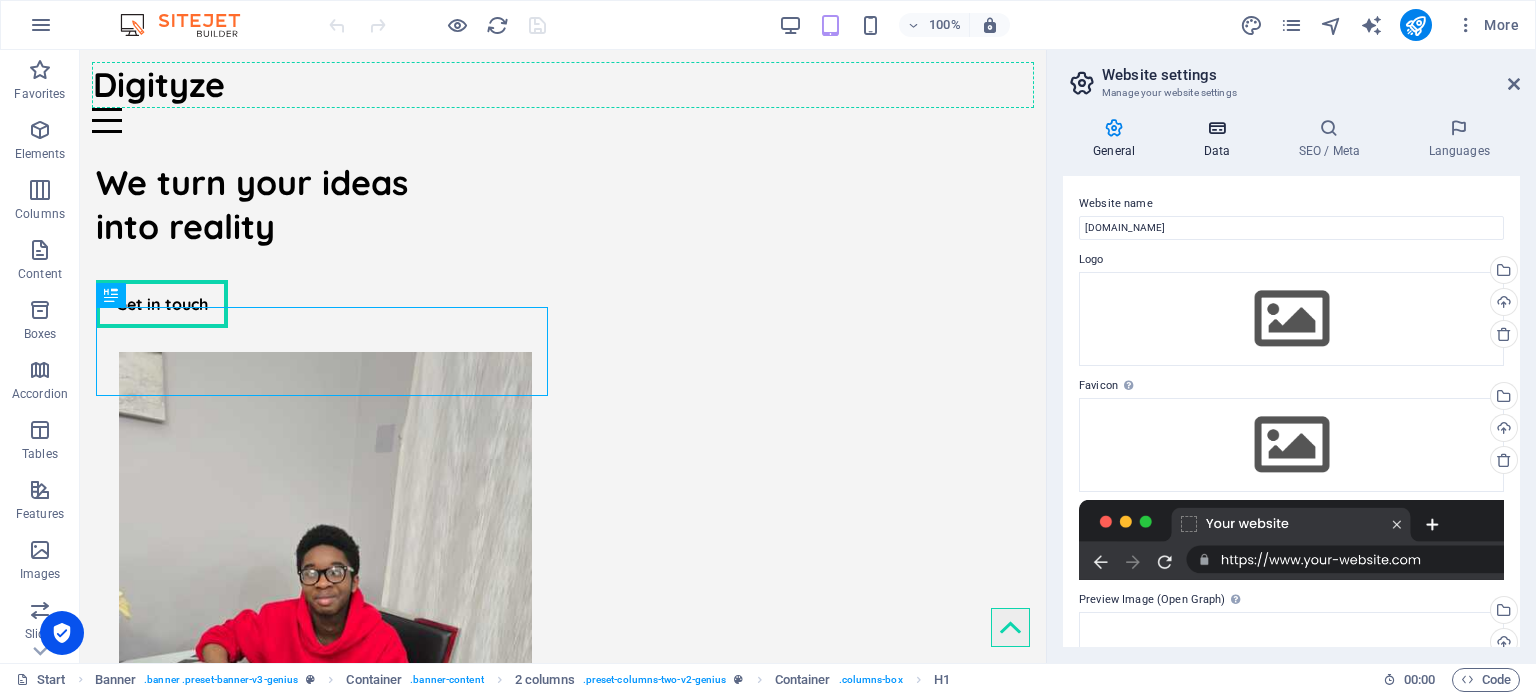 click on "Data" at bounding box center [1220, 139] 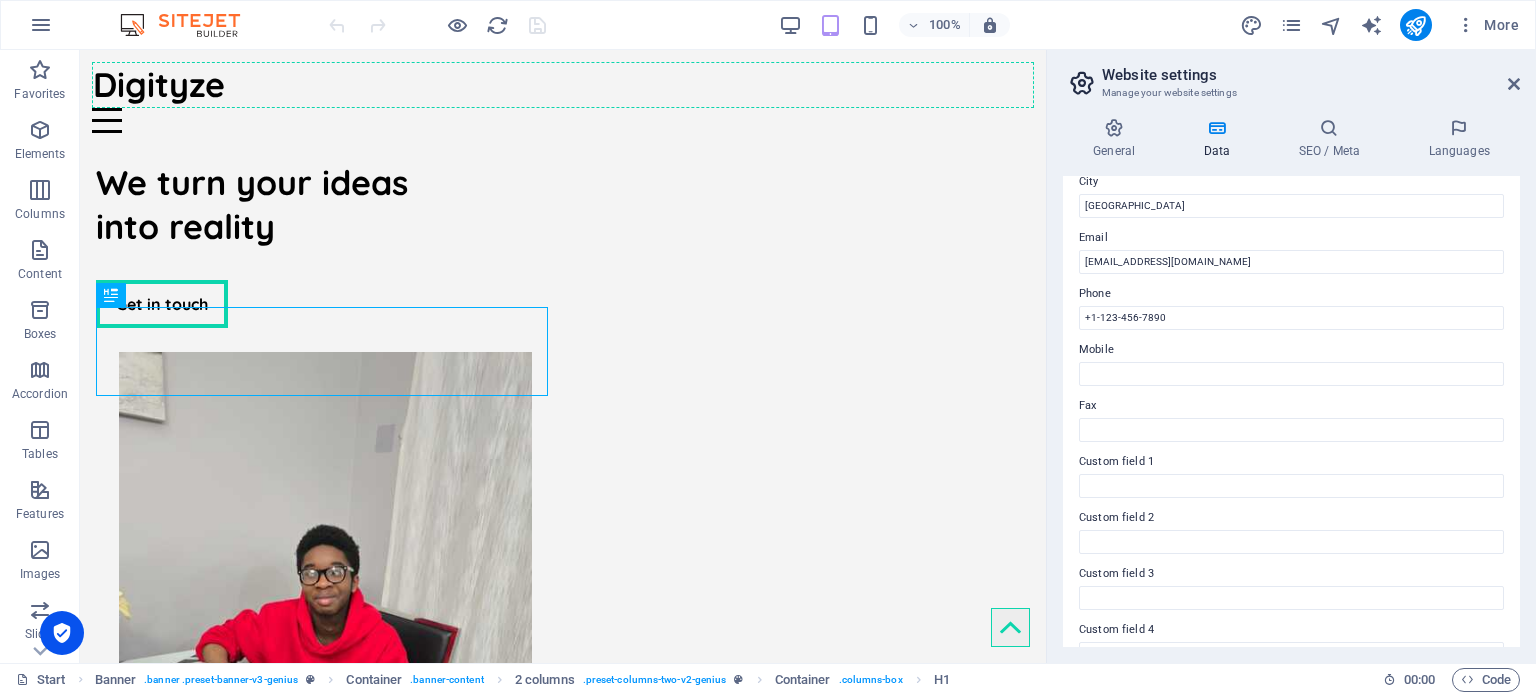 scroll, scrollTop: 289, scrollLeft: 0, axis: vertical 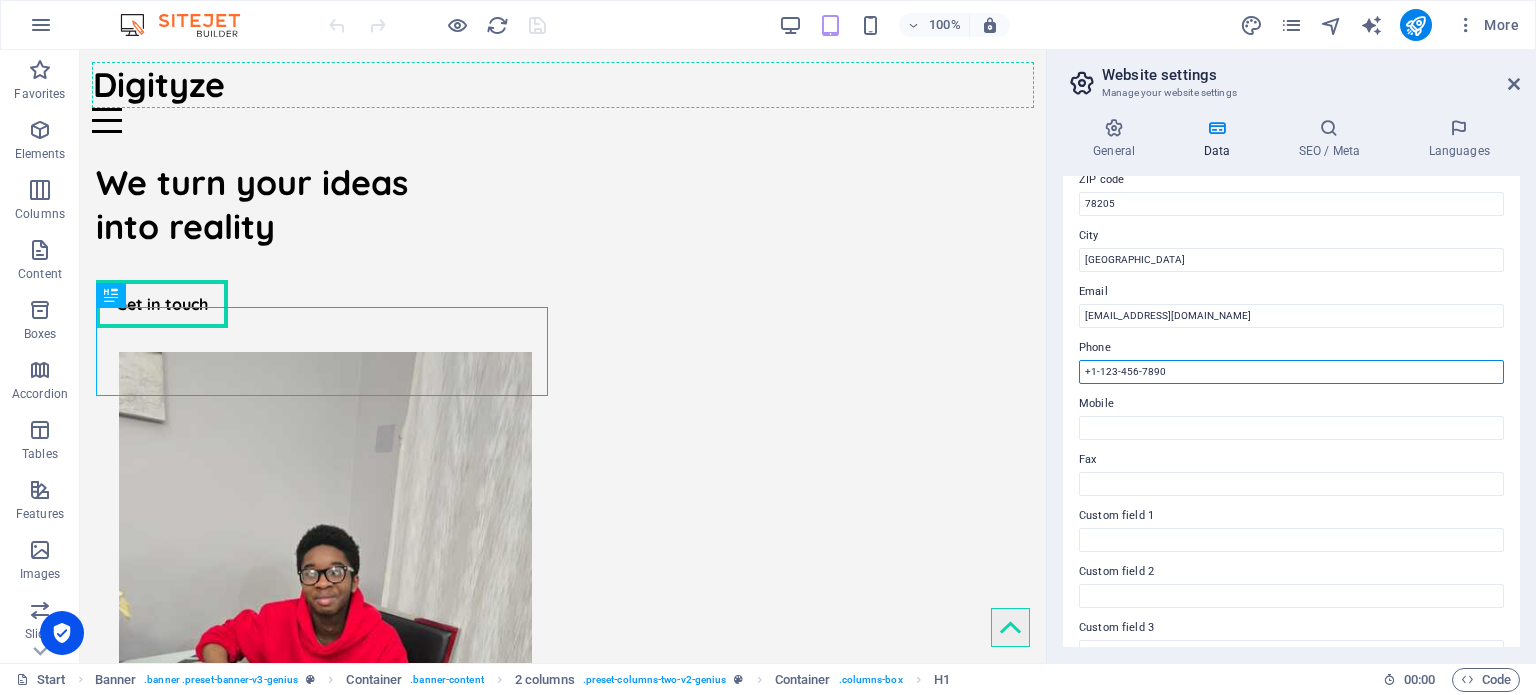 click on "+1-123-456-7890" at bounding box center [1291, 372] 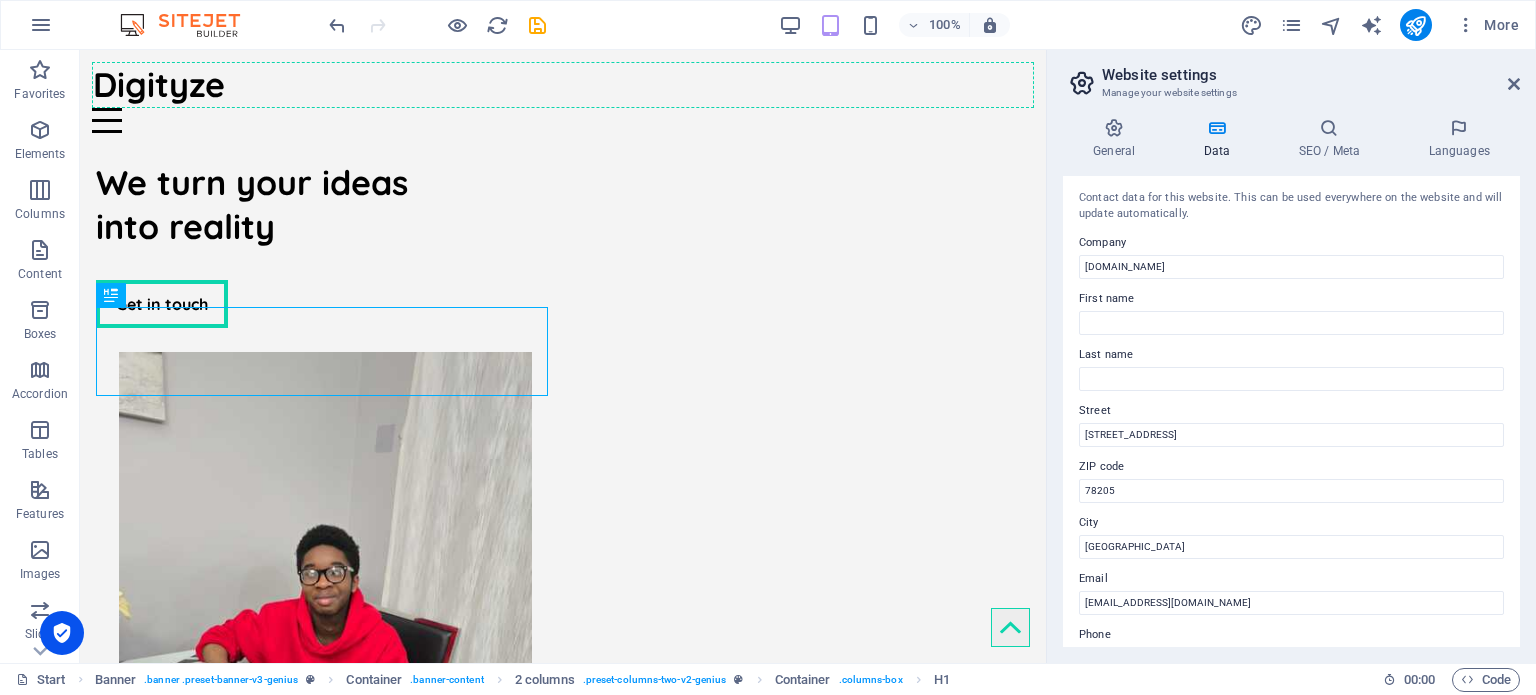 scroll, scrollTop: 0, scrollLeft: 0, axis: both 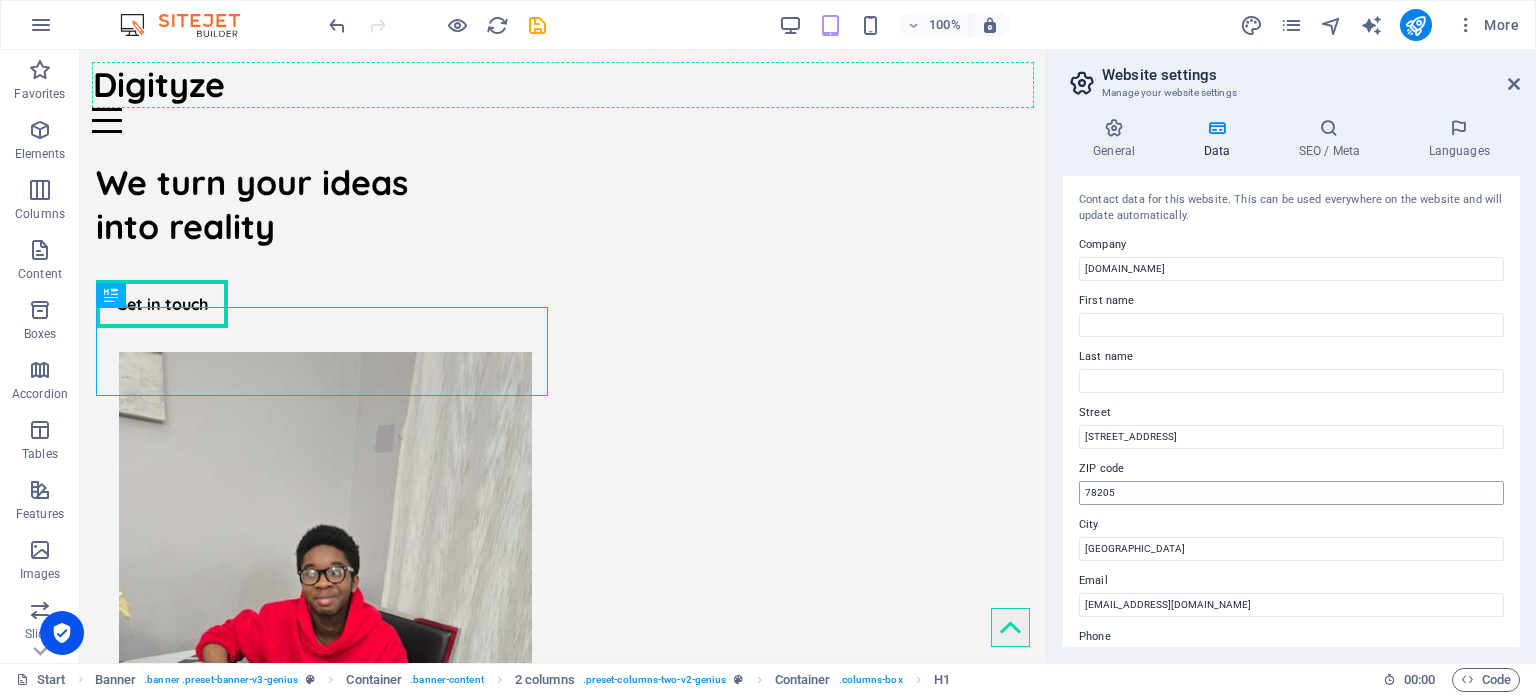 type on "[PHONE_NUMBER]" 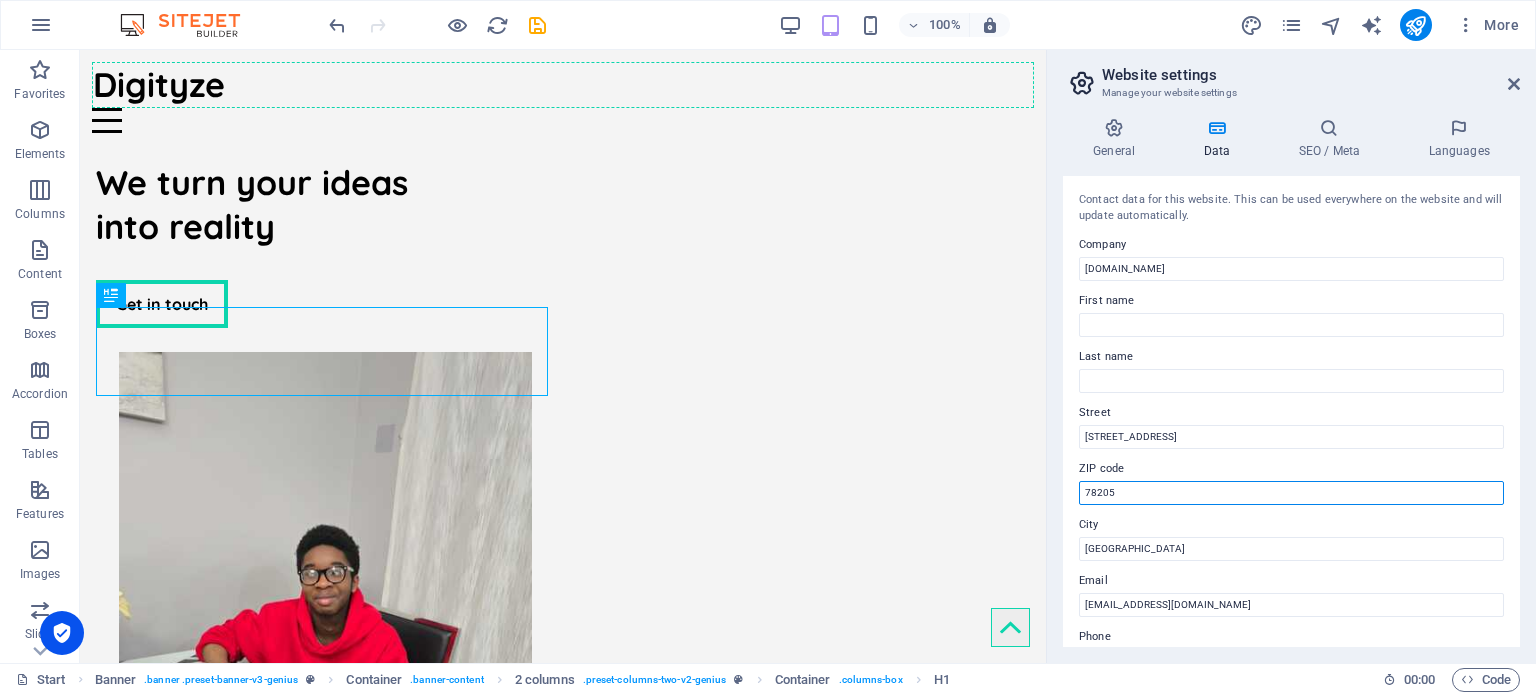 drag, startPoint x: 1220, startPoint y: 543, endPoint x: 1035, endPoint y: 494, distance: 191.37921 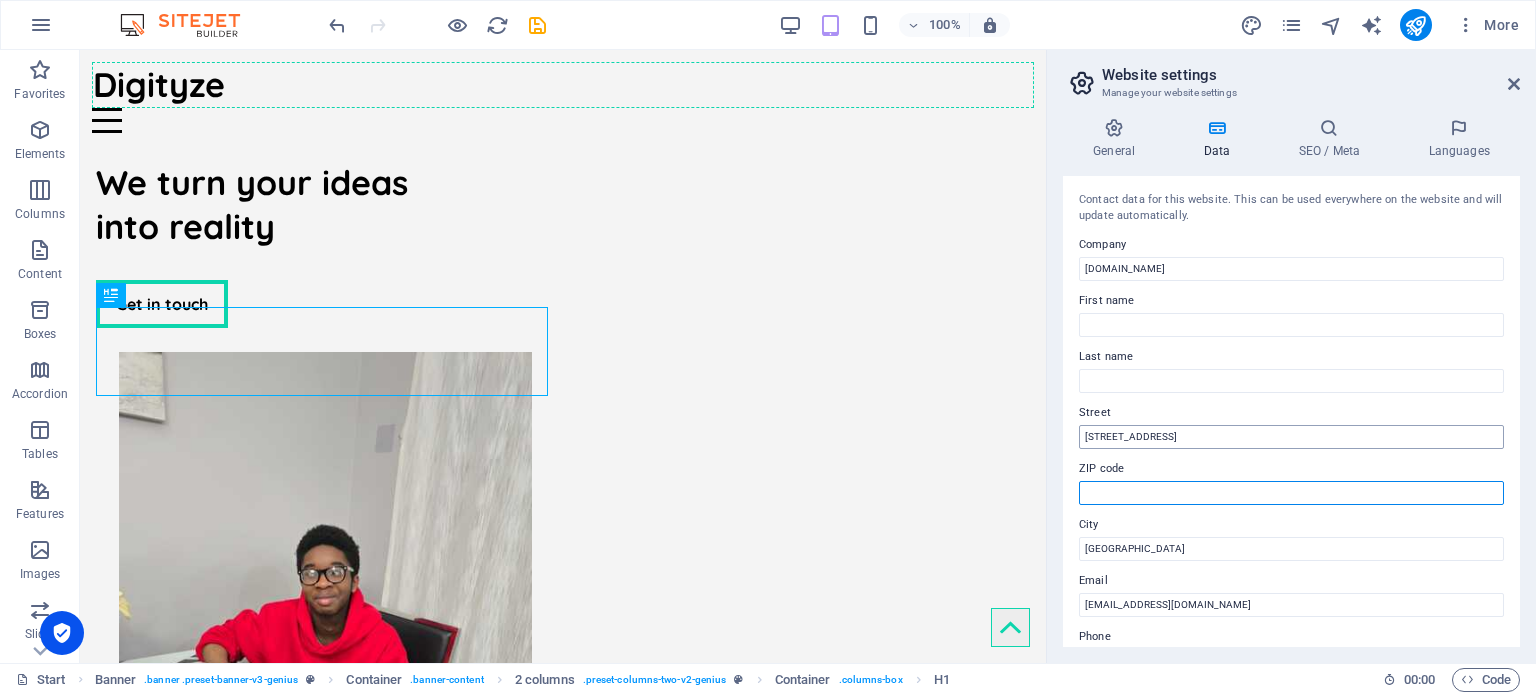 type 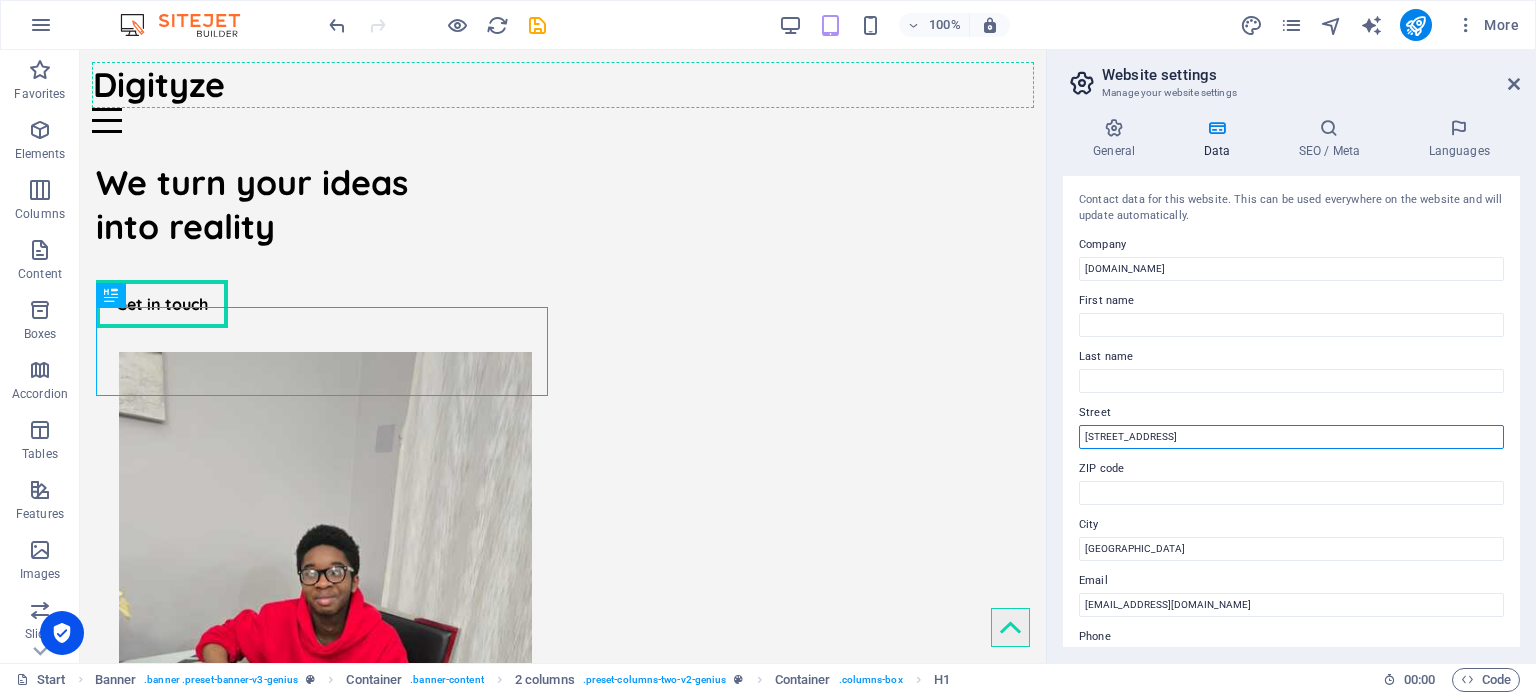 drag, startPoint x: 1252, startPoint y: 485, endPoint x: 997, endPoint y: 430, distance: 260.86395 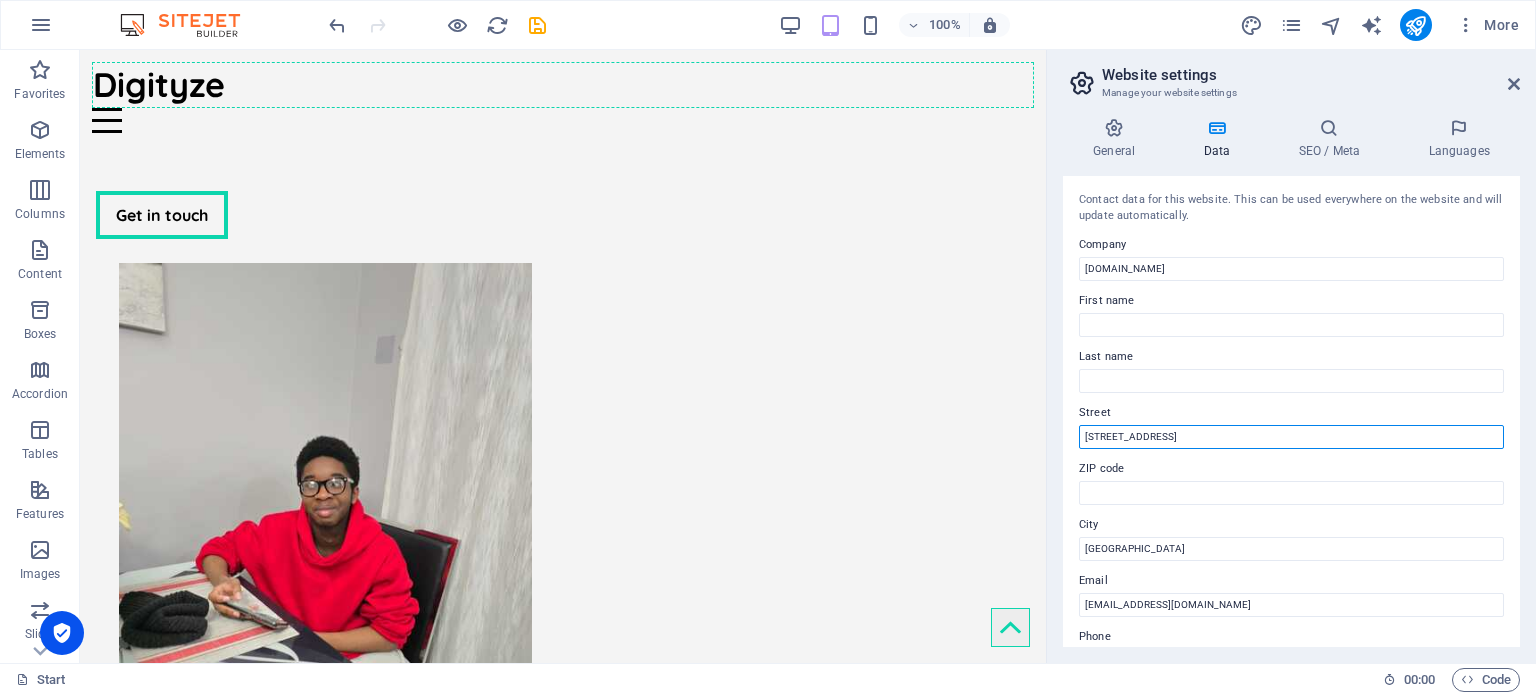click on "[STREET_ADDRESS]" at bounding box center [1291, 437] 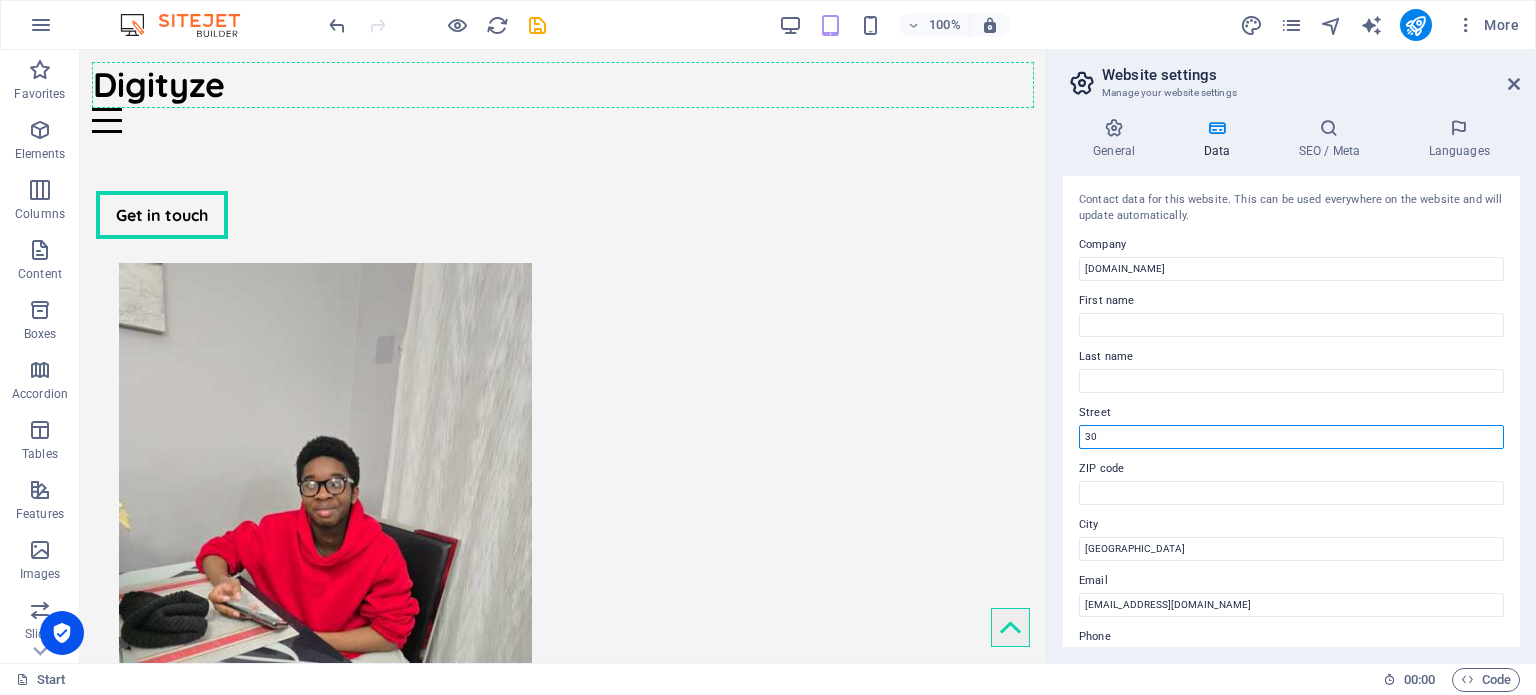 type on "3" 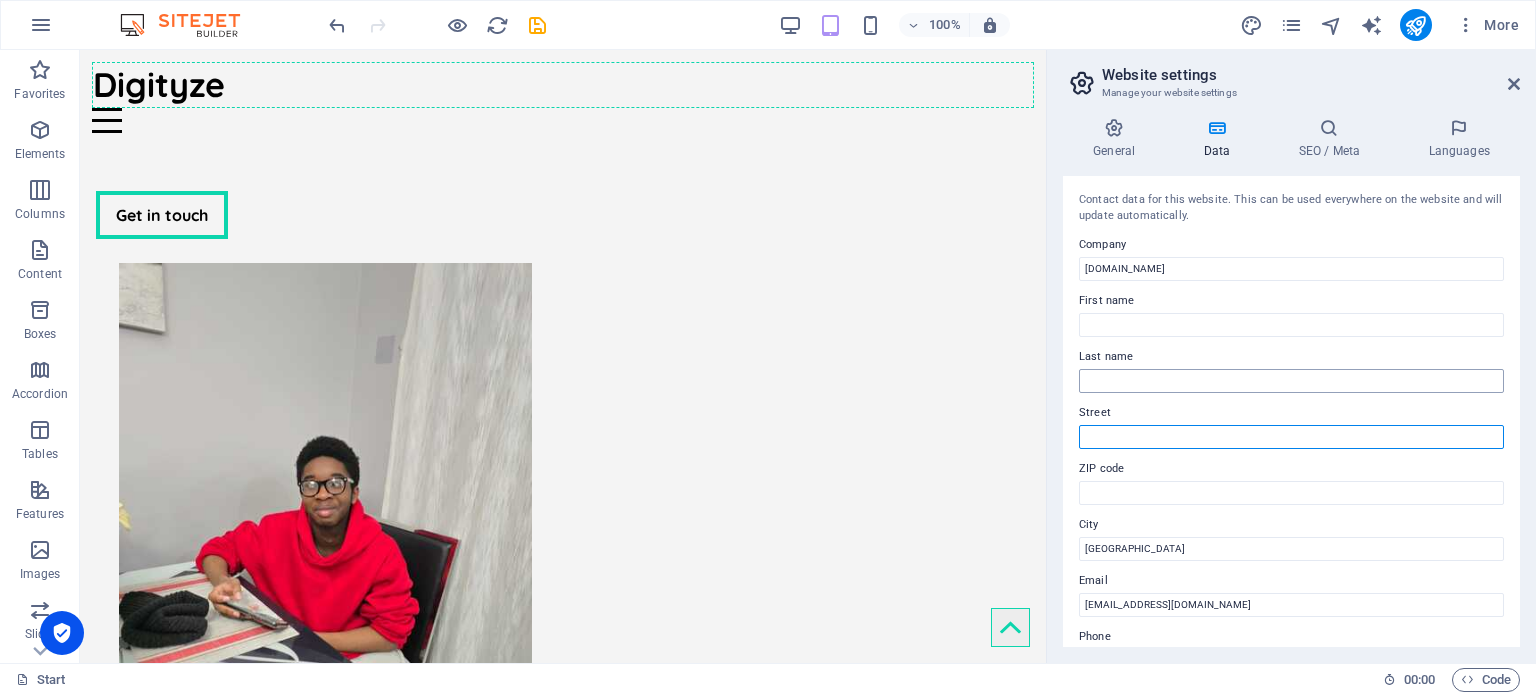 type 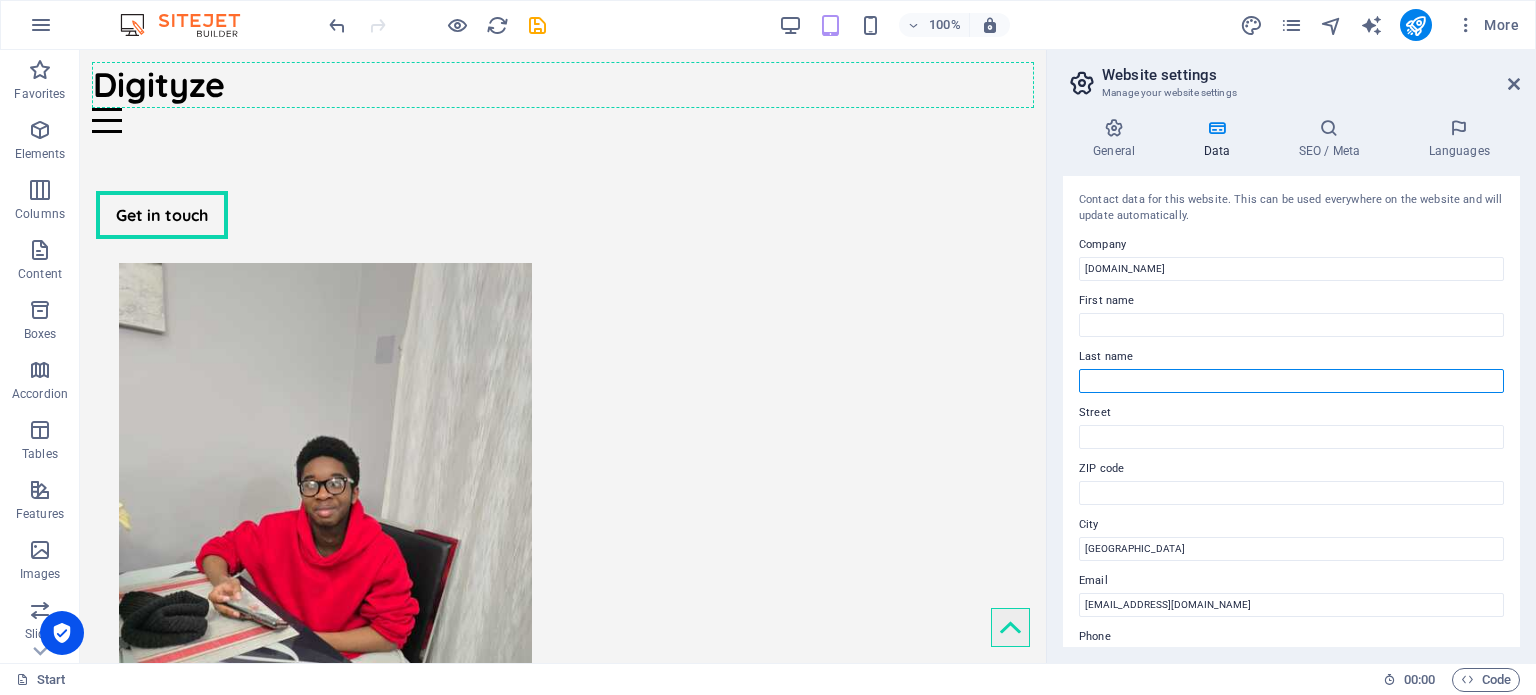 click on "Last name" at bounding box center [1291, 381] 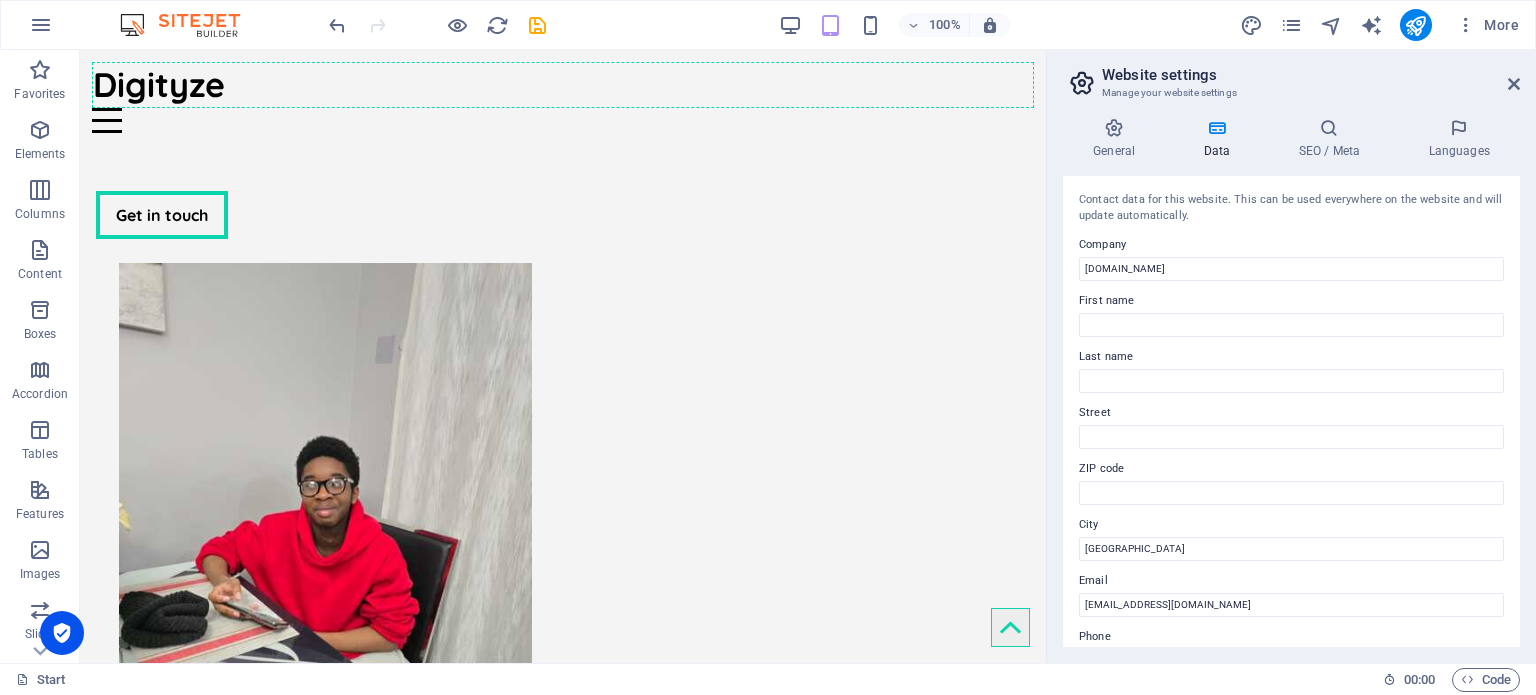 click on "ZIP code" at bounding box center [1291, 469] 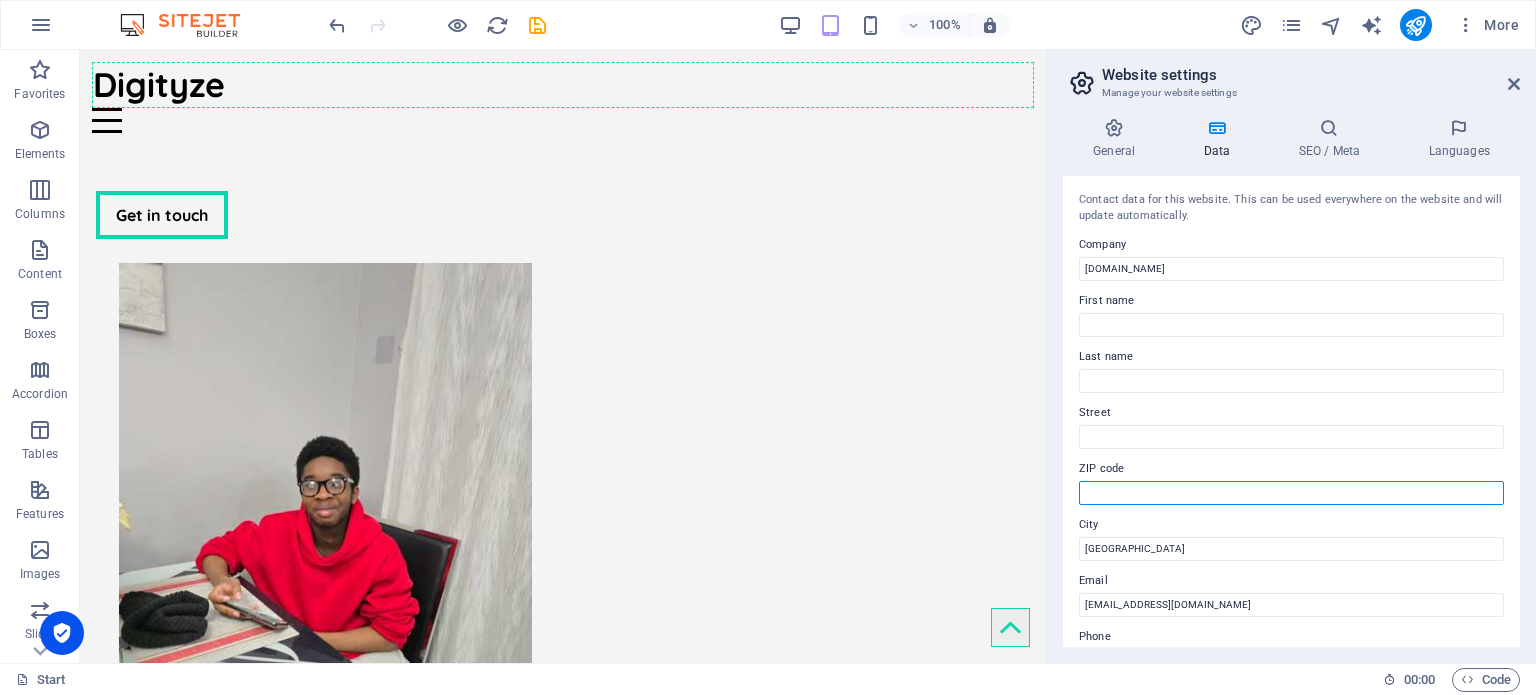 click on "ZIP code" at bounding box center (1291, 493) 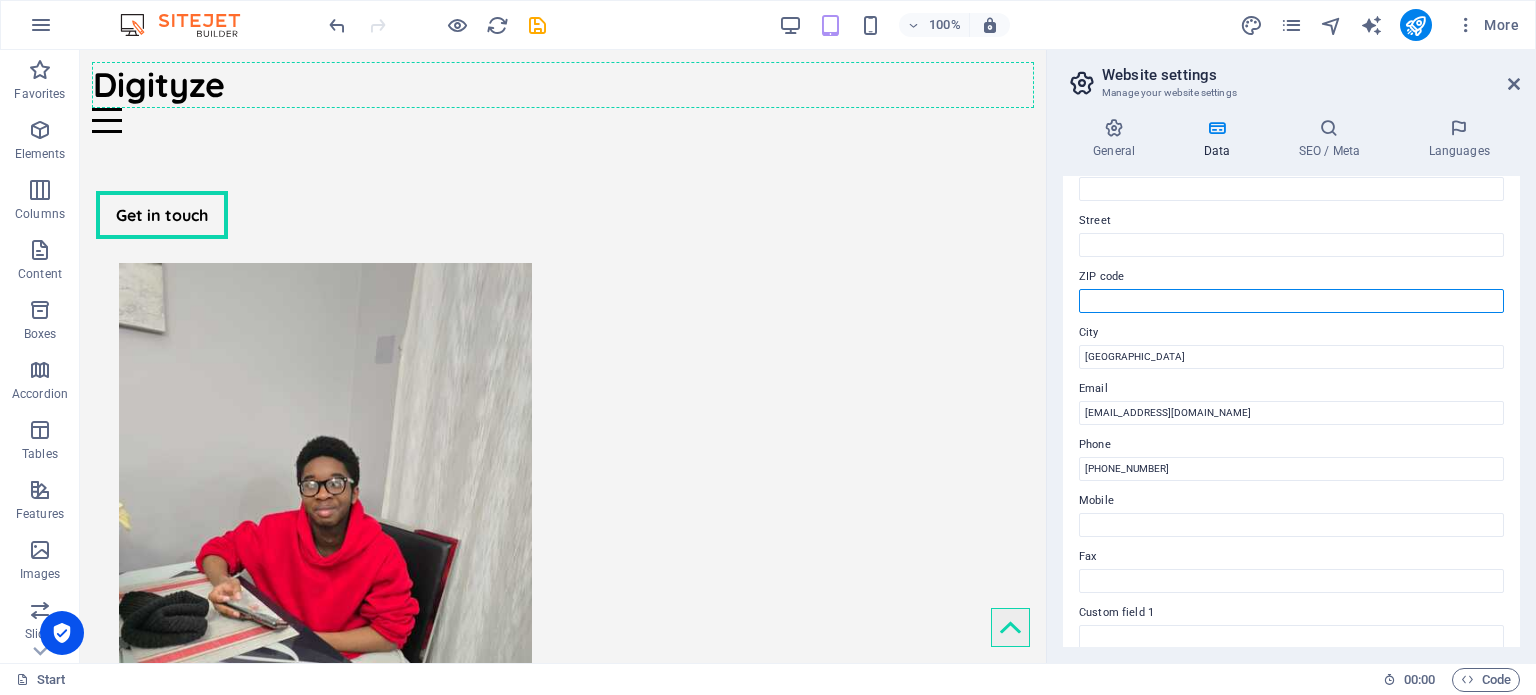 scroll, scrollTop: 200, scrollLeft: 0, axis: vertical 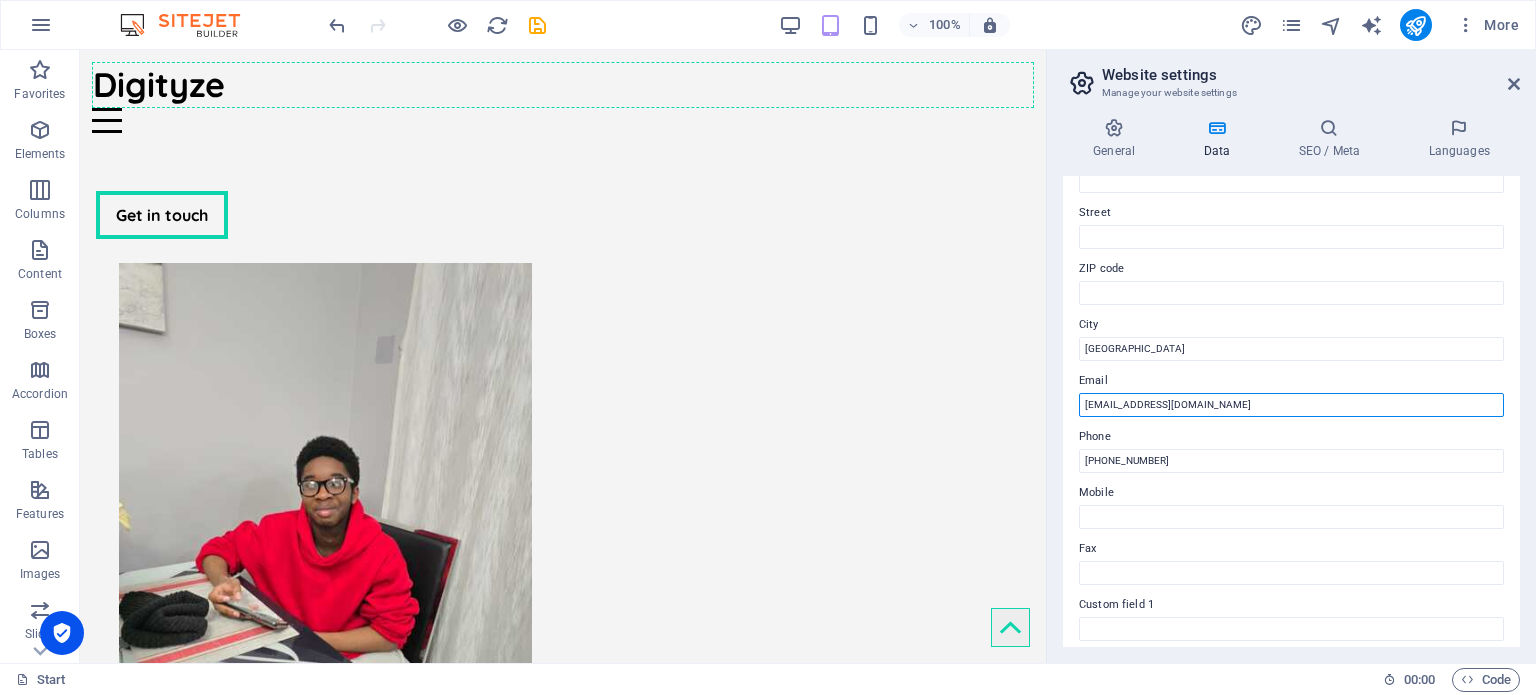 click on "[EMAIL_ADDRESS][DOMAIN_NAME]" at bounding box center [1291, 405] 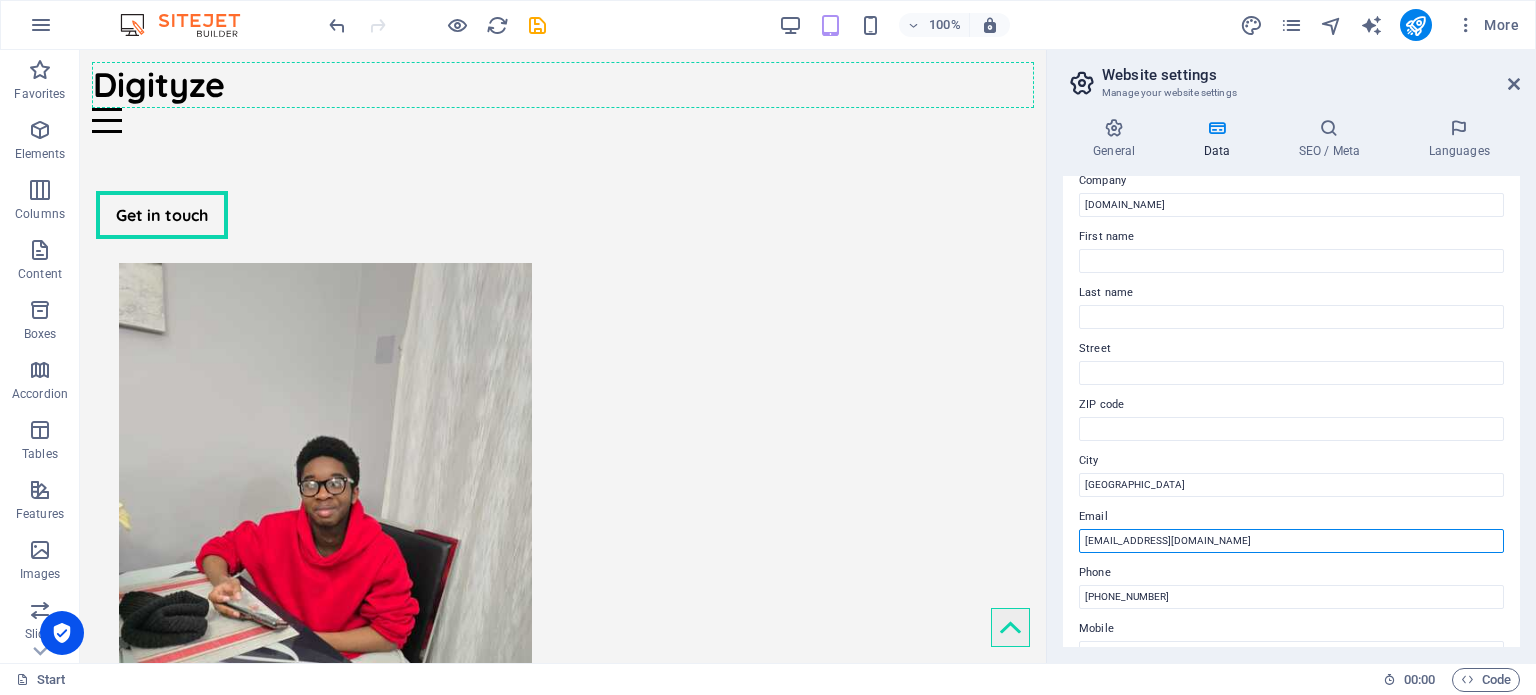 scroll, scrollTop: 0, scrollLeft: 0, axis: both 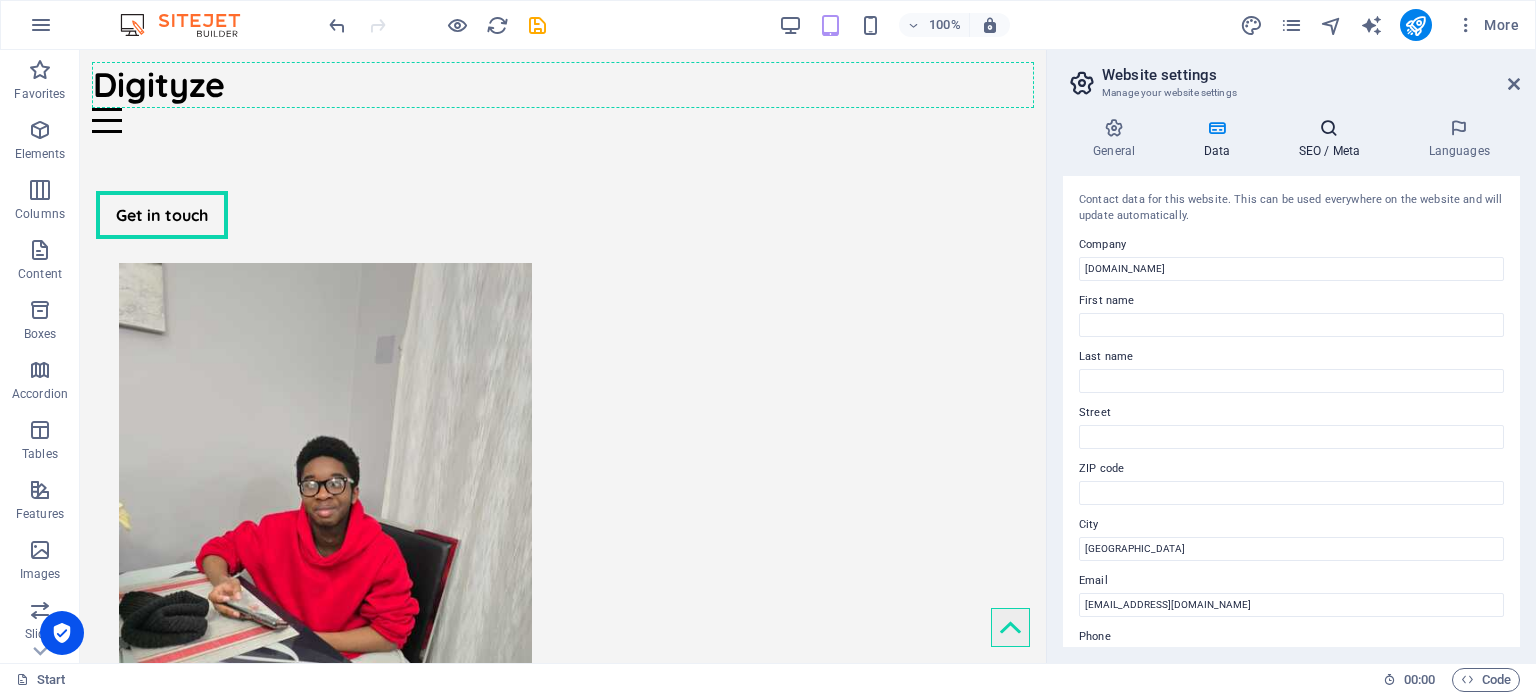 click on "SEO / Meta" at bounding box center [1333, 139] 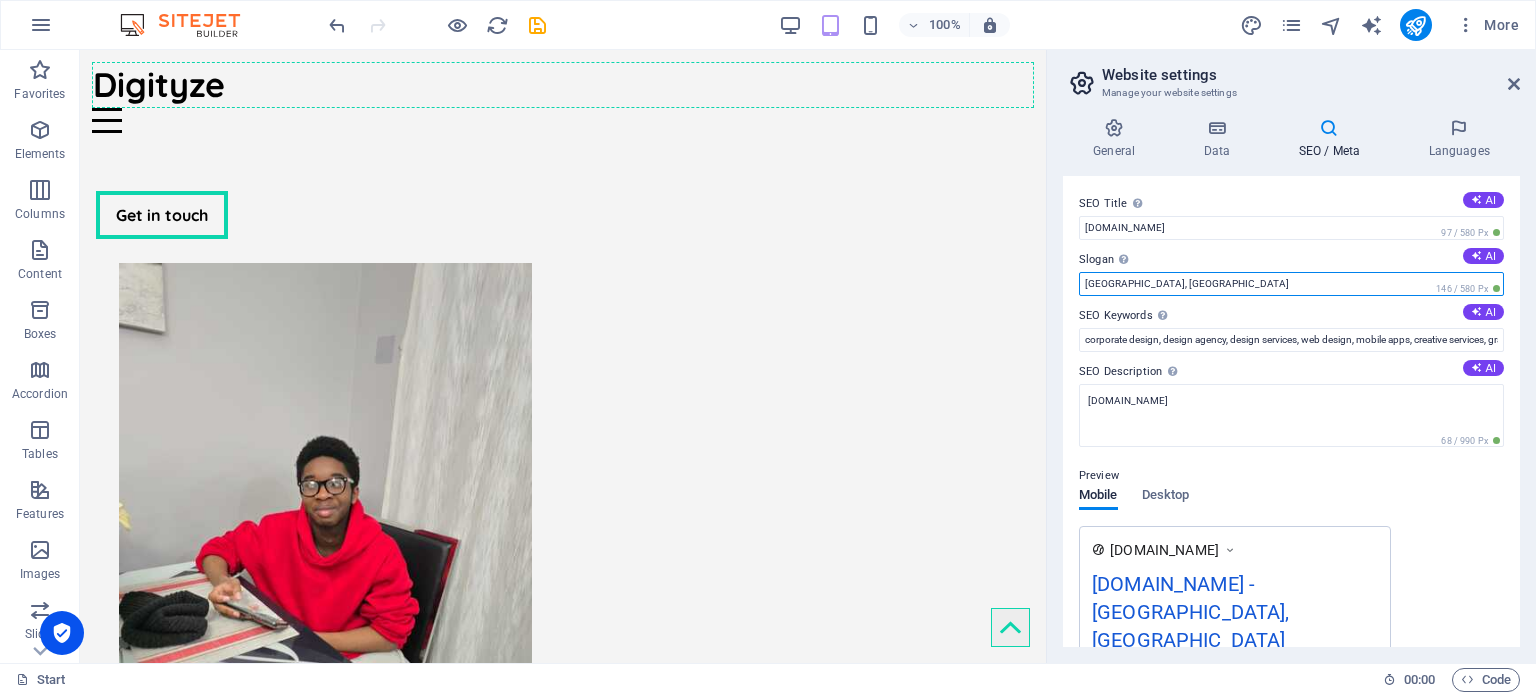 click on "San Antonio, TX" at bounding box center [1291, 284] 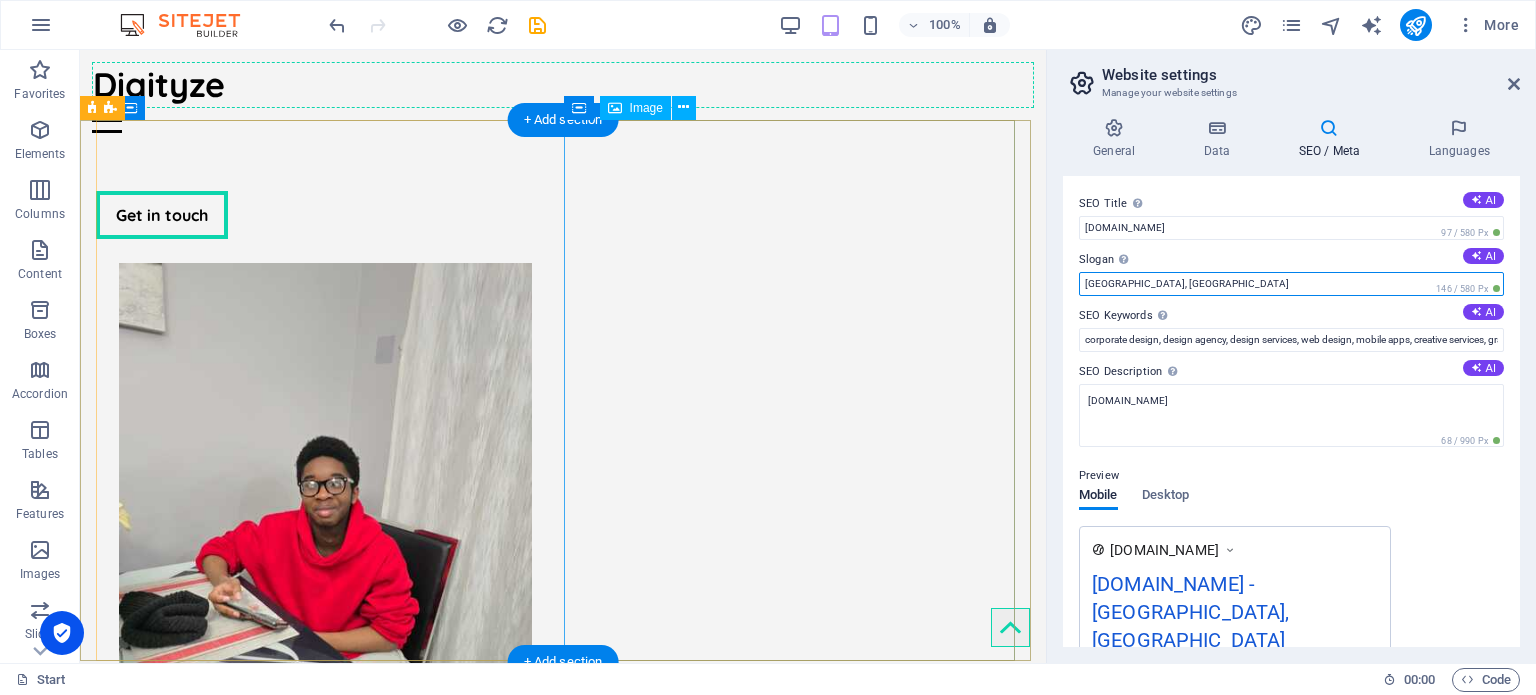 drag, startPoint x: 1329, startPoint y: 329, endPoint x: 953, endPoint y: 272, distance: 380.29593 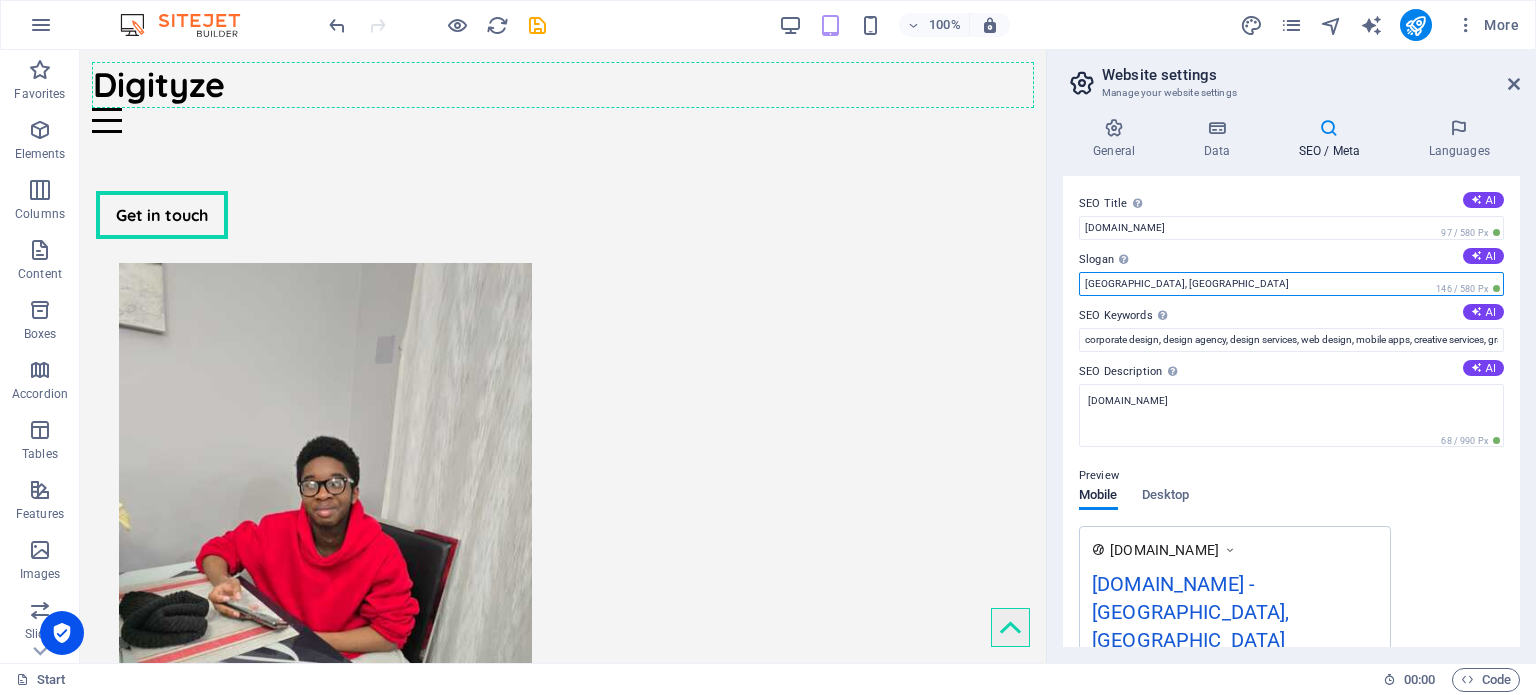 click on "San Antonio, TX" at bounding box center [1291, 284] 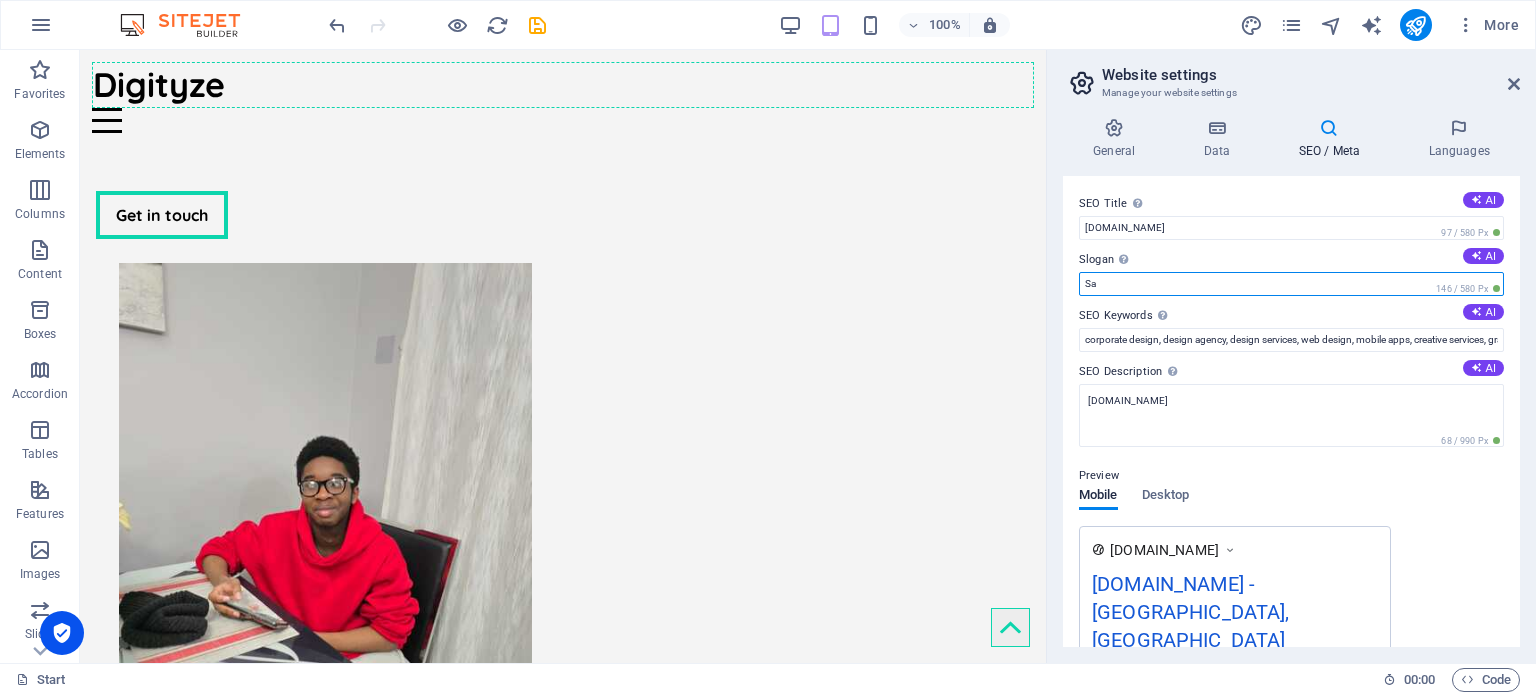 type on "S" 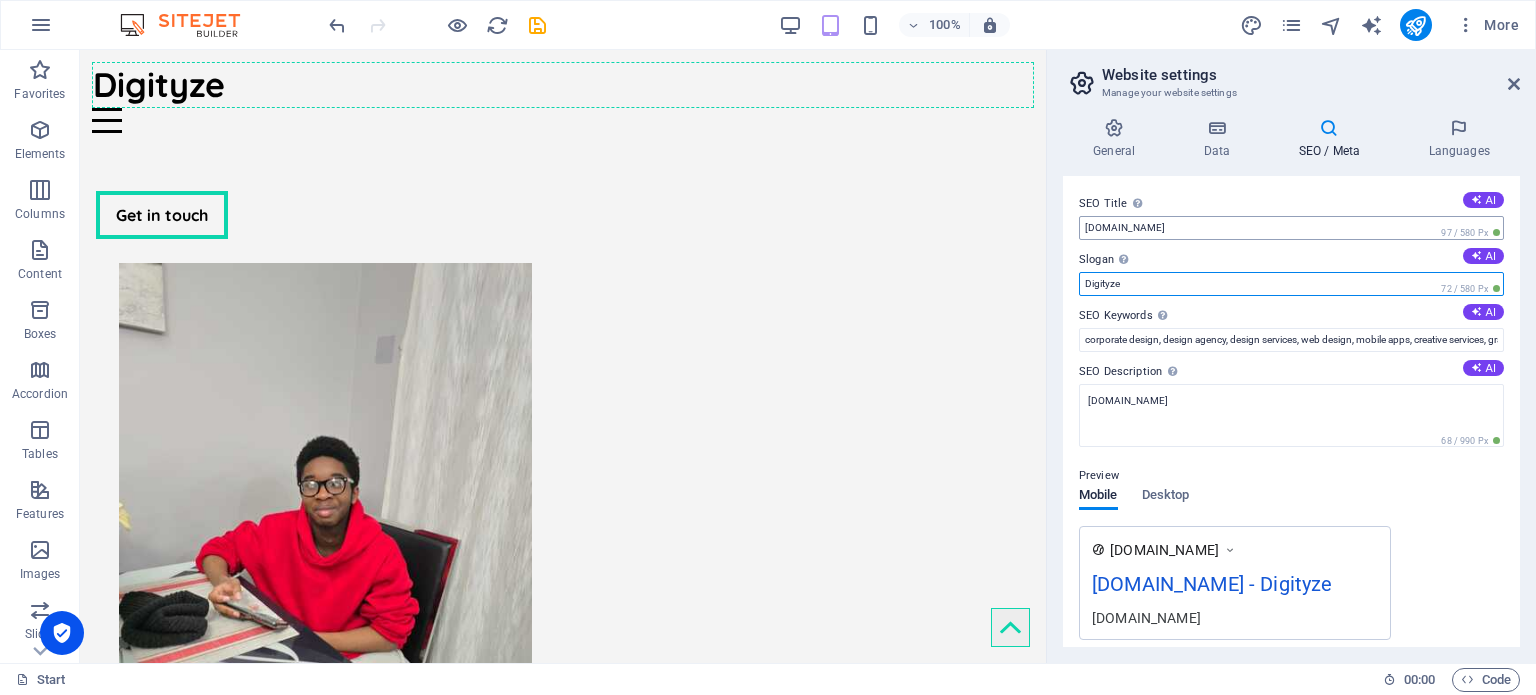 type on "Digityze" 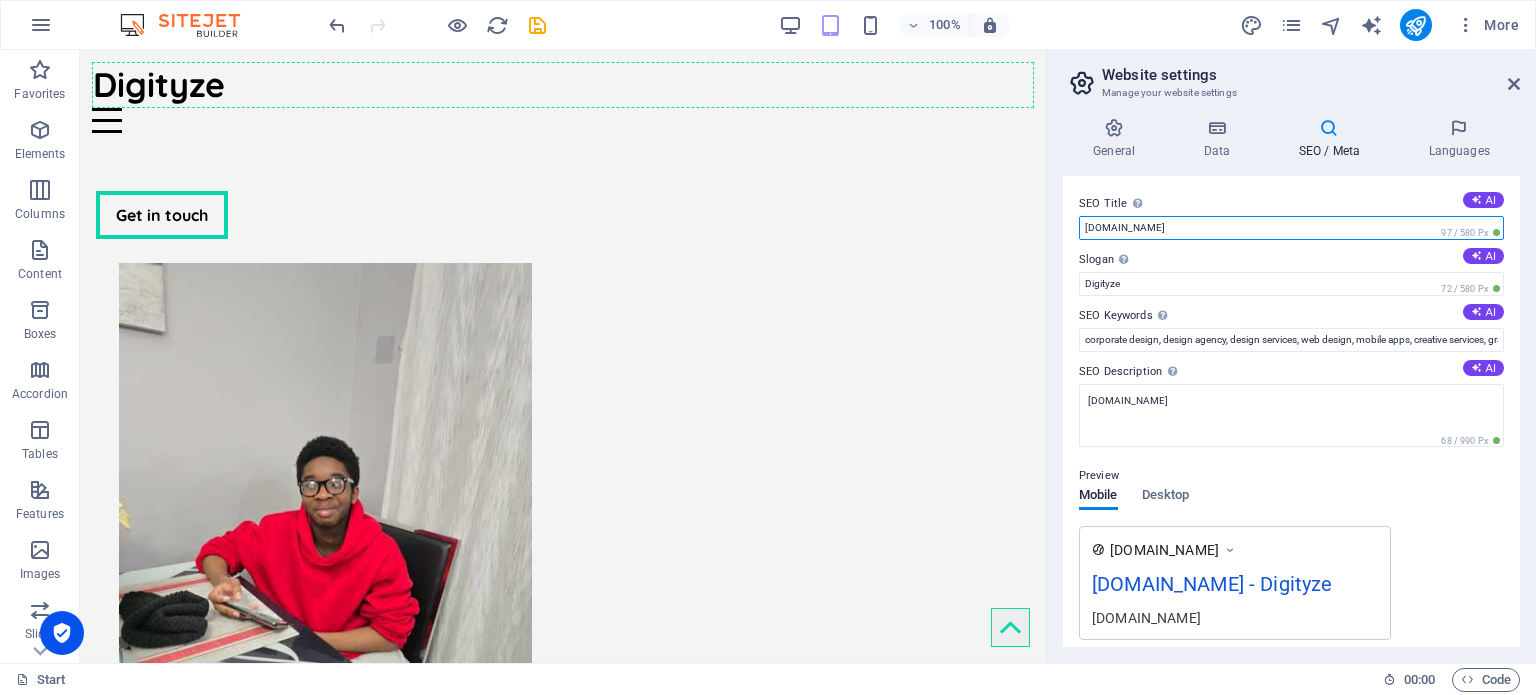 click on "[DOMAIN_NAME]" at bounding box center (1291, 228) 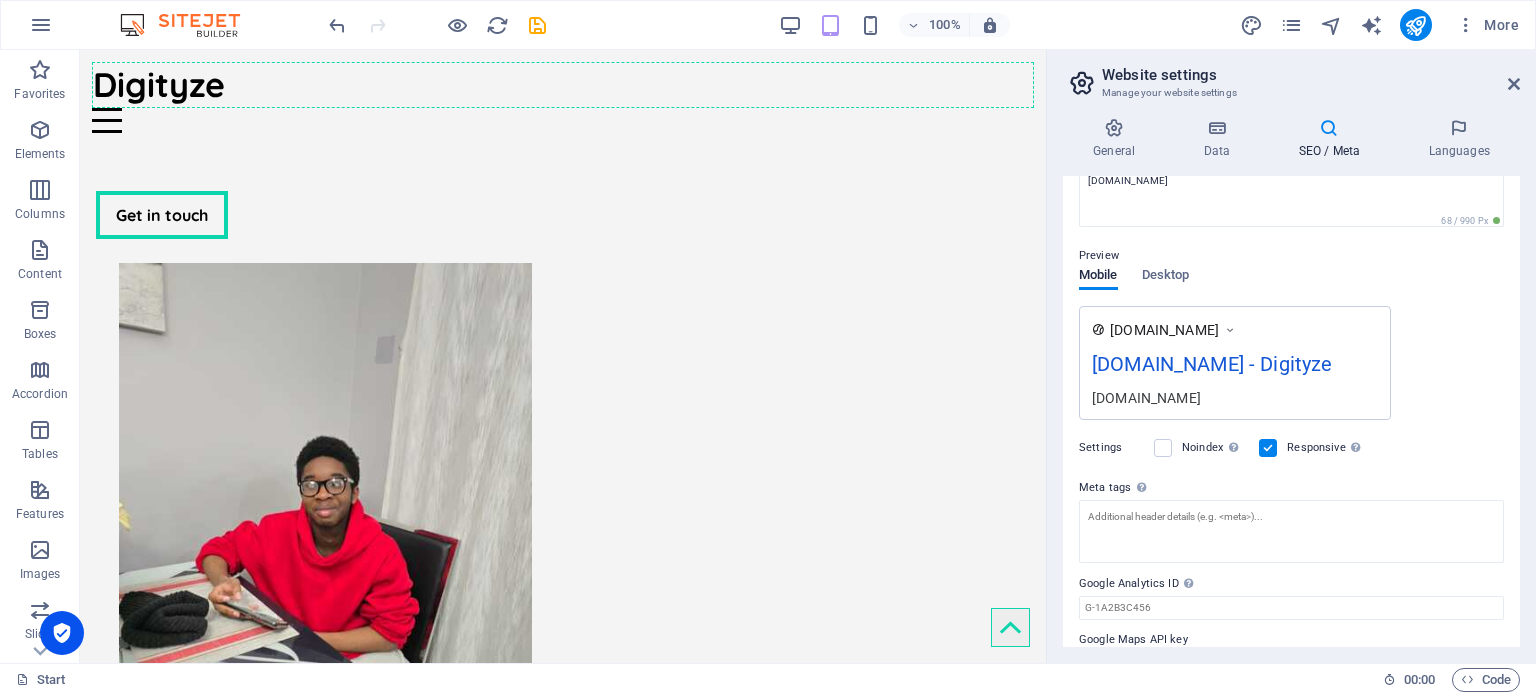 scroll, scrollTop: 263, scrollLeft: 0, axis: vertical 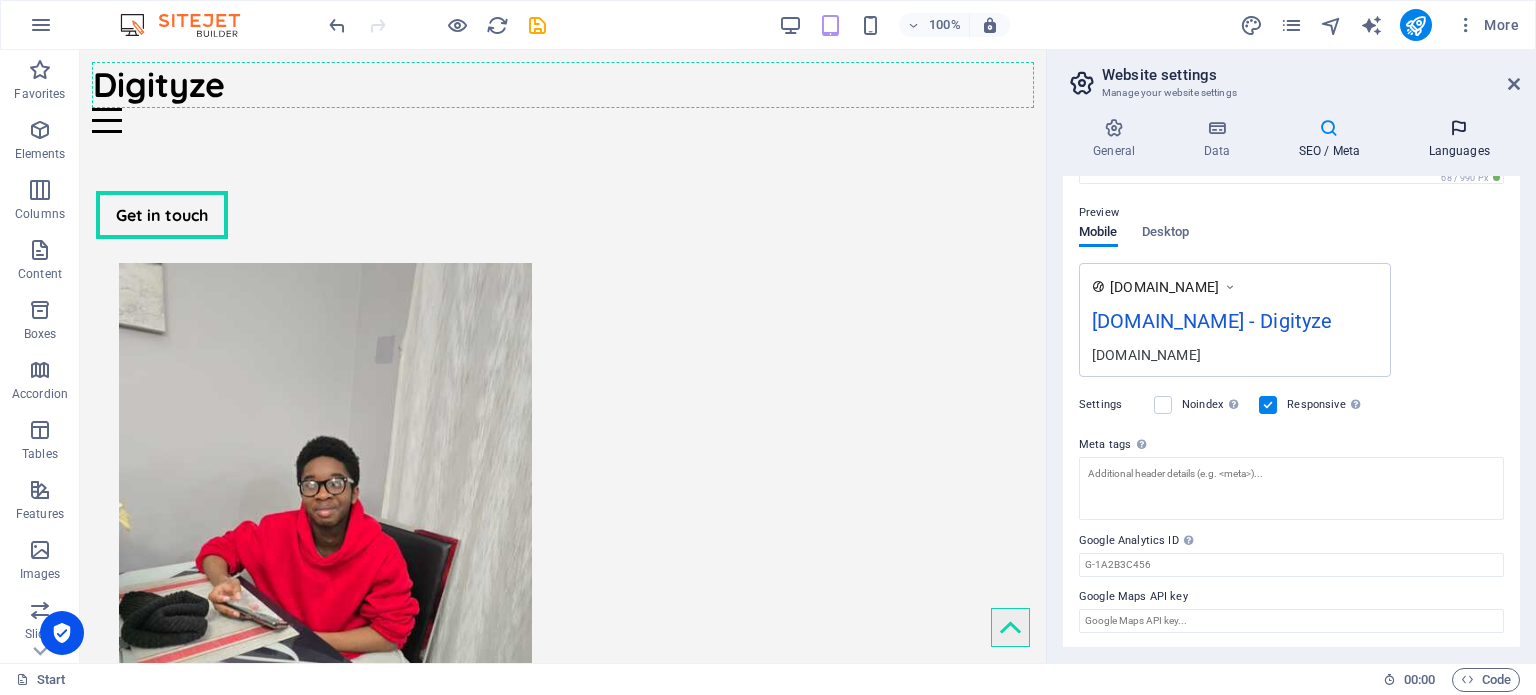 click on "Languages" at bounding box center [1459, 139] 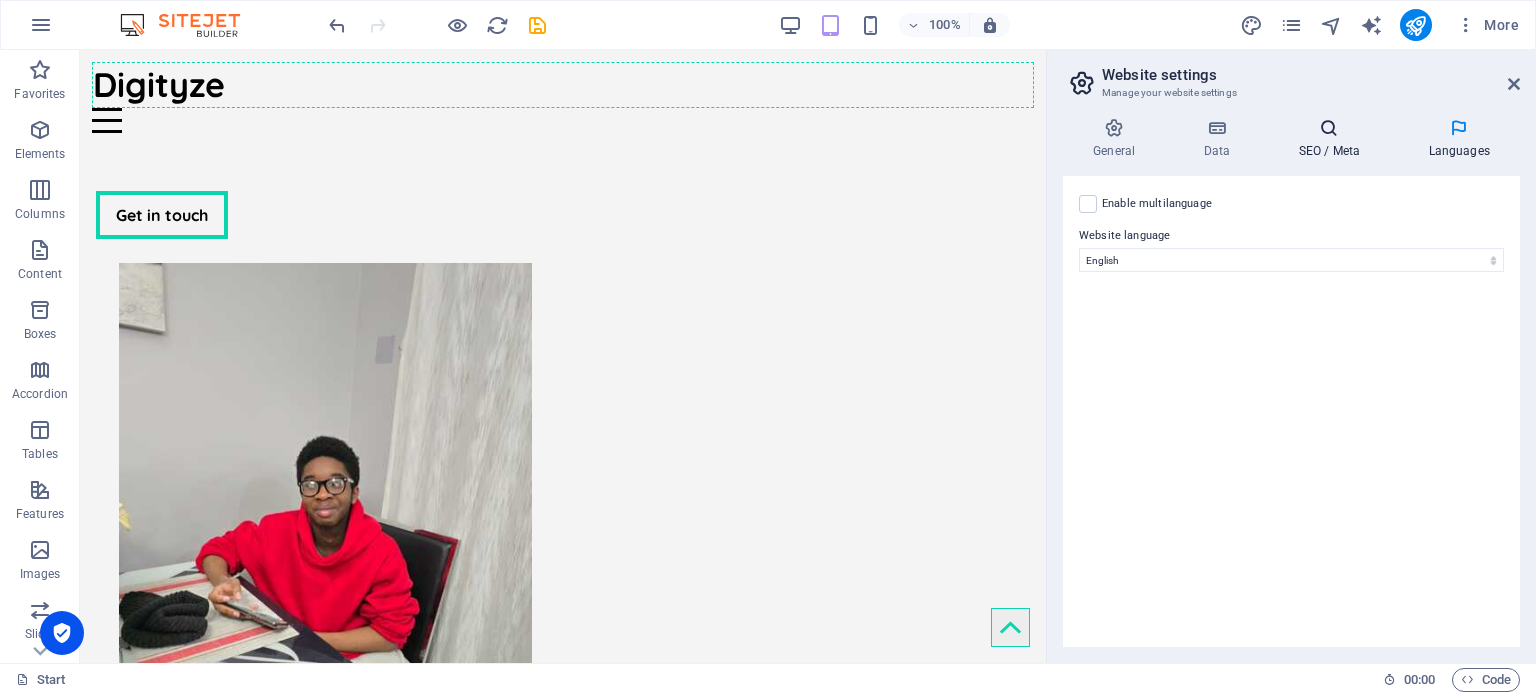 click on "SEO / Meta" at bounding box center (1333, 139) 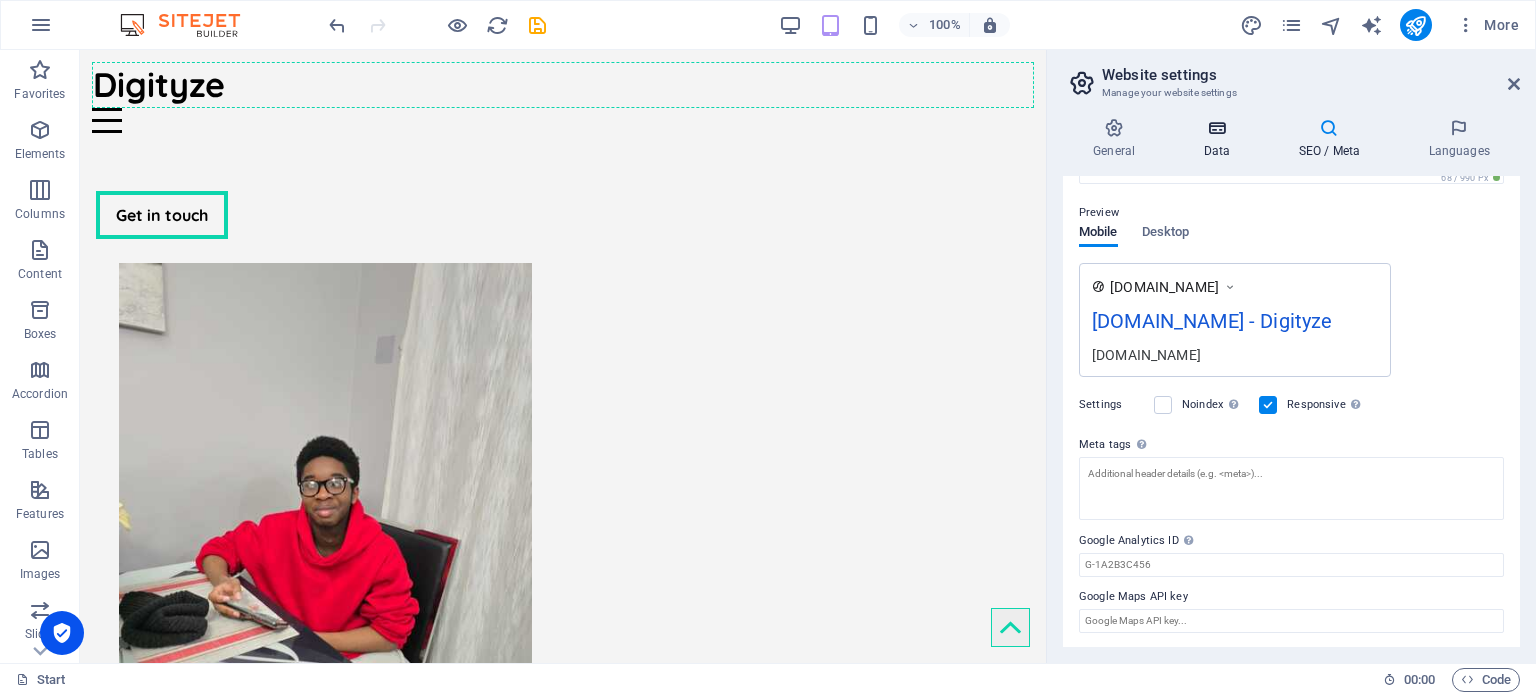 click at bounding box center (1216, 128) 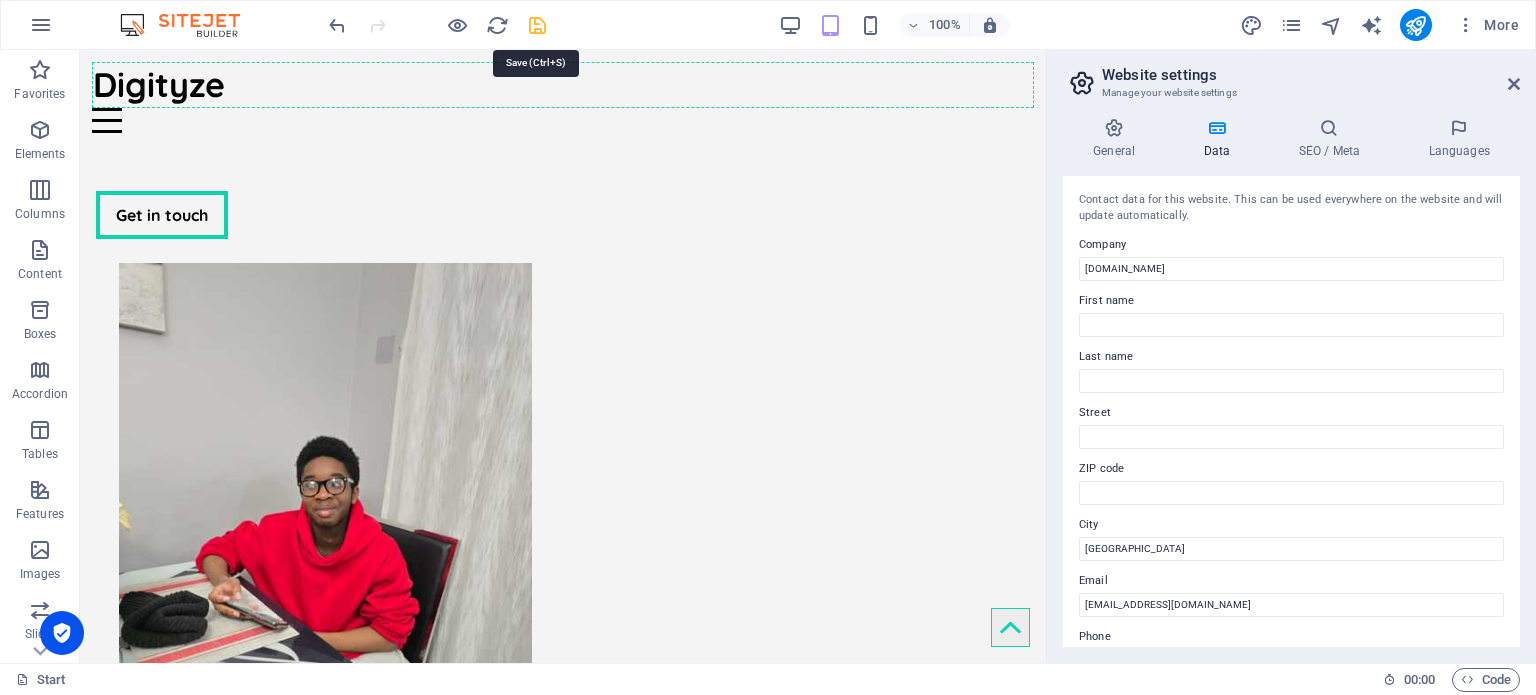 click at bounding box center (537, 25) 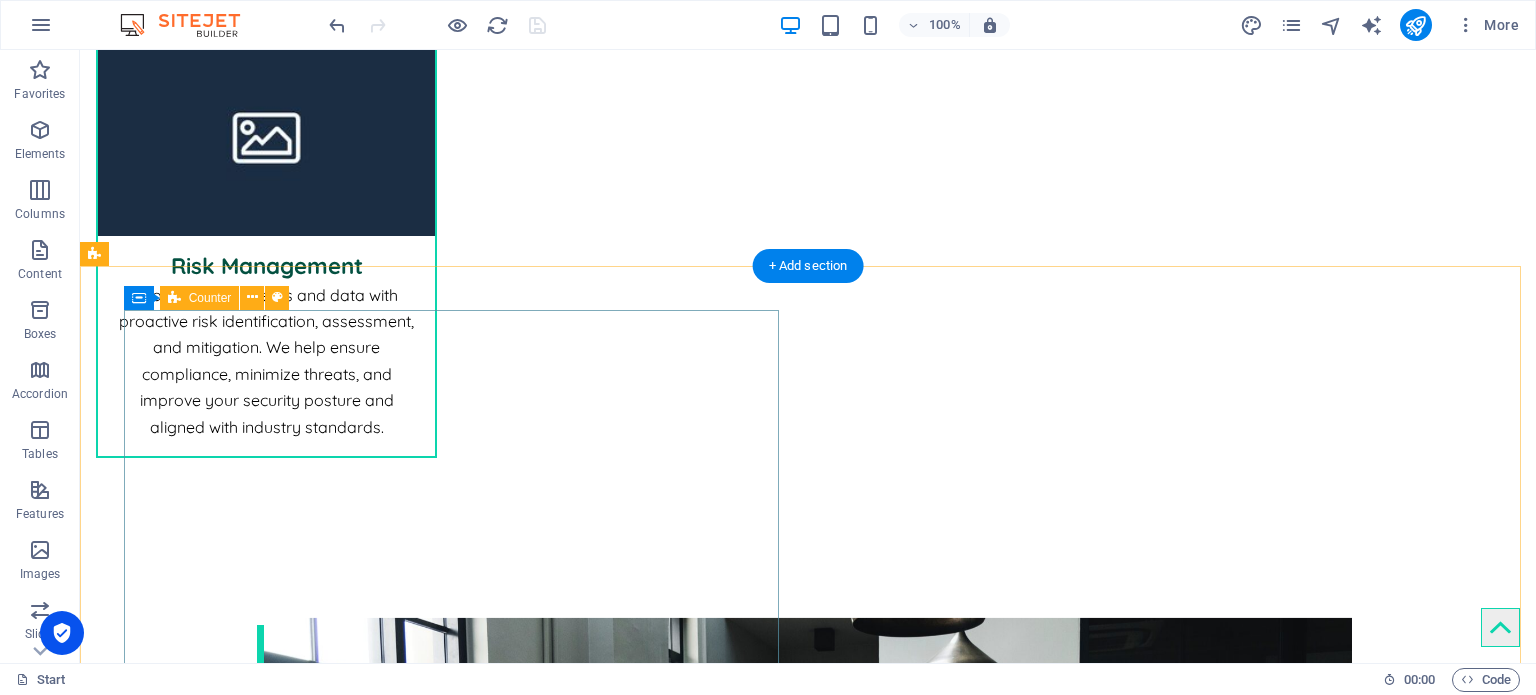 scroll, scrollTop: 2700, scrollLeft: 0, axis: vertical 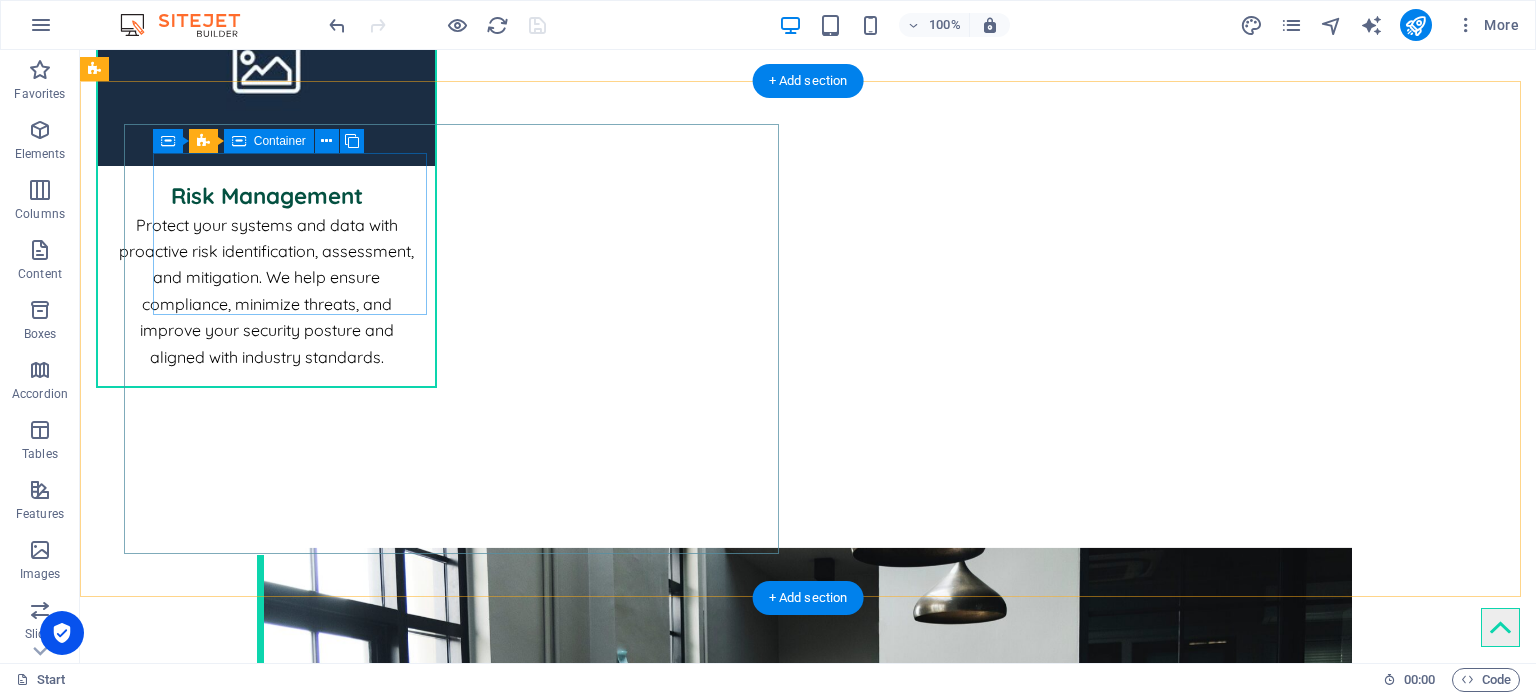 click on "1 PROJECTS" at bounding box center (292, 2804) 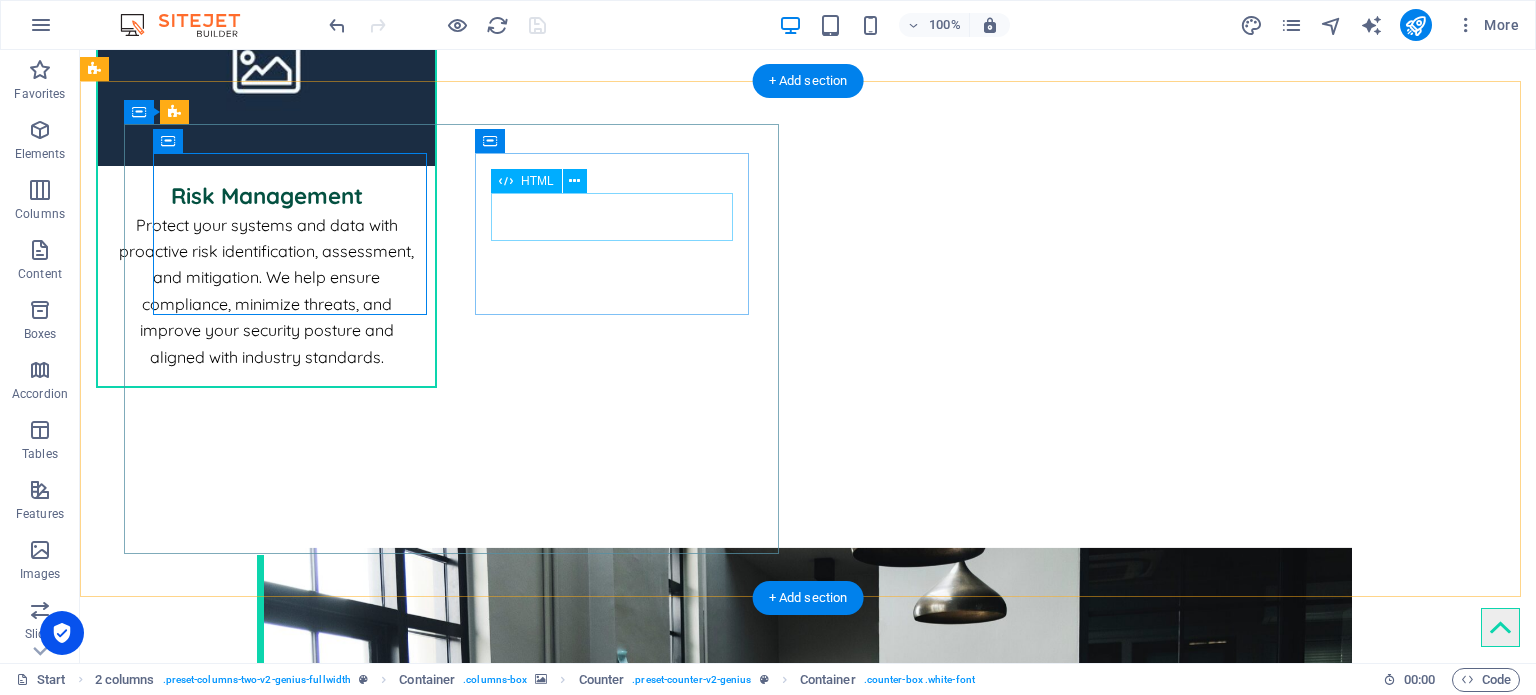 click on "1" at bounding box center [292, 2973] 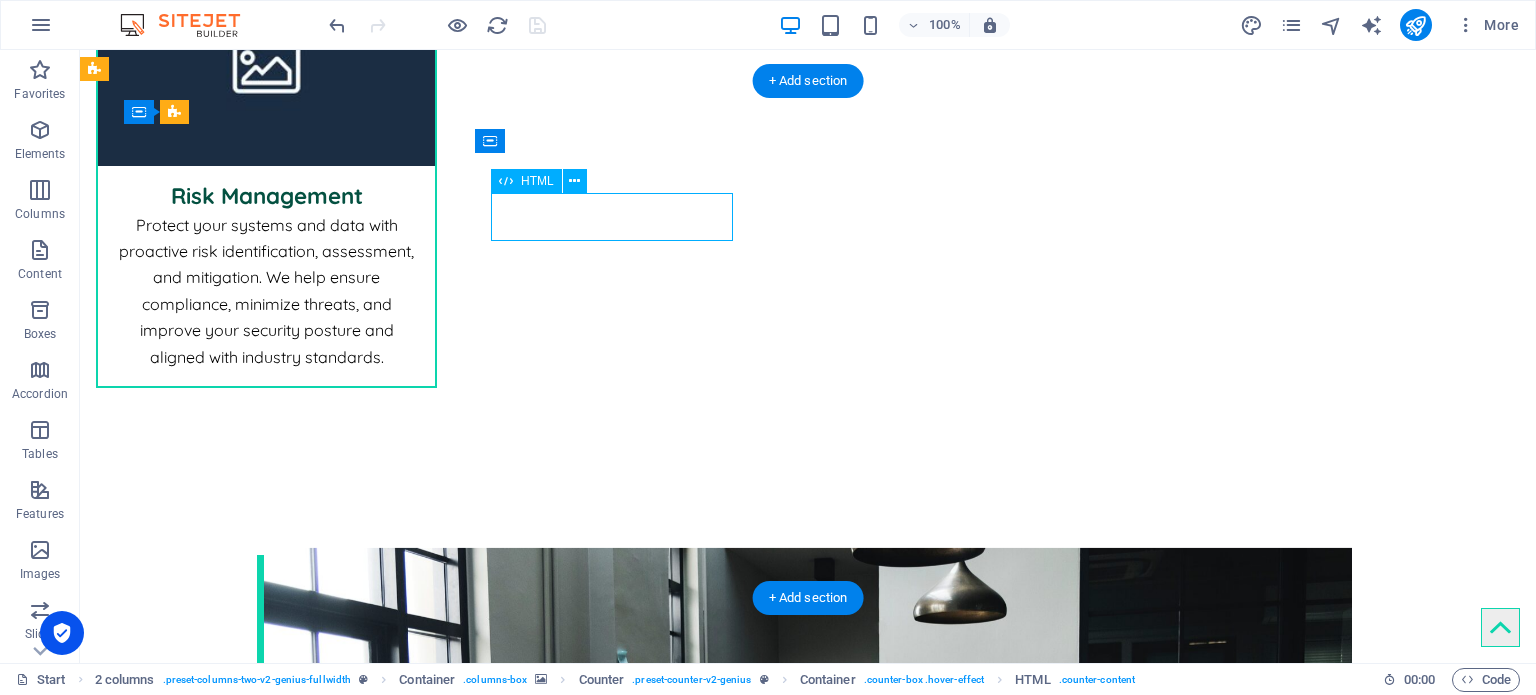 click on "1" at bounding box center [292, 2973] 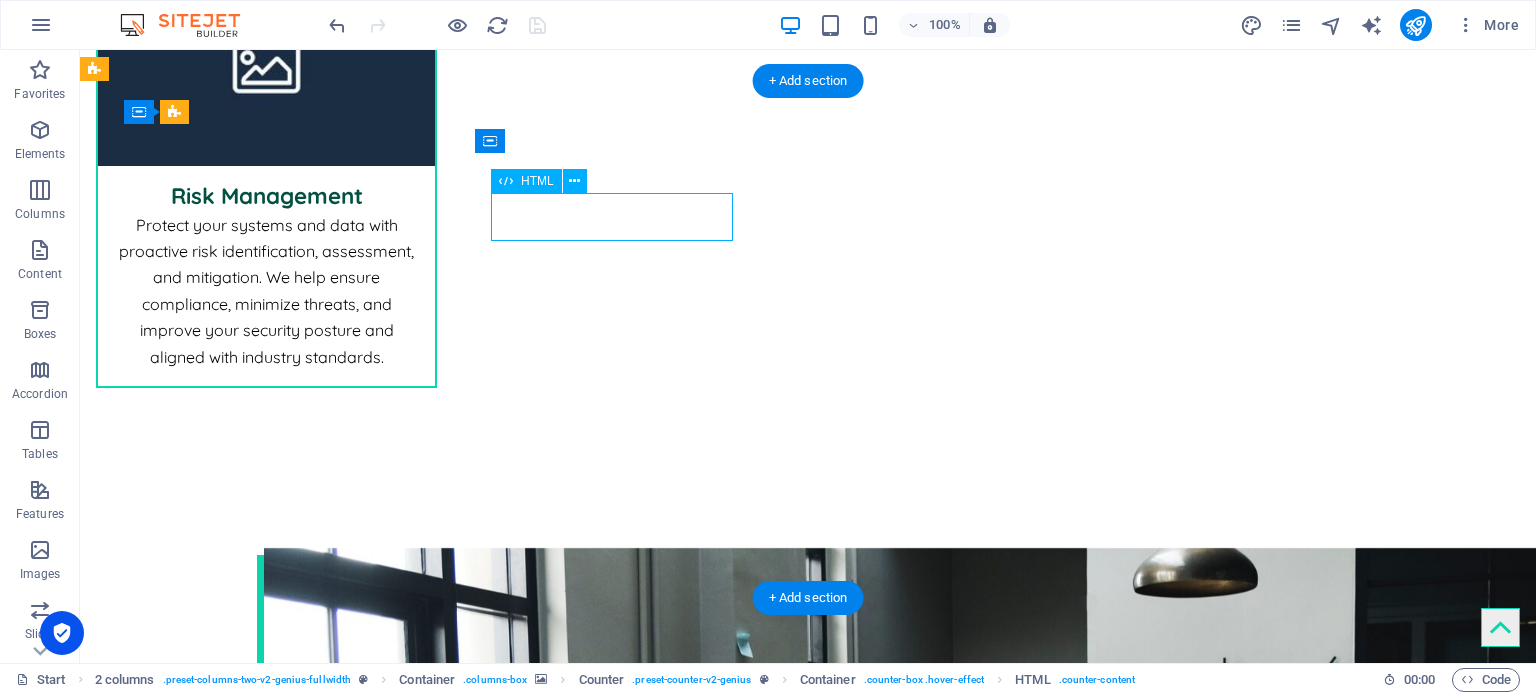 scroll, scrollTop: 2754, scrollLeft: 0, axis: vertical 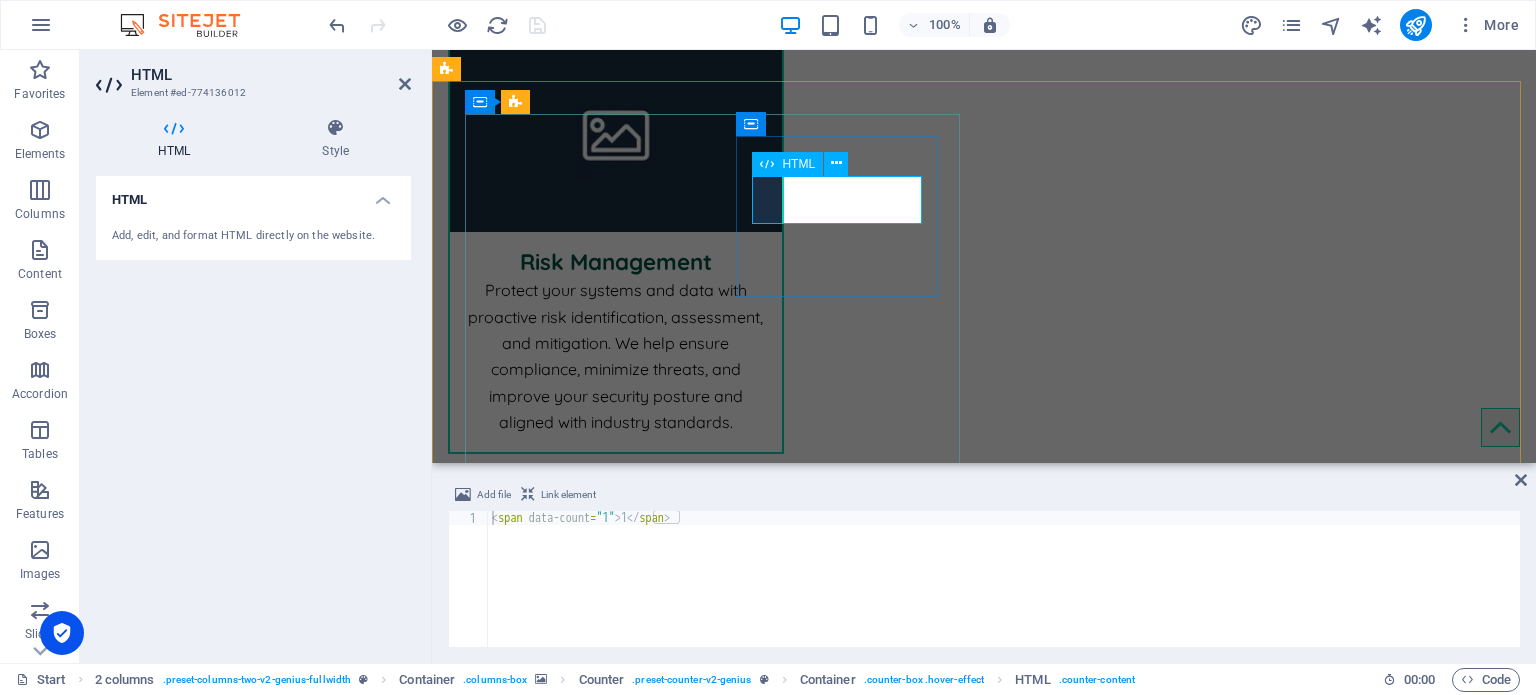 click on "1" at bounding box center (589, 3007) 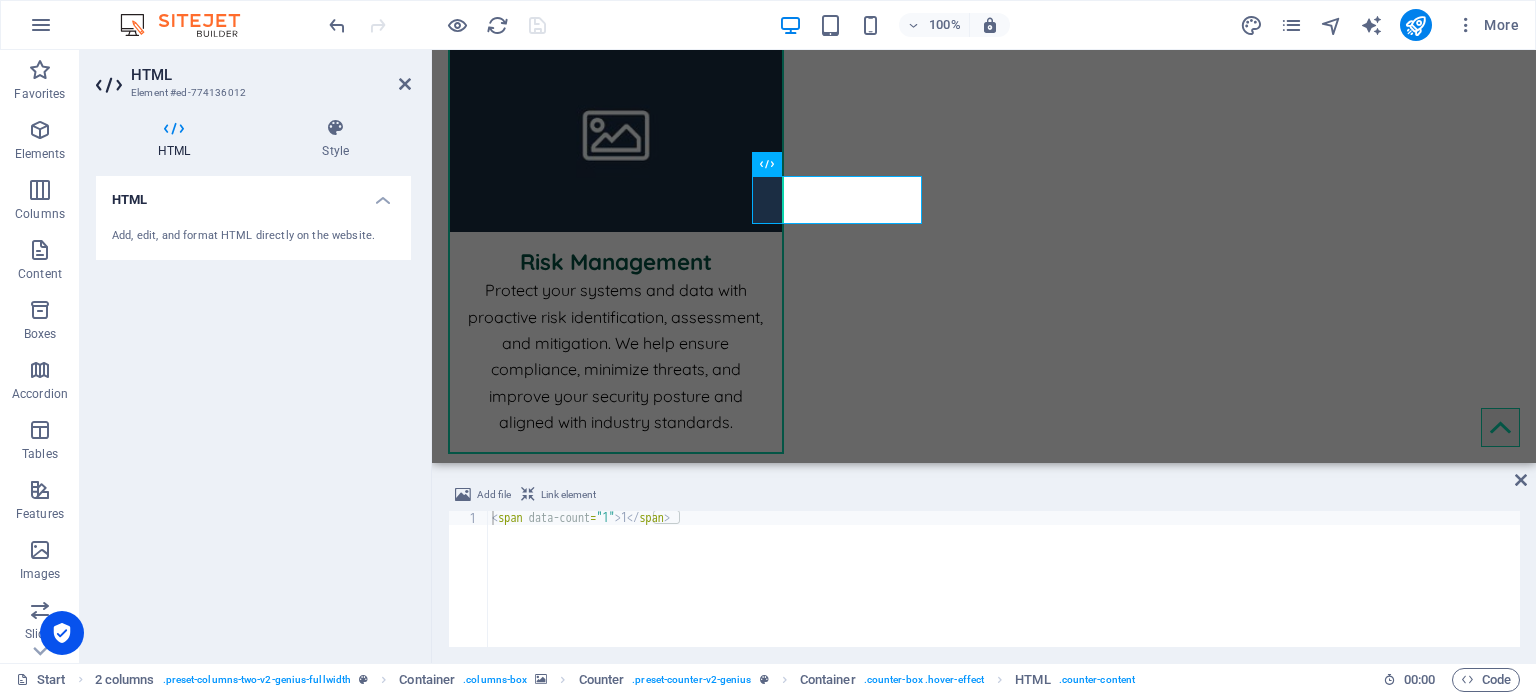 click on "< span   data-count = "1" > 1 </ span >" at bounding box center [1004, 593] 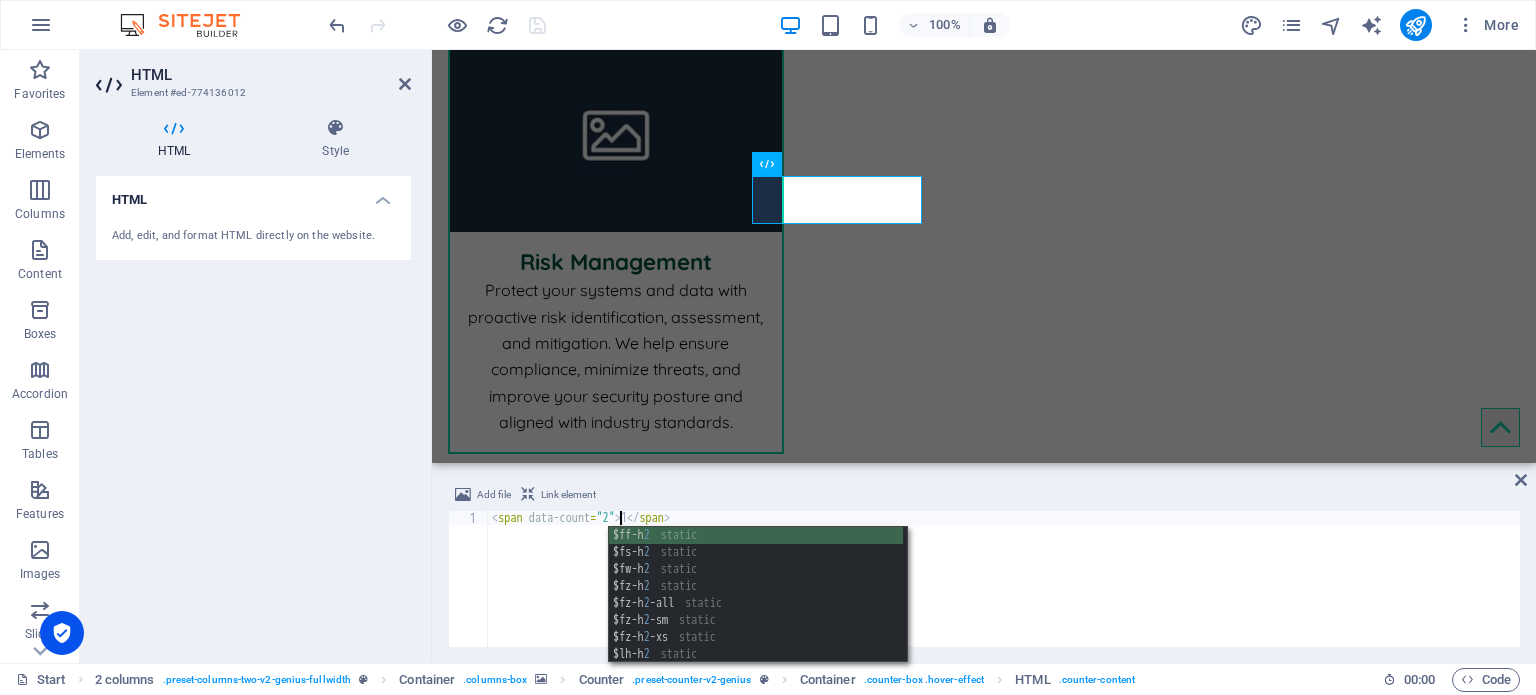 scroll, scrollTop: 0, scrollLeft: 10, axis: horizontal 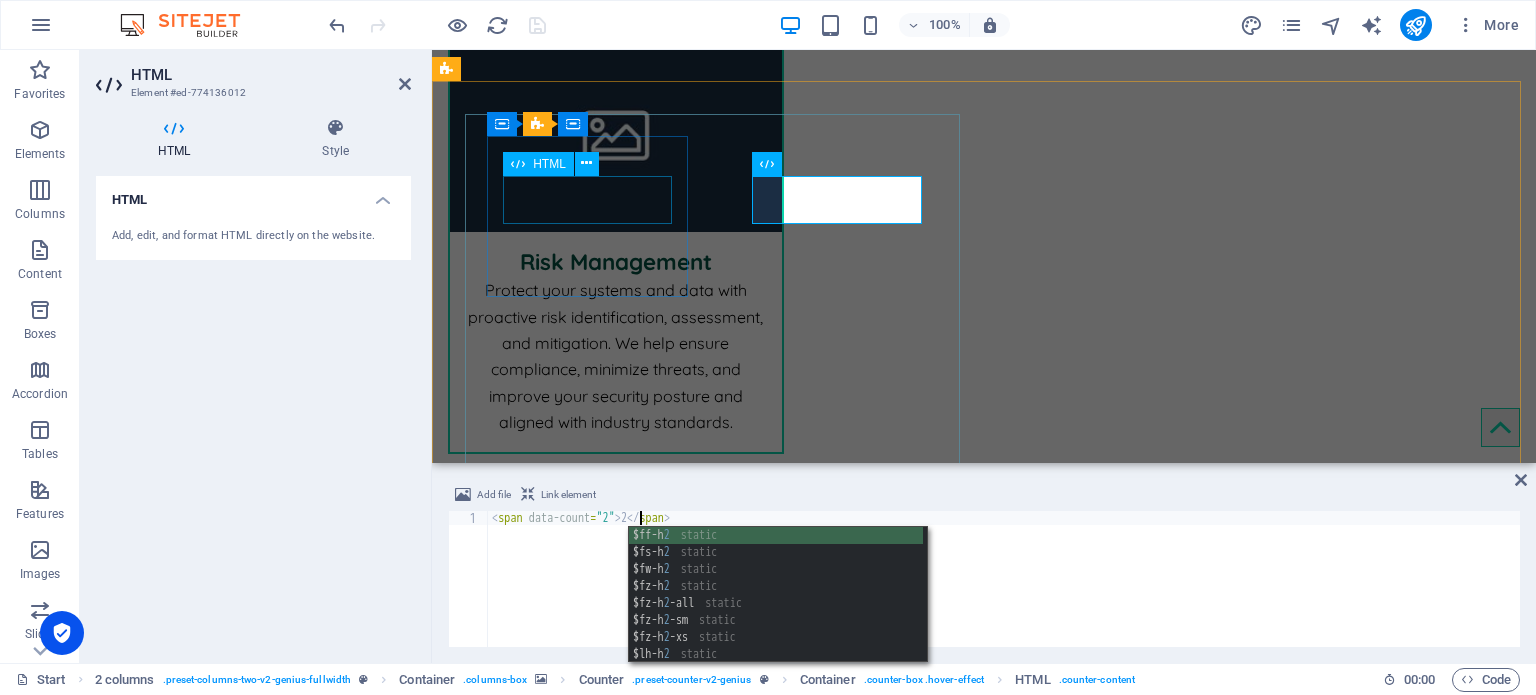 type on "<span data-count="2">2</span>" 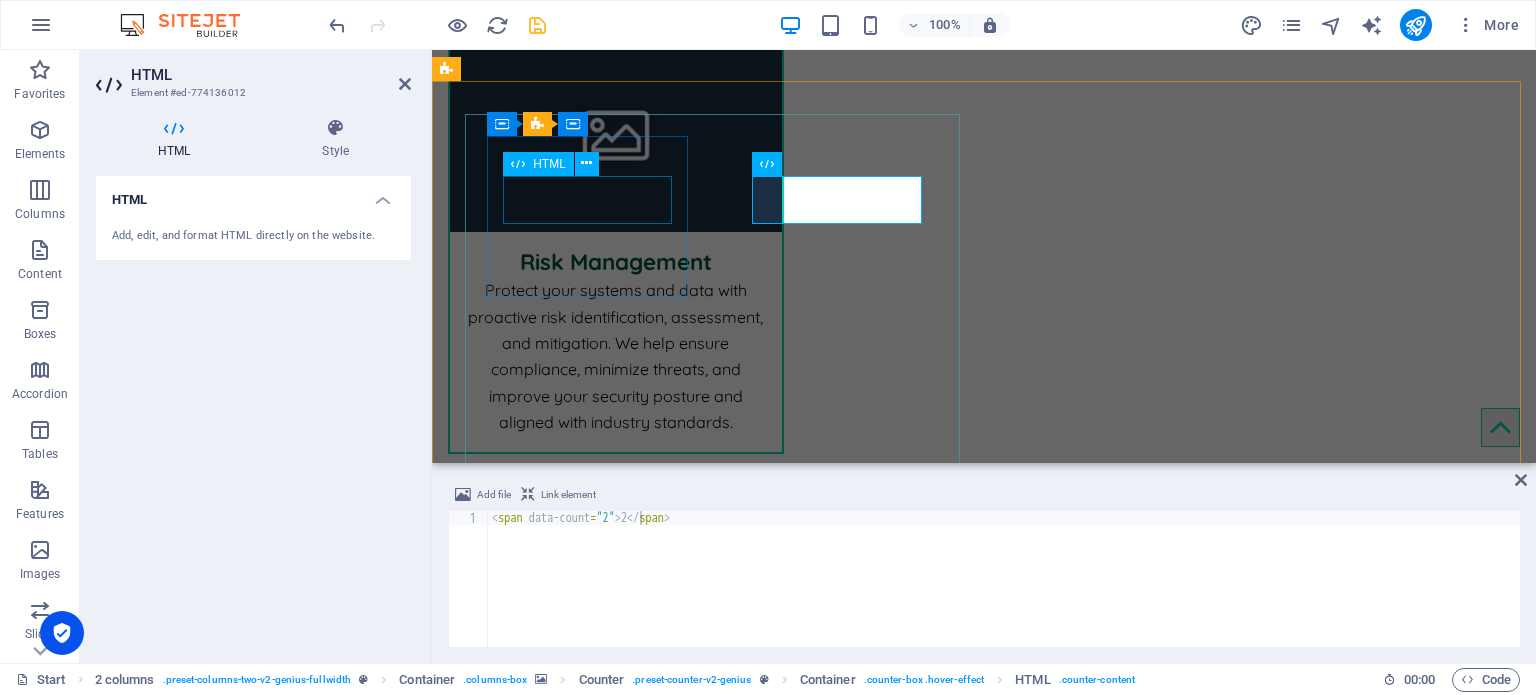 click on "1" at bounding box center (589, 2822) 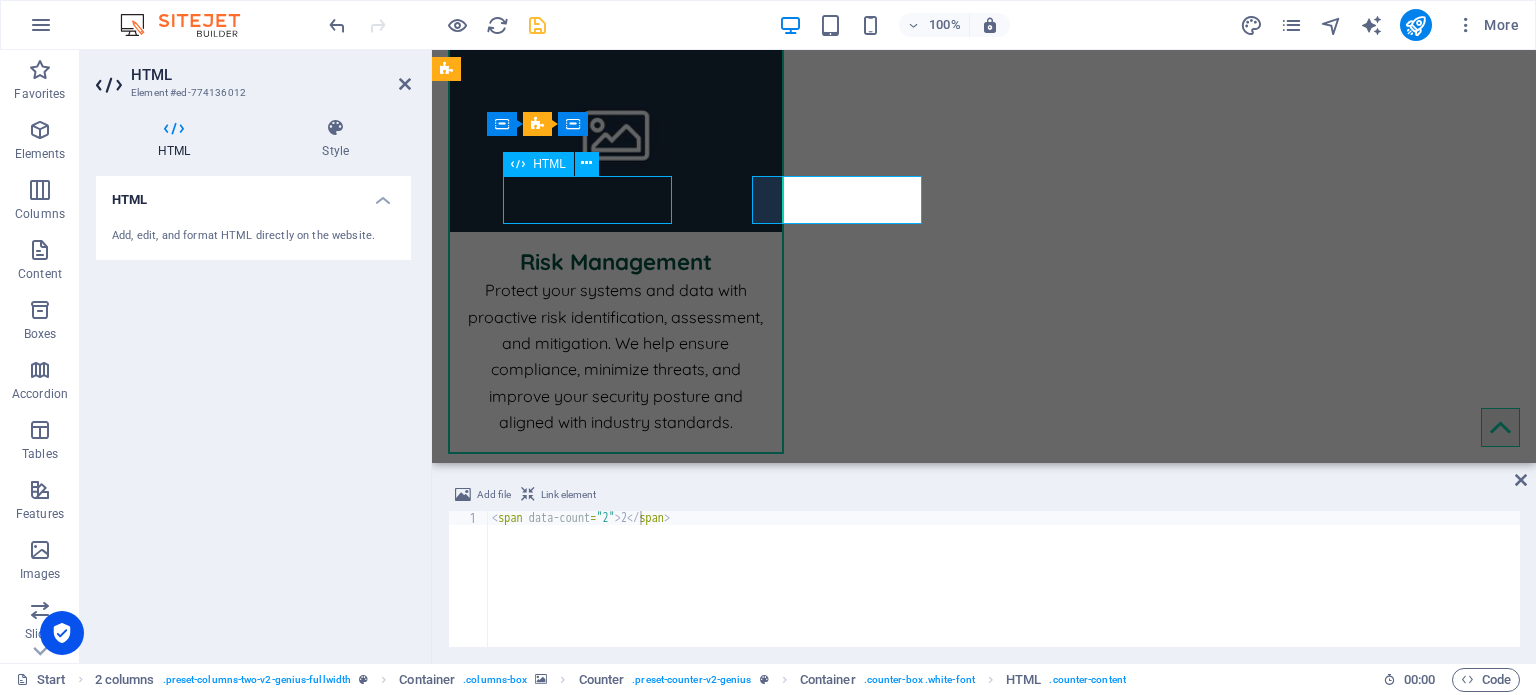 click on "1" at bounding box center [589, 2822] 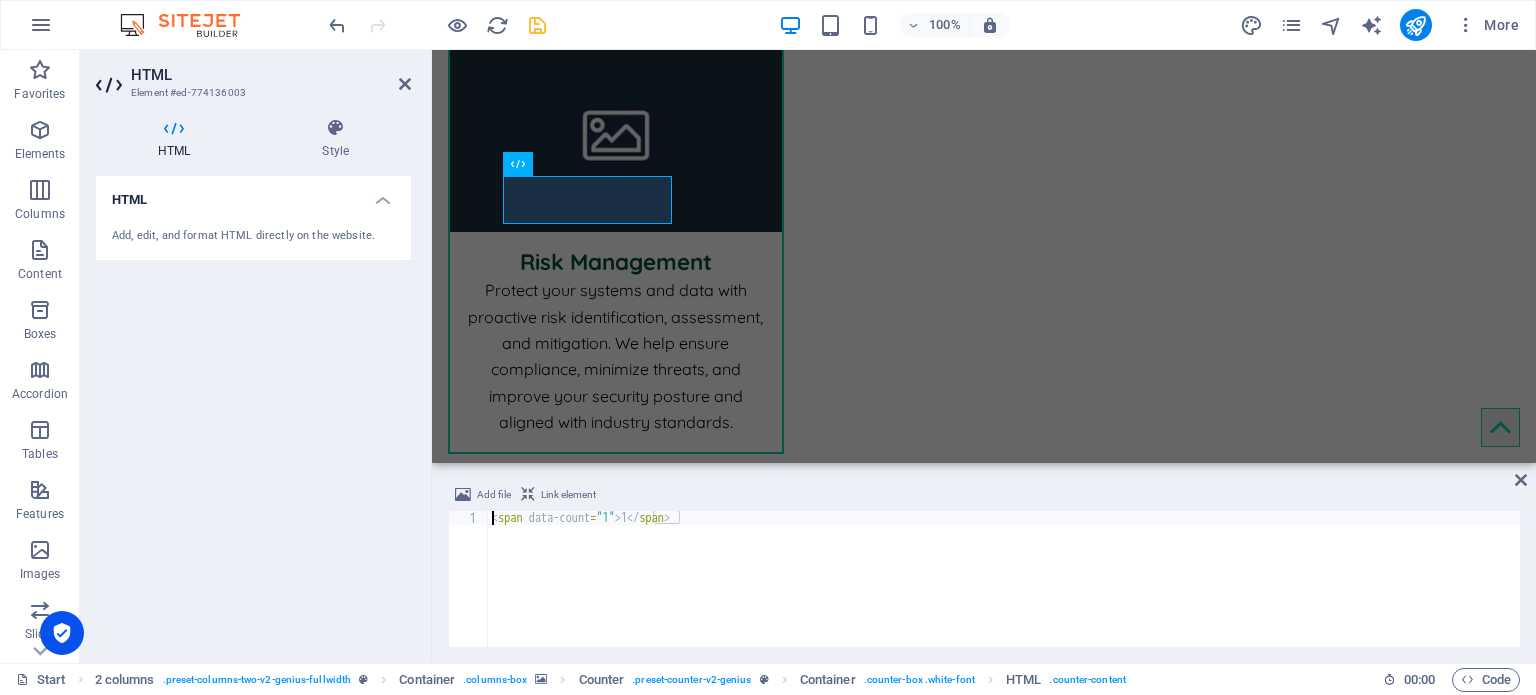 click on "< span   data-count = "1" > 1 </ span >" at bounding box center (1004, 593) 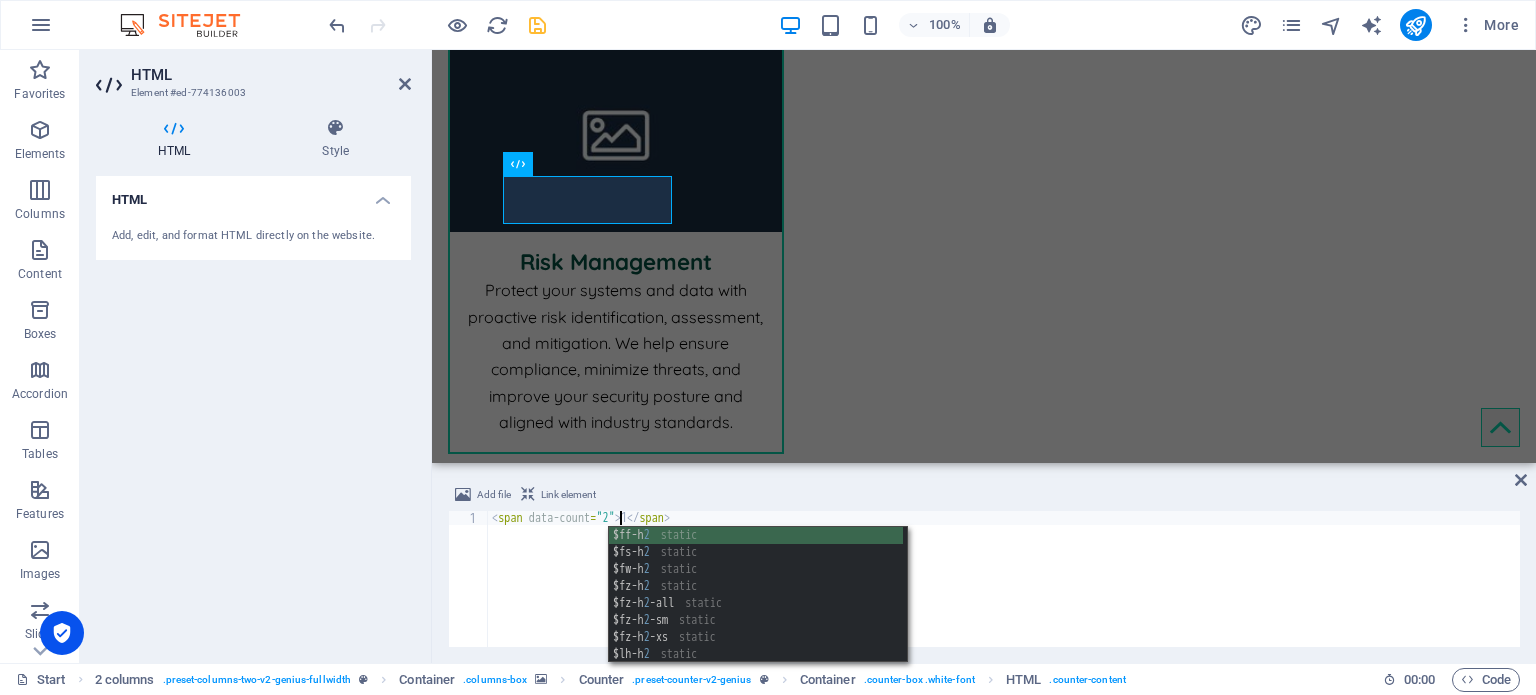 scroll, scrollTop: 0, scrollLeft: 10, axis: horizontal 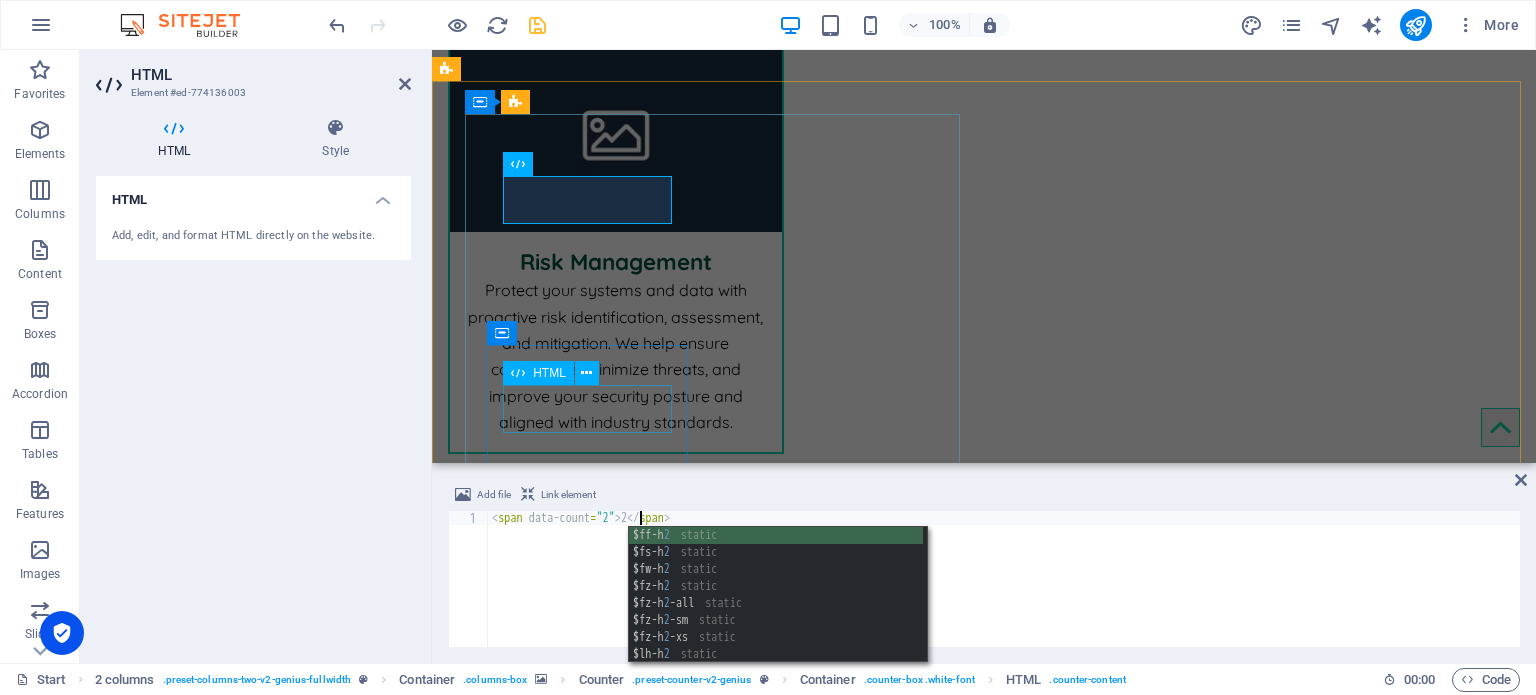 type on "<span data-count="2">2</span>" 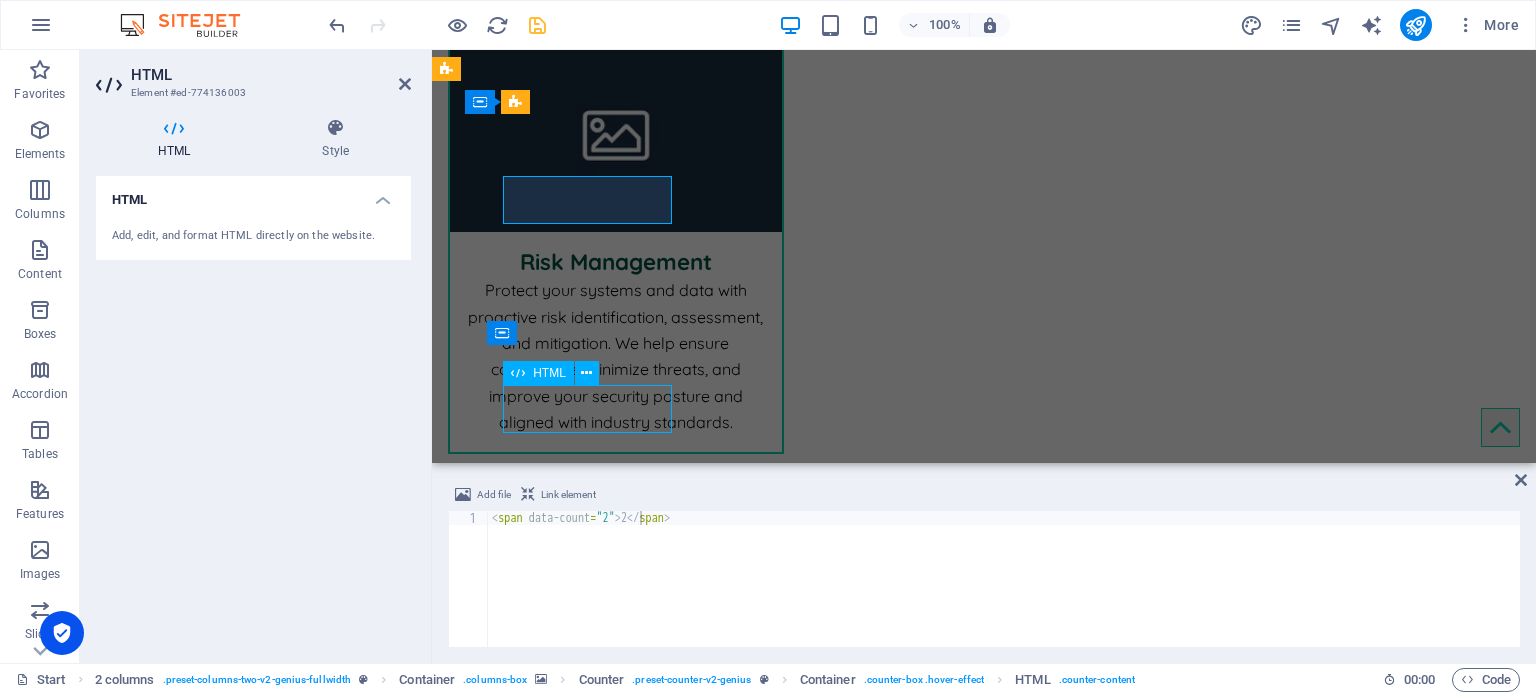 scroll, scrollTop: 2700, scrollLeft: 0, axis: vertical 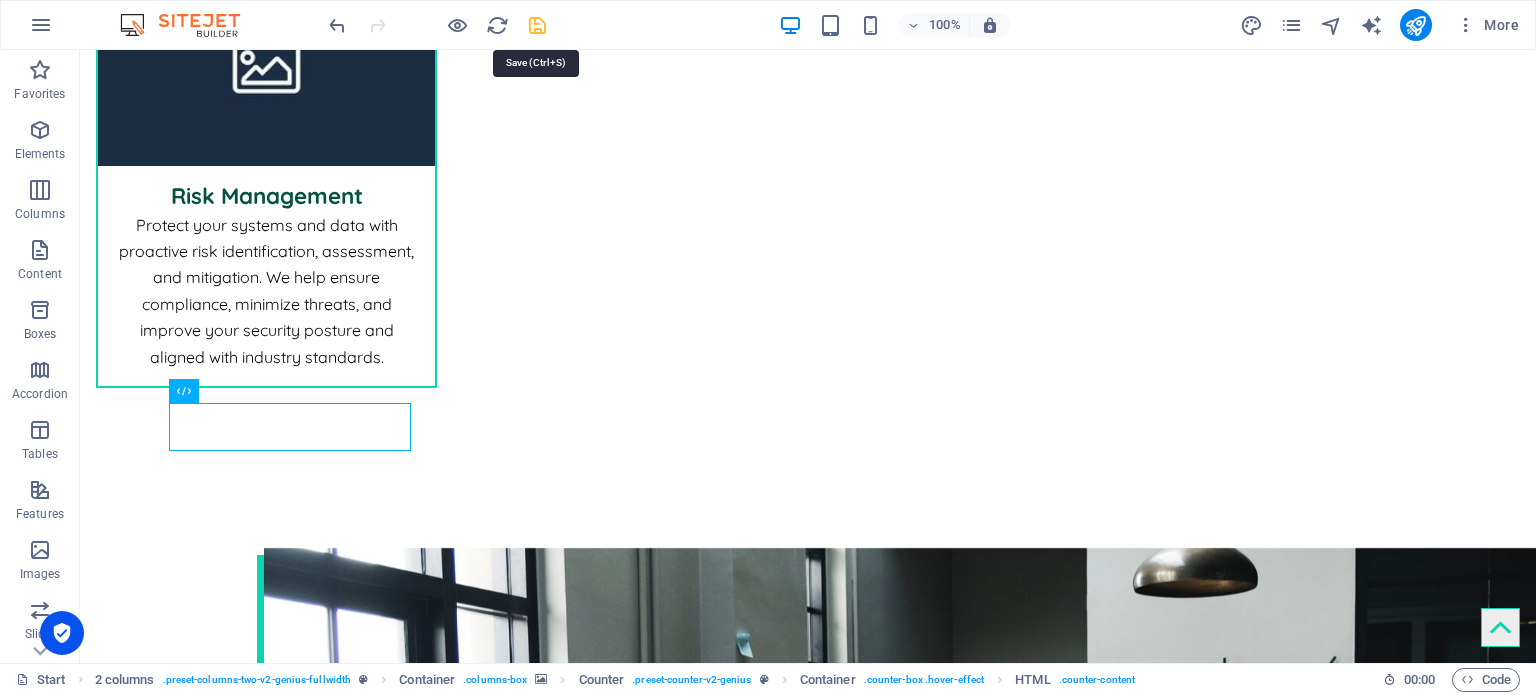 click at bounding box center (537, 25) 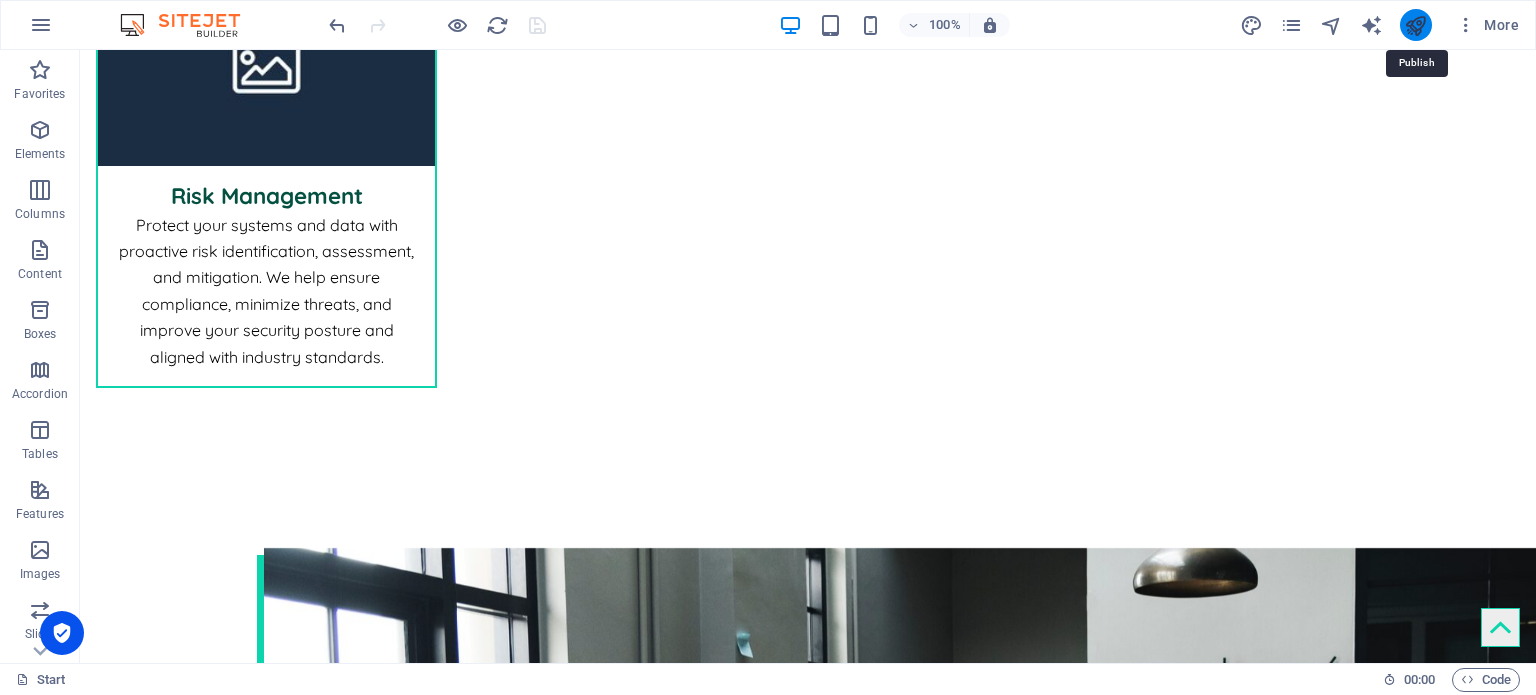 click at bounding box center (1415, 25) 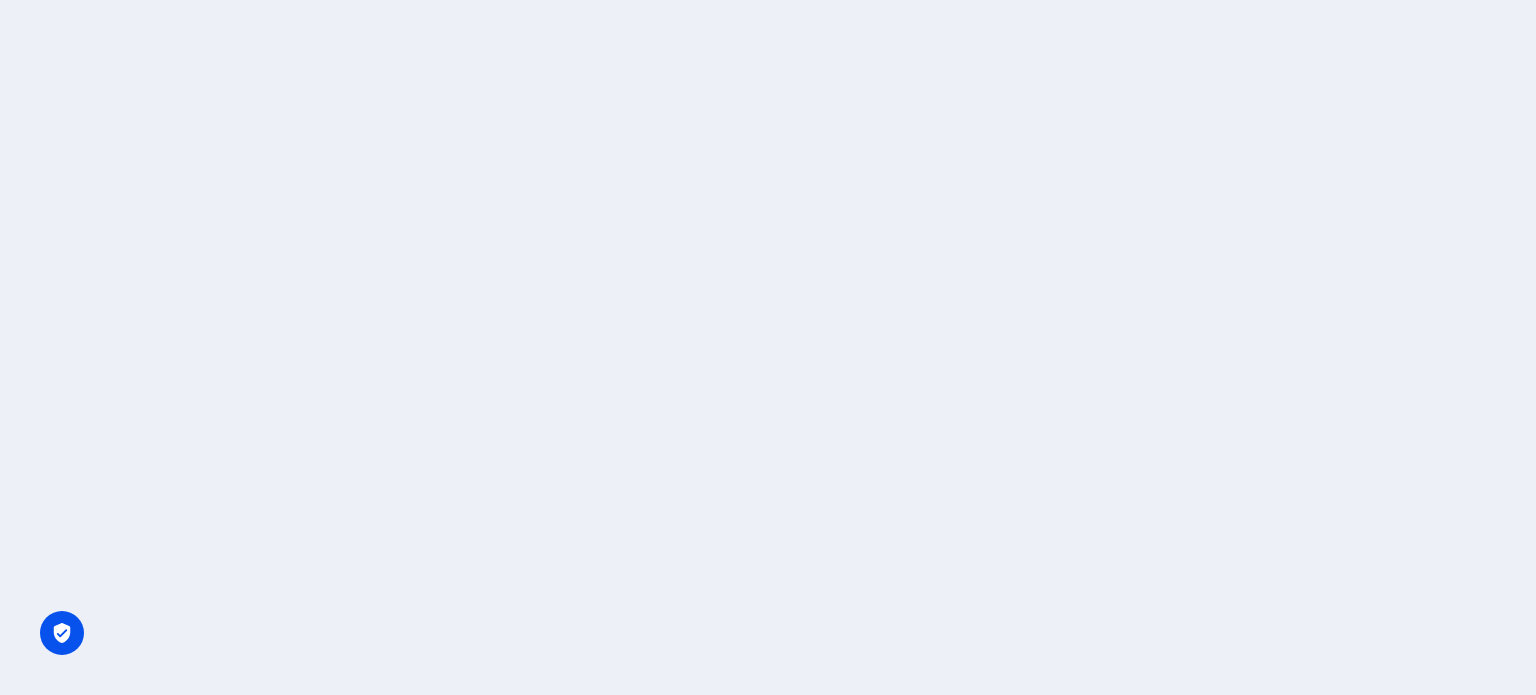 scroll, scrollTop: 0, scrollLeft: 0, axis: both 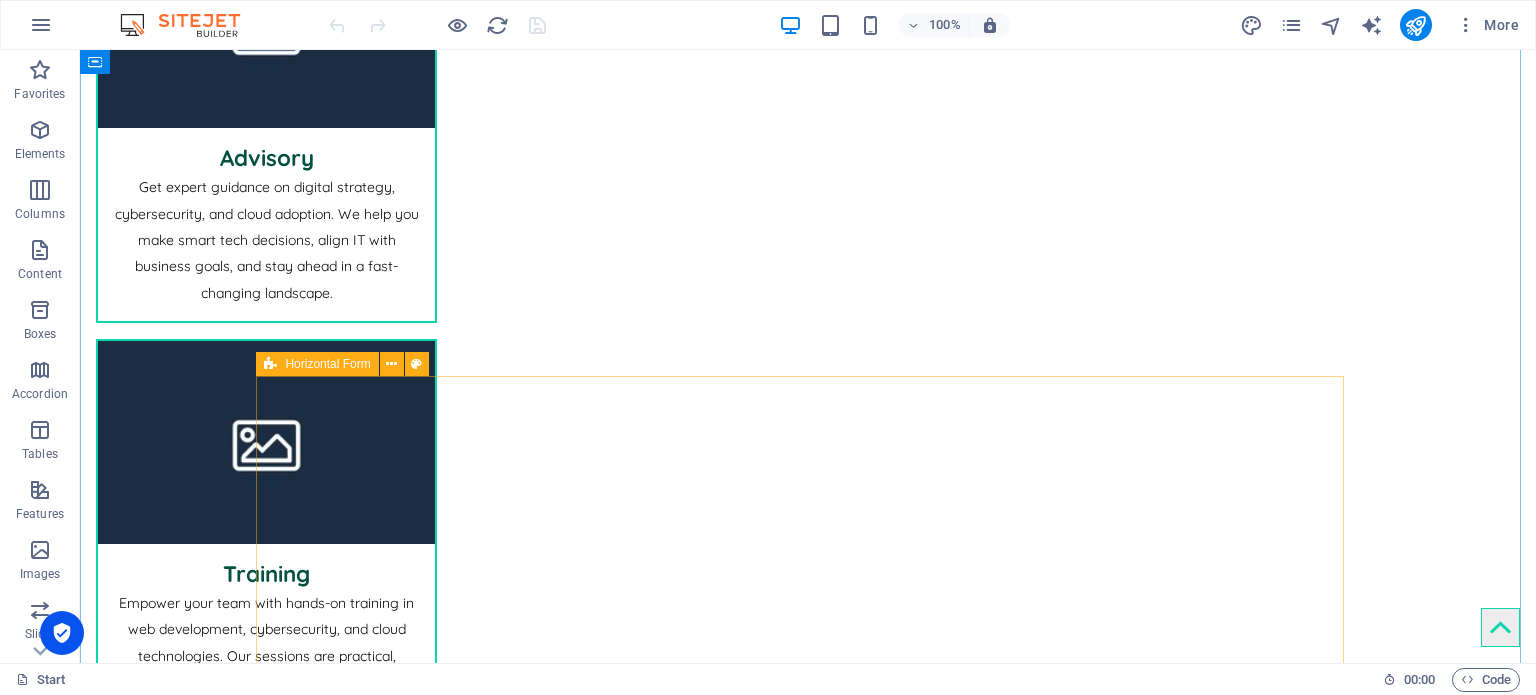 click on "Horizontal Form" at bounding box center [327, 364] 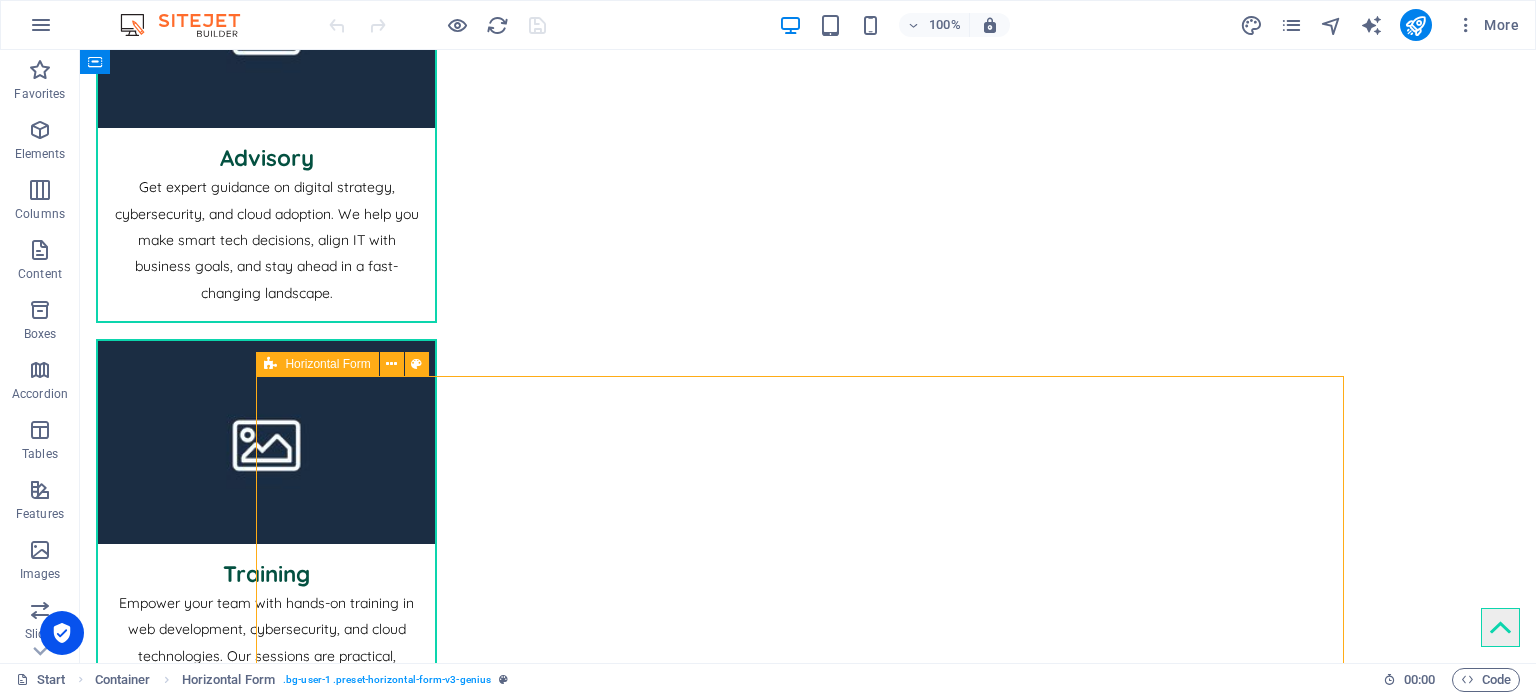 click on "Horizontal Form" at bounding box center (327, 364) 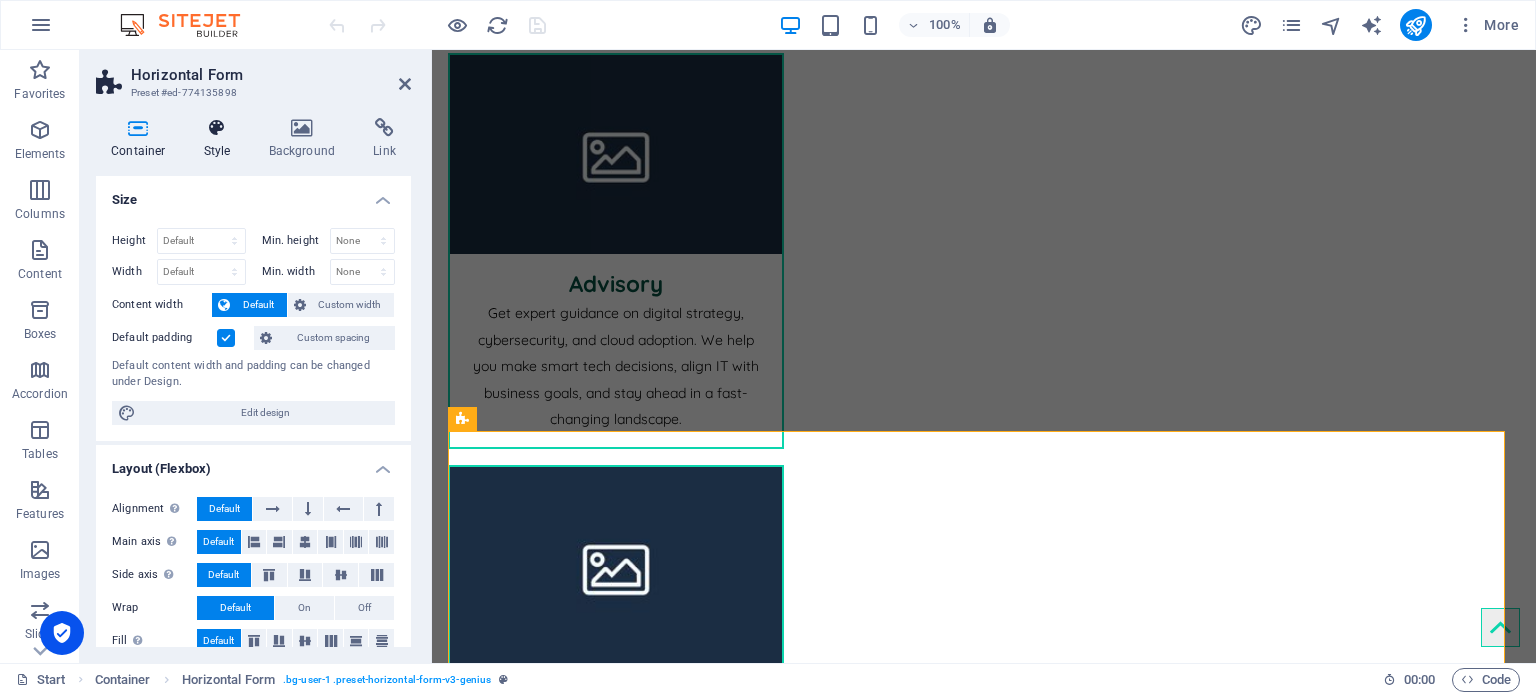 click at bounding box center [217, 128] 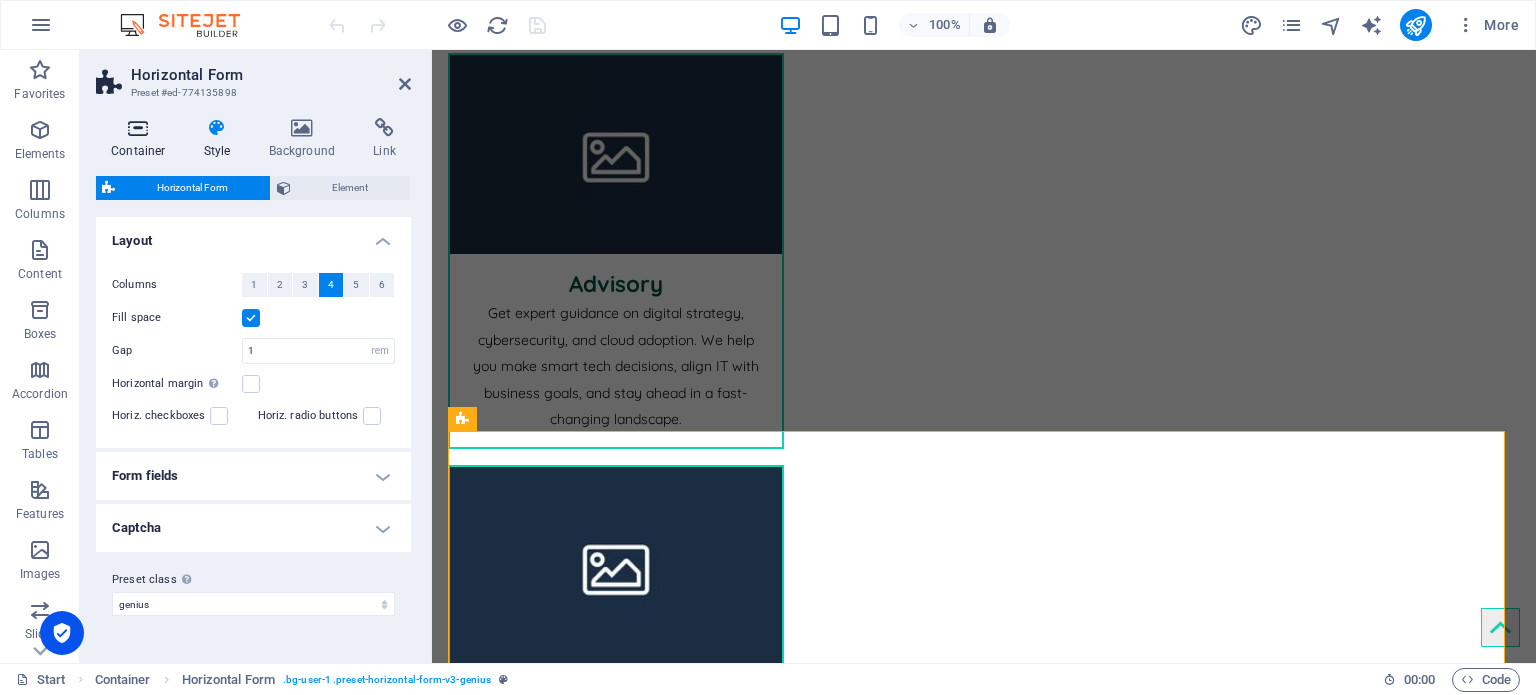 click at bounding box center [138, 128] 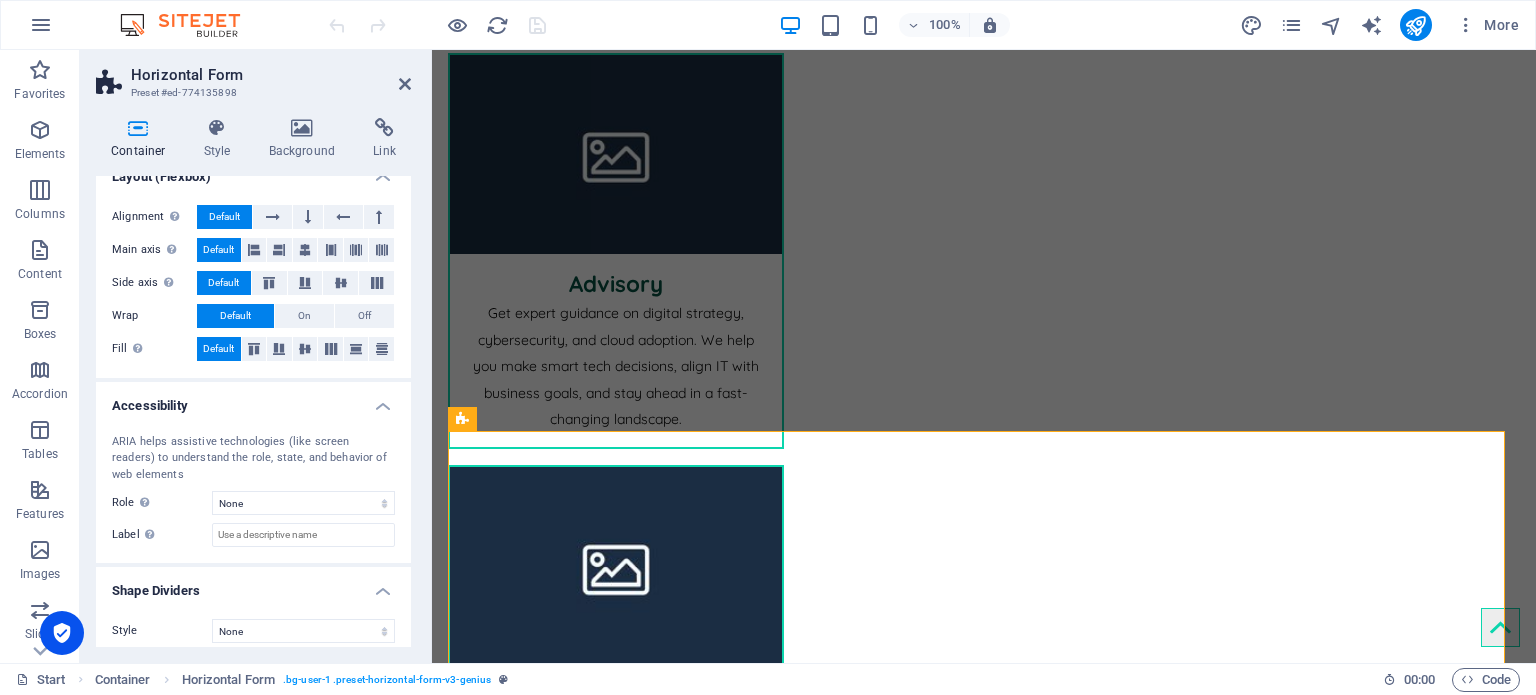 scroll, scrollTop: 302, scrollLeft: 0, axis: vertical 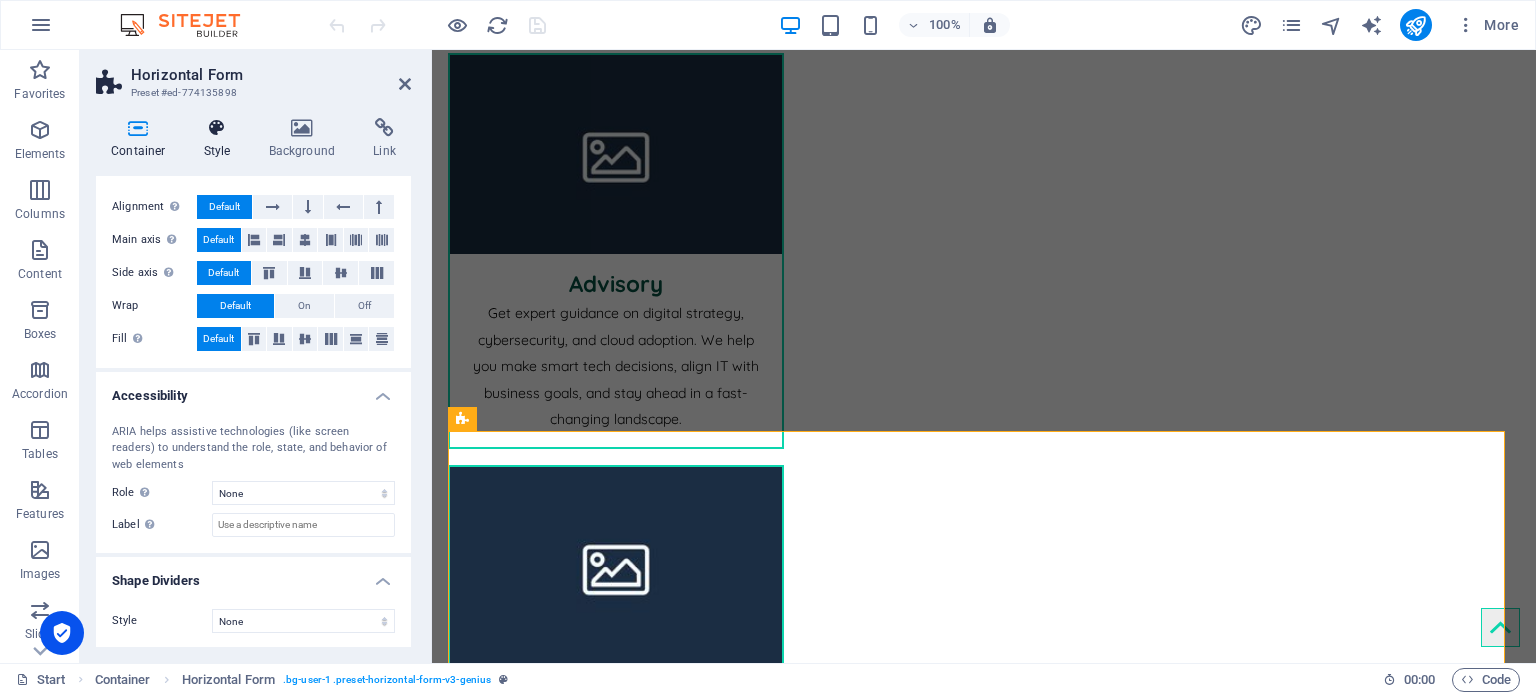 click at bounding box center (217, 128) 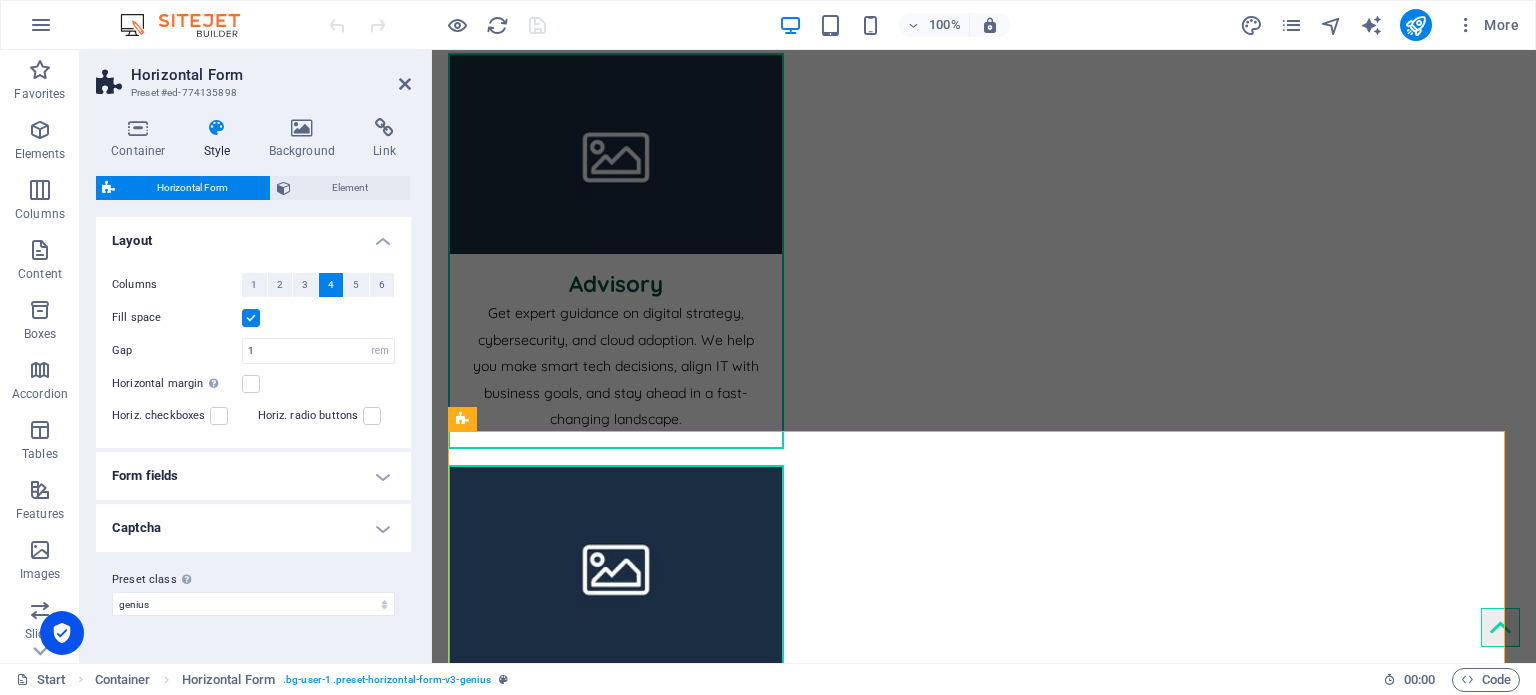 click on "Form fields" at bounding box center (253, 476) 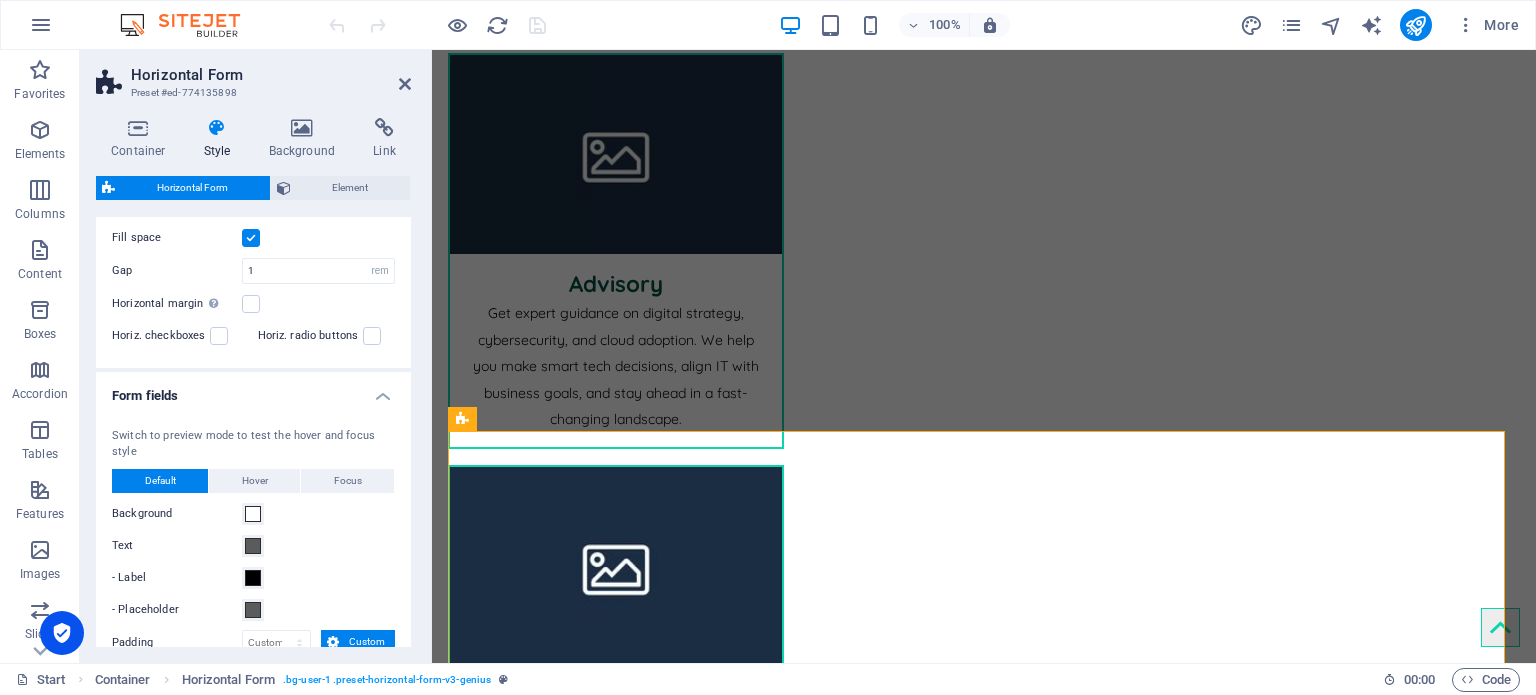 scroll, scrollTop: 78, scrollLeft: 0, axis: vertical 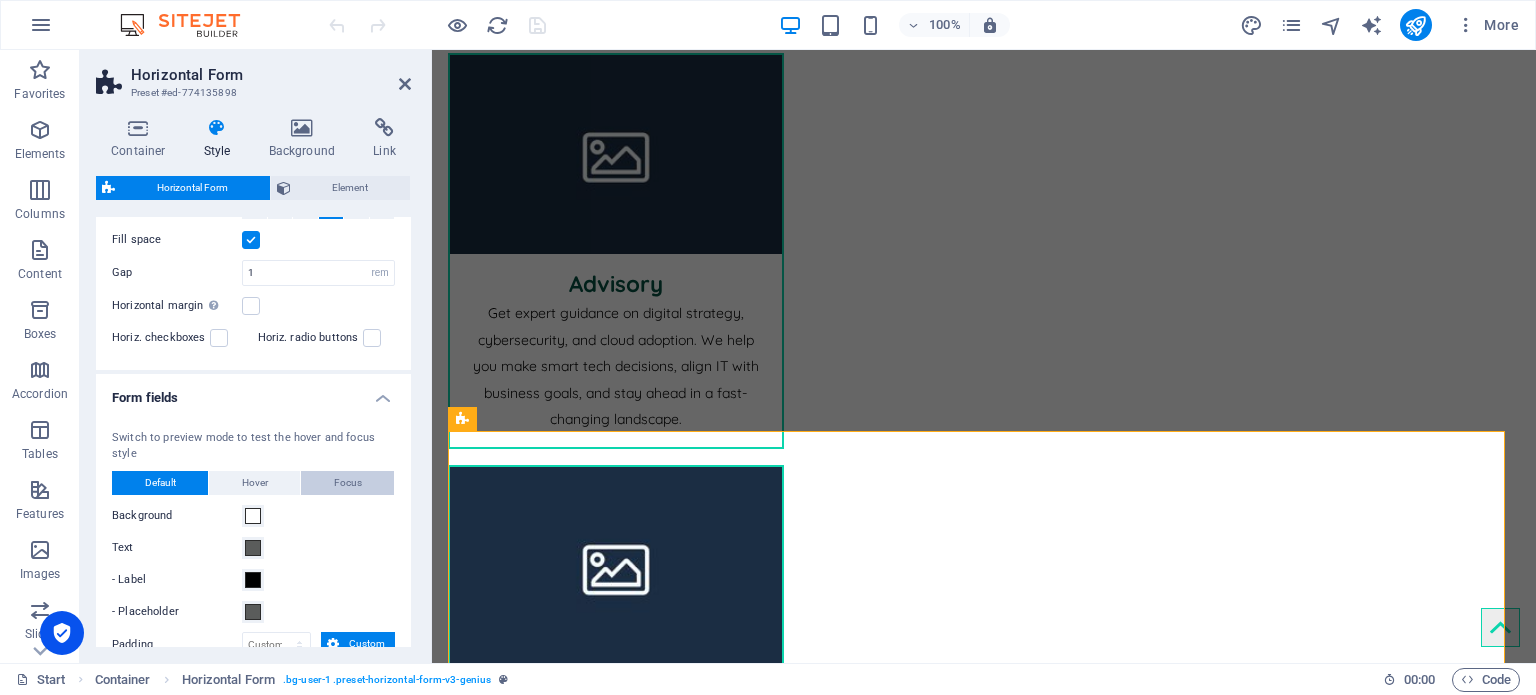 click on "Focus" at bounding box center (348, 483) 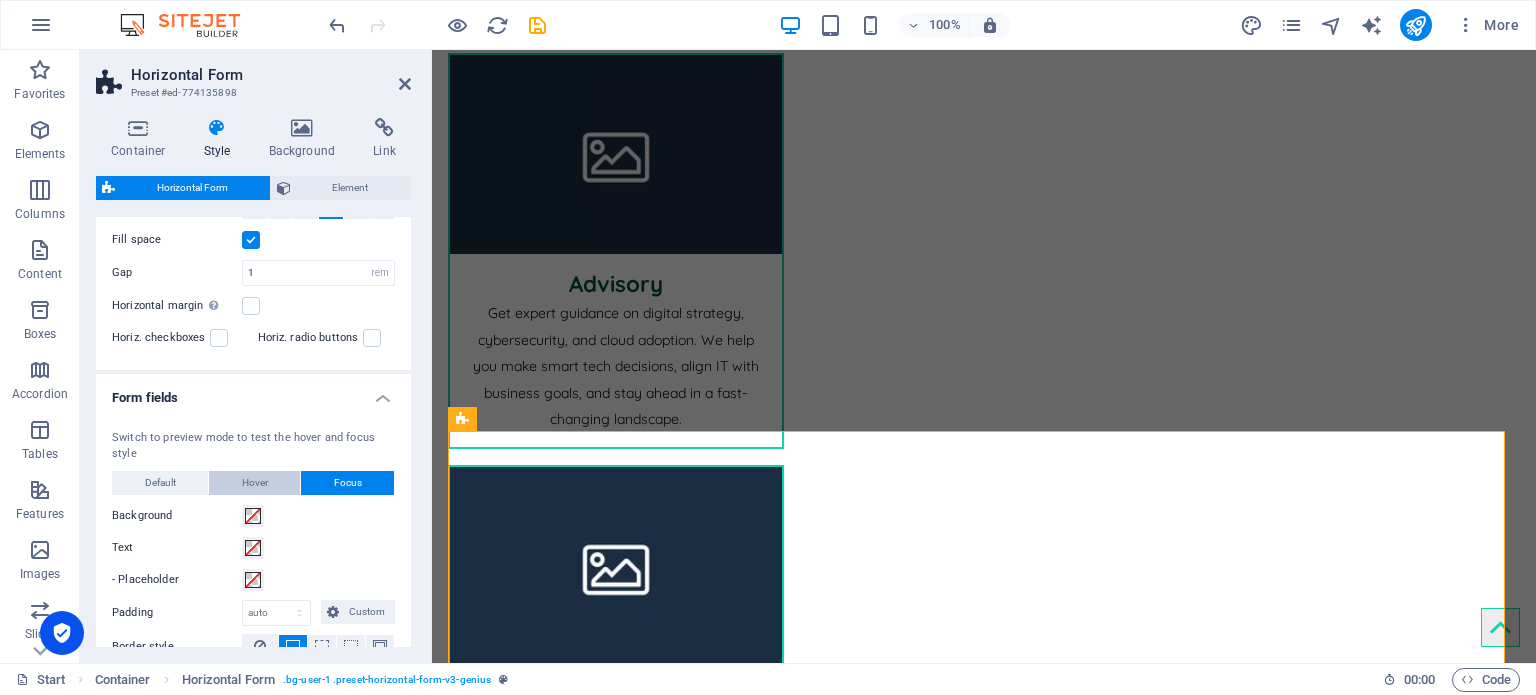 click on "Hover" at bounding box center (255, 483) 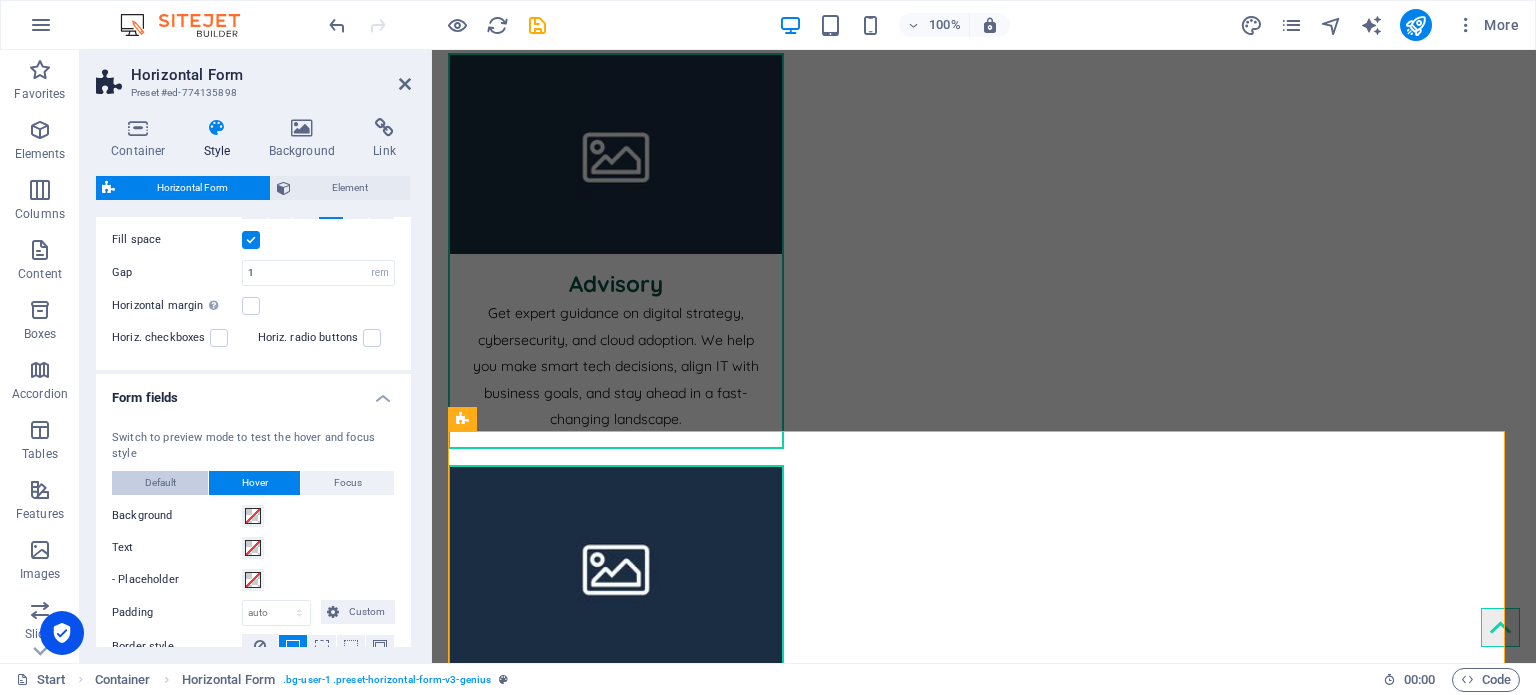 click on "Default" at bounding box center [160, 483] 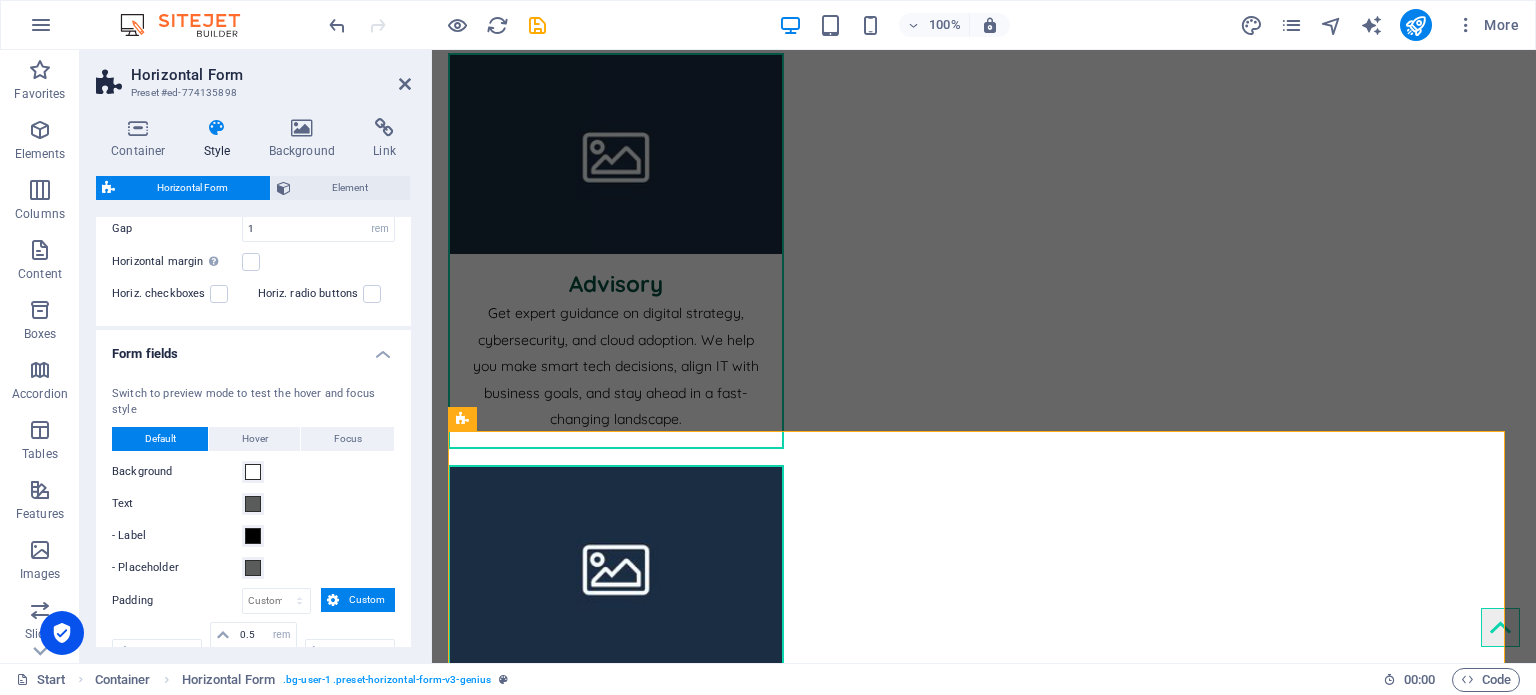 scroll, scrollTop: 0, scrollLeft: 0, axis: both 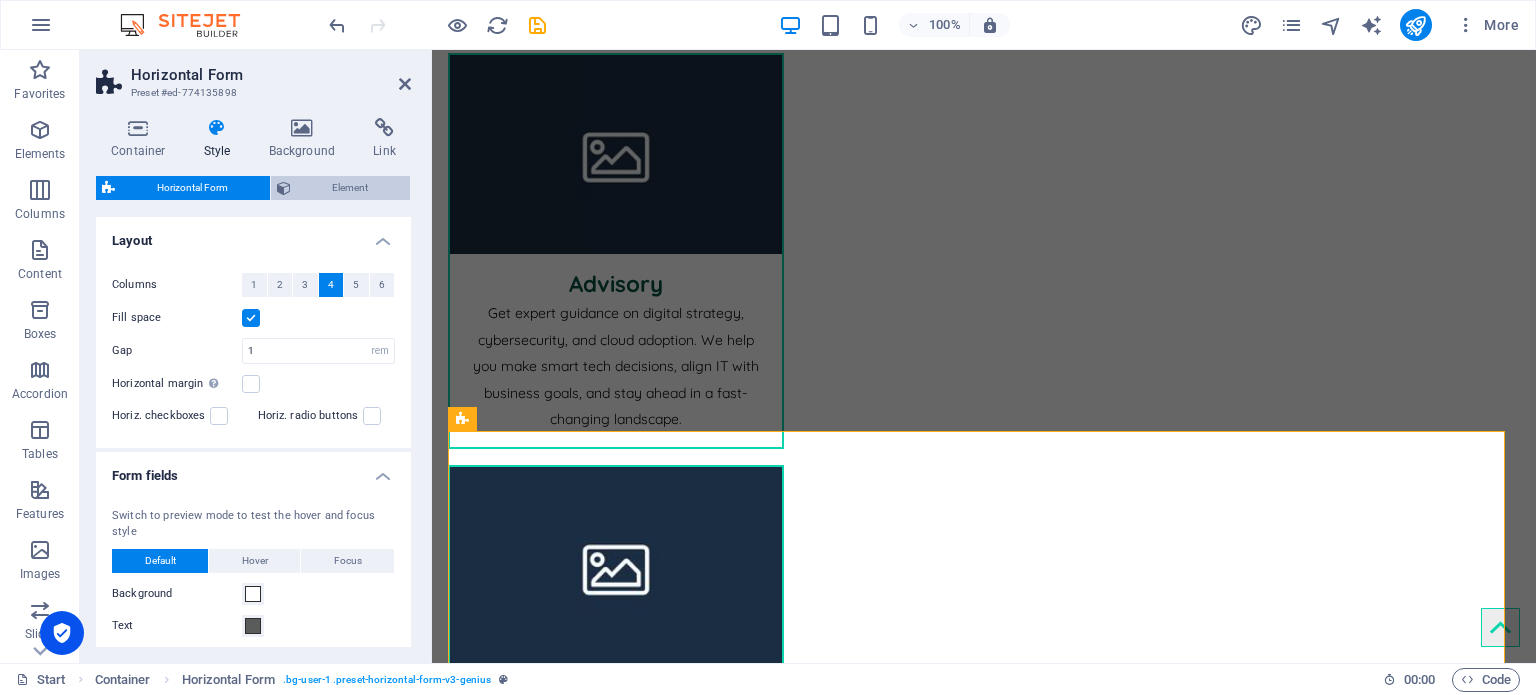 click on "Element" at bounding box center (351, 188) 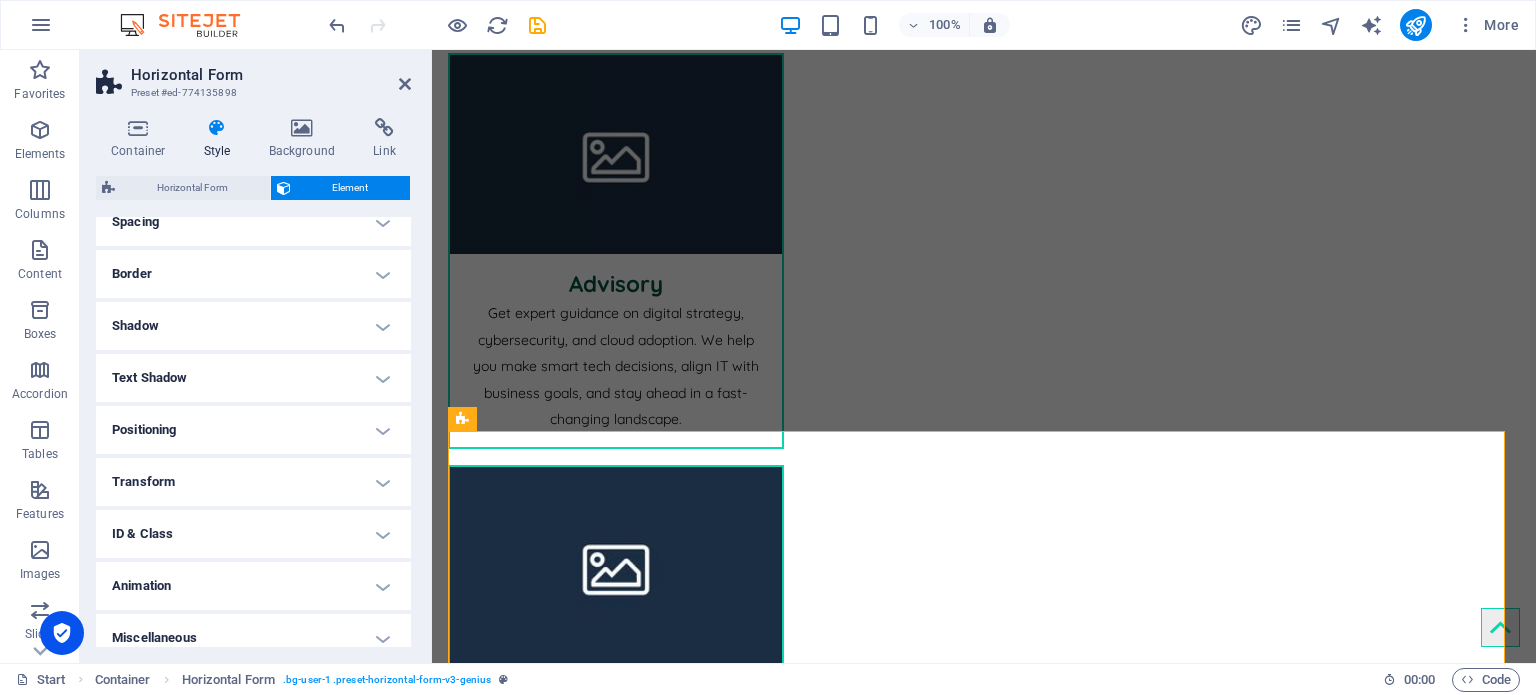 scroll, scrollTop: 414, scrollLeft: 0, axis: vertical 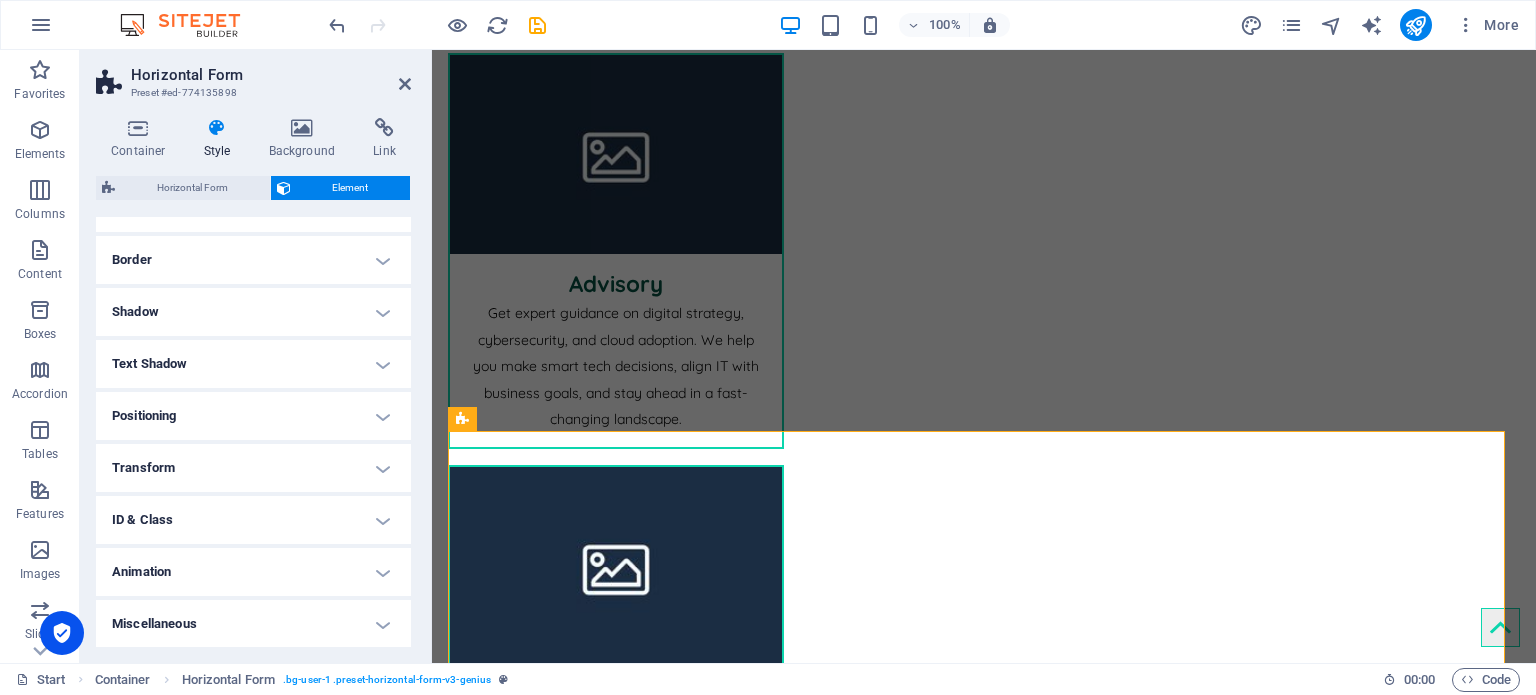click on "Miscellaneous" at bounding box center (253, 624) 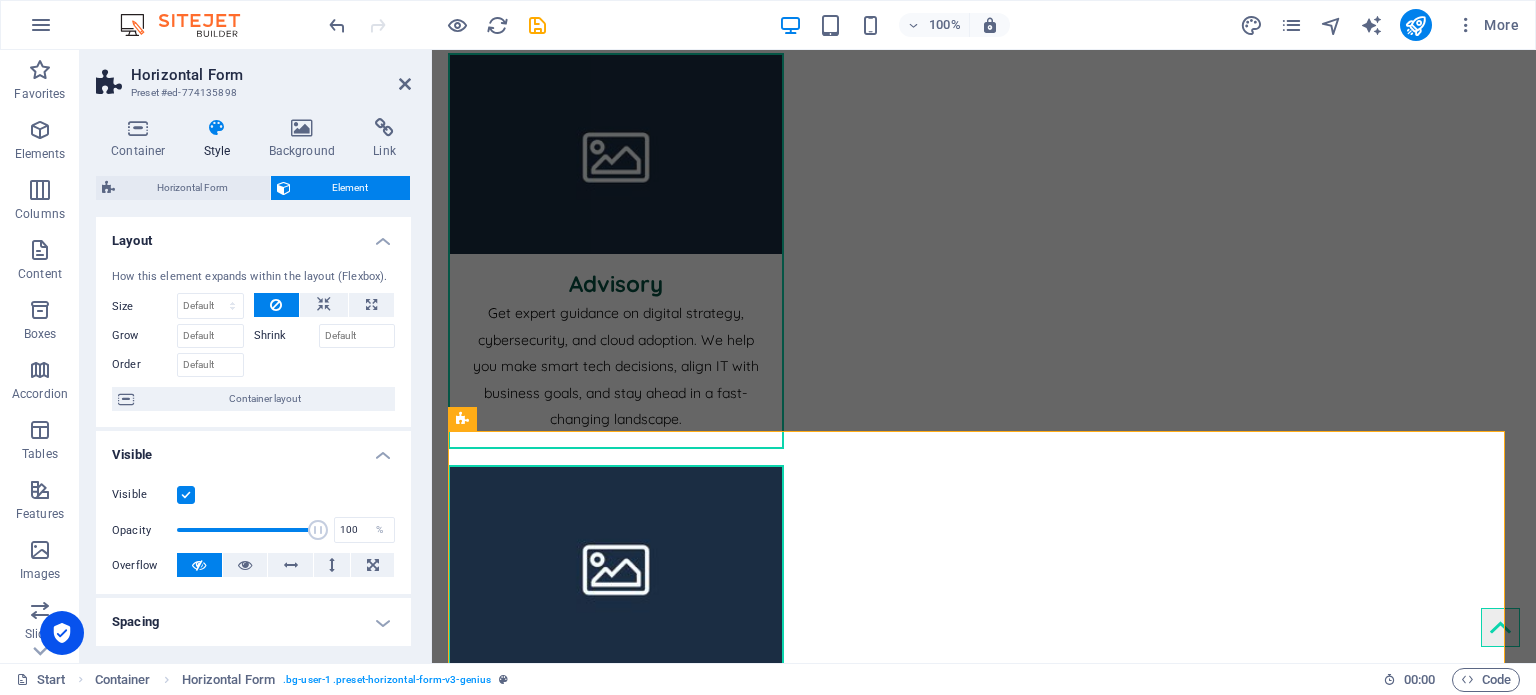 scroll, scrollTop: 0, scrollLeft: 0, axis: both 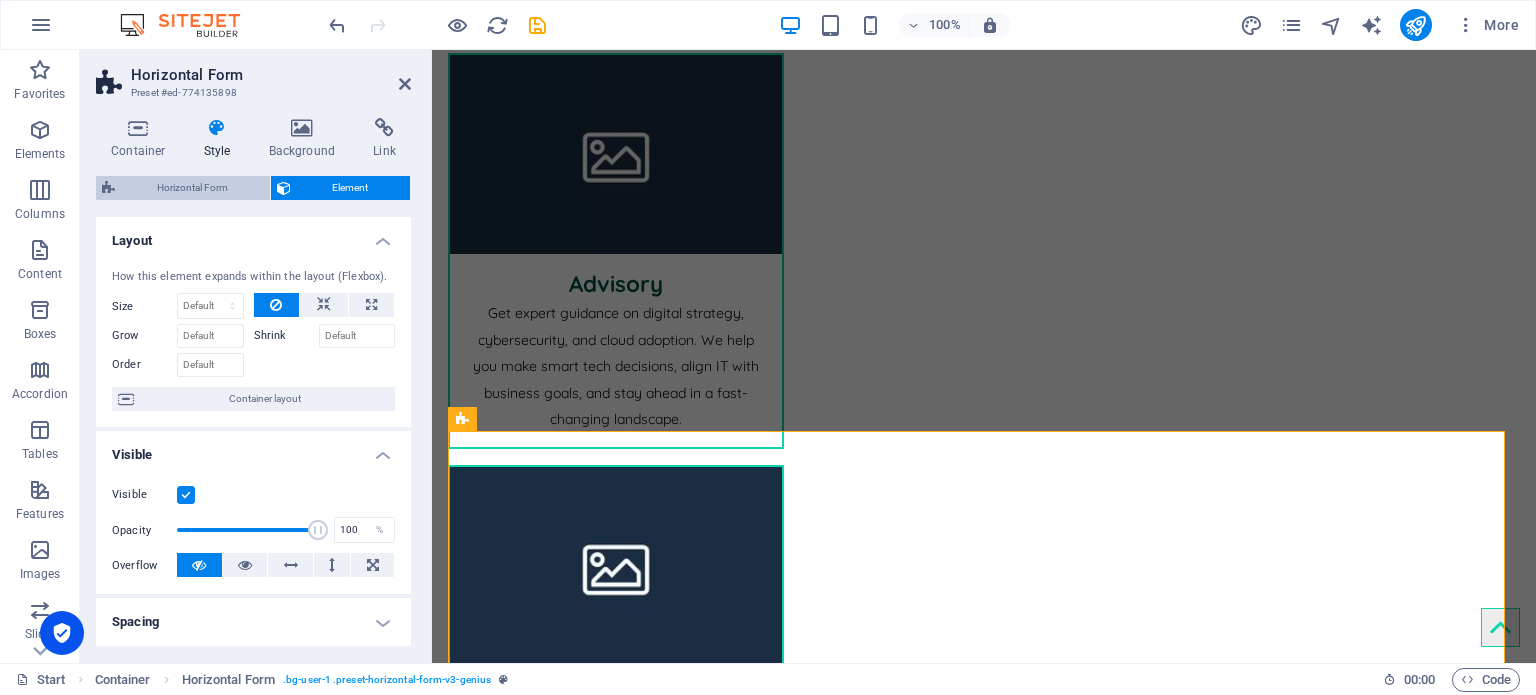 click on "Horizontal Form" at bounding box center [192, 188] 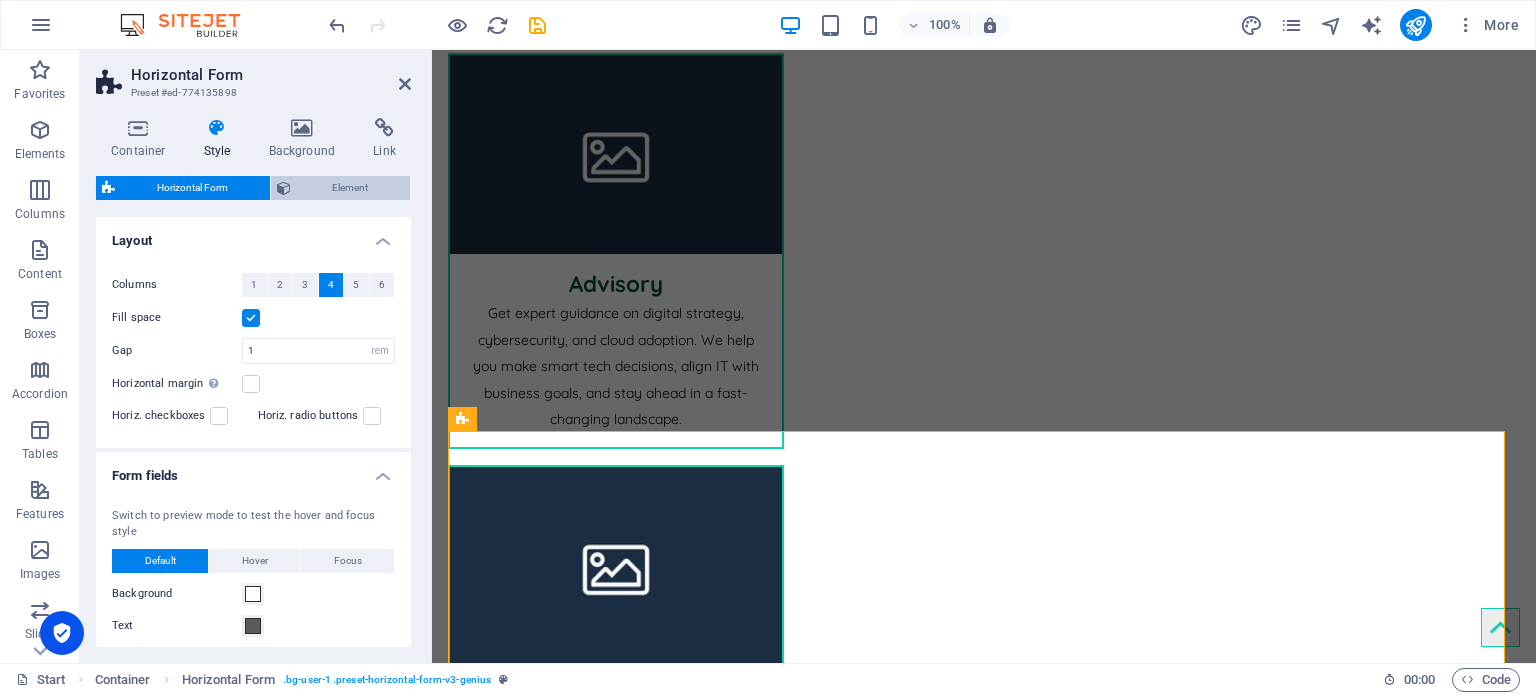 click on "Element" at bounding box center (351, 188) 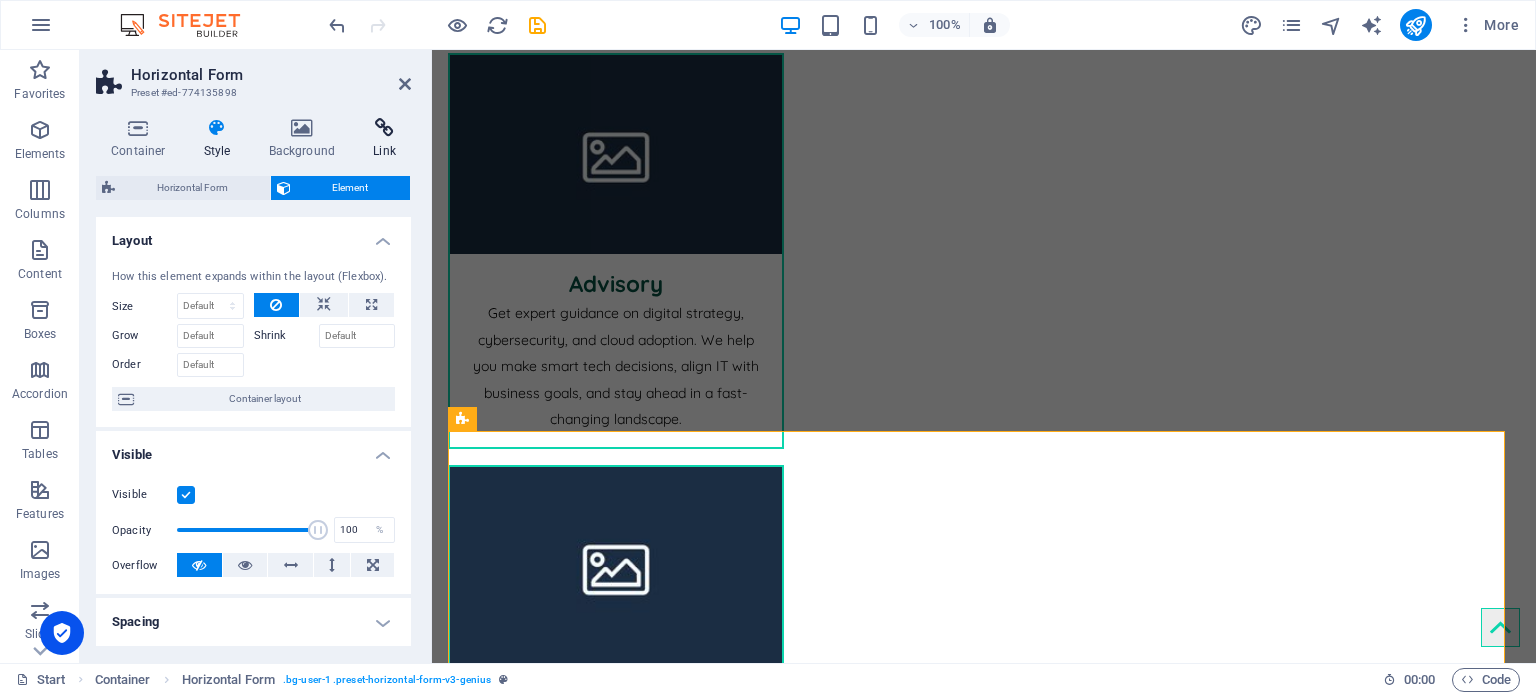 click on "Link" at bounding box center (384, 139) 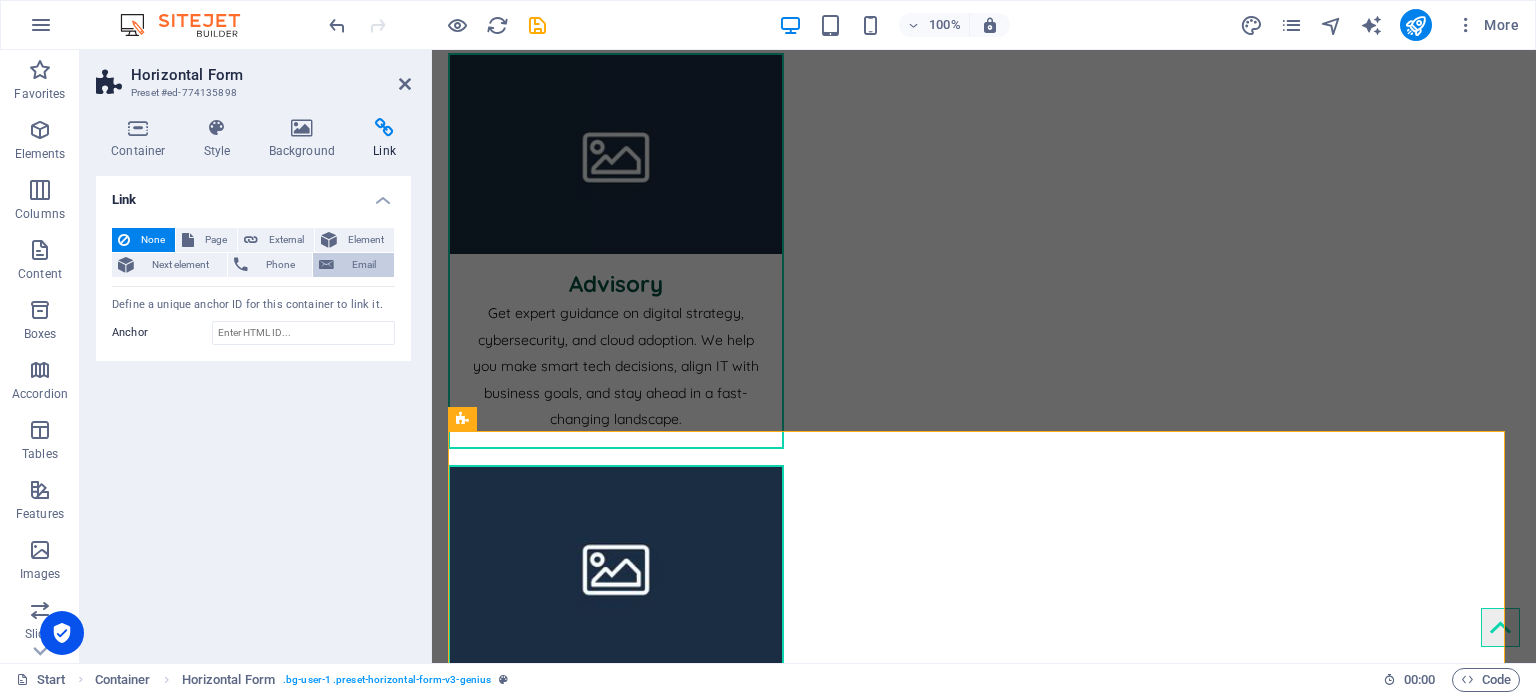 click on "Email" at bounding box center [364, 265] 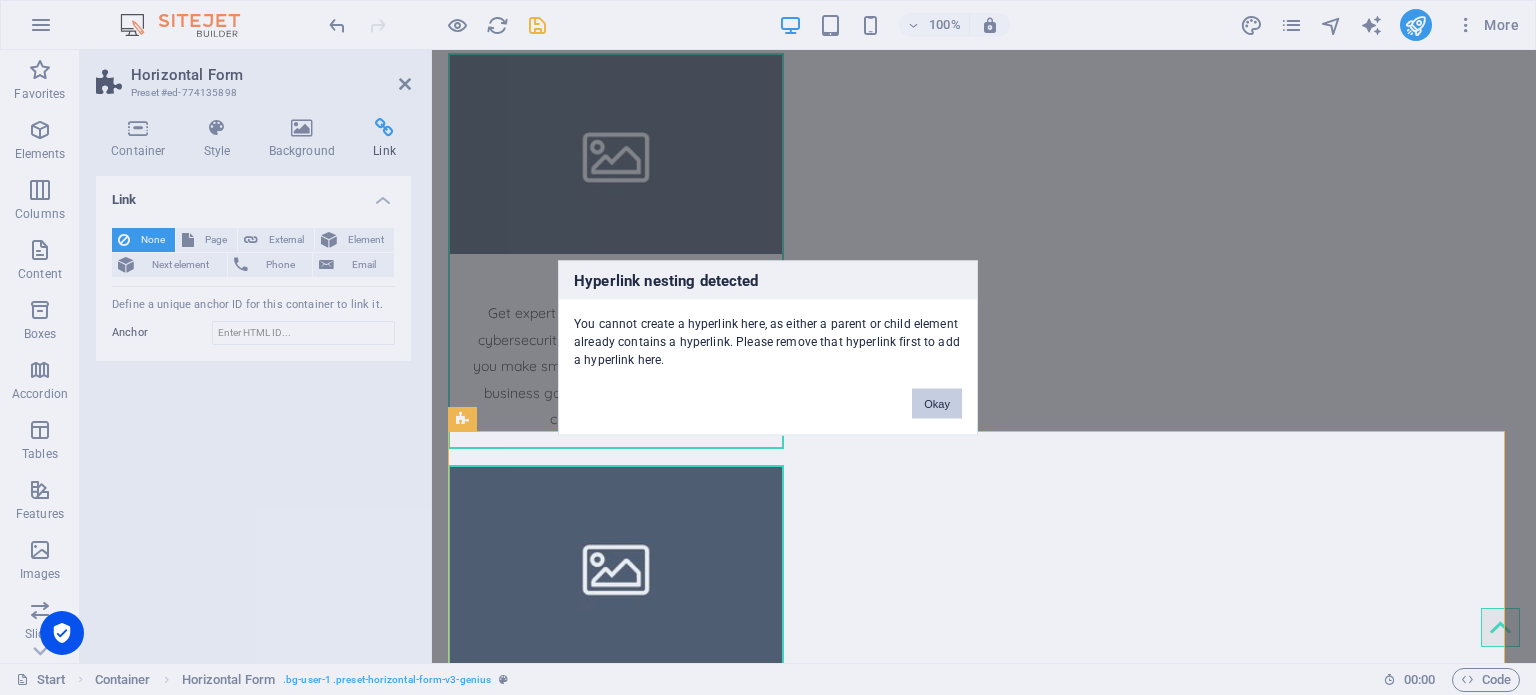 drag, startPoint x: 953, startPoint y: 404, endPoint x: 514, endPoint y: 353, distance: 441.95248 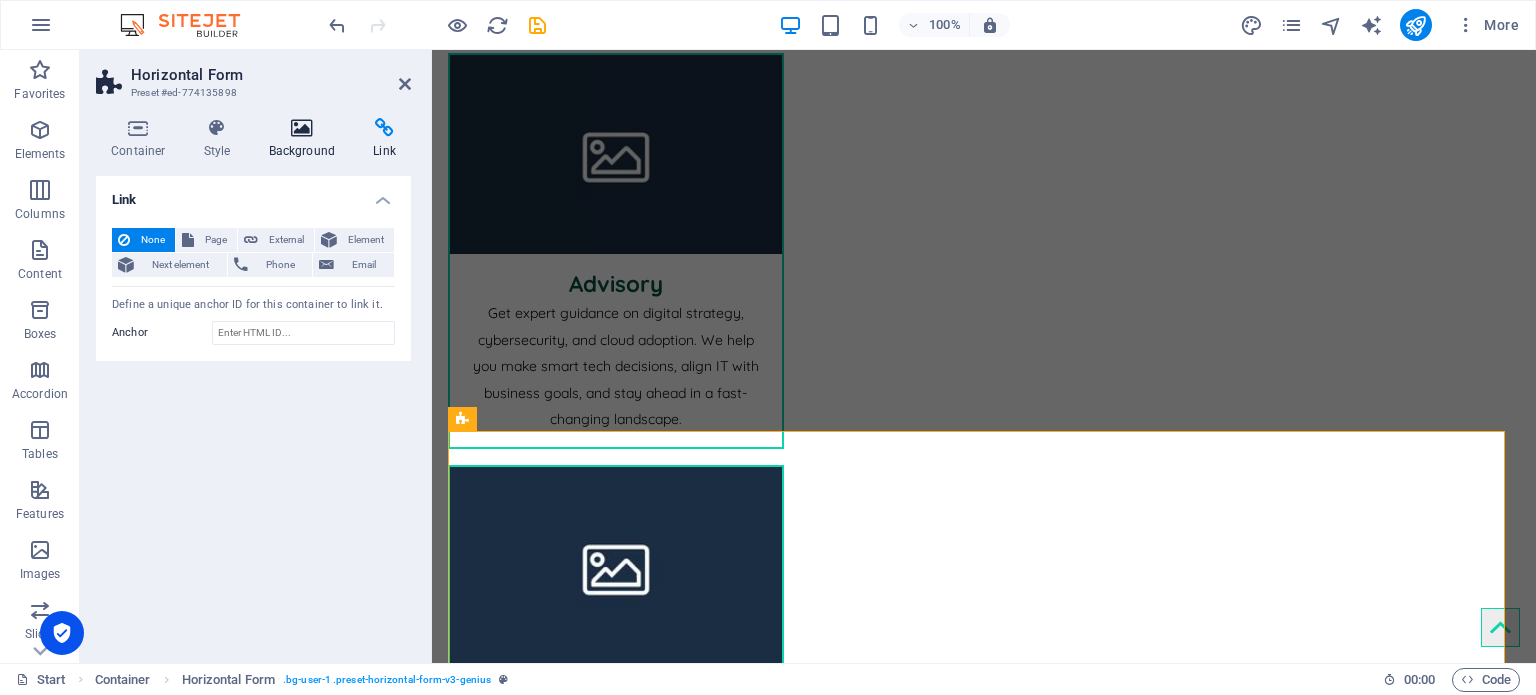 click on "Background" at bounding box center (306, 139) 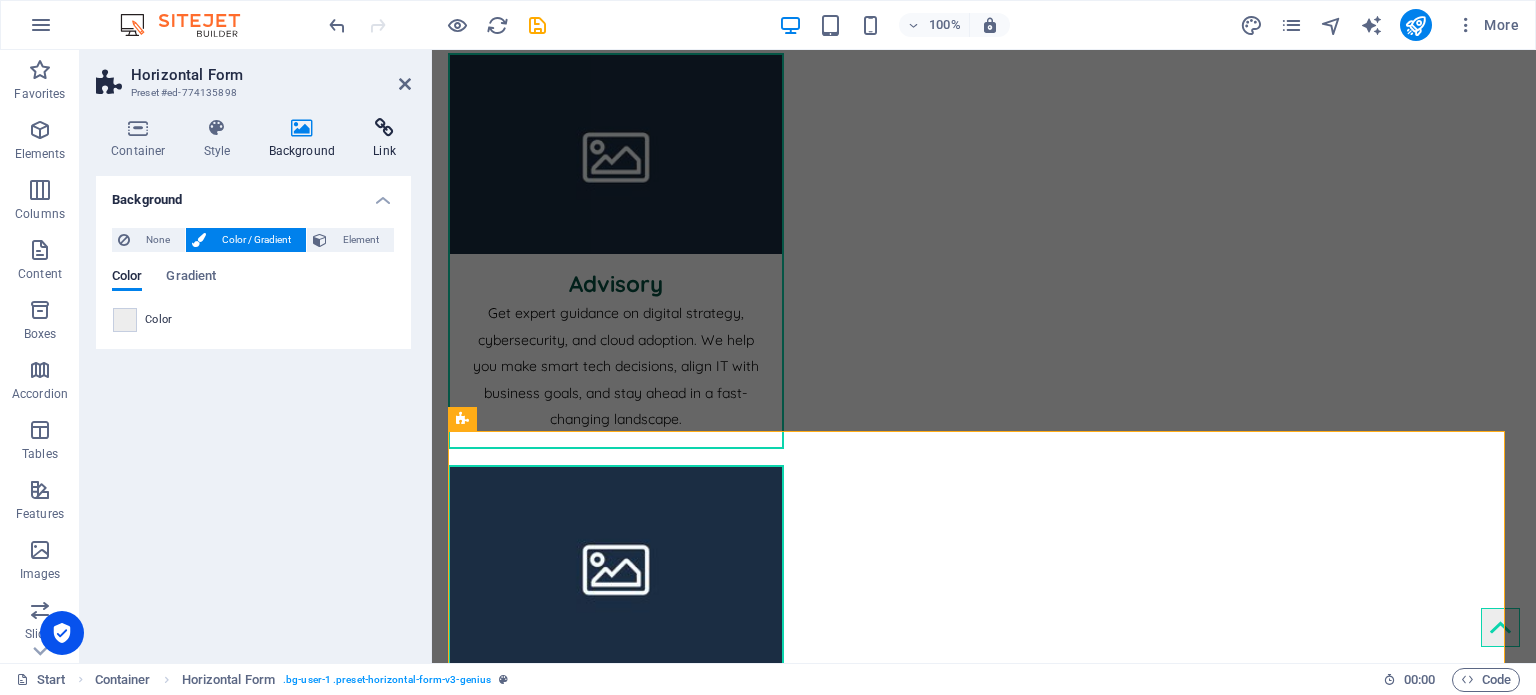 click at bounding box center (384, 128) 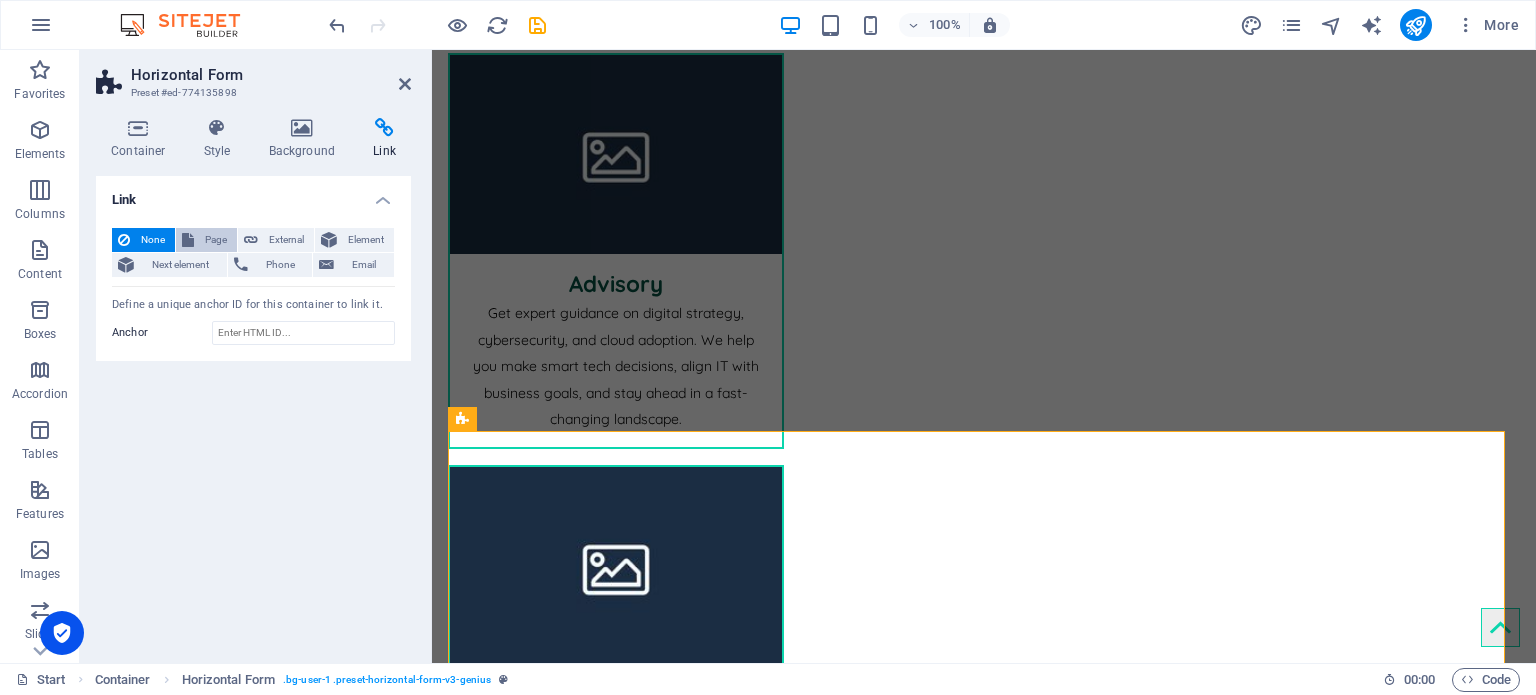 click on "Page" at bounding box center [215, 240] 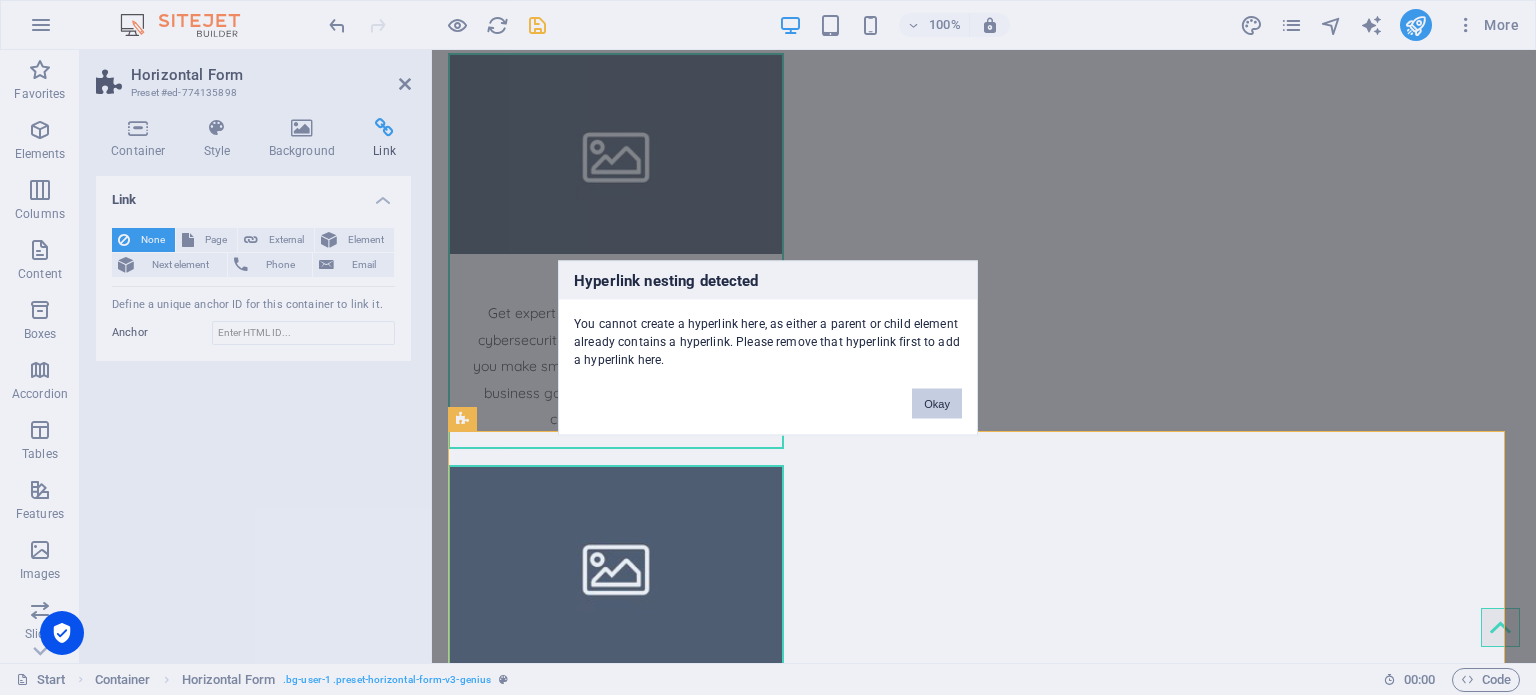 click on "Okay" at bounding box center (937, 403) 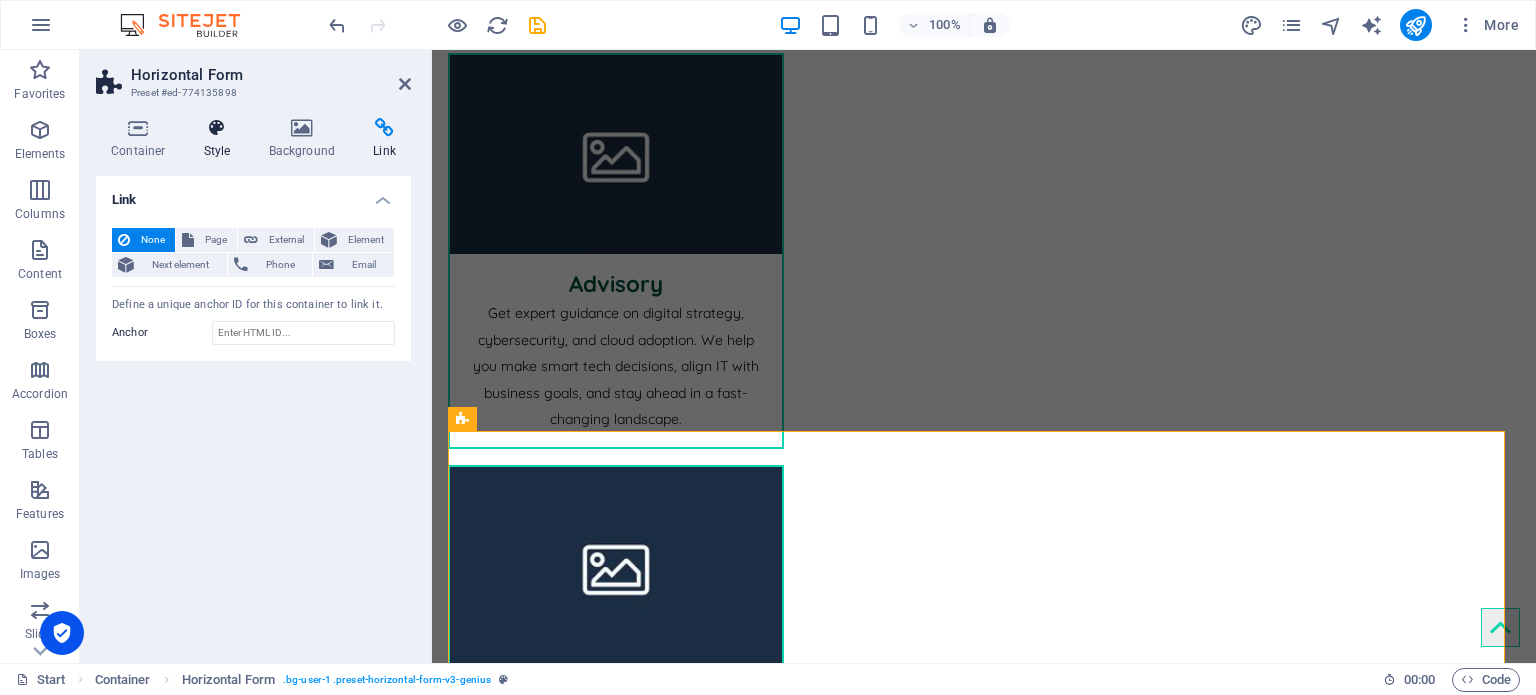 click at bounding box center (217, 128) 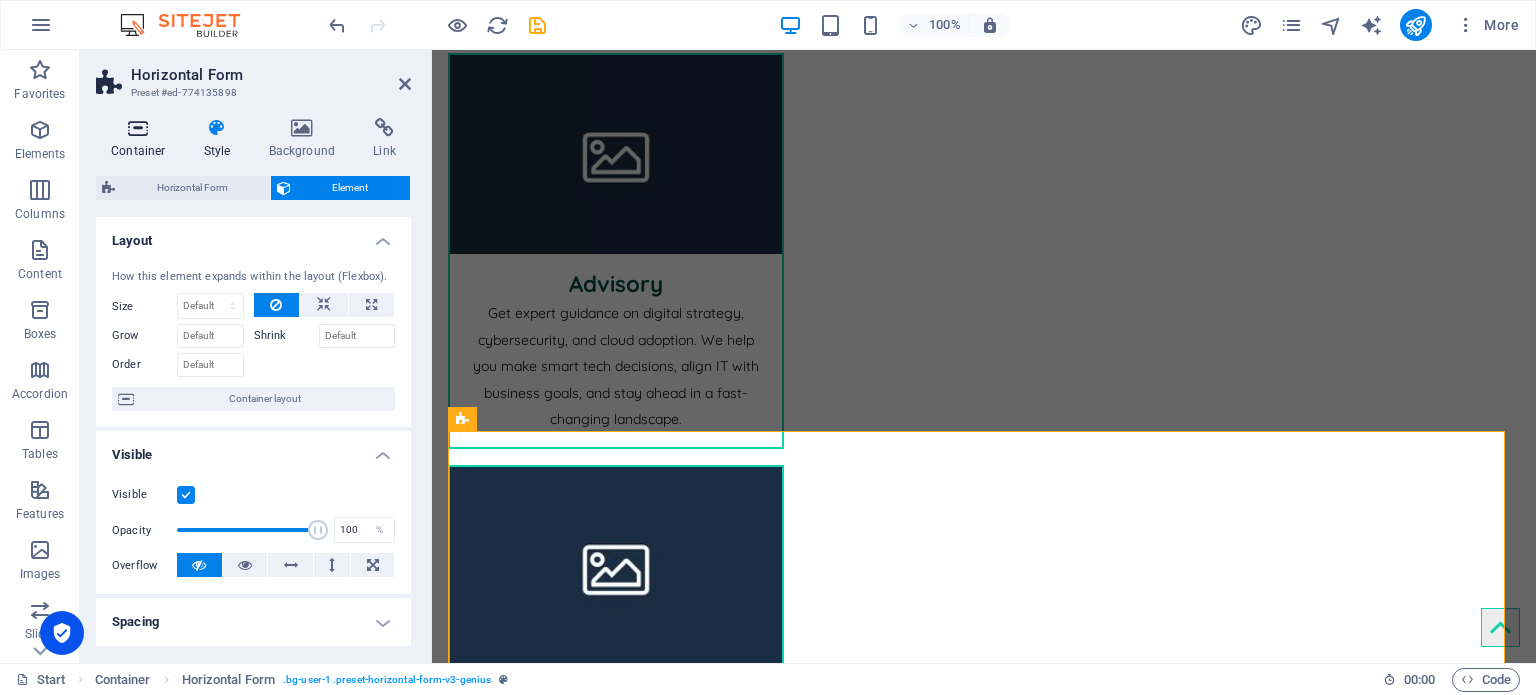 click at bounding box center (138, 128) 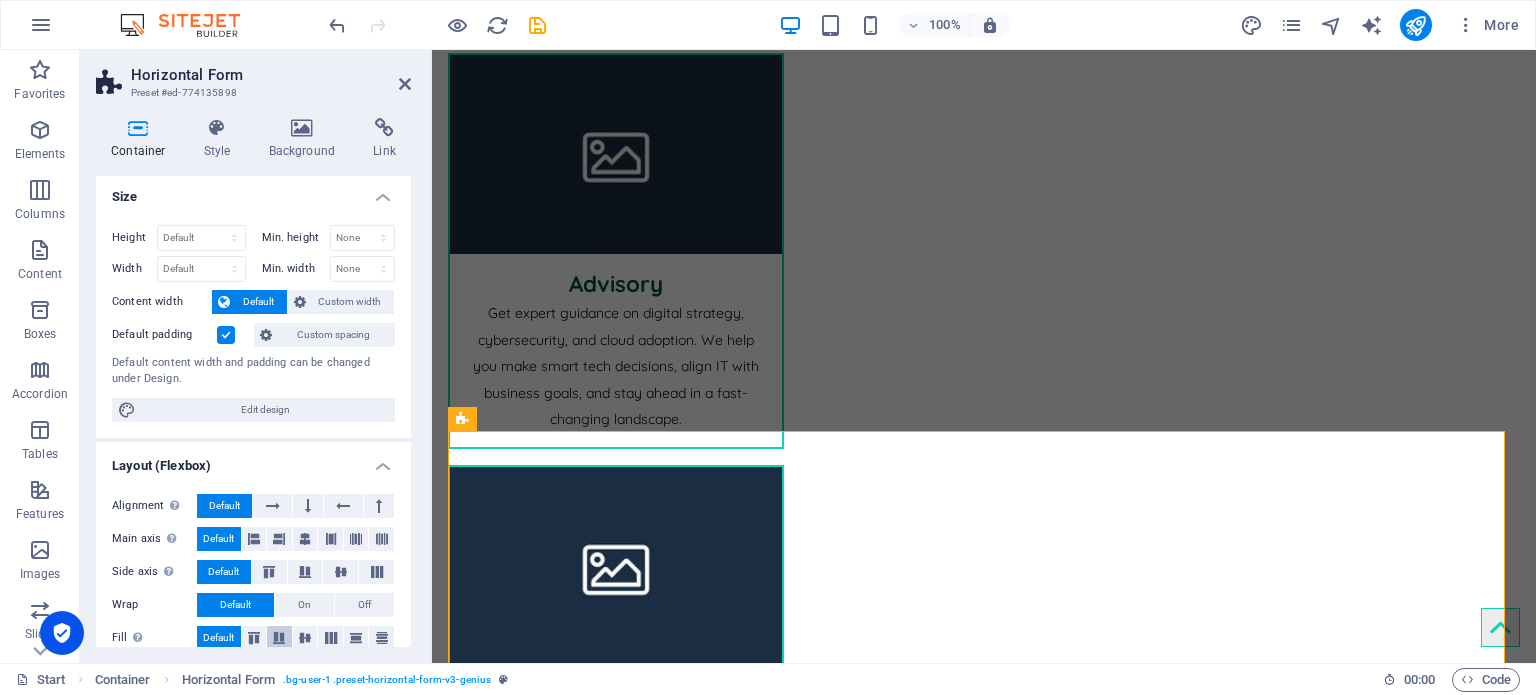 scroll, scrollTop: 0, scrollLeft: 0, axis: both 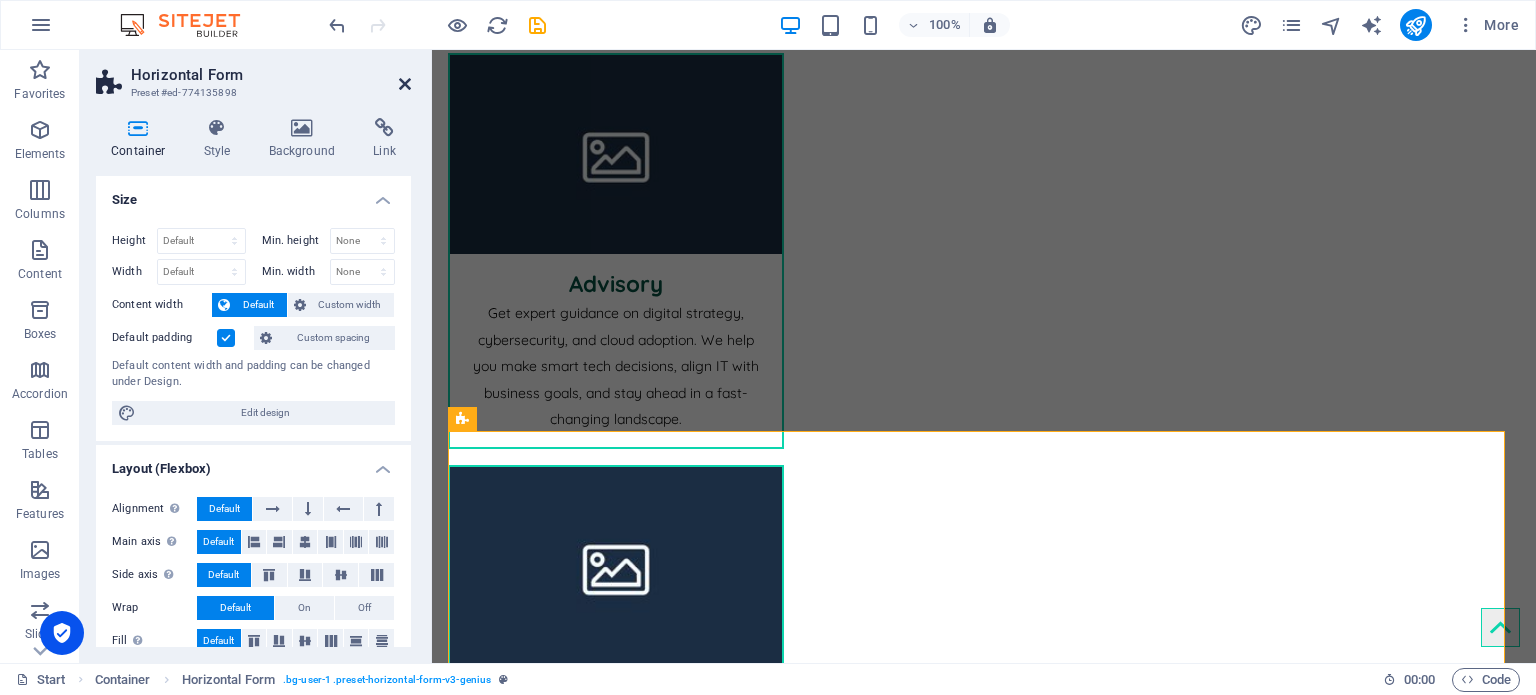 click at bounding box center [405, 84] 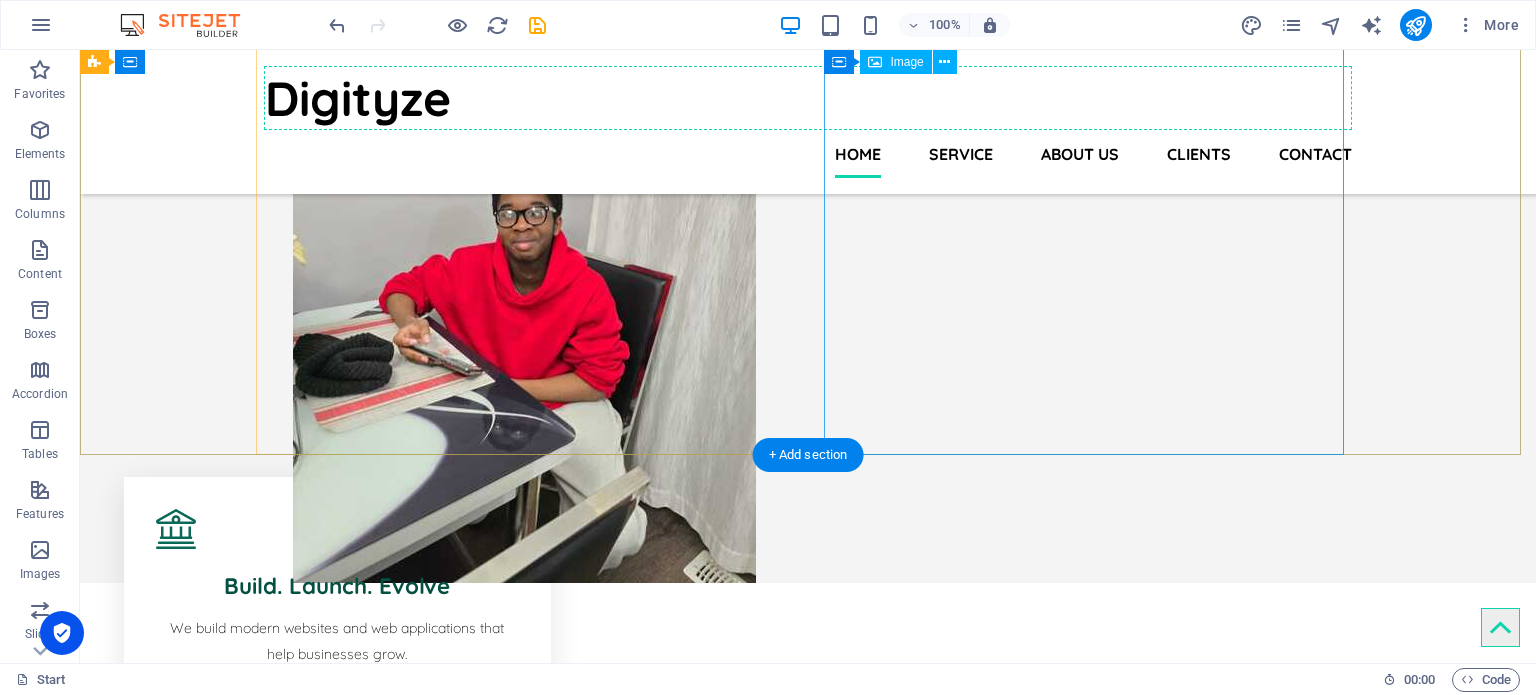 scroll, scrollTop: 307, scrollLeft: 0, axis: vertical 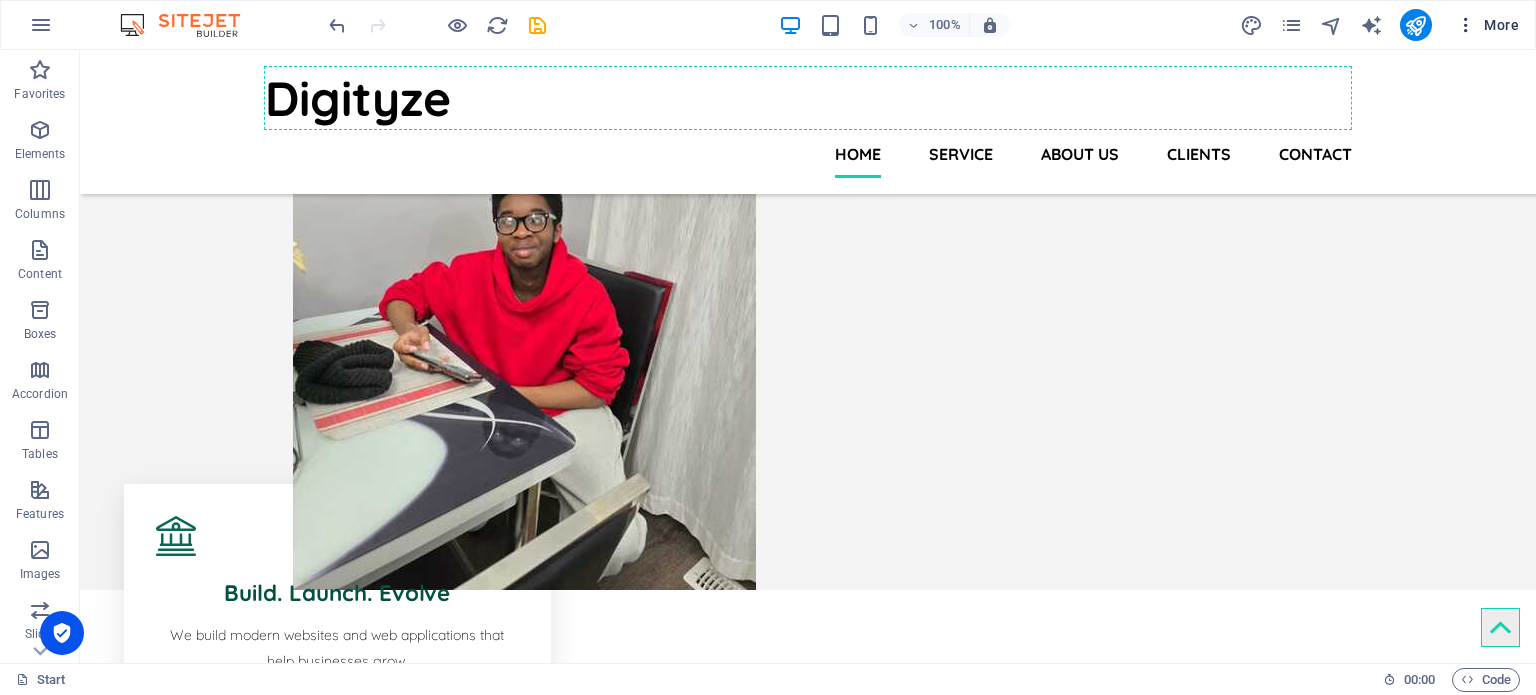 click on "More" at bounding box center [1487, 25] 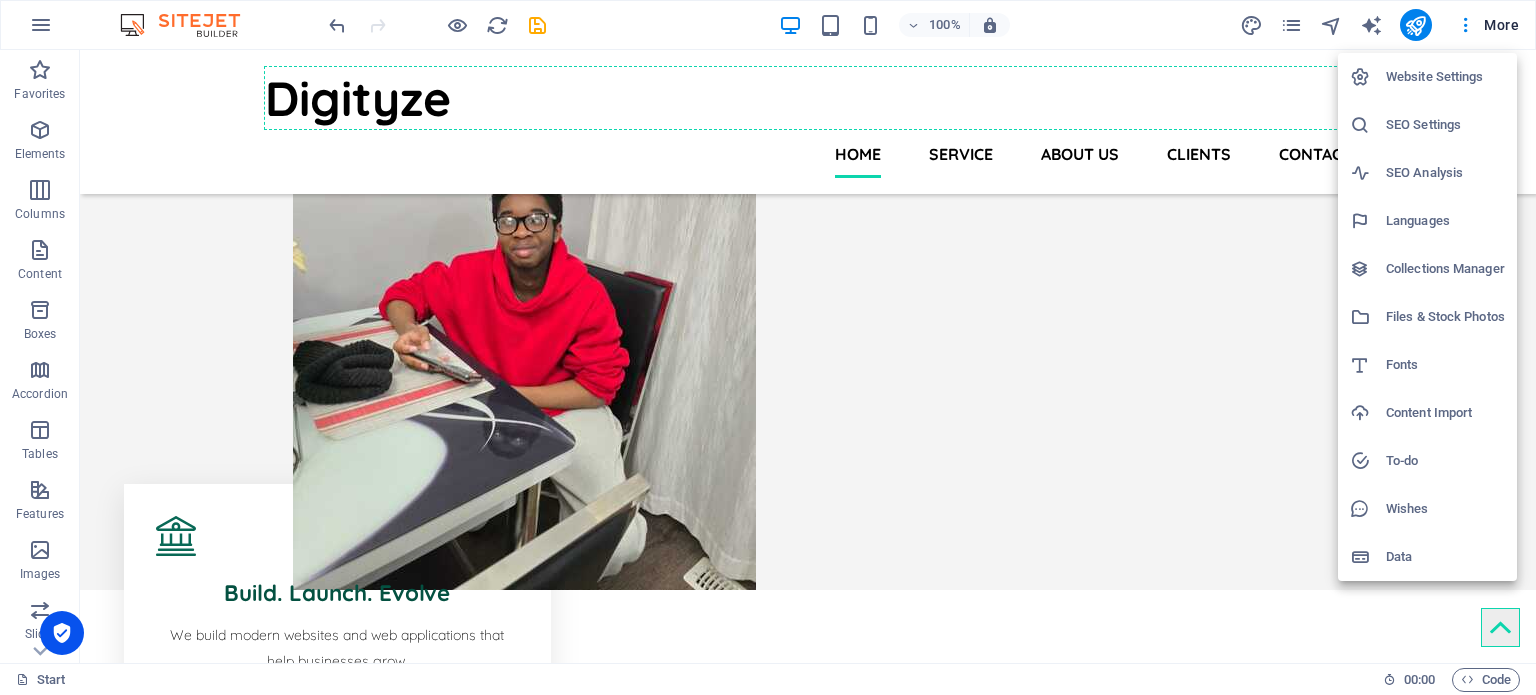 click on "Data" at bounding box center (1445, 557) 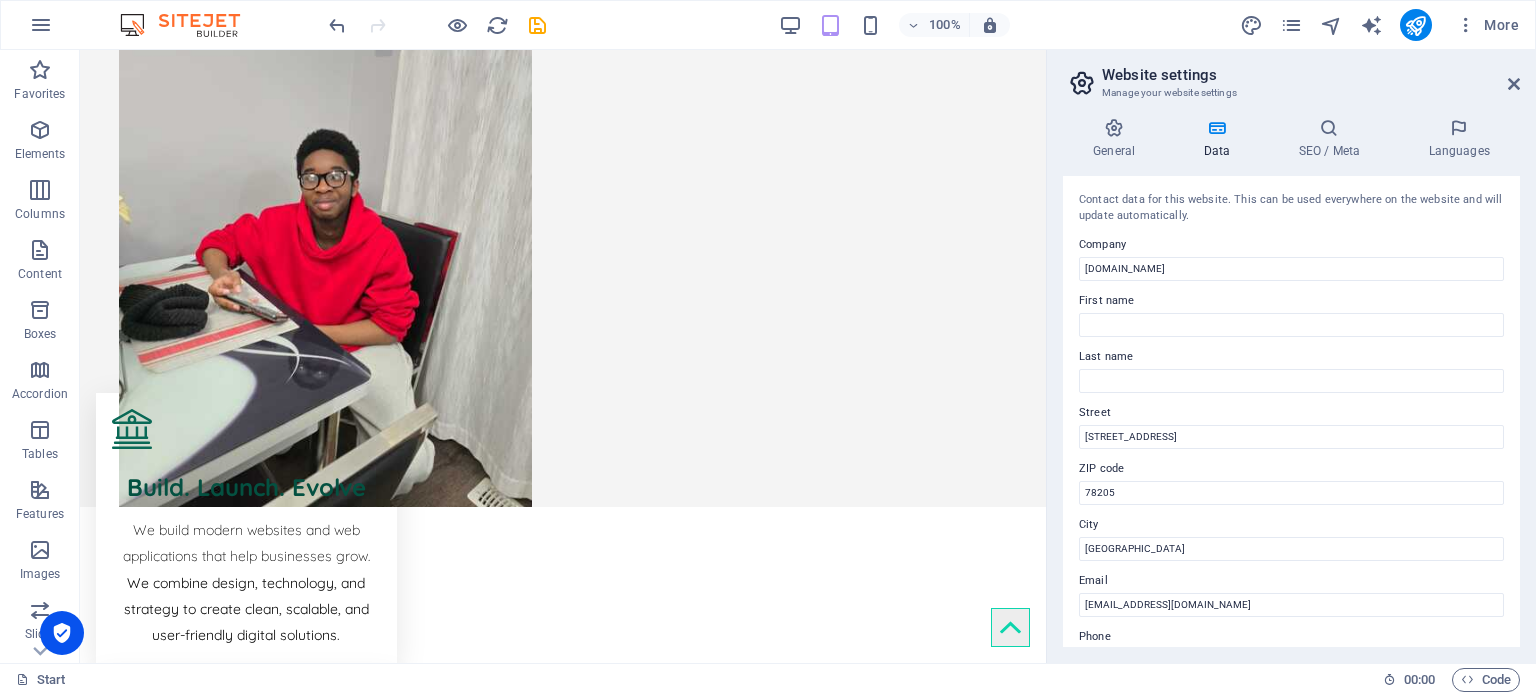 click on "Contact data for this website. This can be used everywhere on the website and will update automatically. Company digityze.ng First name Last name Street 300 Alamo Plaza ZIP code 78205 City Calgary Email webmaster@digityze.ng Phone +1-825-288-4870 Mobile Fax Custom field 1 Custom field 2 Custom field 3 Custom field 4 Custom field 5 Custom field 6" at bounding box center [1291, 411] 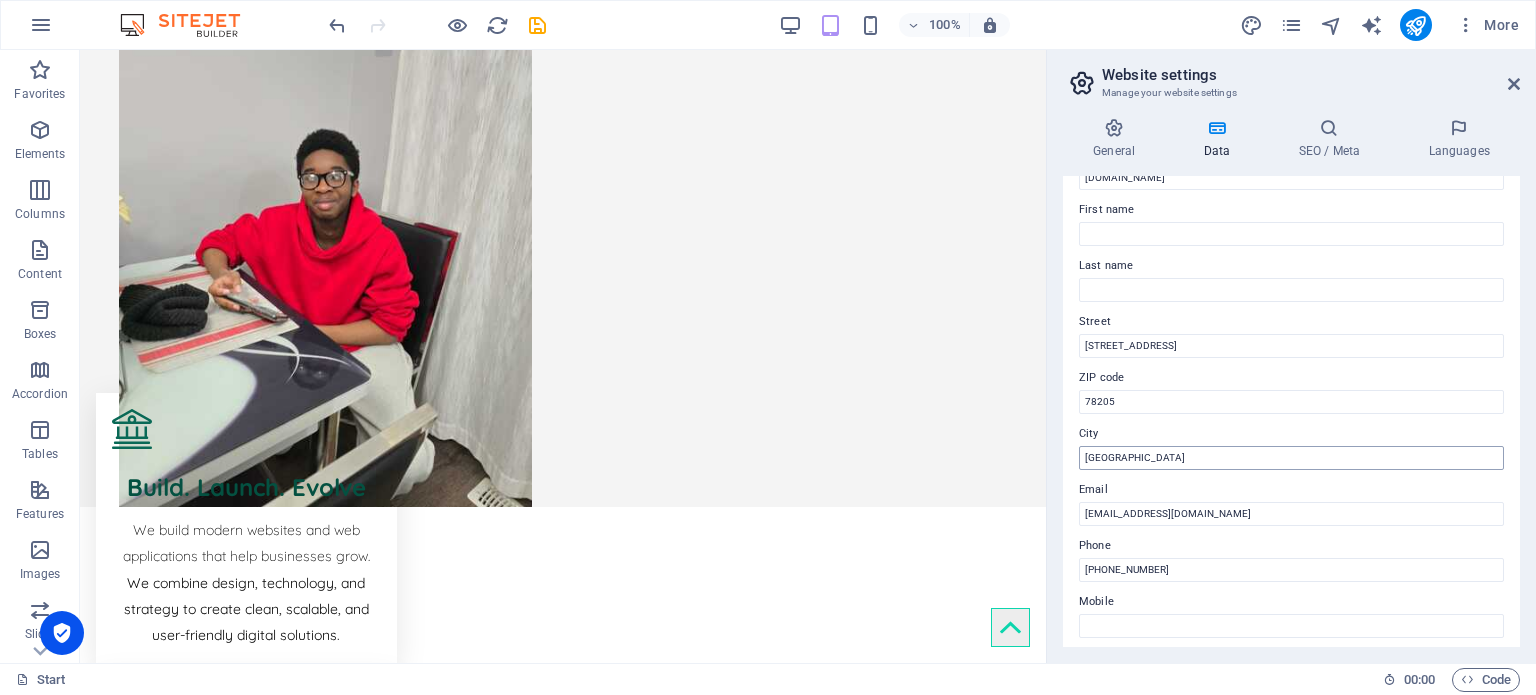 scroll, scrollTop: 89, scrollLeft: 0, axis: vertical 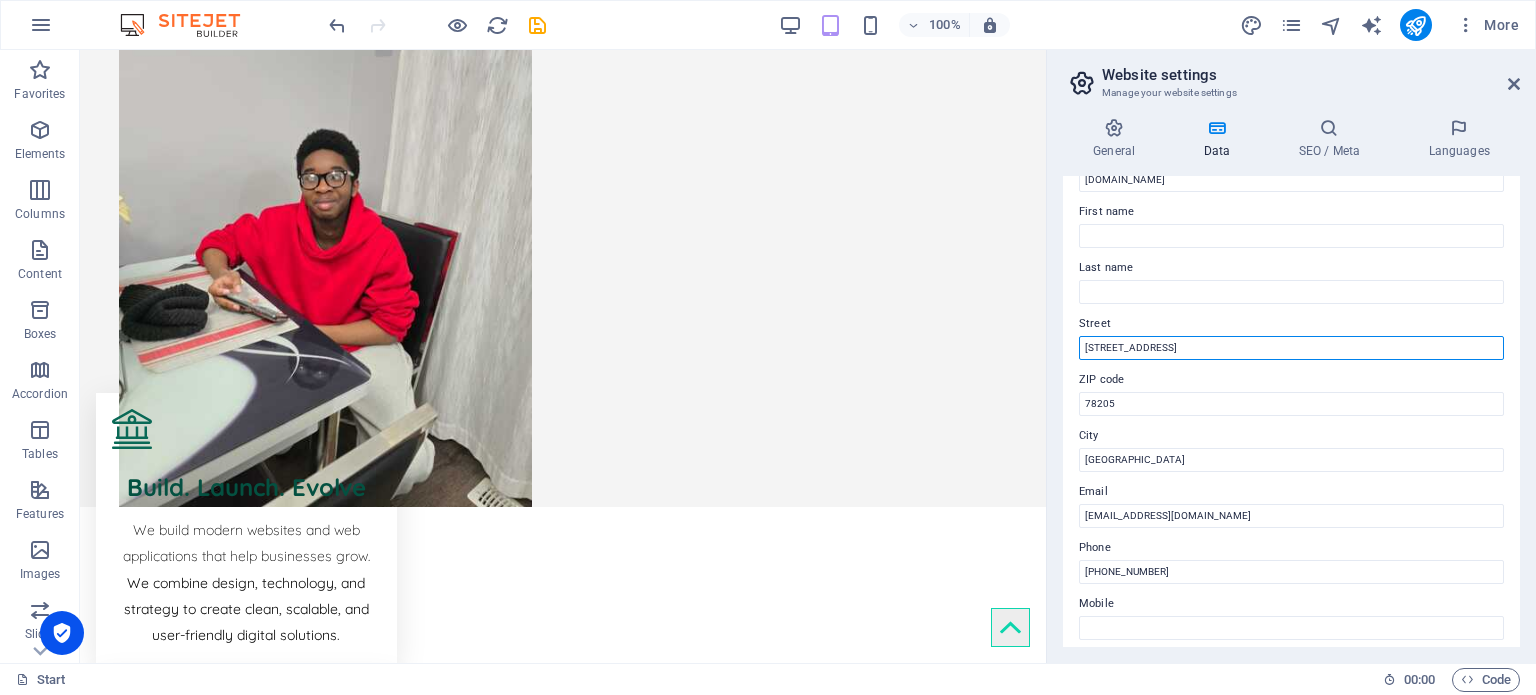 drag, startPoint x: 1260, startPoint y: 398, endPoint x: 1022, endPoint y: 346, distance: 243.61446 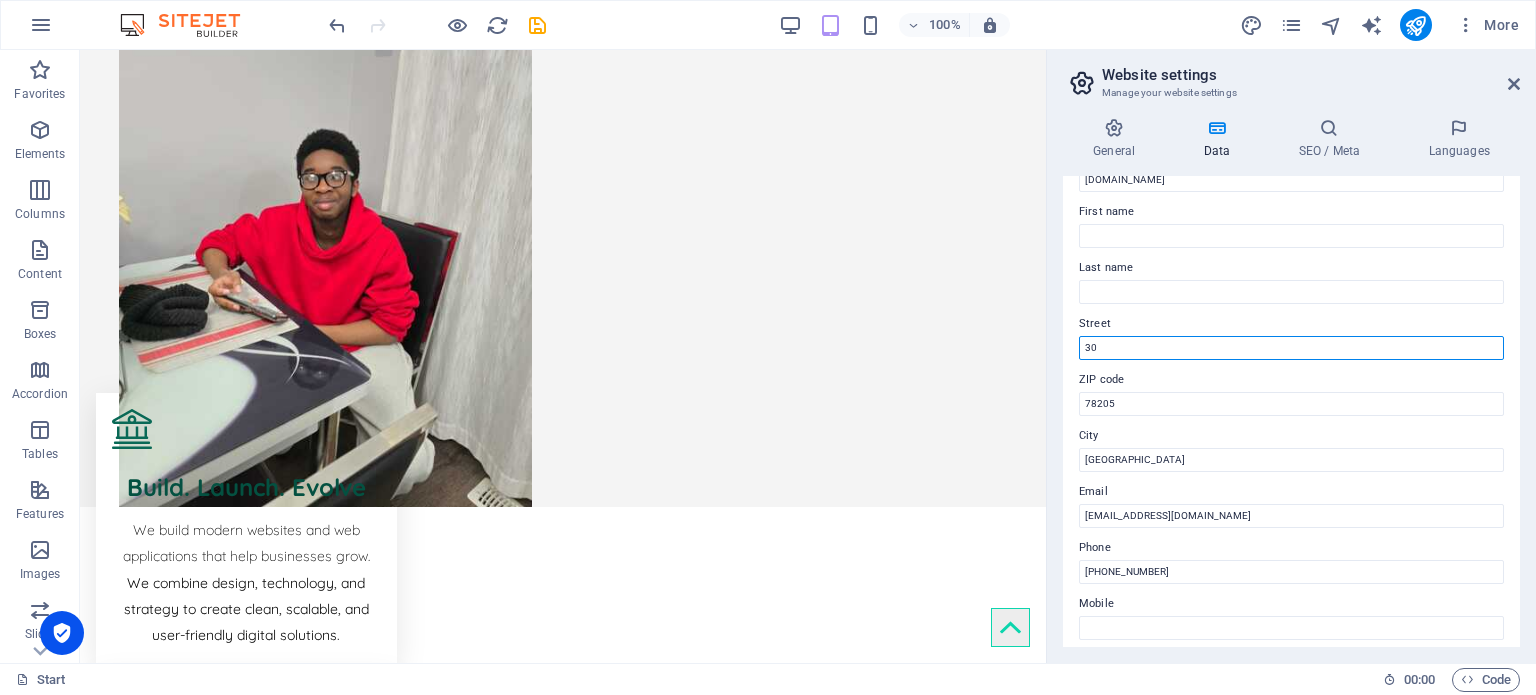 type on "3" 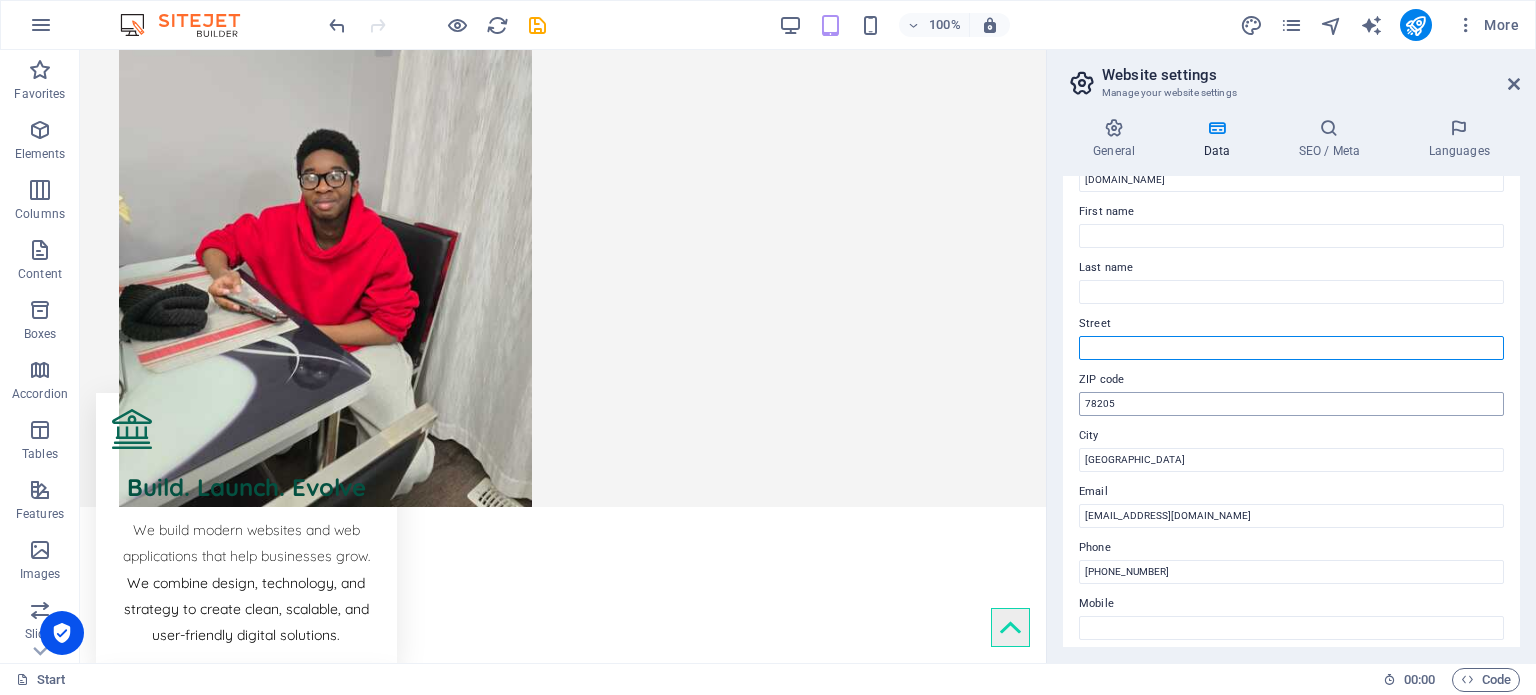type 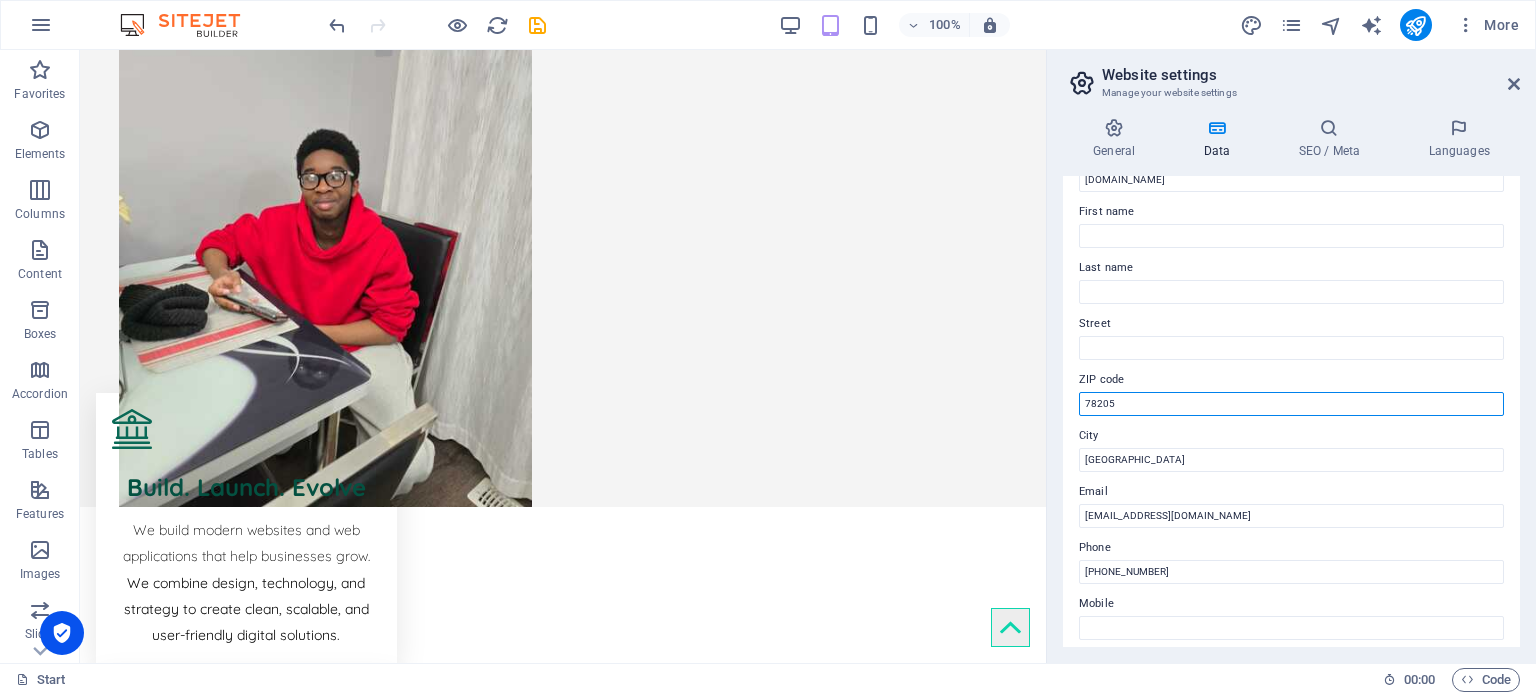 click on "78205" at bounding box center [1291, 404] 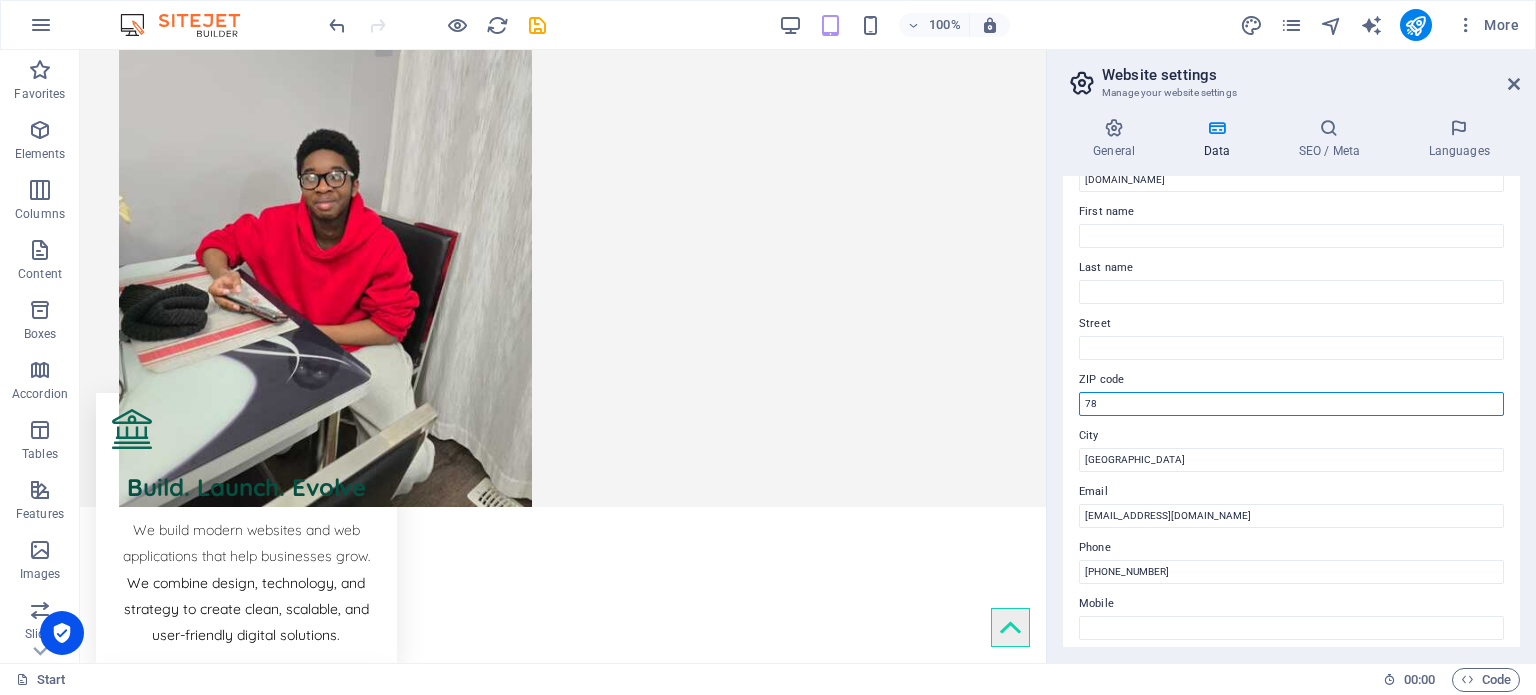 type on "7" 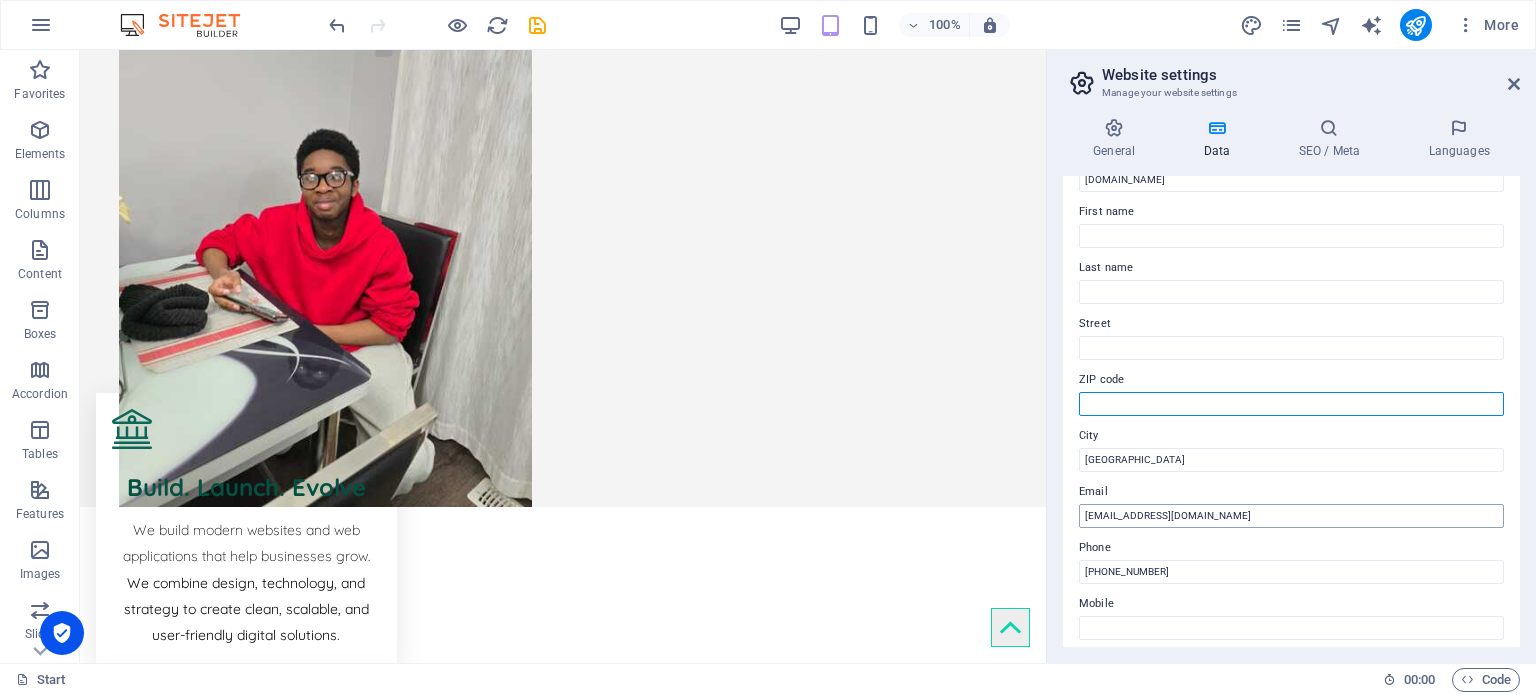type 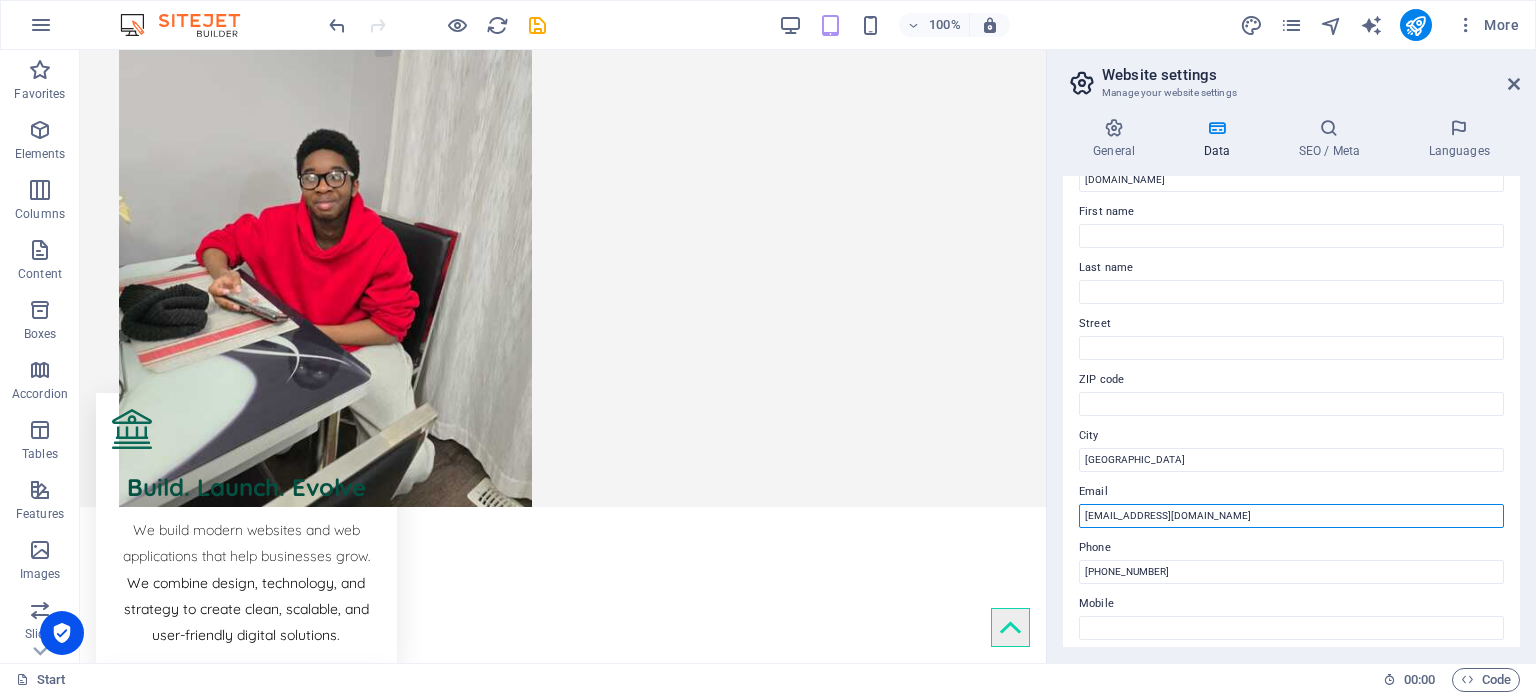 click on "[EMAIL_ADDRESS][DOMAIN_NAME]" at bounding box center [1291, 516] 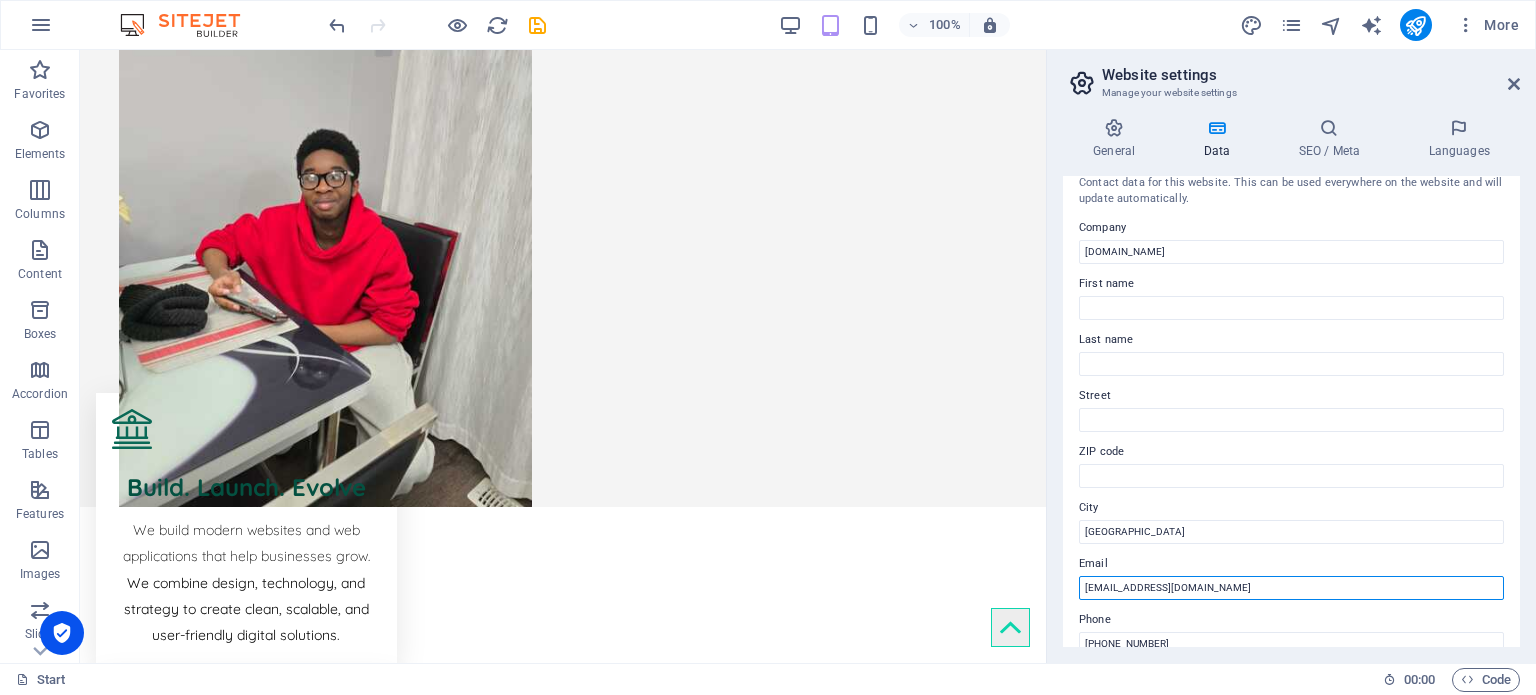 scroll, scrollTop: 0, scrollLeft: 0, axis: both 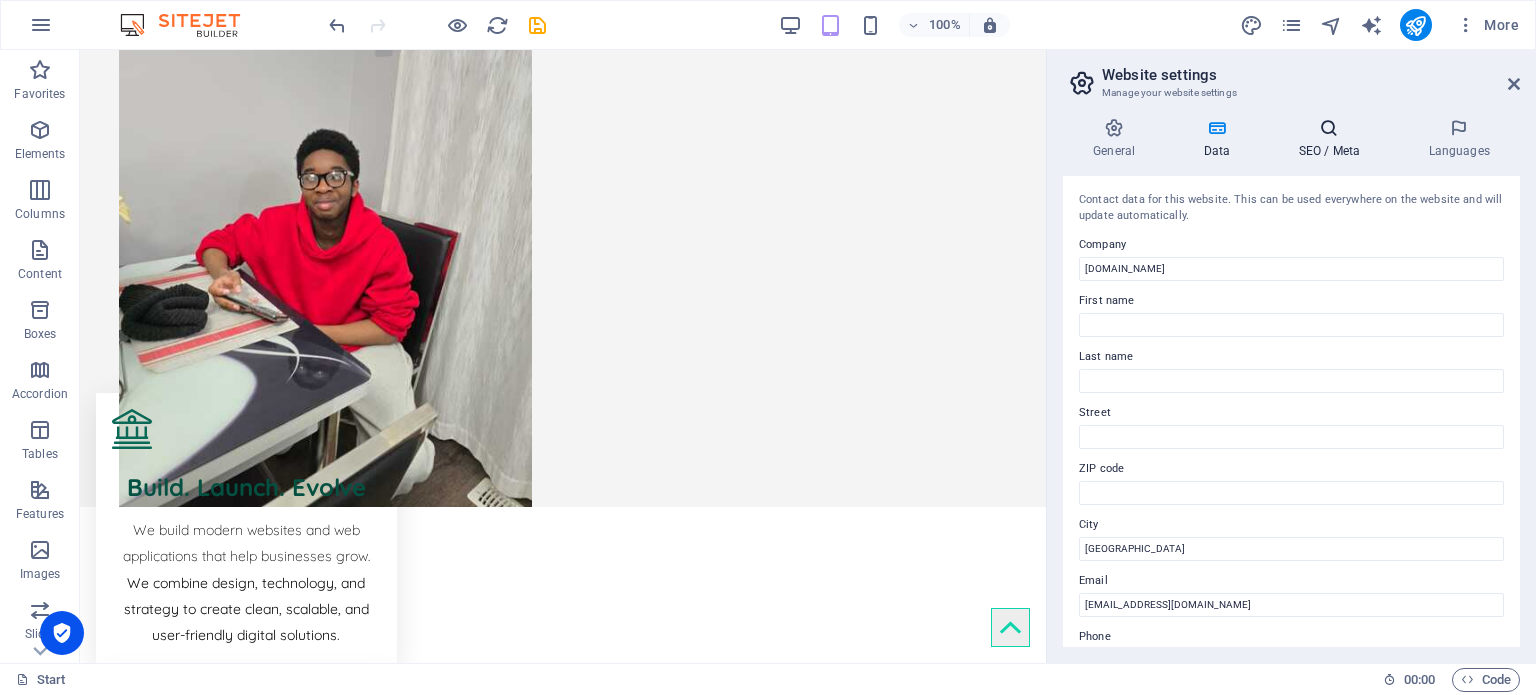 click on "SEO / Meta" at bounding box center [1333, 139] 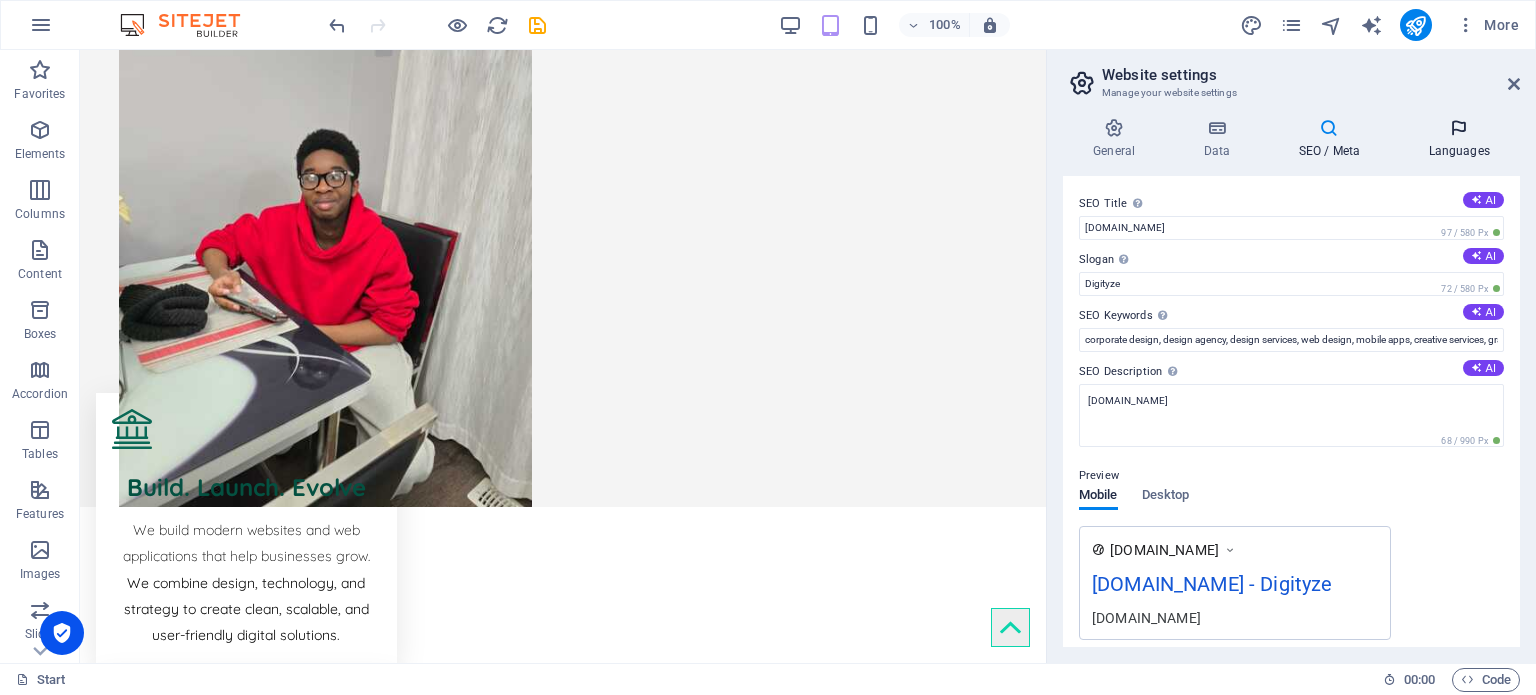 click on "Languages" at bounding box center (1459, 139) 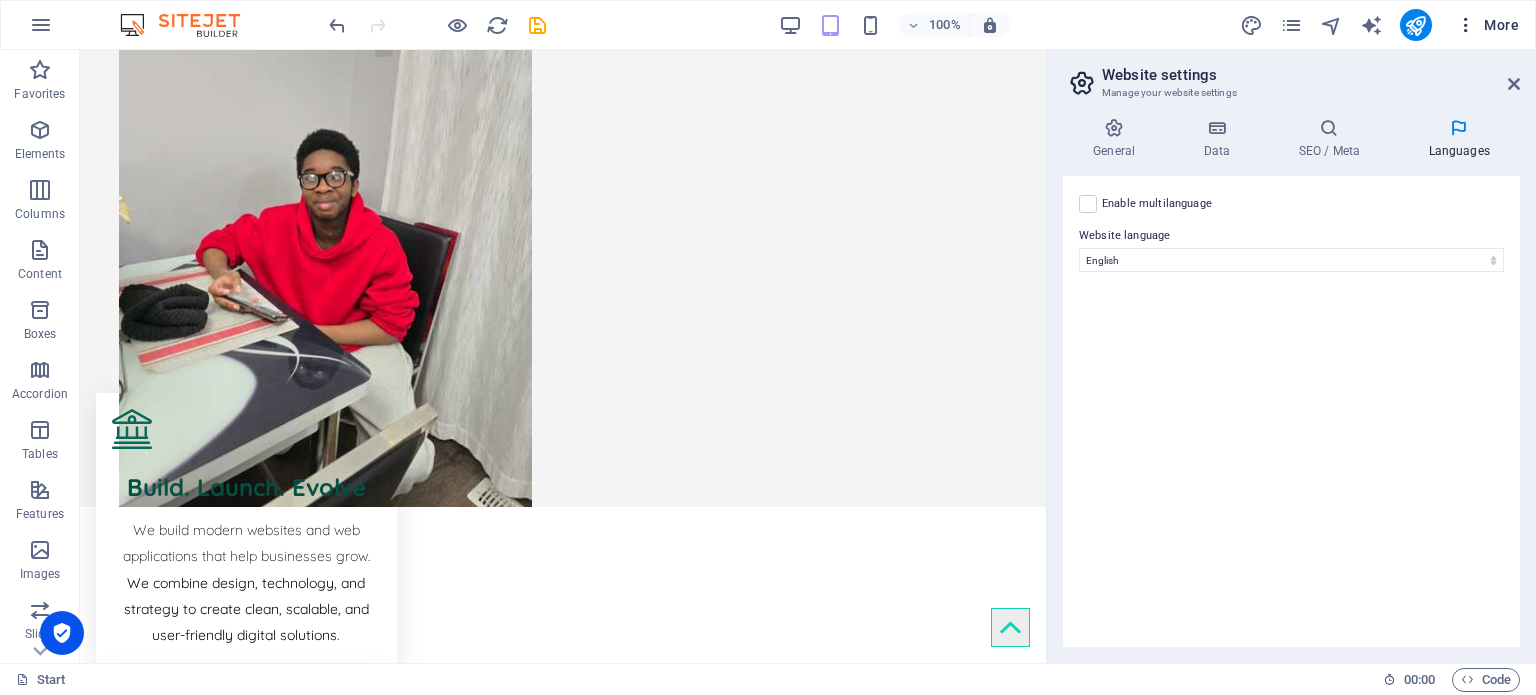 click on "More" at bounding box center [1487, 25] 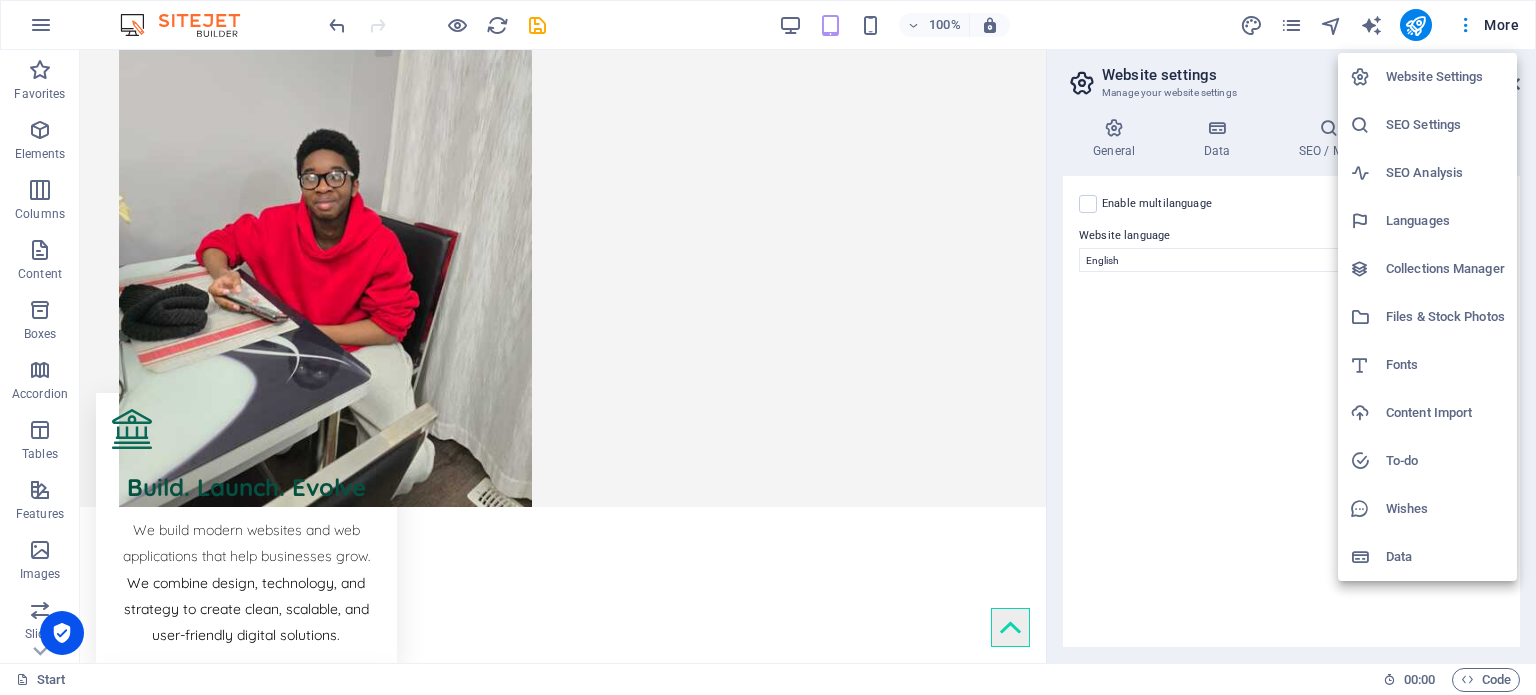 click on "SEO Settings" at bounding box center (1445, 125) 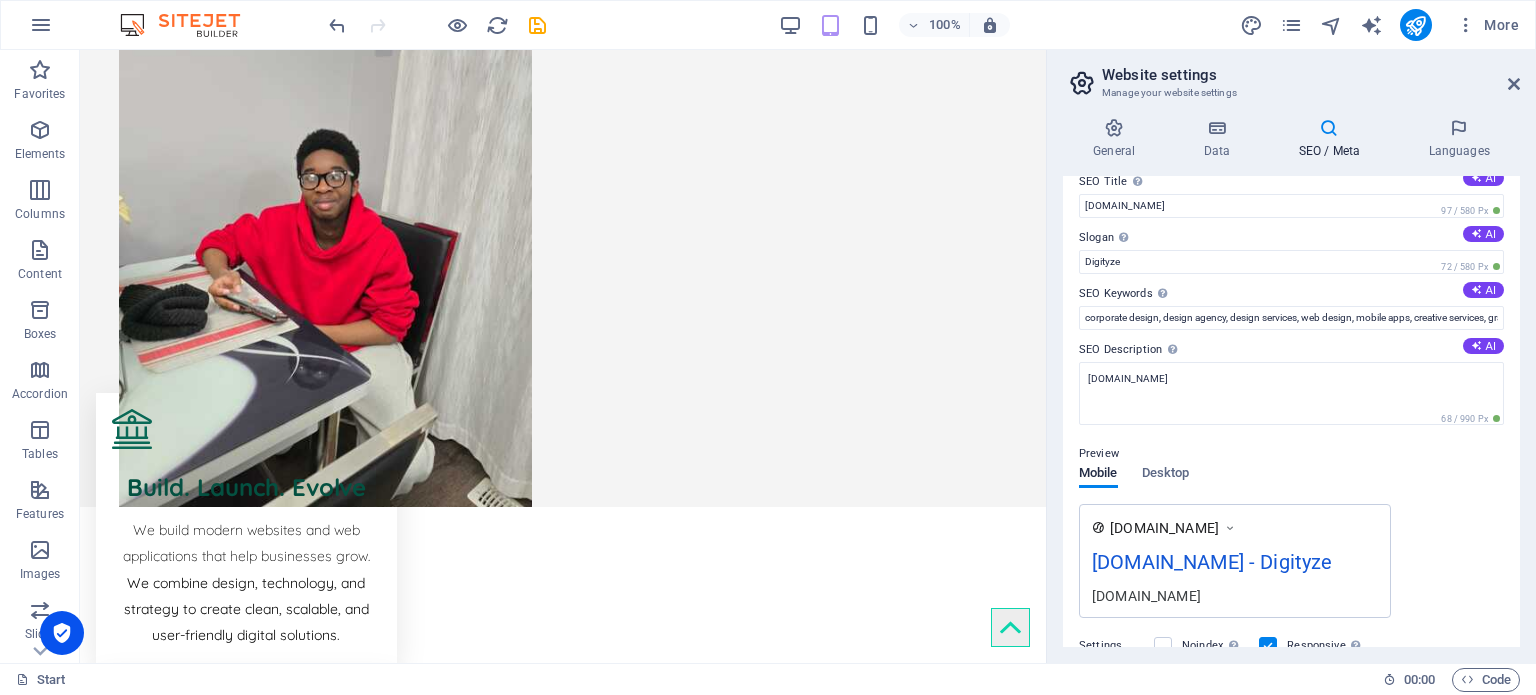scroll, scrollTop: 0, scrollLeft: 0, axis: both 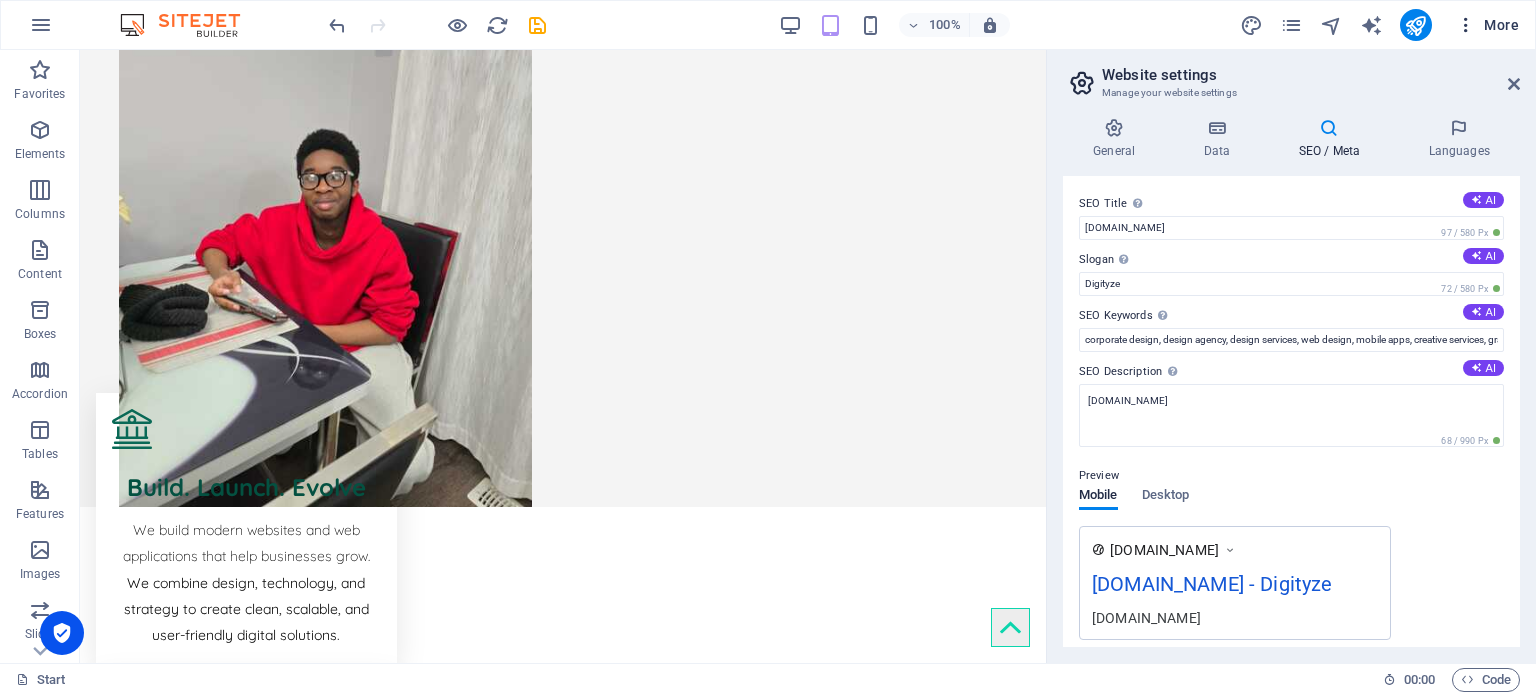 click on "More" at bounding box center [1487, 25] 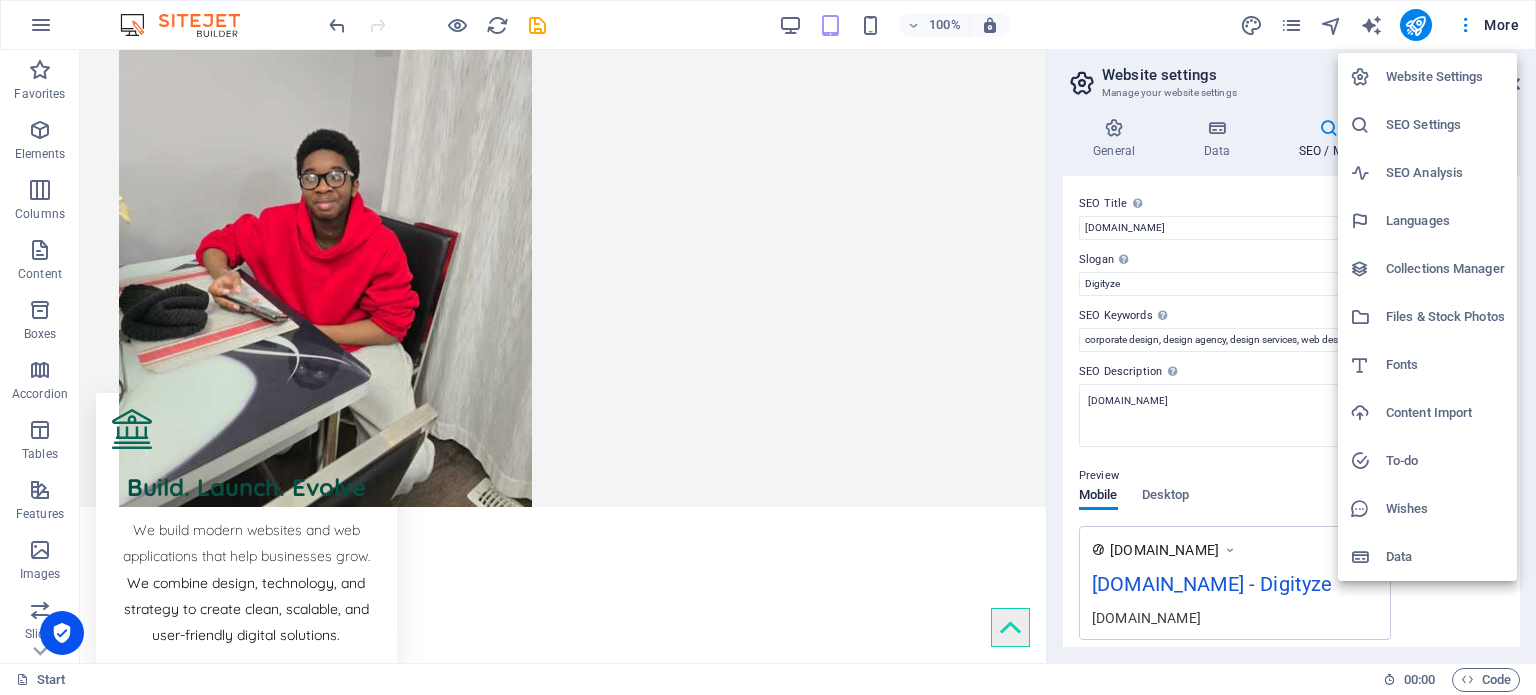 click on "Content Import" at bounding box center [1445, 413] 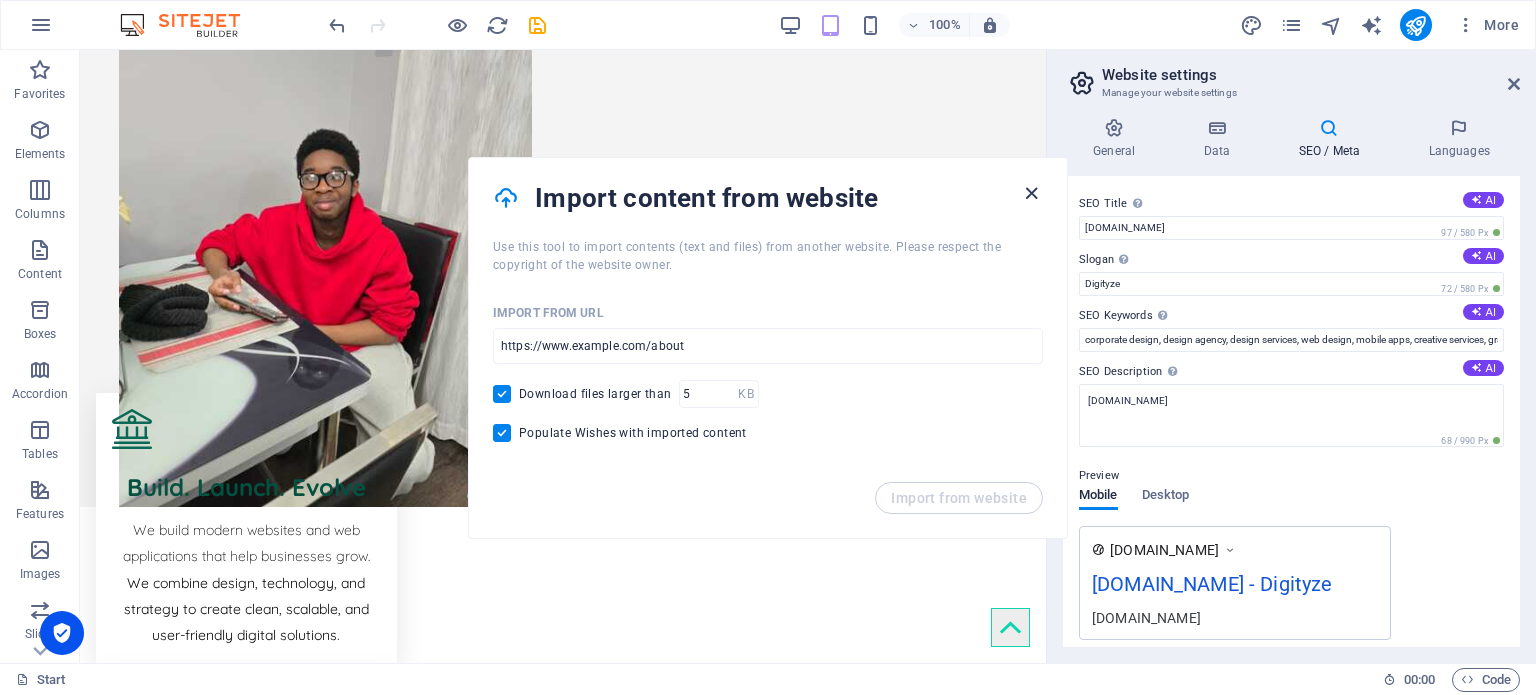 click at bounding box center [1031, 193] 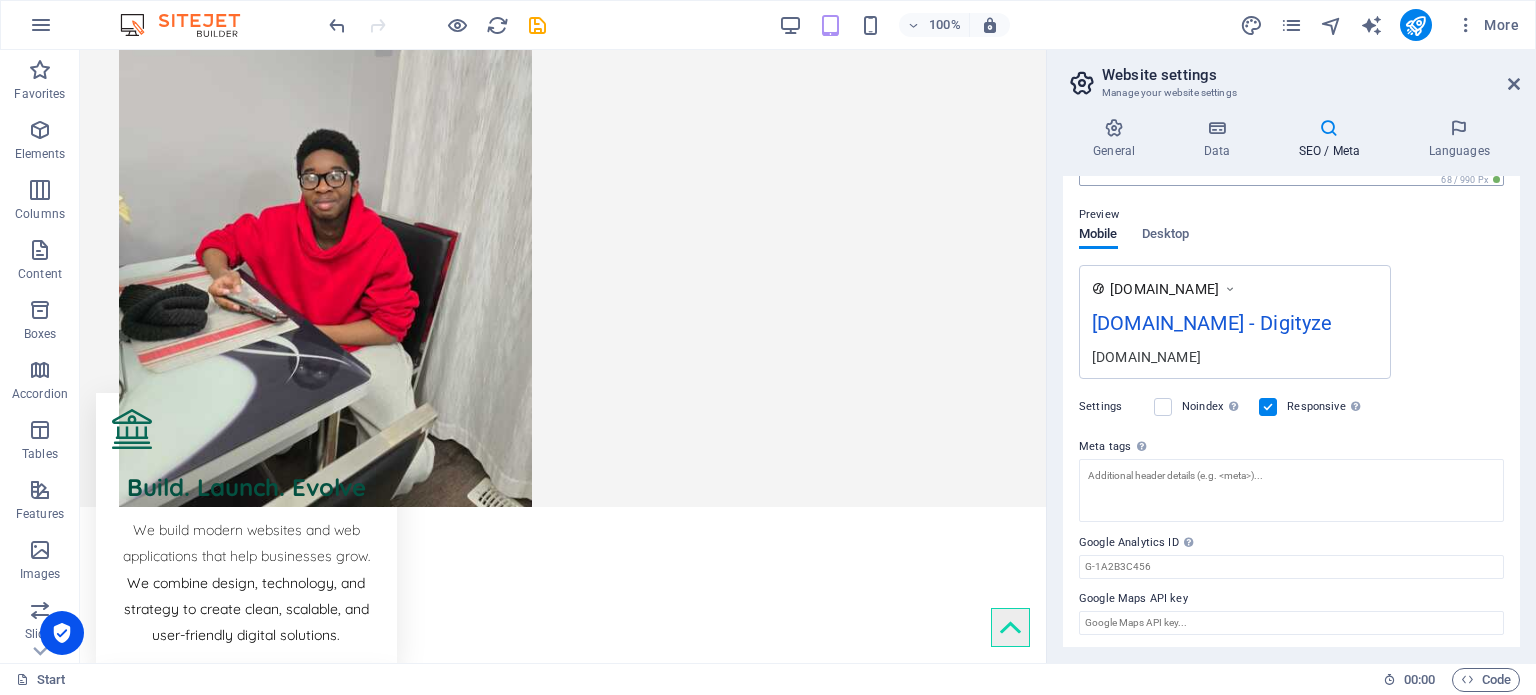 scroll, scrollTop: 263, scrollLeft: 0, axis: vertical 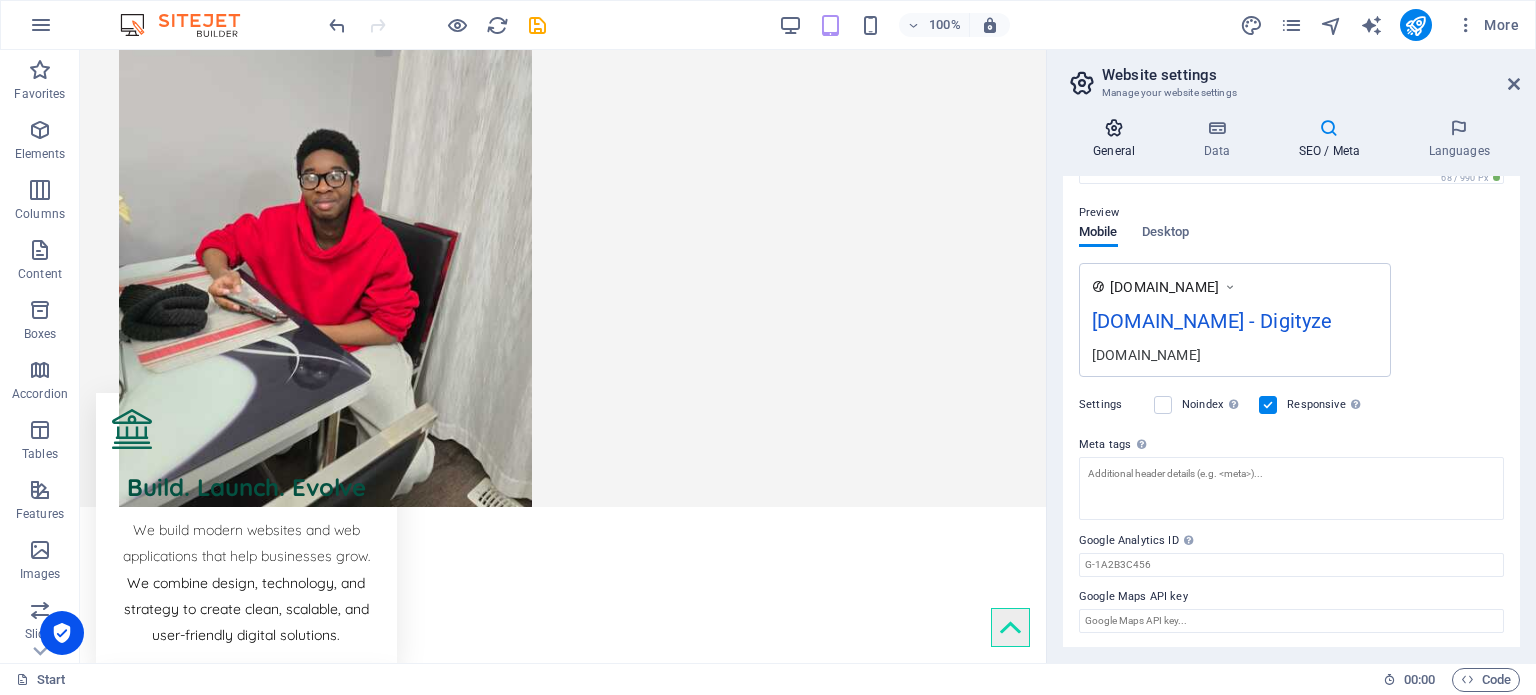 click on "General" at bounding box center [1118, 139] 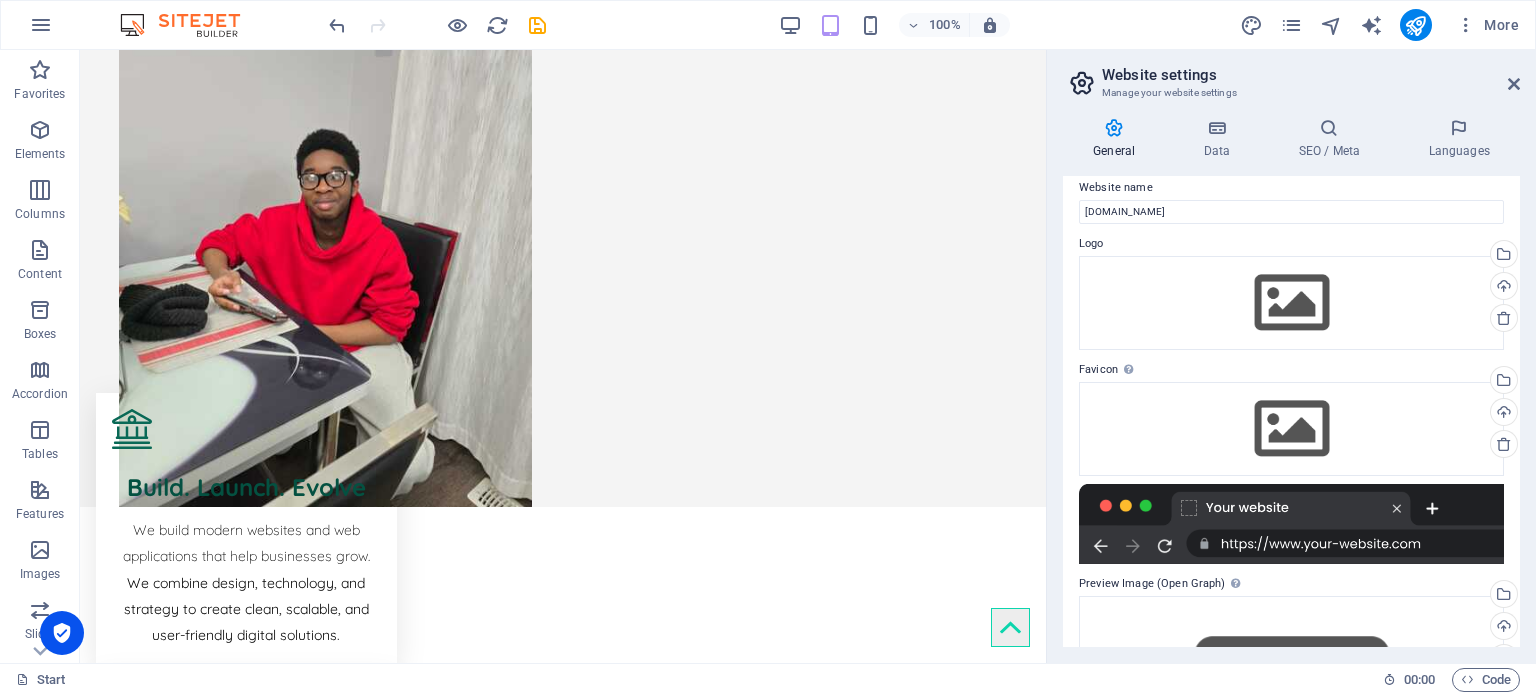 scroll, scrollTop: 0, scrollLeft: 0, axis: both 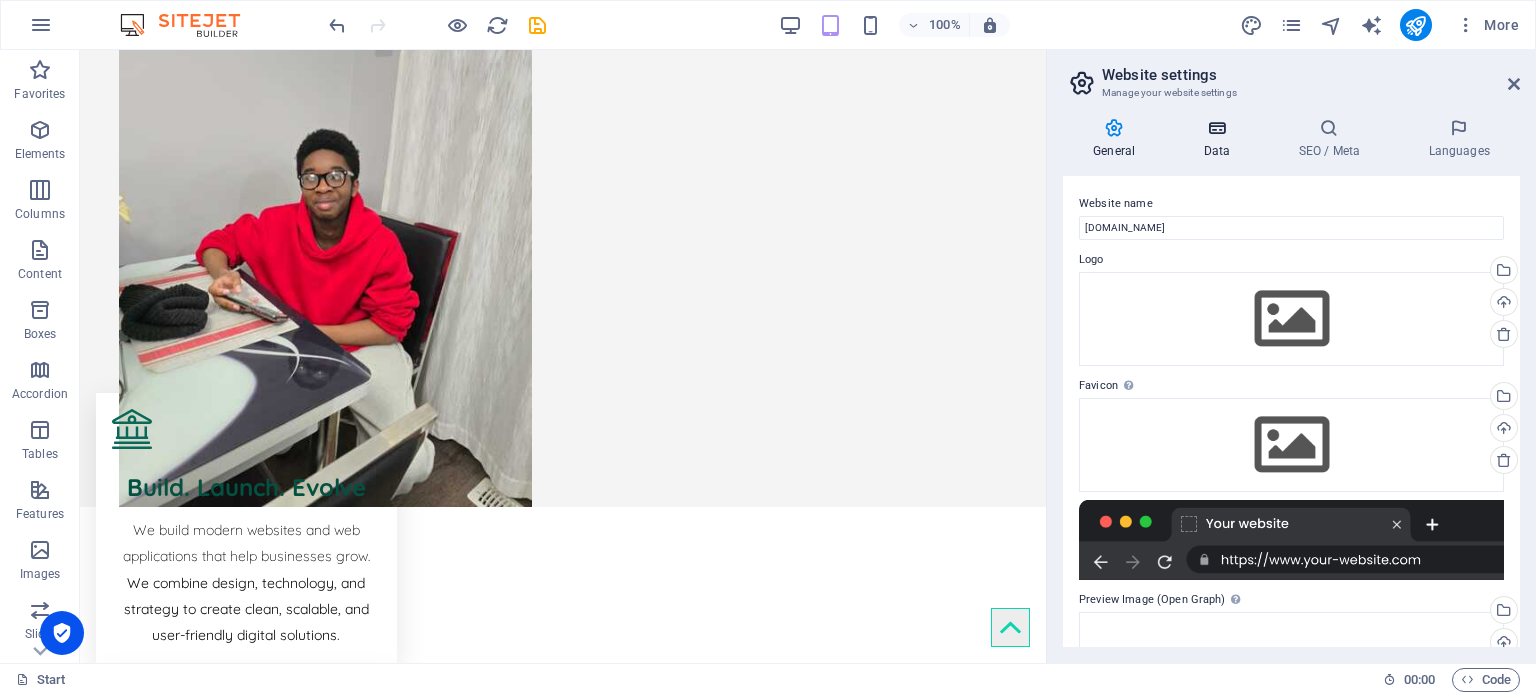 click on "Data" at bounding box center (1220, 139) 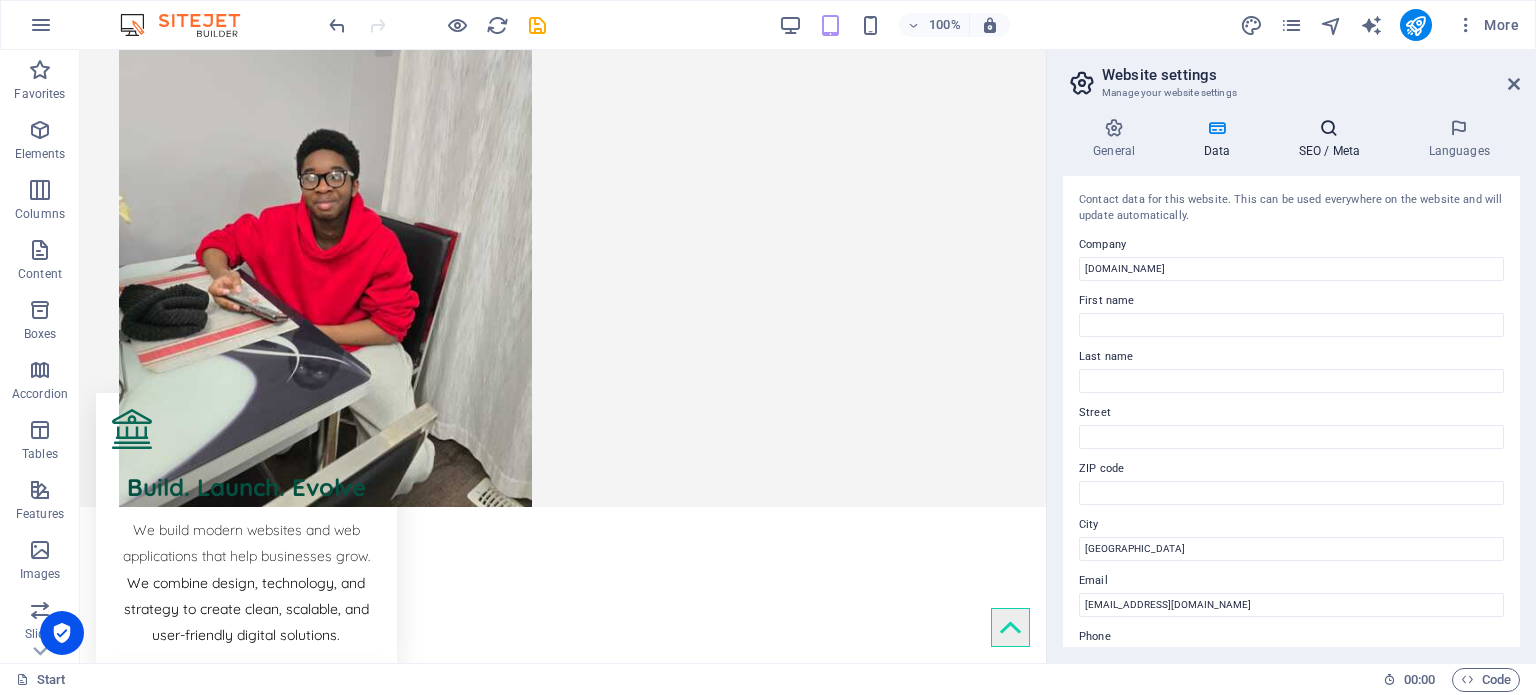 click on "SEO / Meta" at bounding box center [1333, 139] 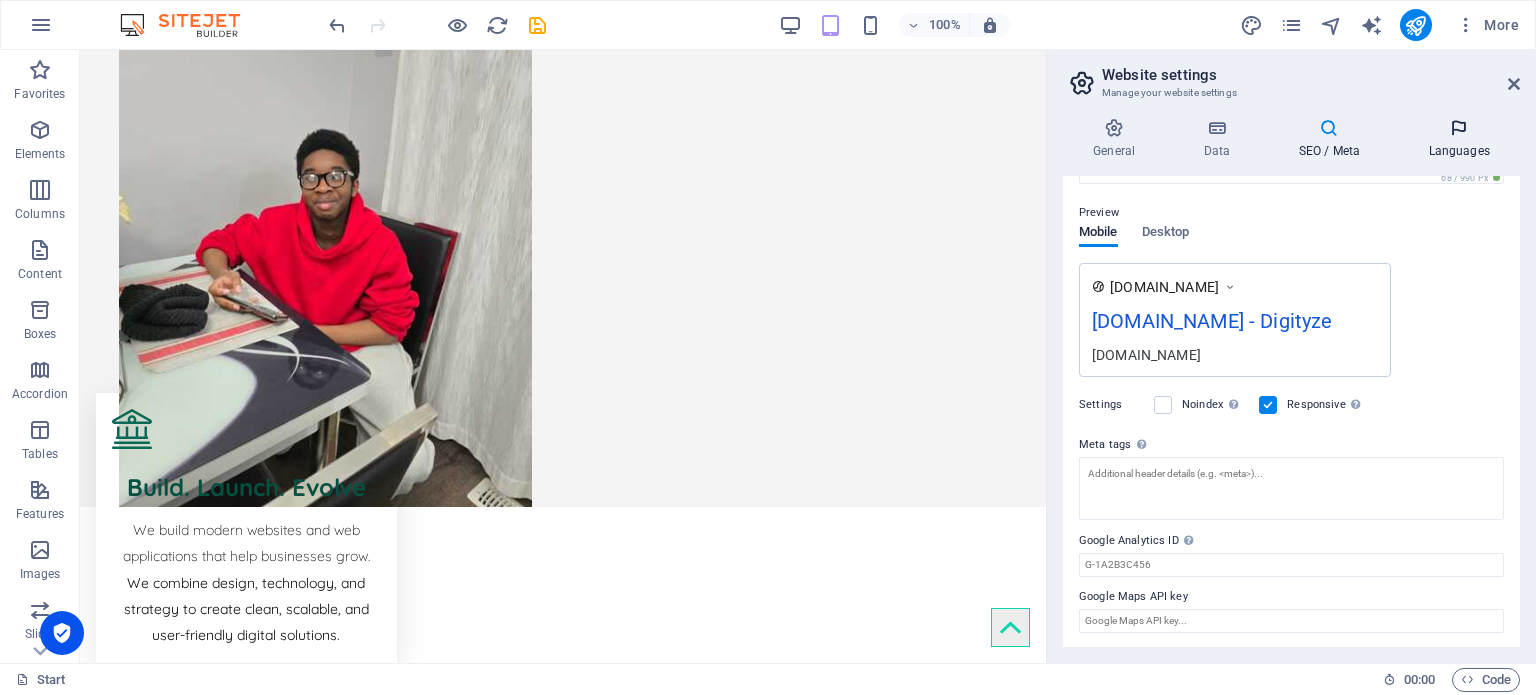 click on "Languages" at bounding box center [1459, 139] 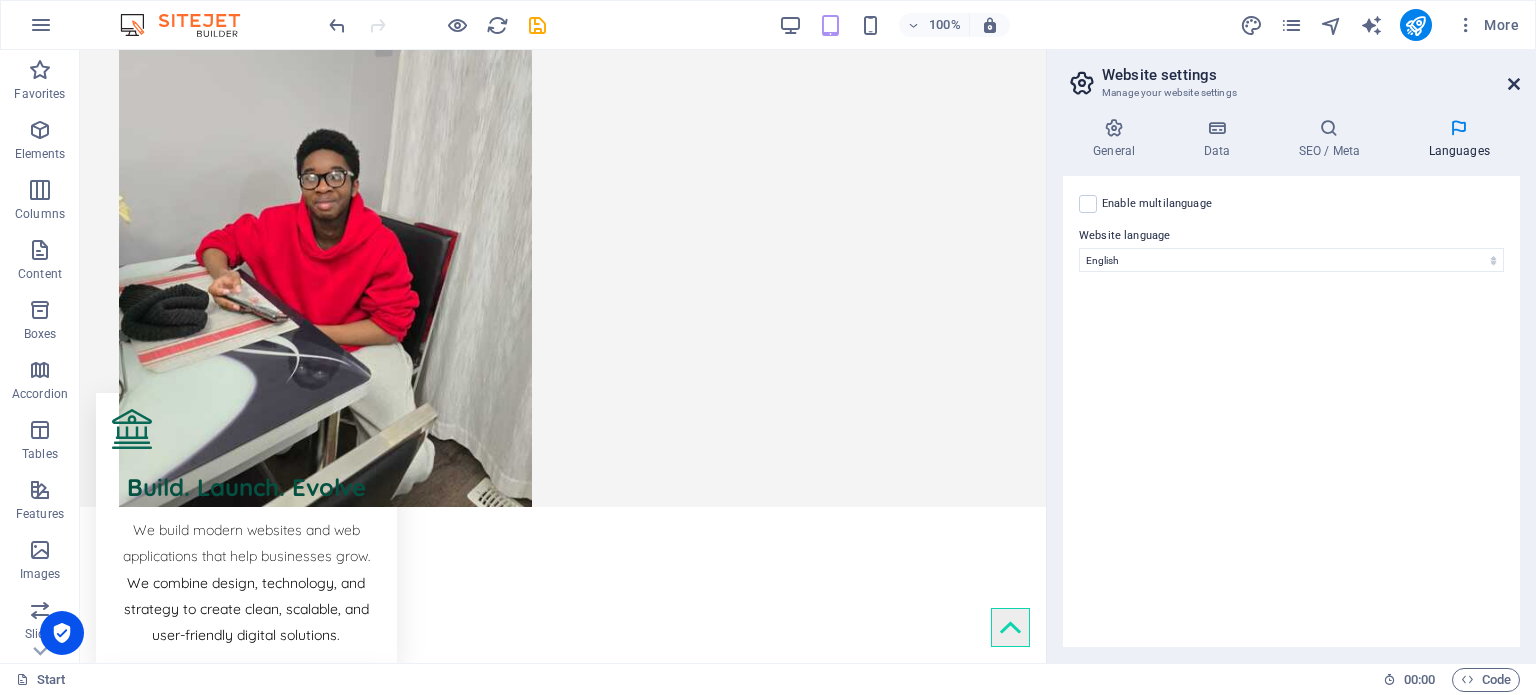 click at bounding box center (1514, 84) 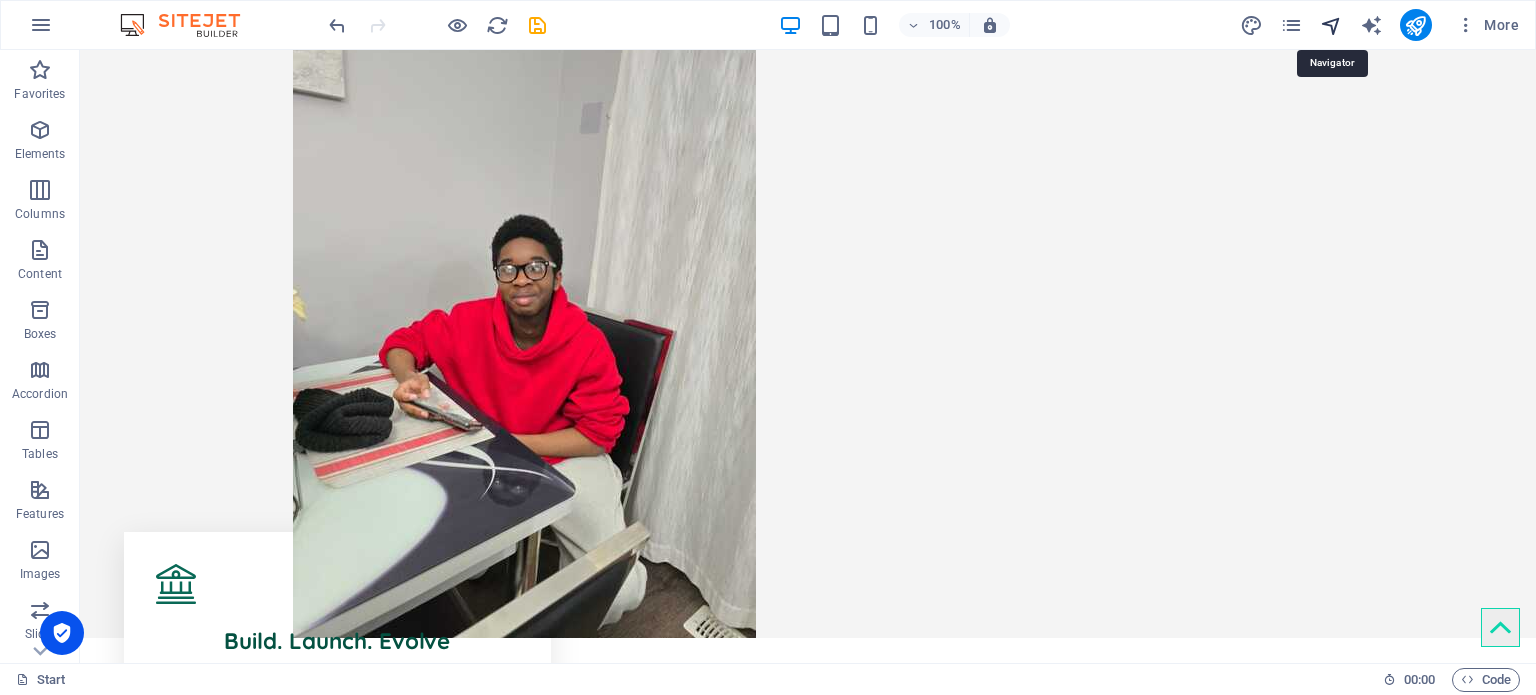 click at bounding box center (1331, 25) 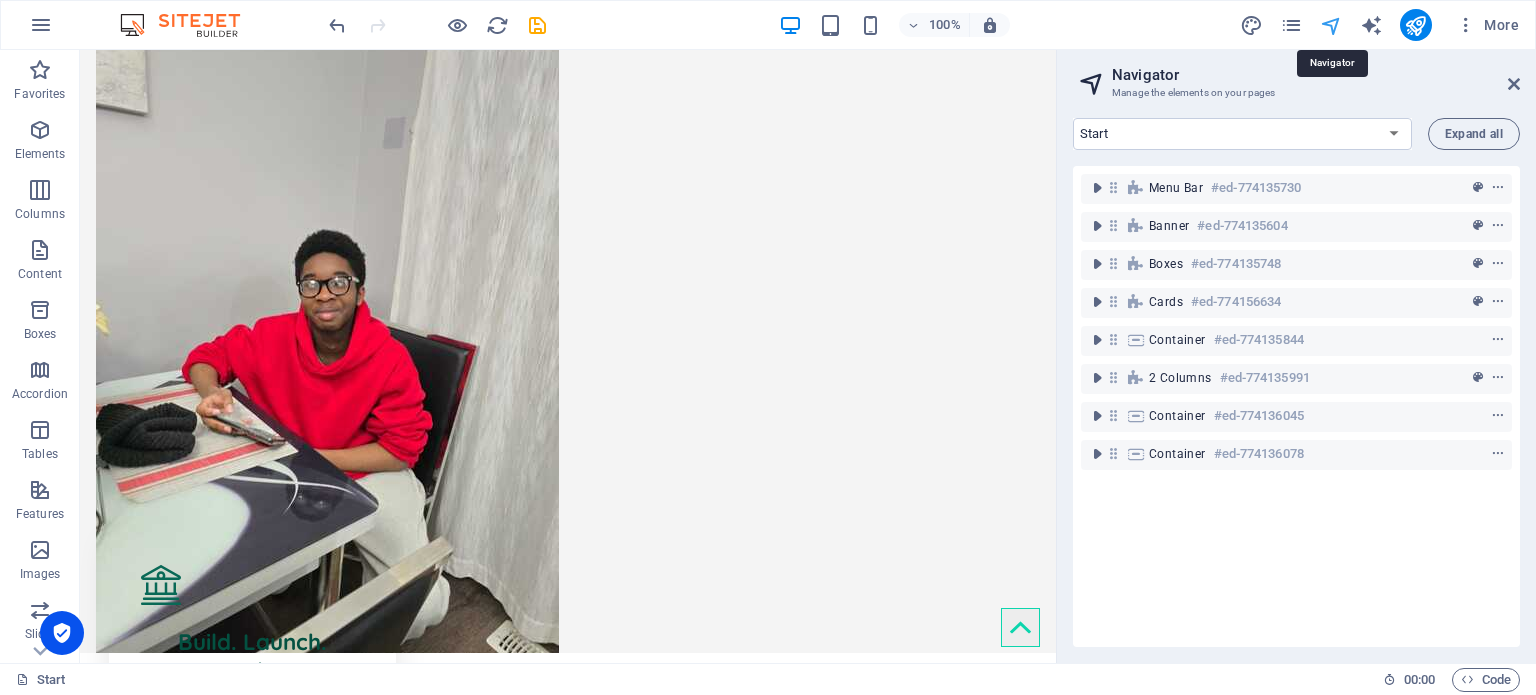 click at bounding box center (1331, 25) 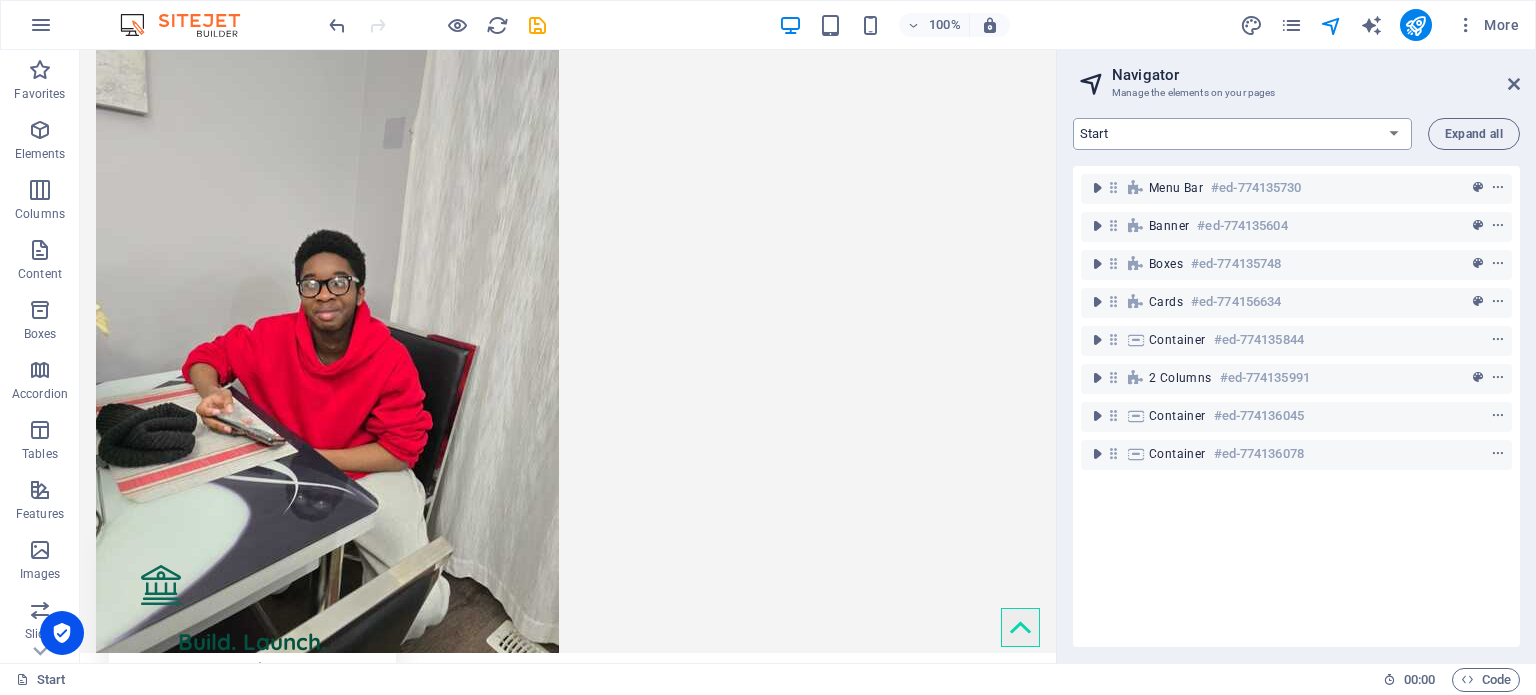 click on "Start  Subpage  Legal Notice  Privacy" at bounding box center (1242, 134) 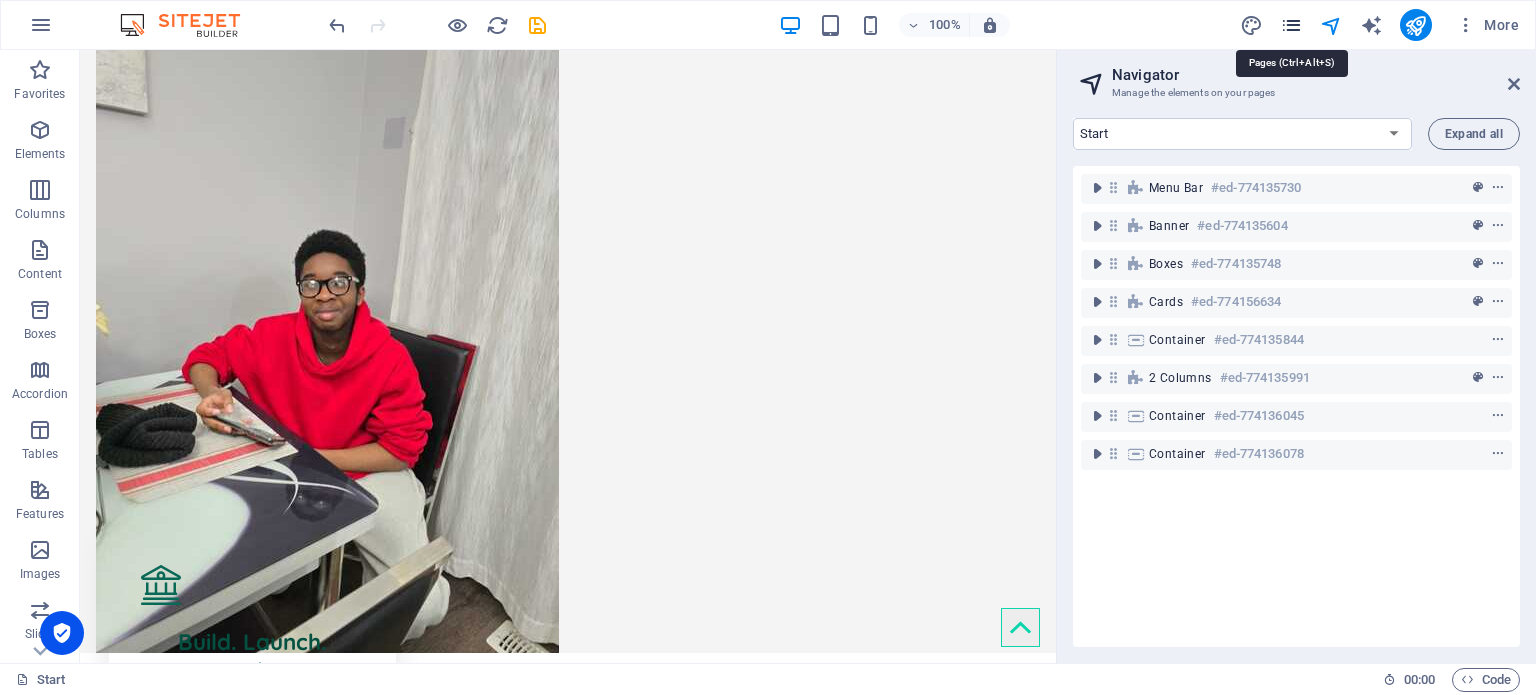 click at bounding box center (1291, 25) 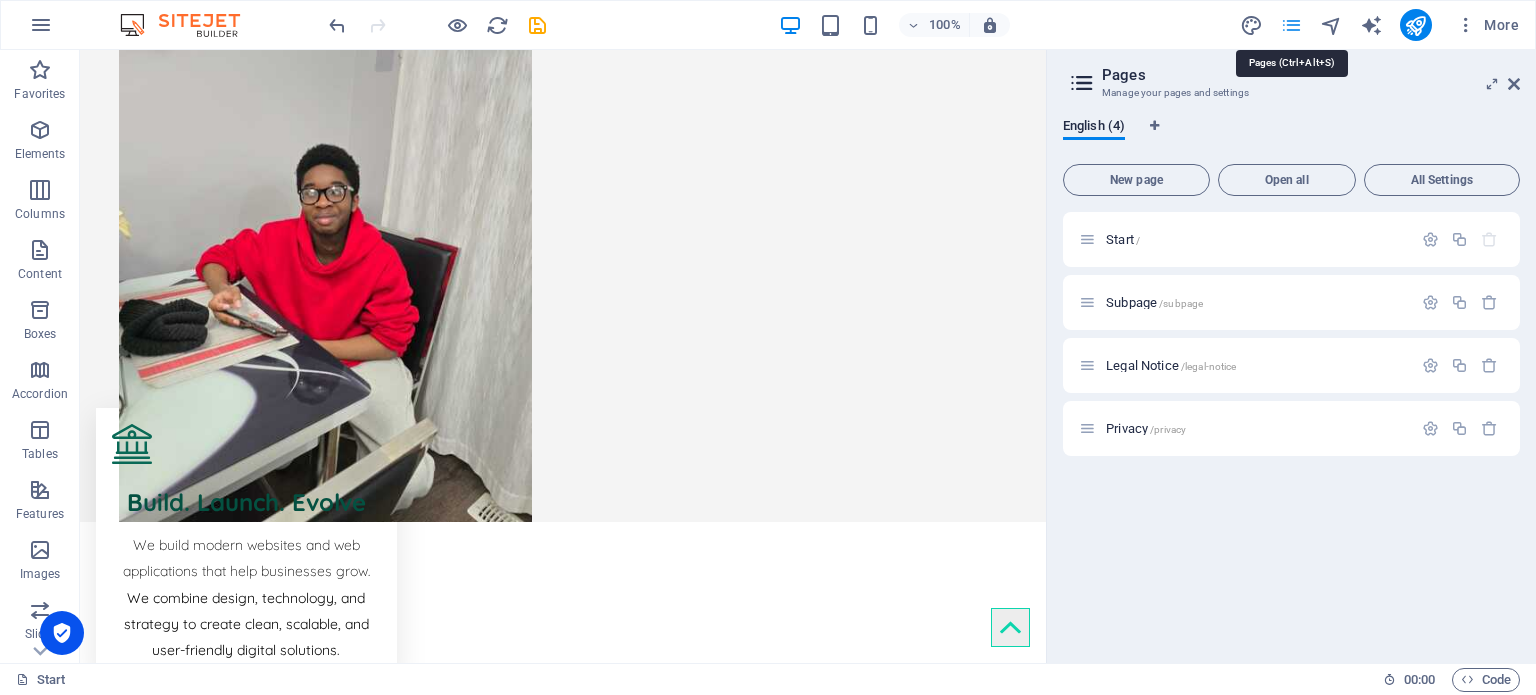 scroll, scrollTop: 307, scrollLeft: 0, axis: vertical 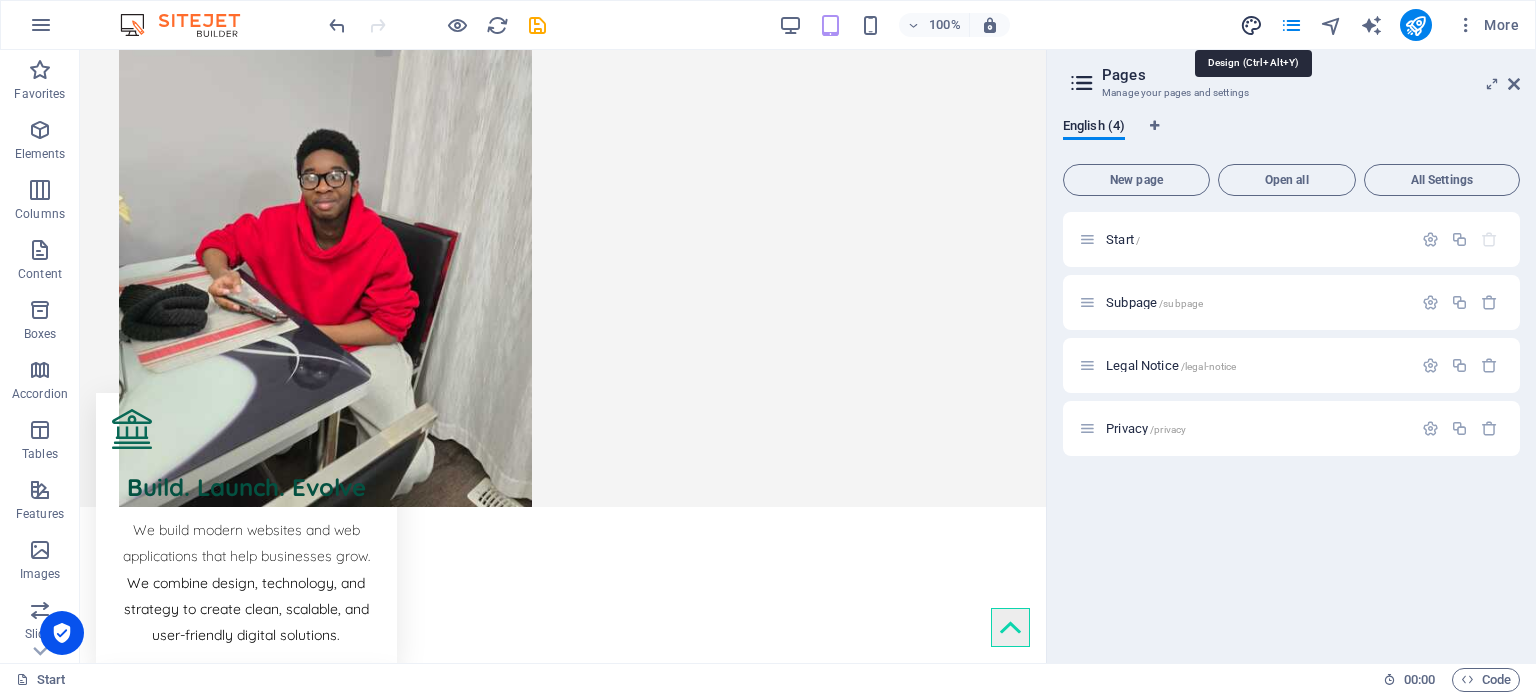 click at bounding box center (1251, 25) 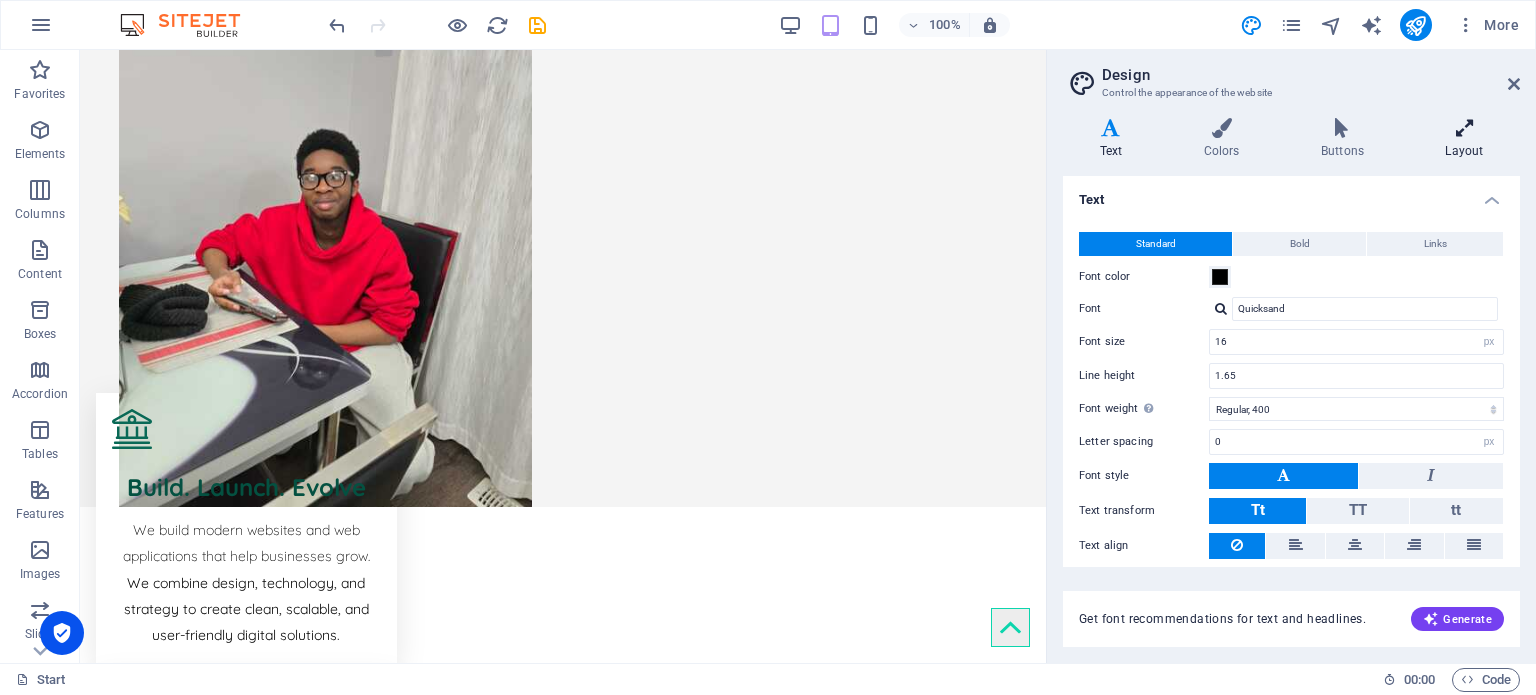 click at bounding box center (1464, 128) 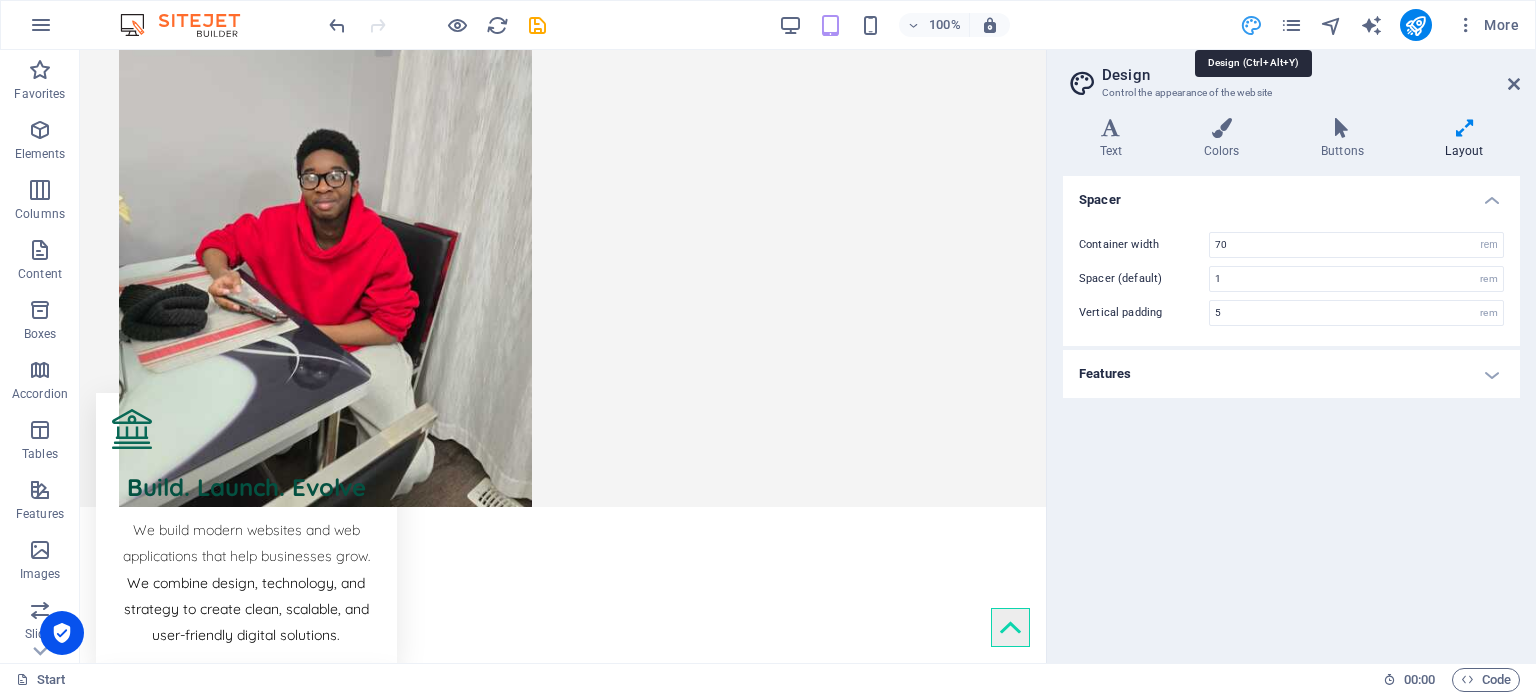 click at bounding box center [1251, 25] 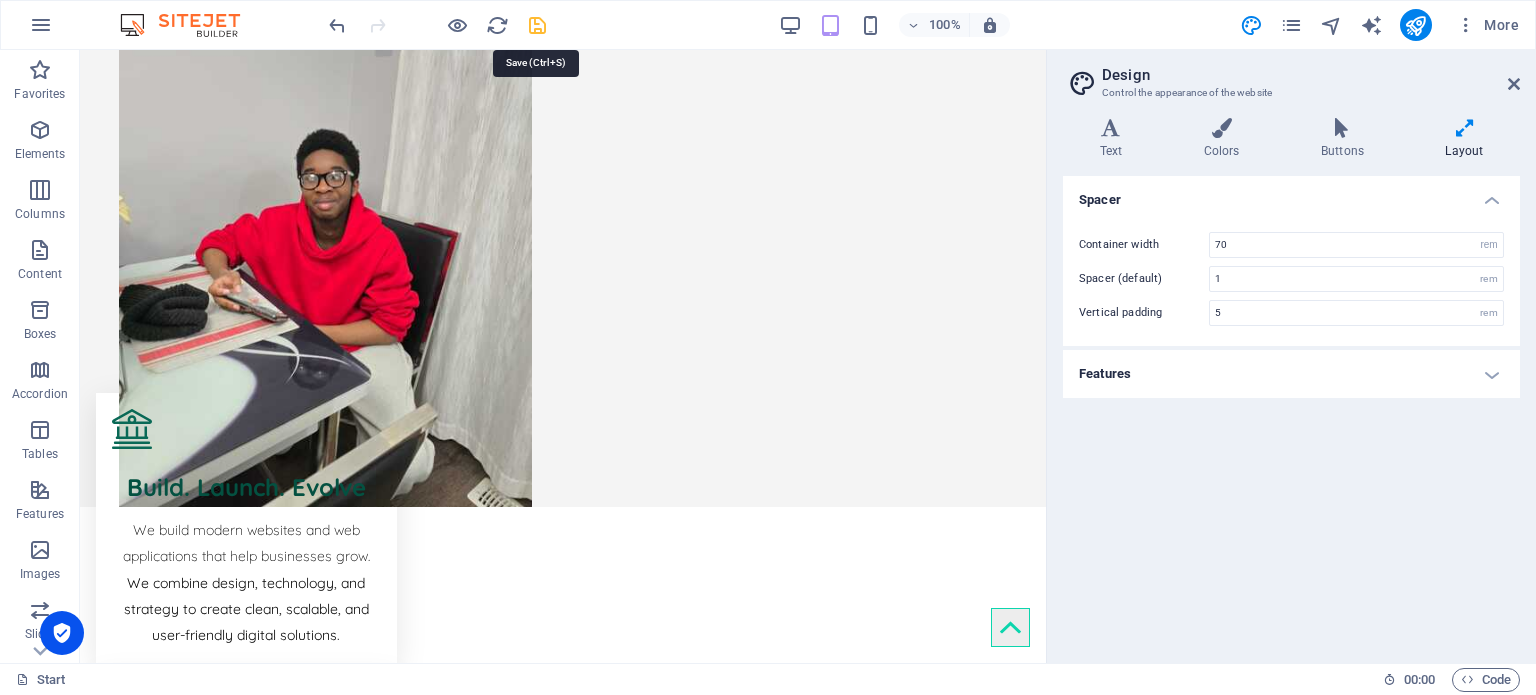 click at bounding box center [537, 25] 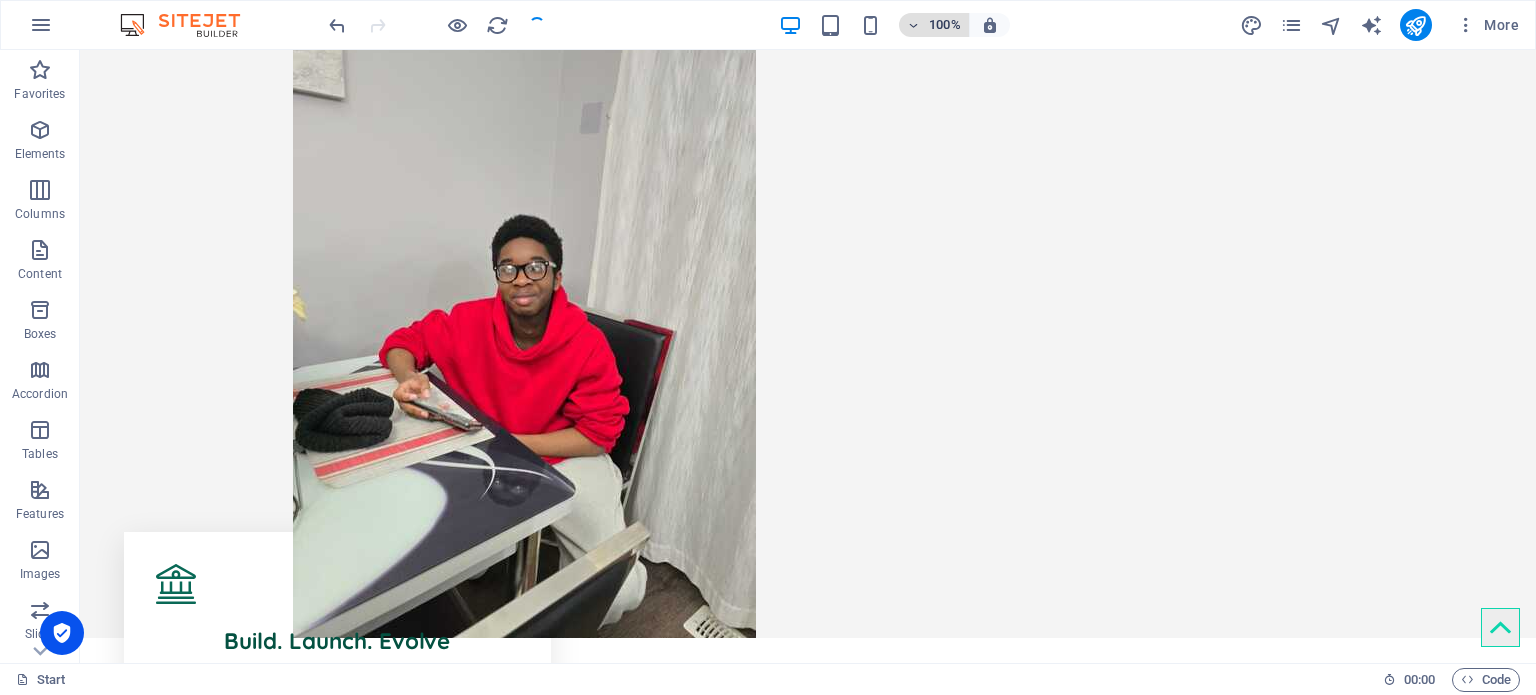 click at bounding box center [914, 25] 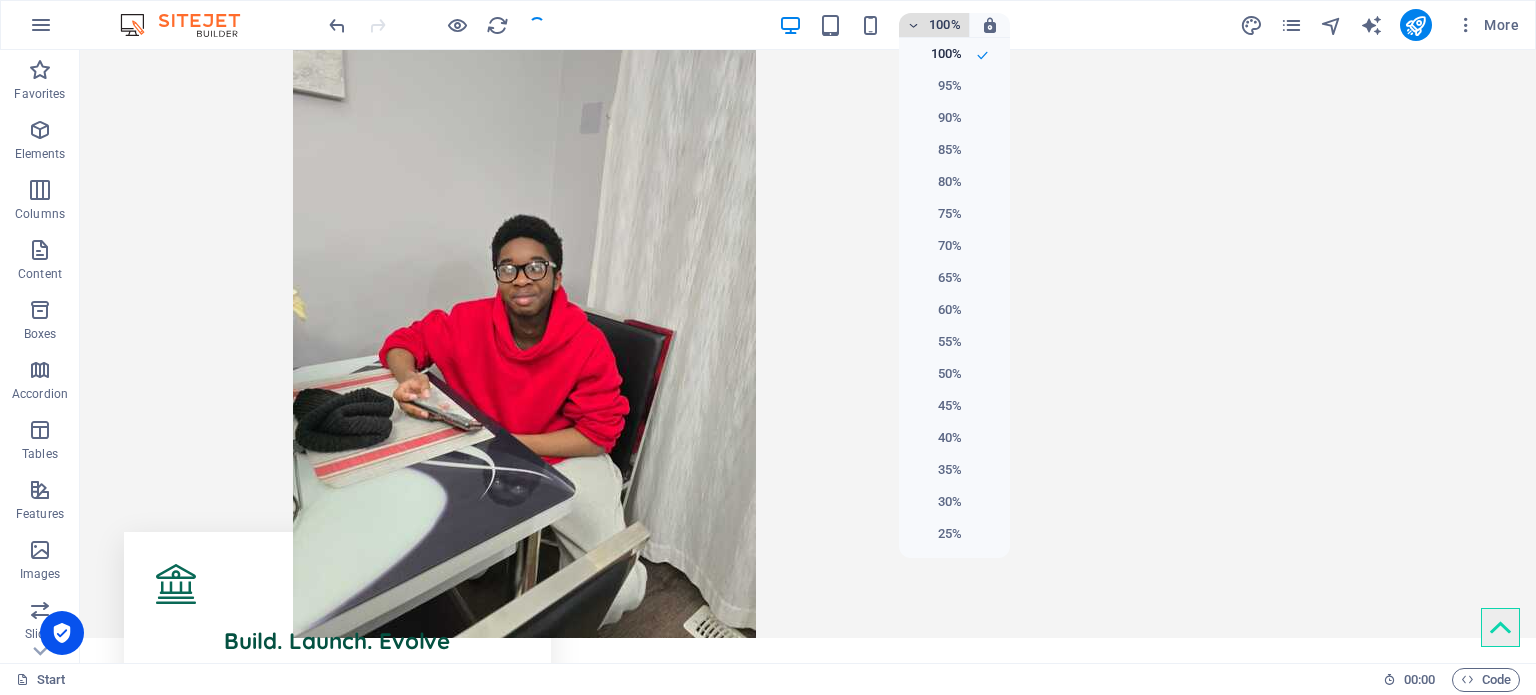 click at bounding box center [768, 347] 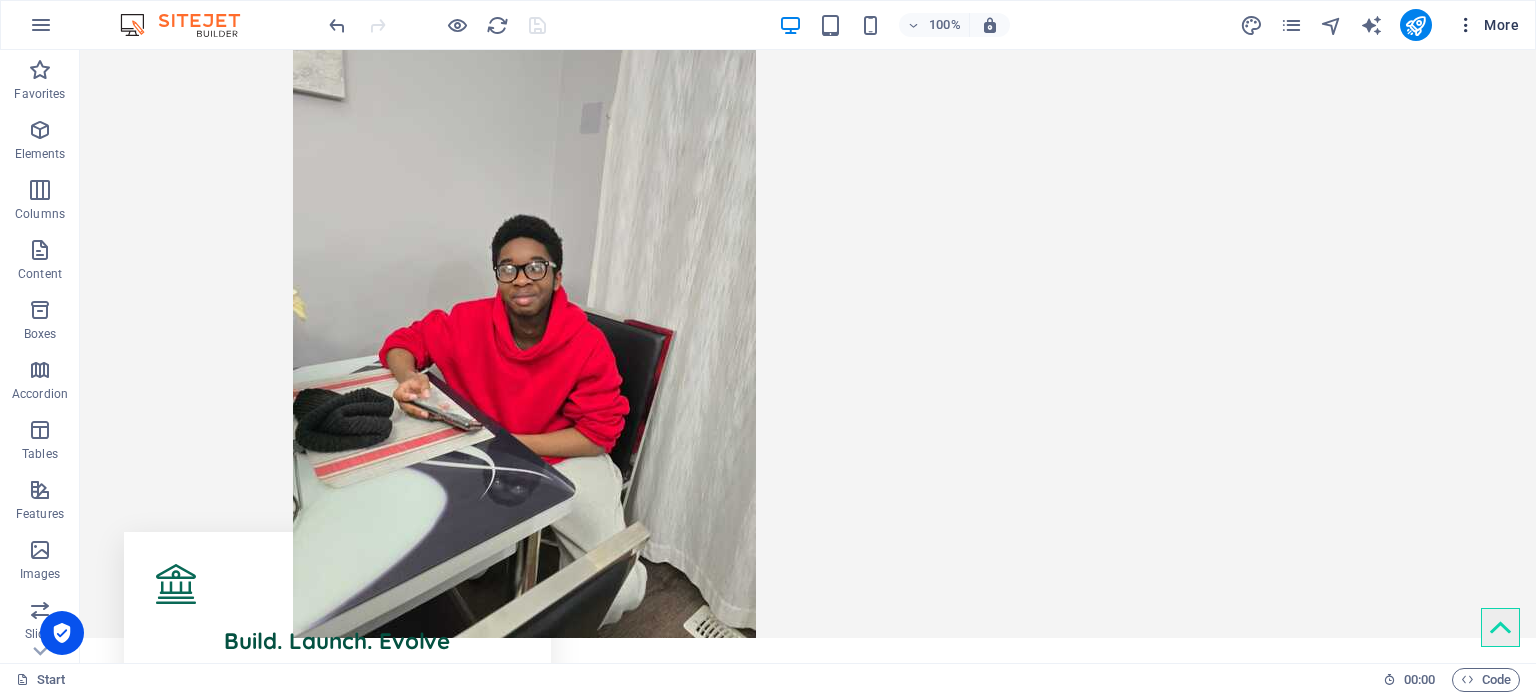 click on "More" at bounding box center (1487, 25) 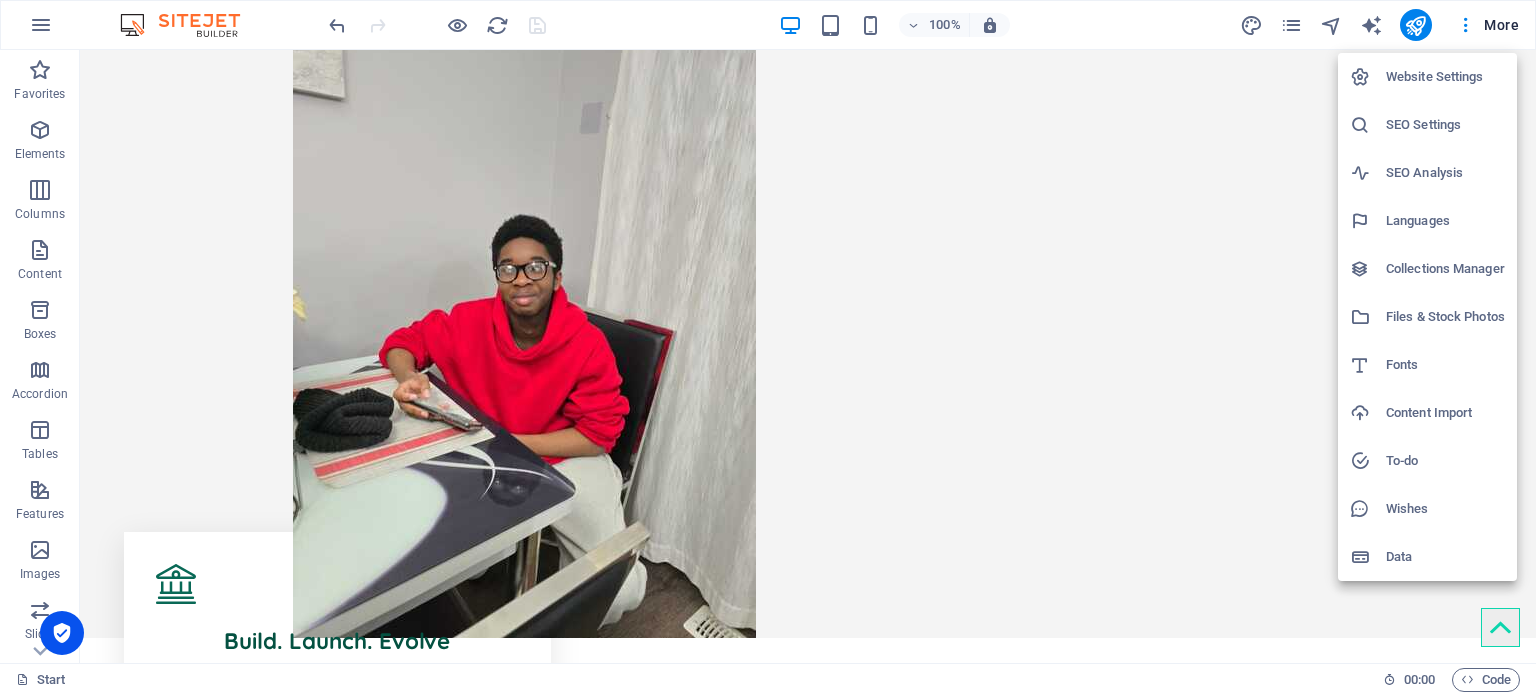 click on "Wishes" at bounding box center [1445, 509] 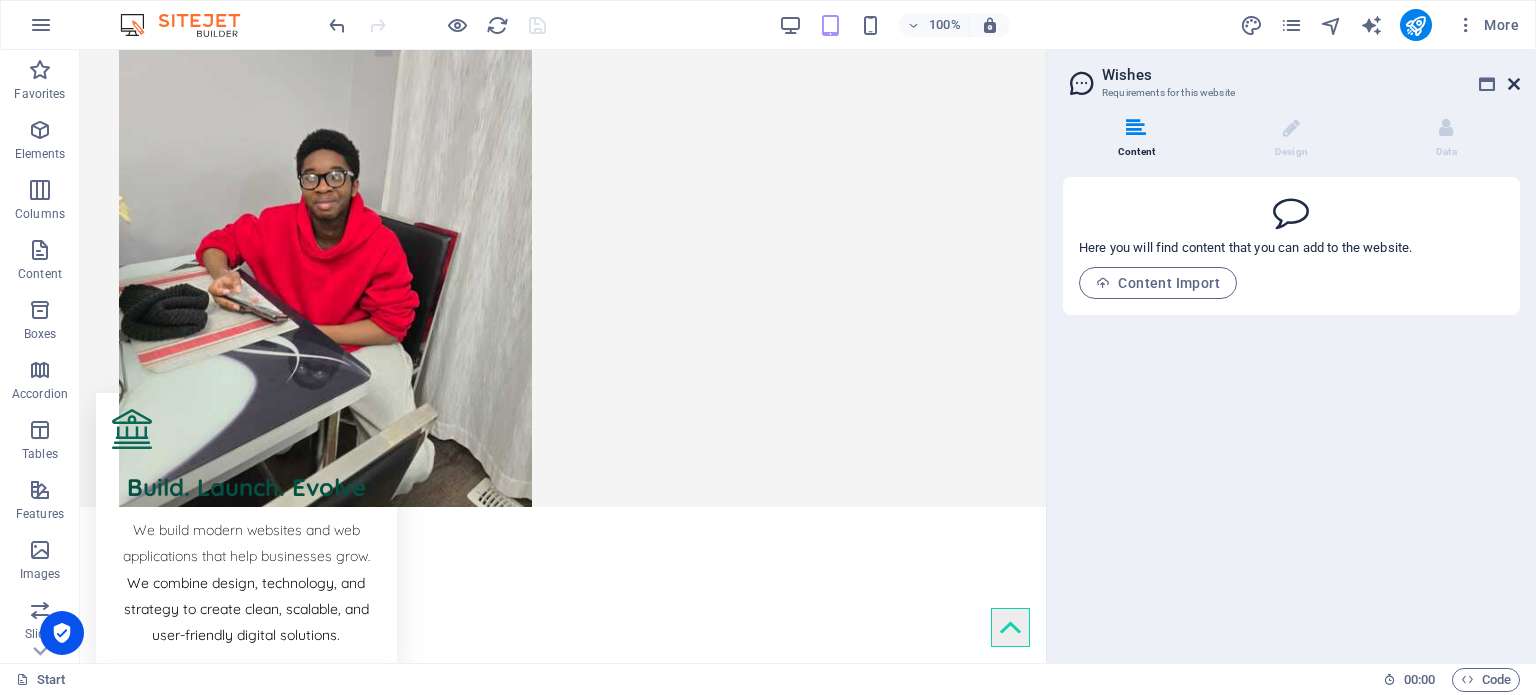 click at bounding box center (1514, 84) 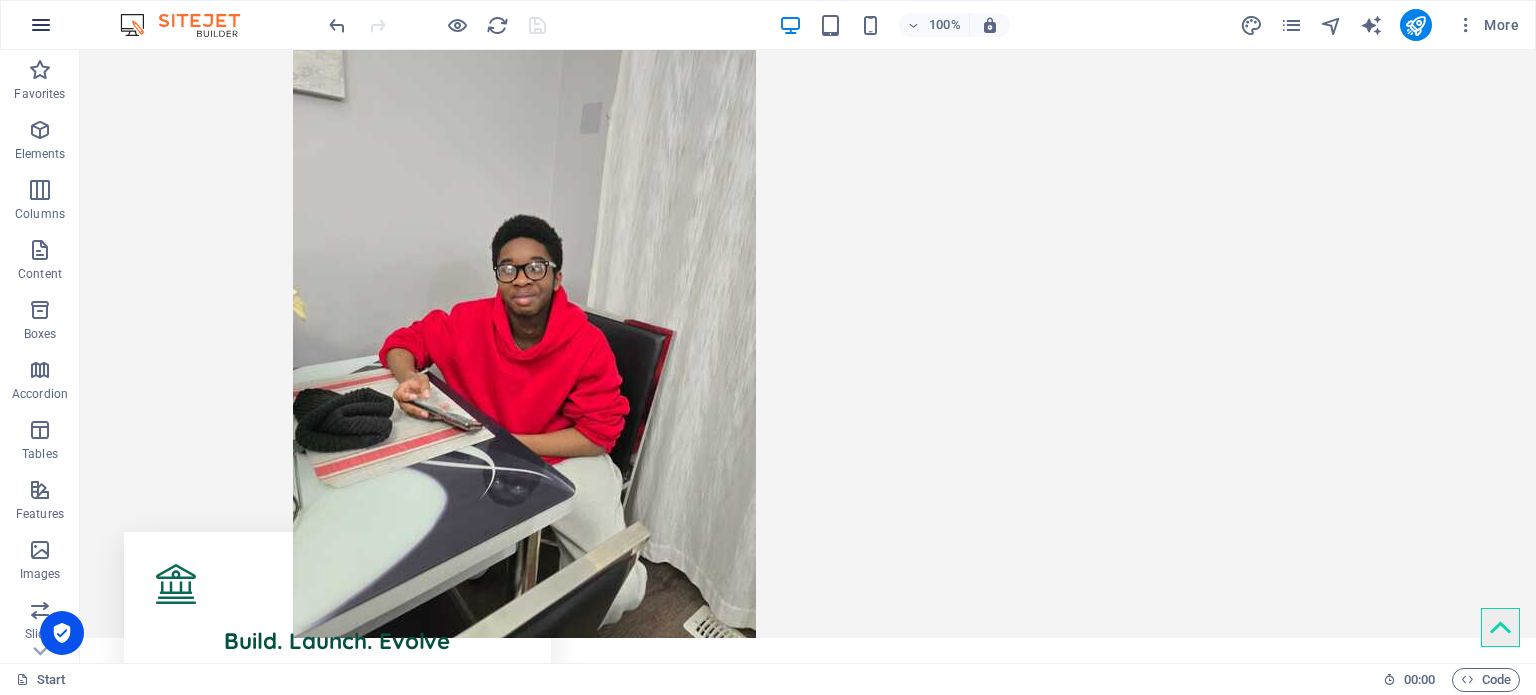 click at bounding box center [41, 25] 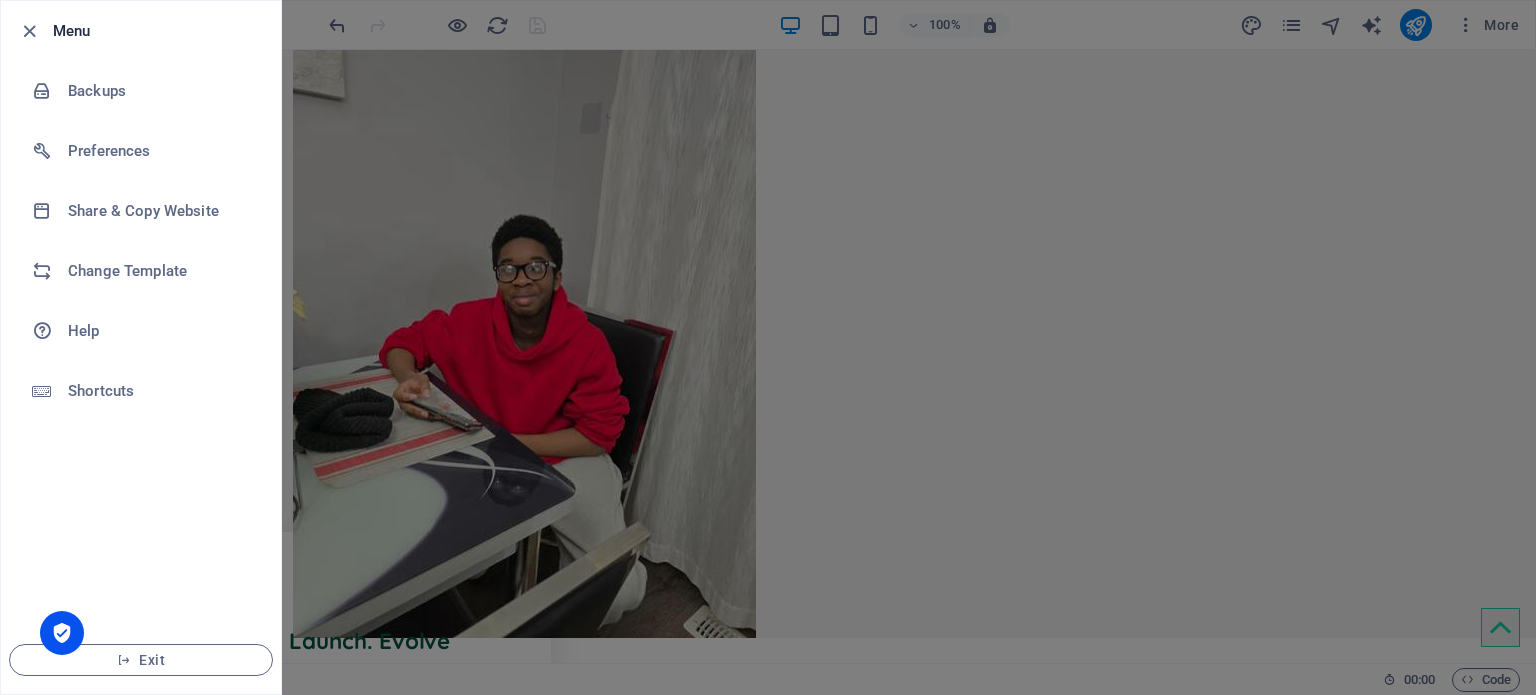 click at bounding box center (768, 347) 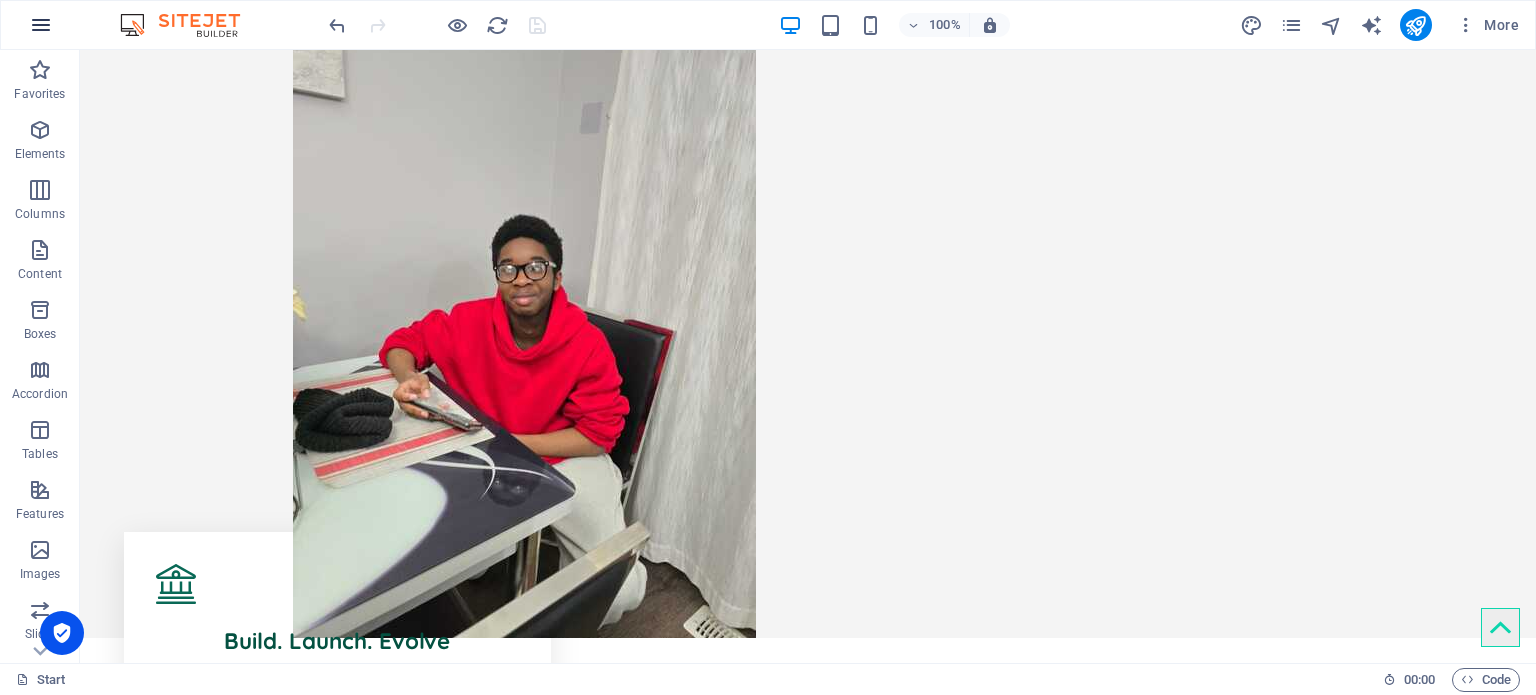 click at bounding box center [41, 25] 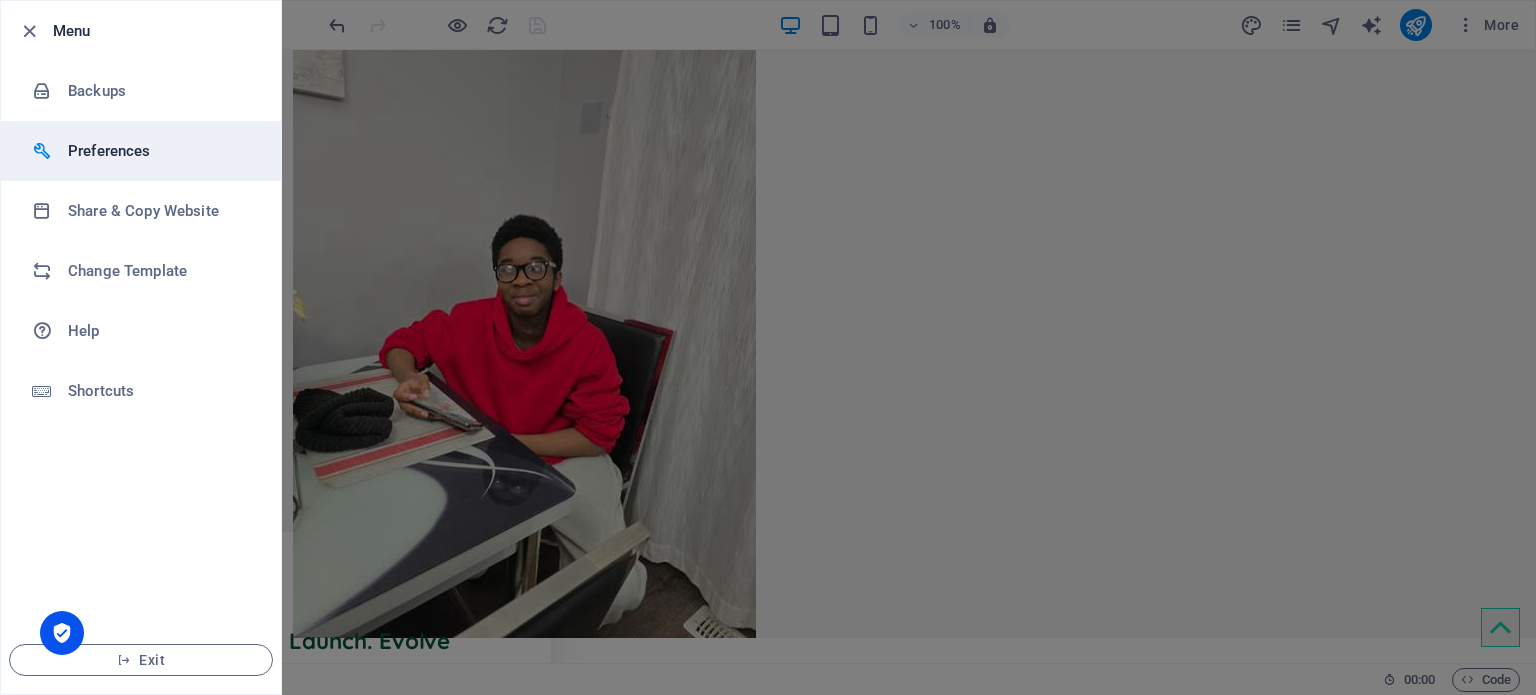 click on "Preferences" at bounding box center (160, 151) 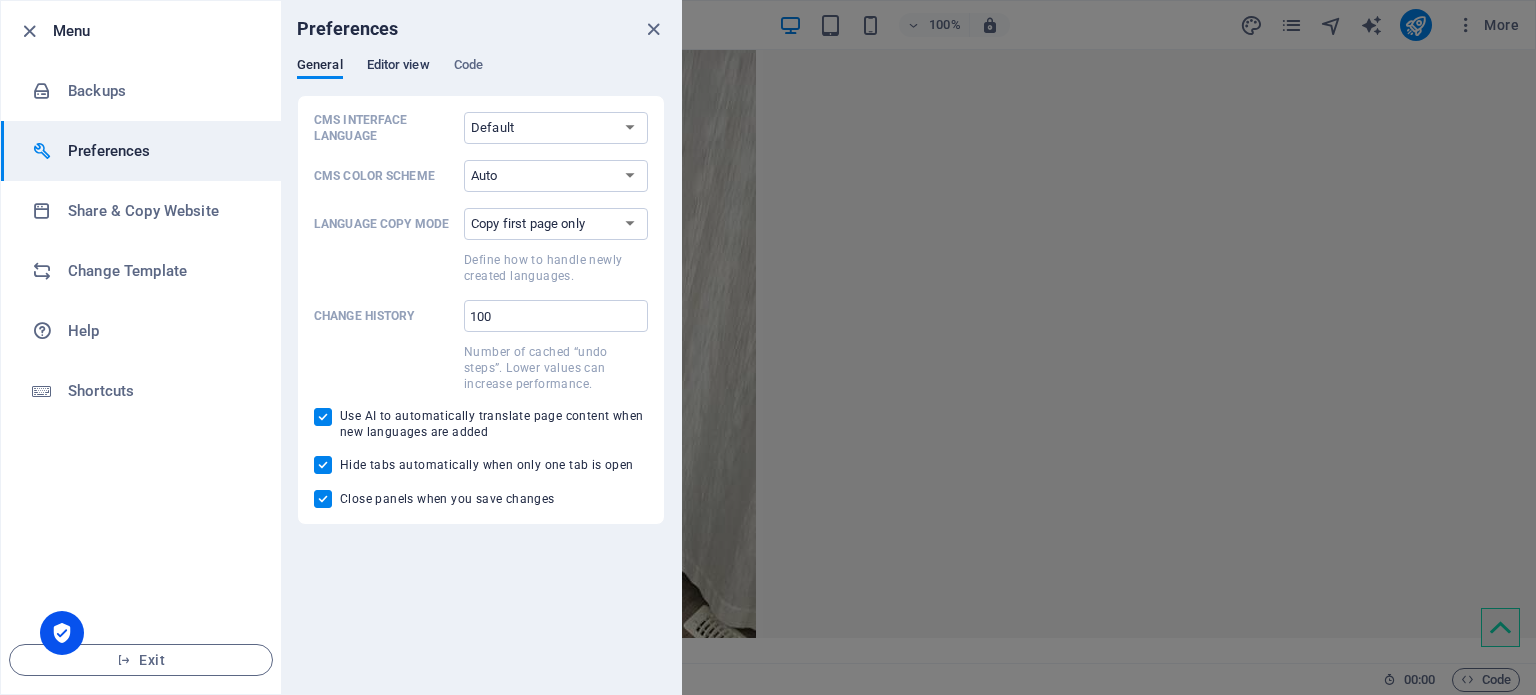 click on "Editor view" at bounding box center [398, 67] 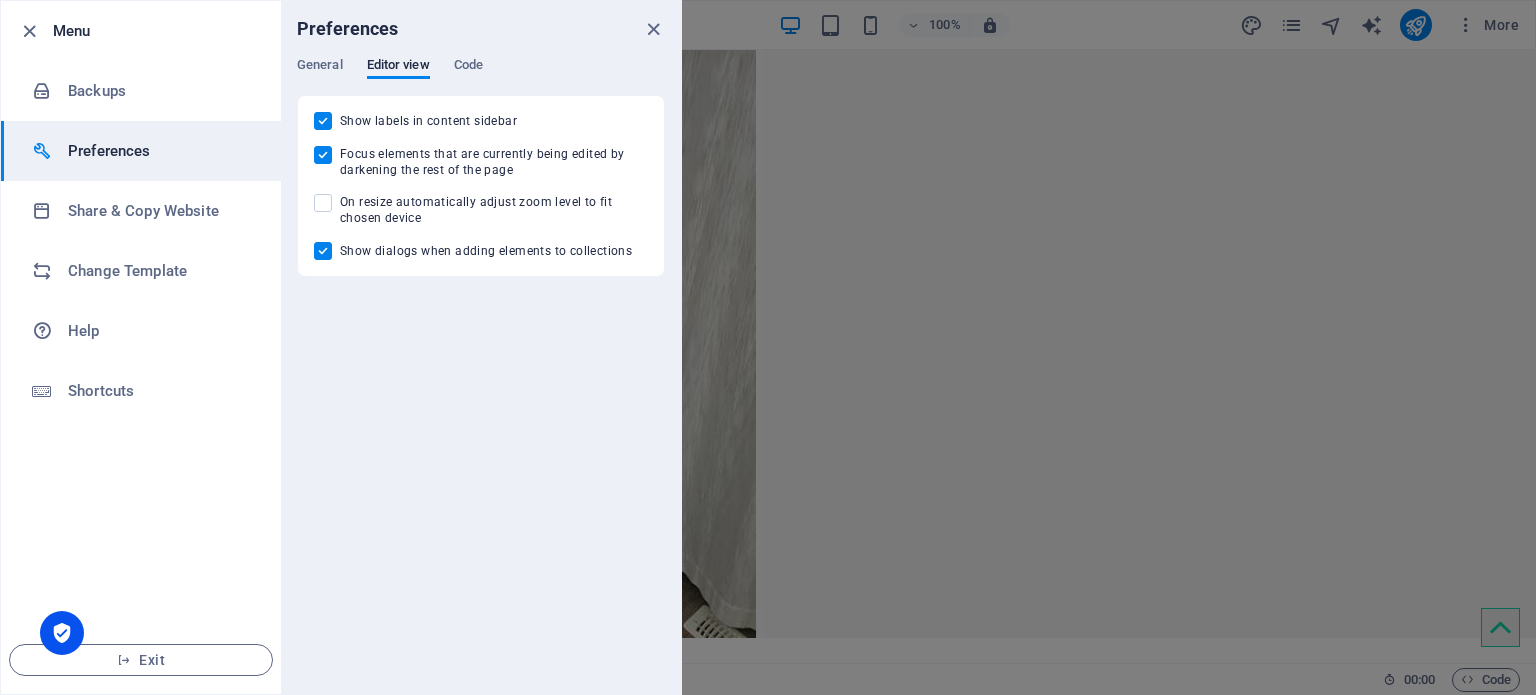 click on "General Editor view Code" at bounding box center (481, 76) 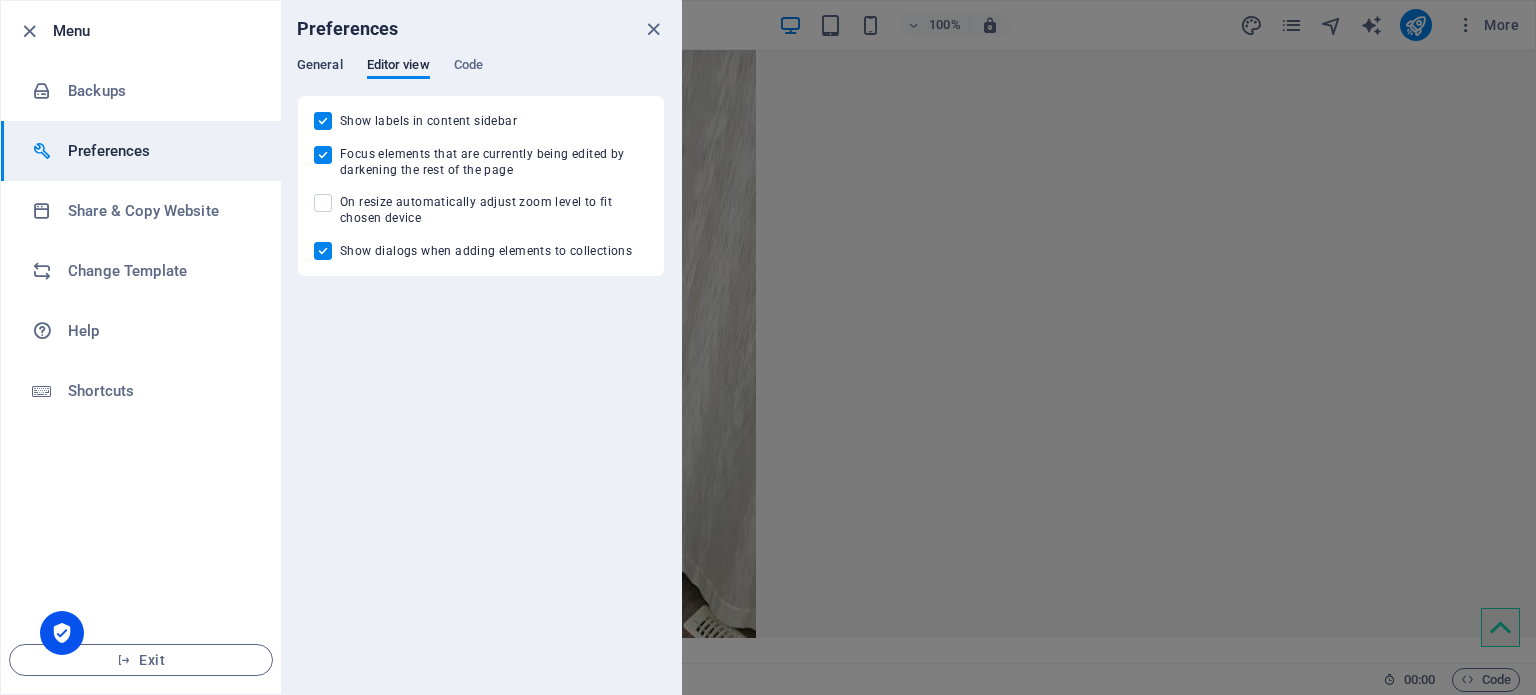 click on "General" at bounding box center [320, 67] 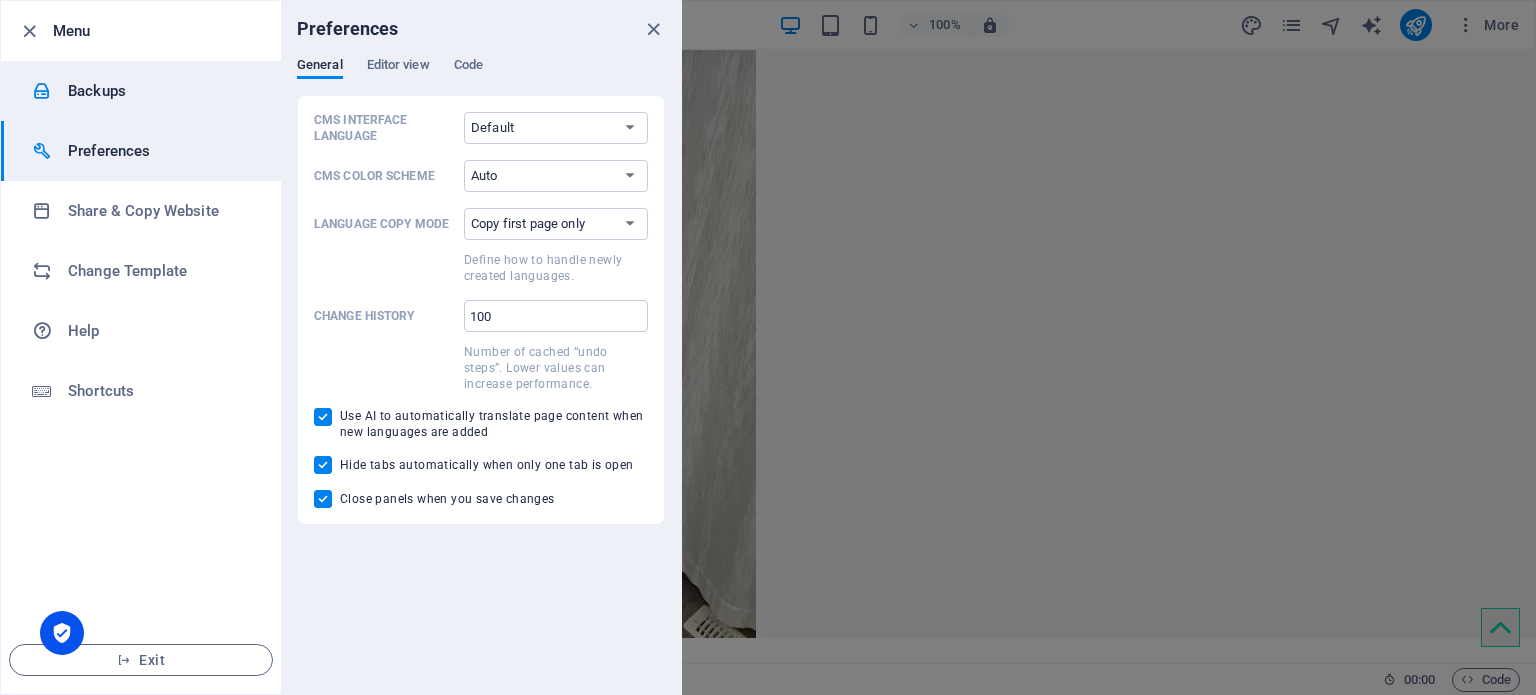 click on "Backups" at bounding box center [160, 91] 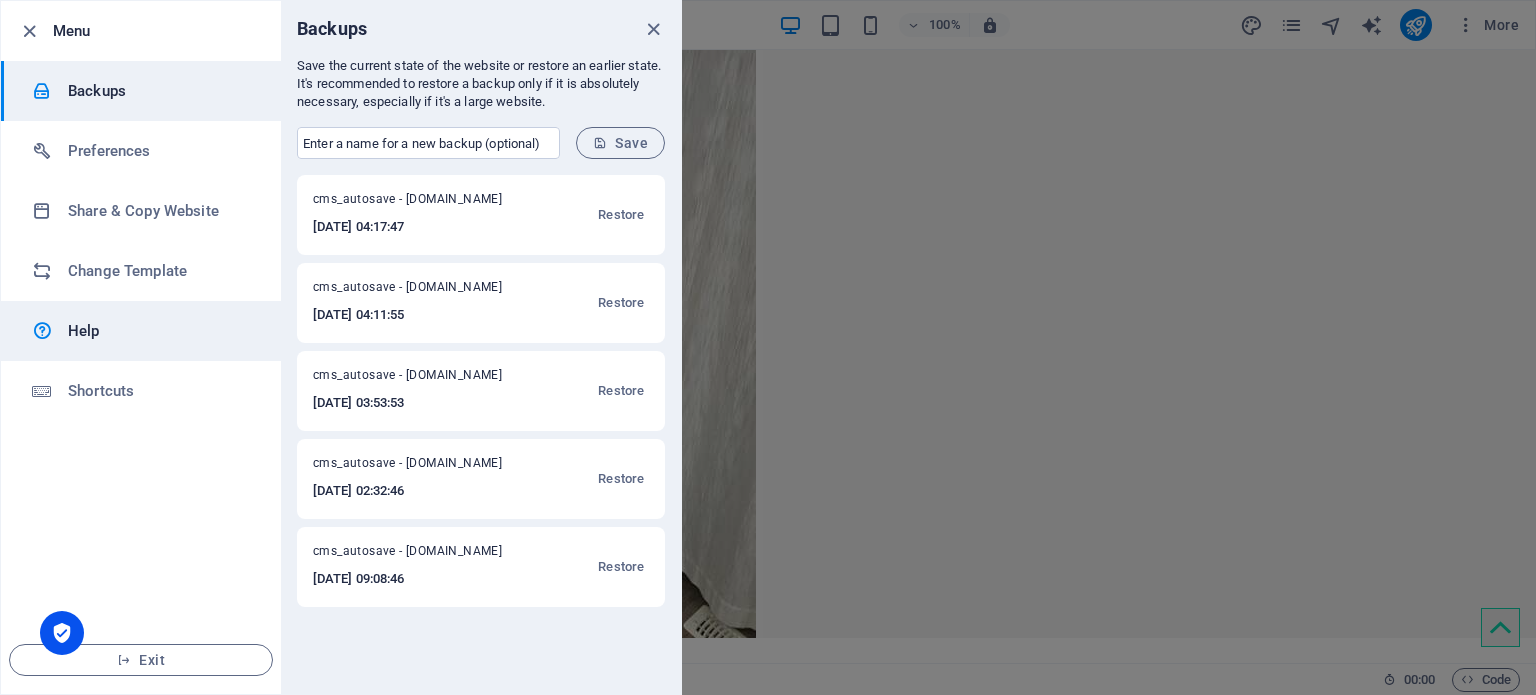 click on "Help" at bounding box center (141, 331) 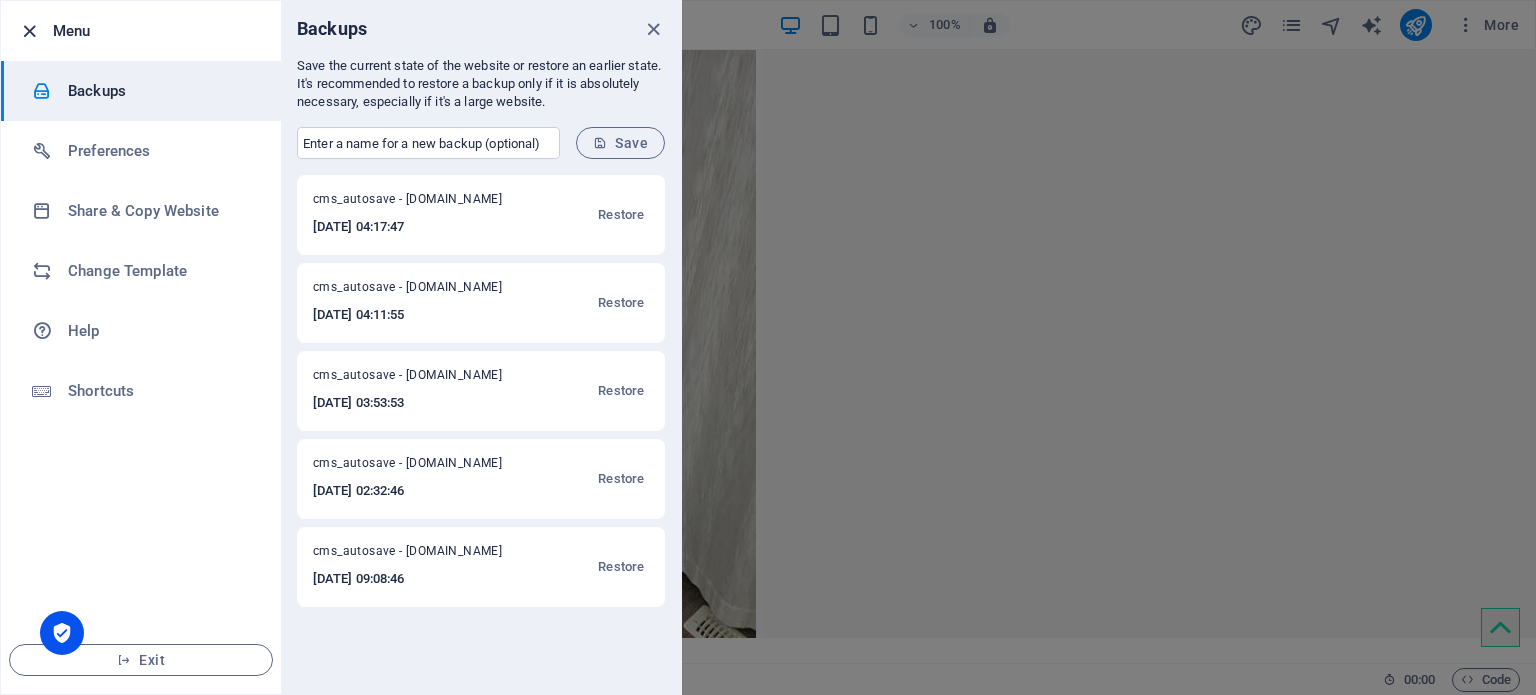 click at bounding box center (29, 31) 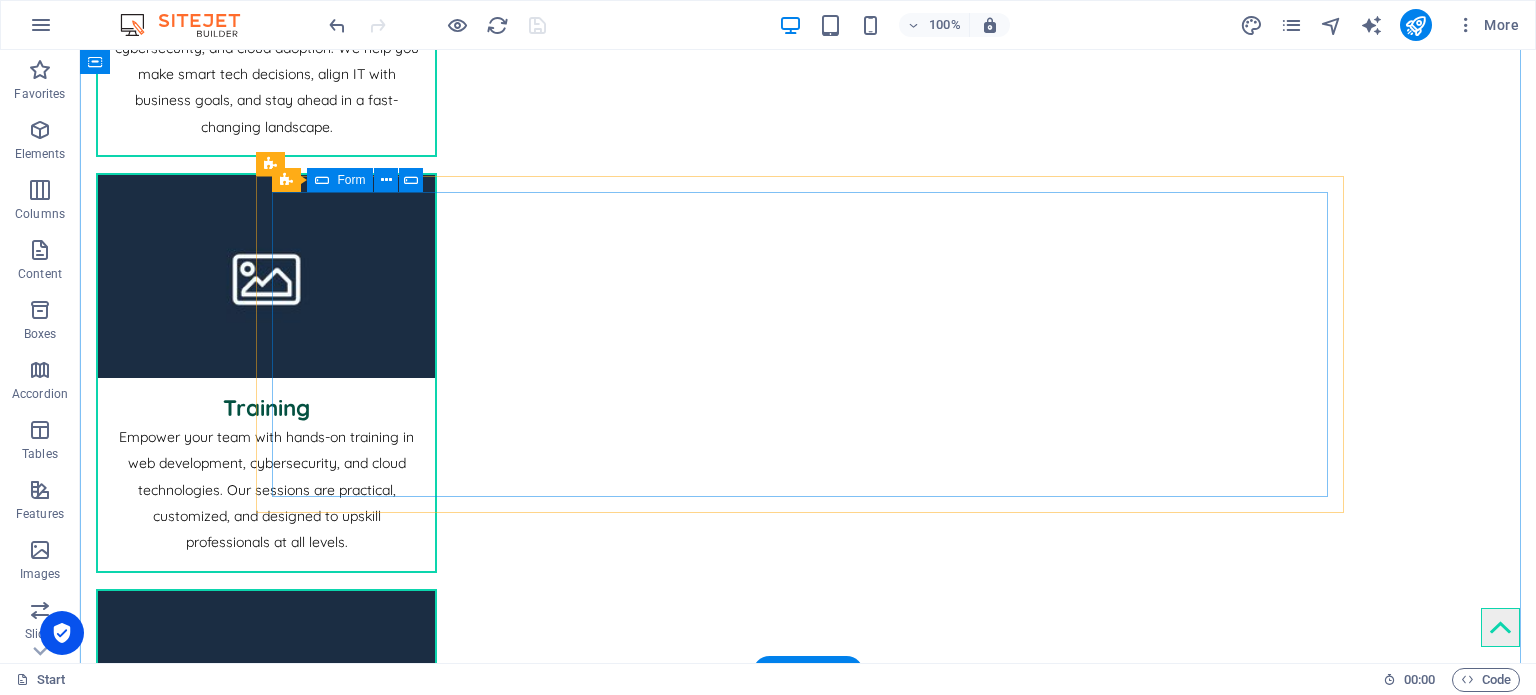 scroll, scrollTop: 2107, scrollLeft: 0, axis: vertical 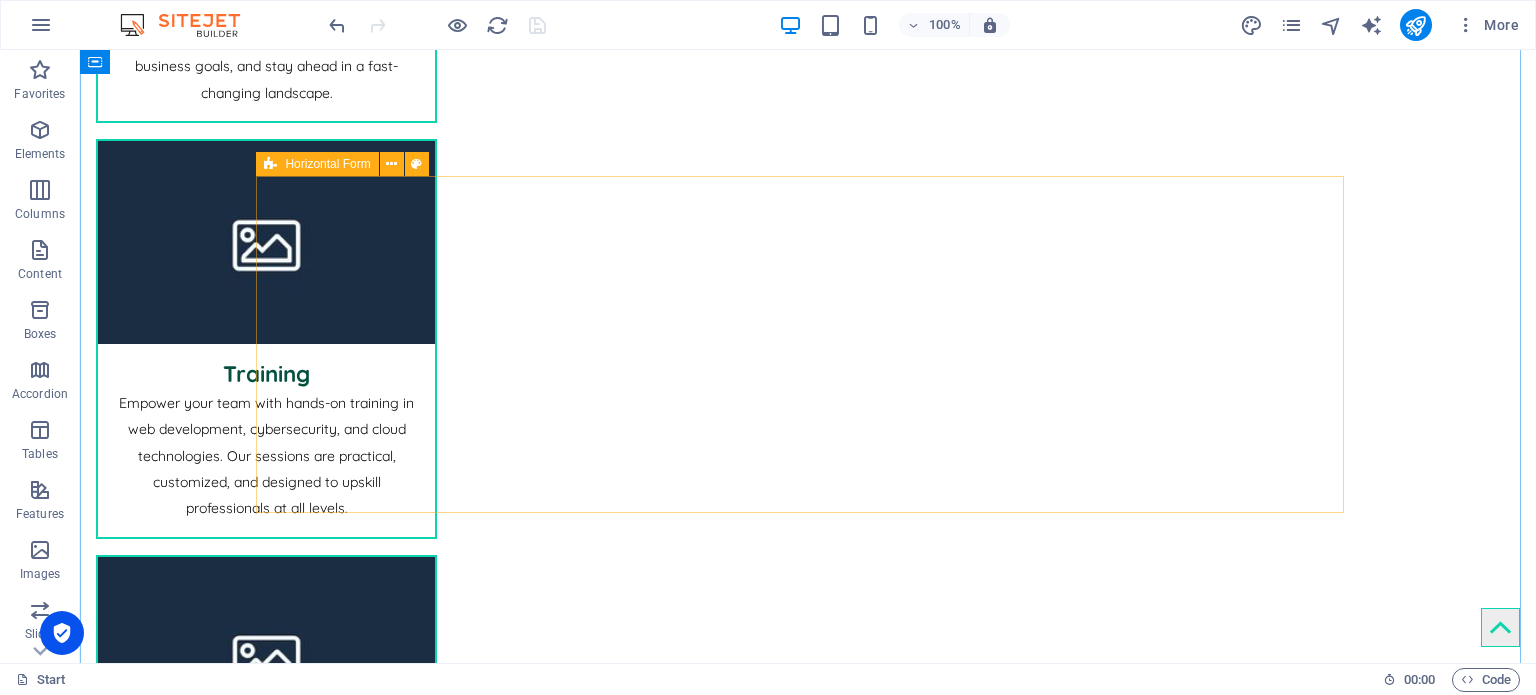 click on "Horizontal Form" at bounding box center (327, 164) 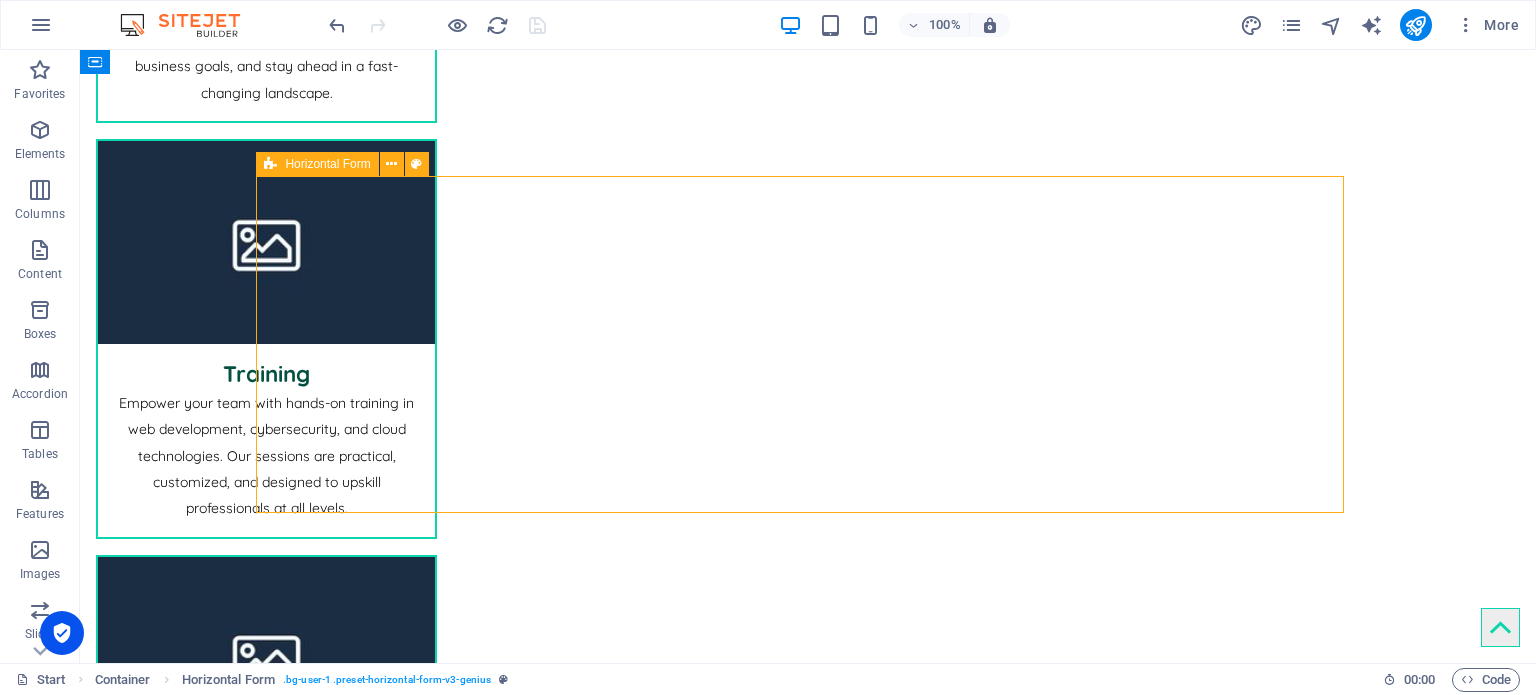 click on "Horizontal Form" at bounding box center [327, 164] 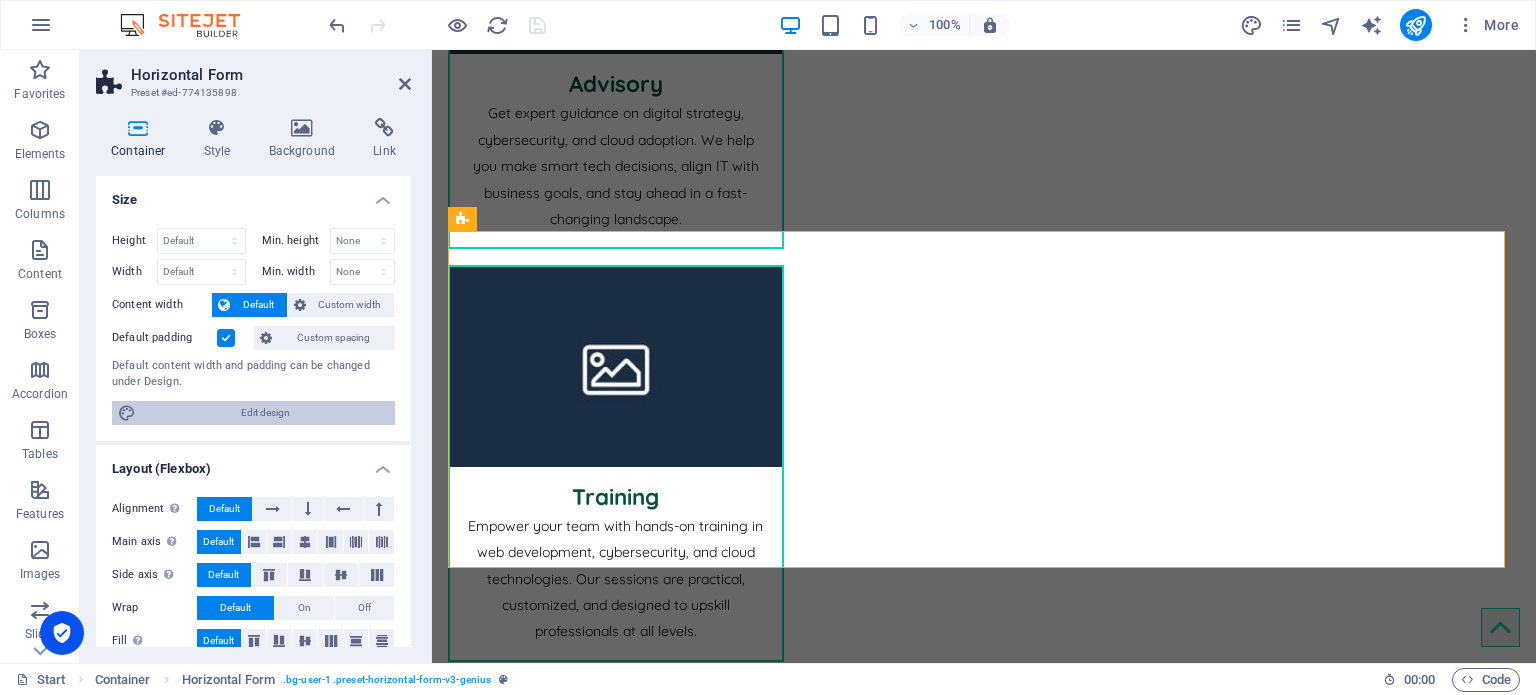 click on "Edit design" at bounding box center (265, 413) 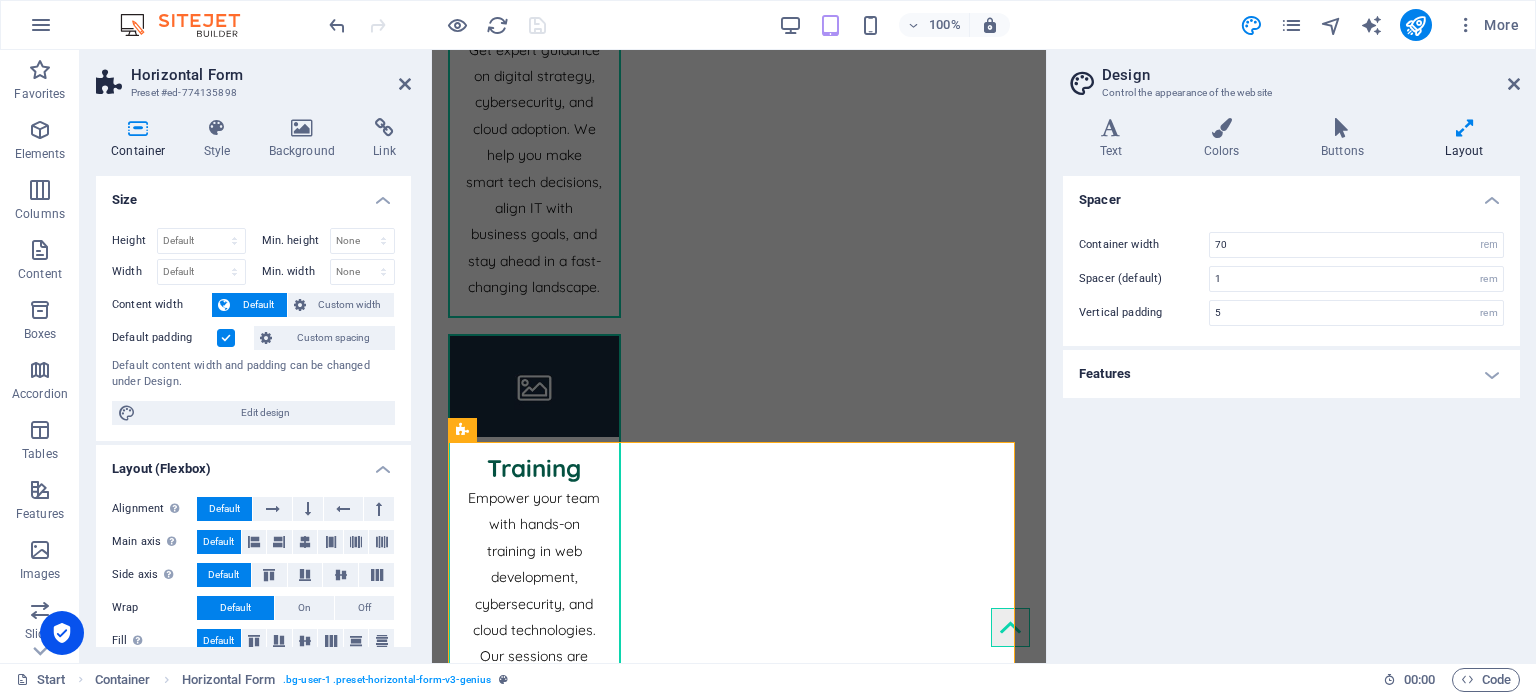 click at bounding box center (138, 128) 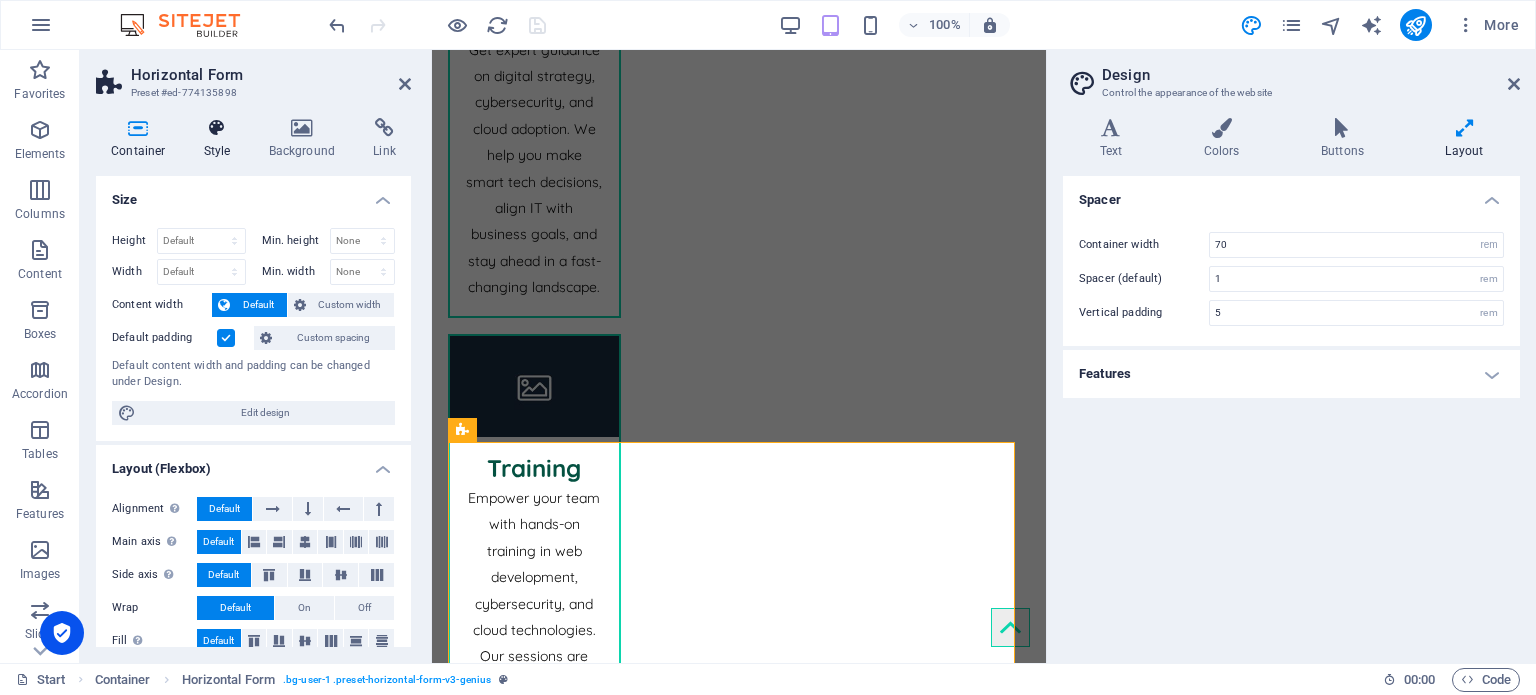 click at bounding box center [217, 128] 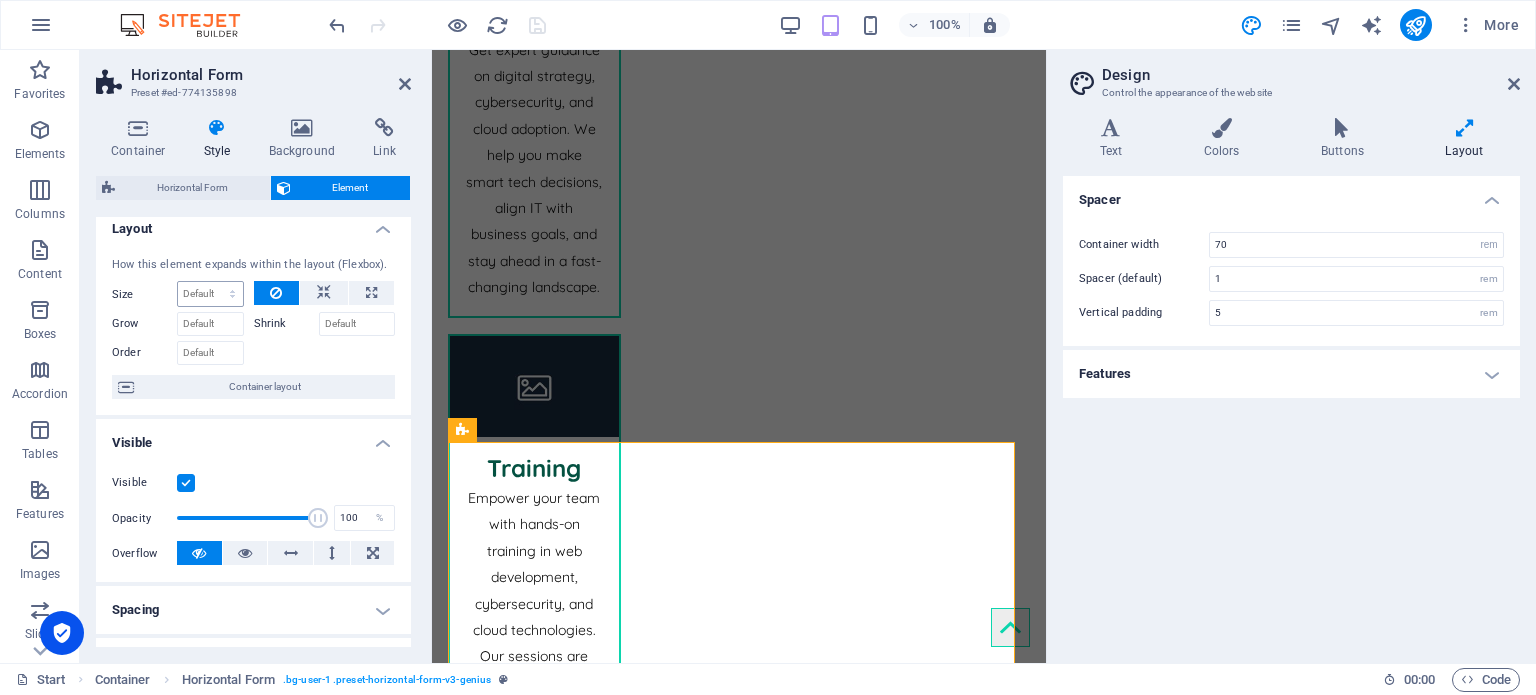 scroll, scrollTop: 0, scrollLeft: 0, axis: both 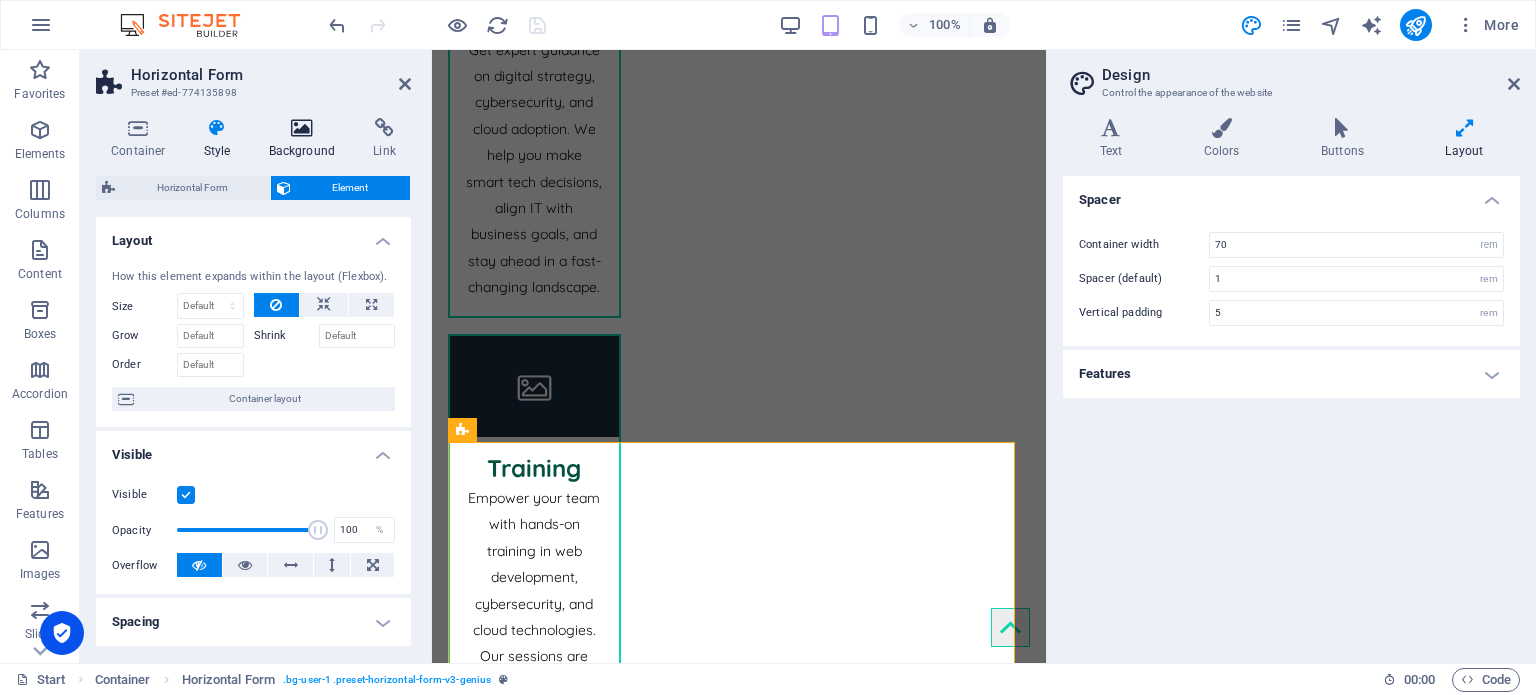click at bounding box center (302, 128) 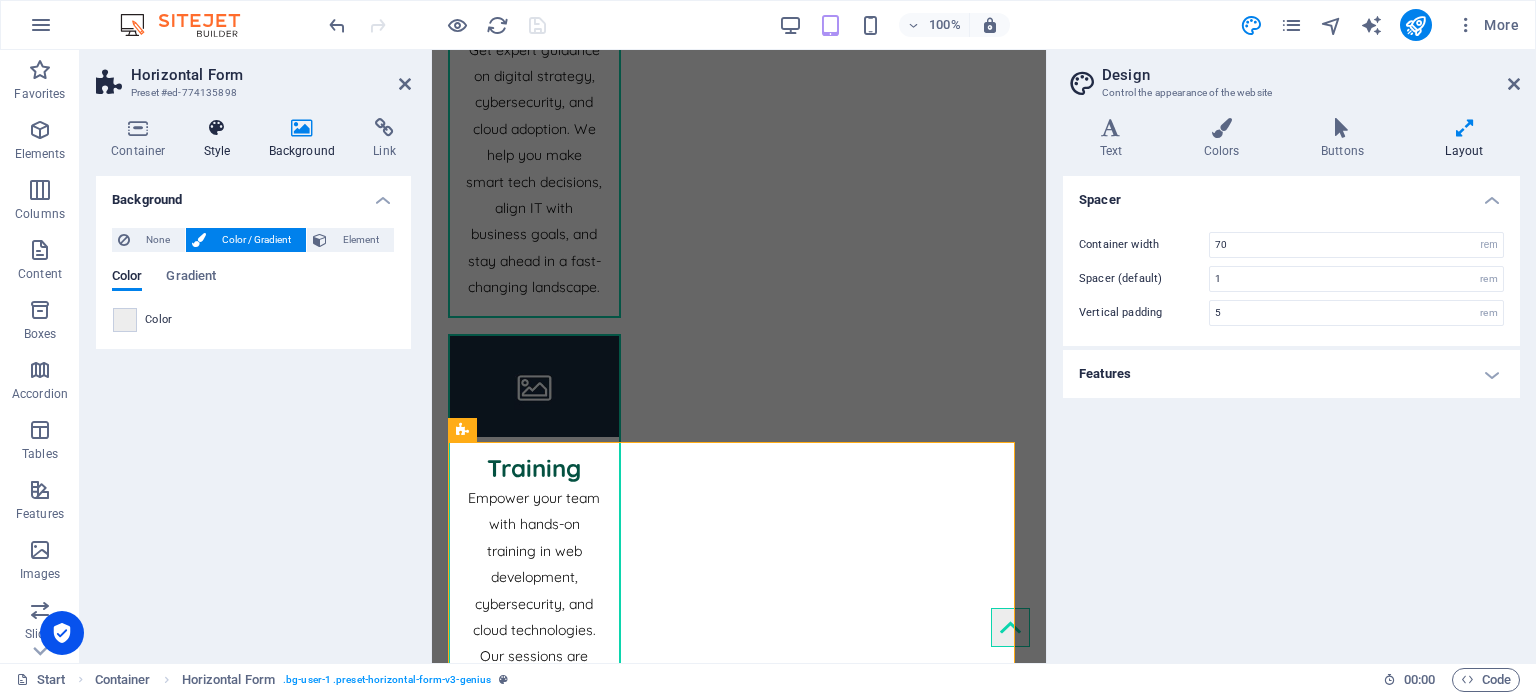 click at bounding box center (217, 128) 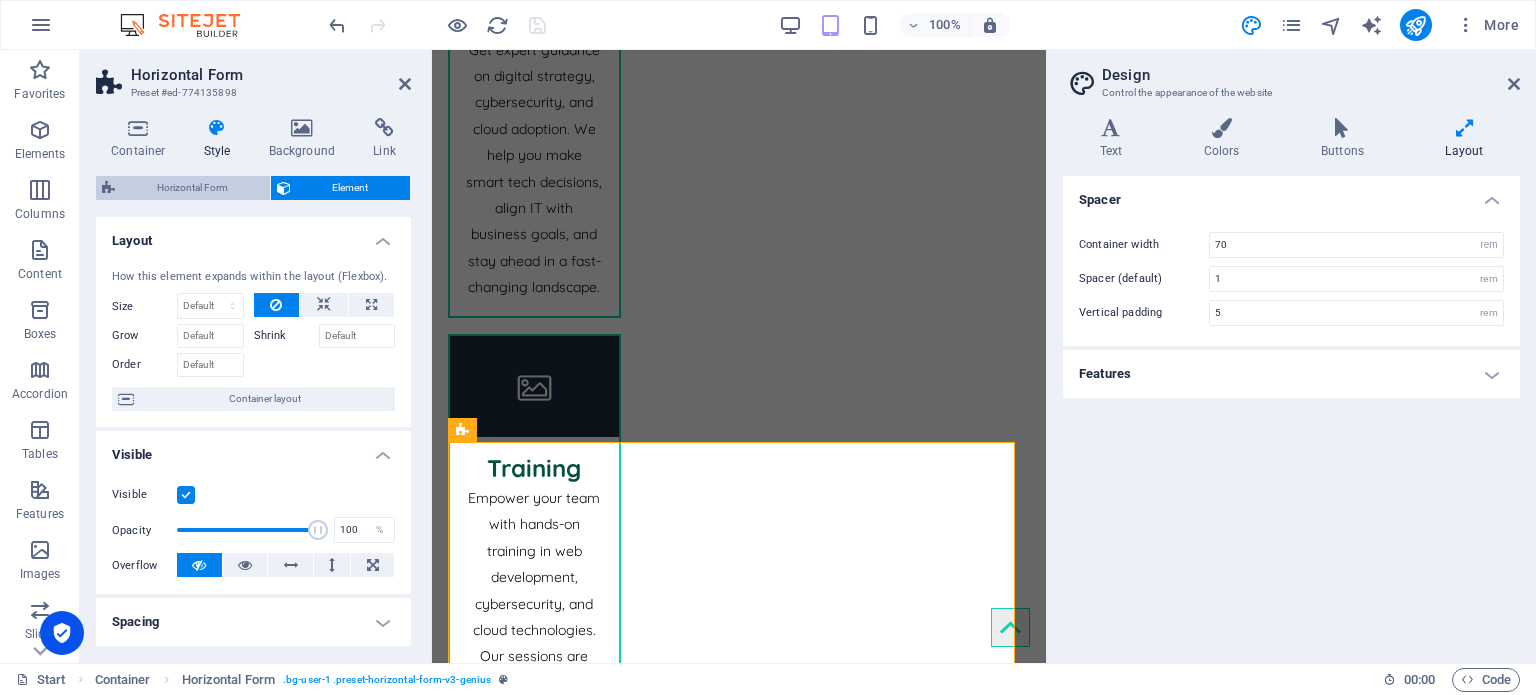 click on "Horizontal Form" at bounding box center (192, 188) 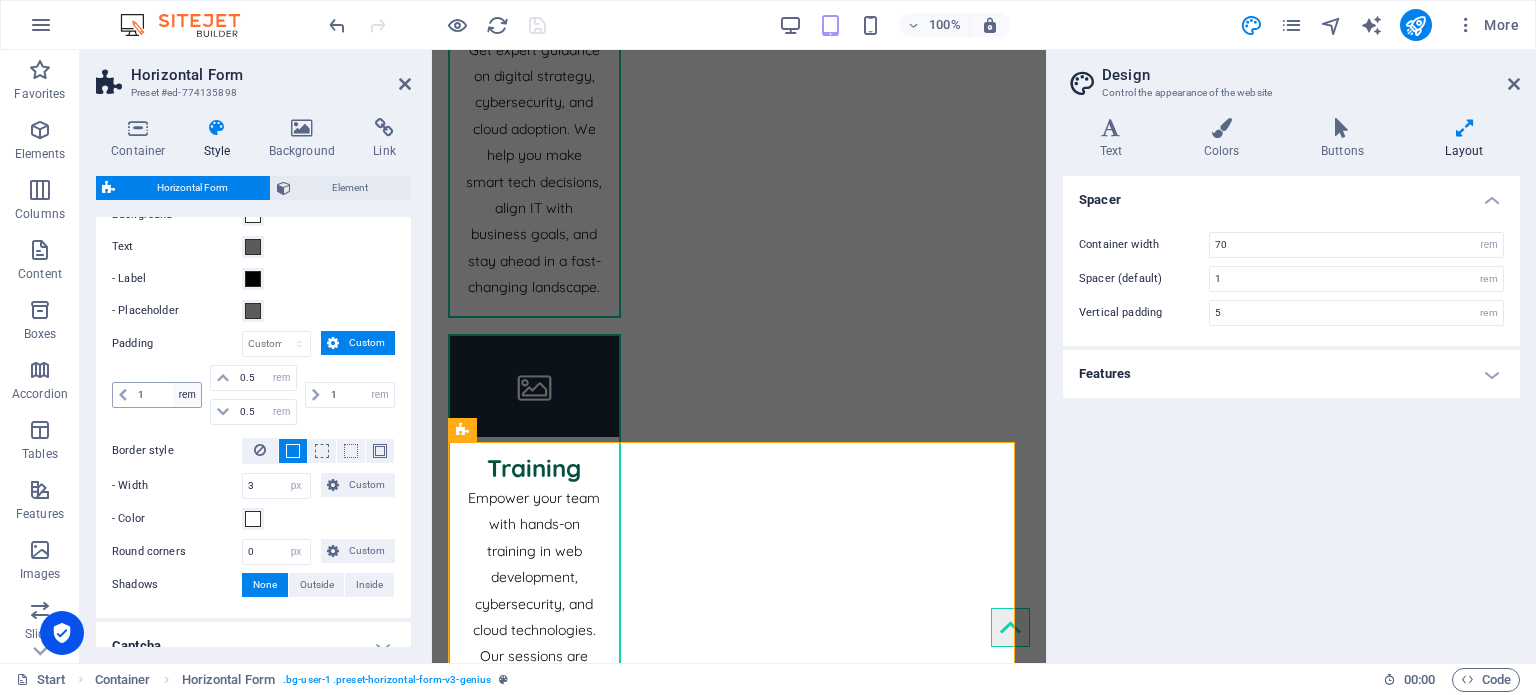 scroll, scrollTop: 378, scrollLeft: 0, axis: vertical 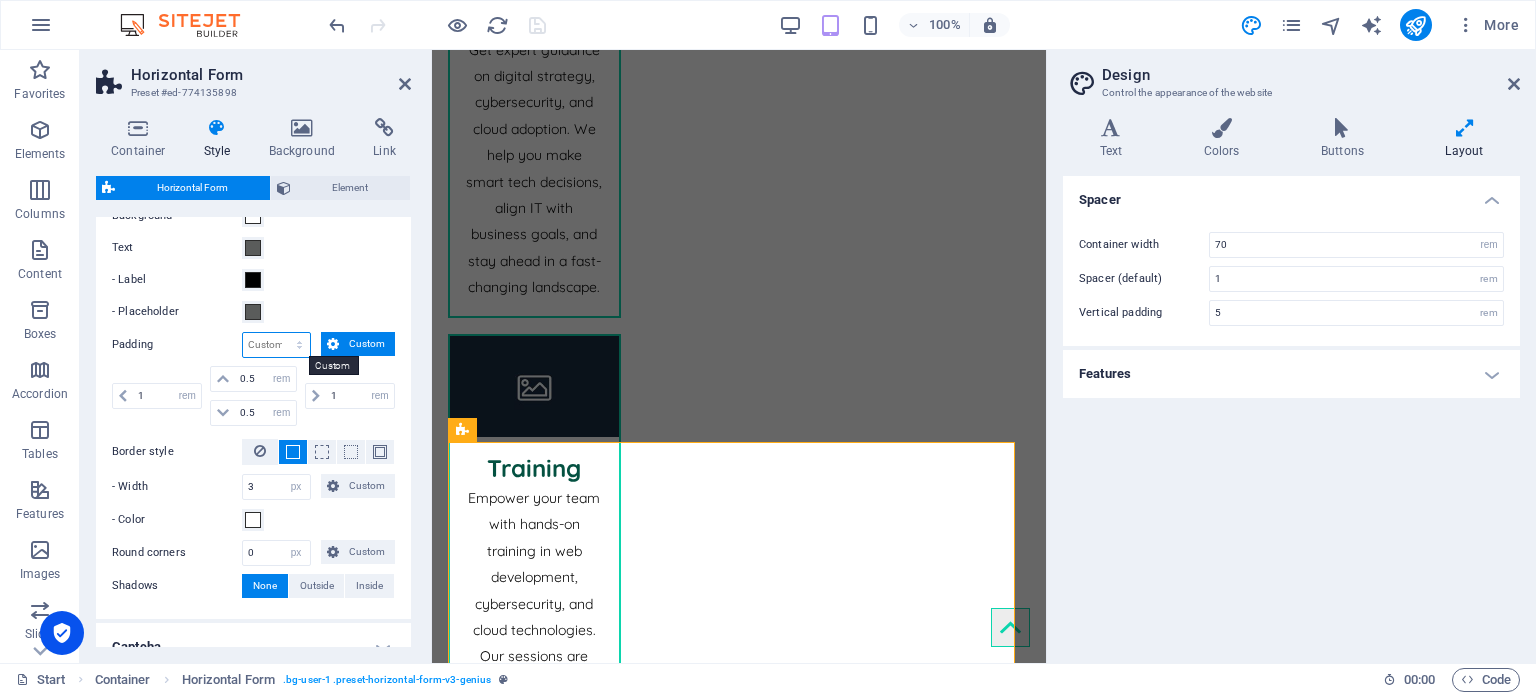 click on "px rem % vh vw Custom" at bounding box center [276, 345] 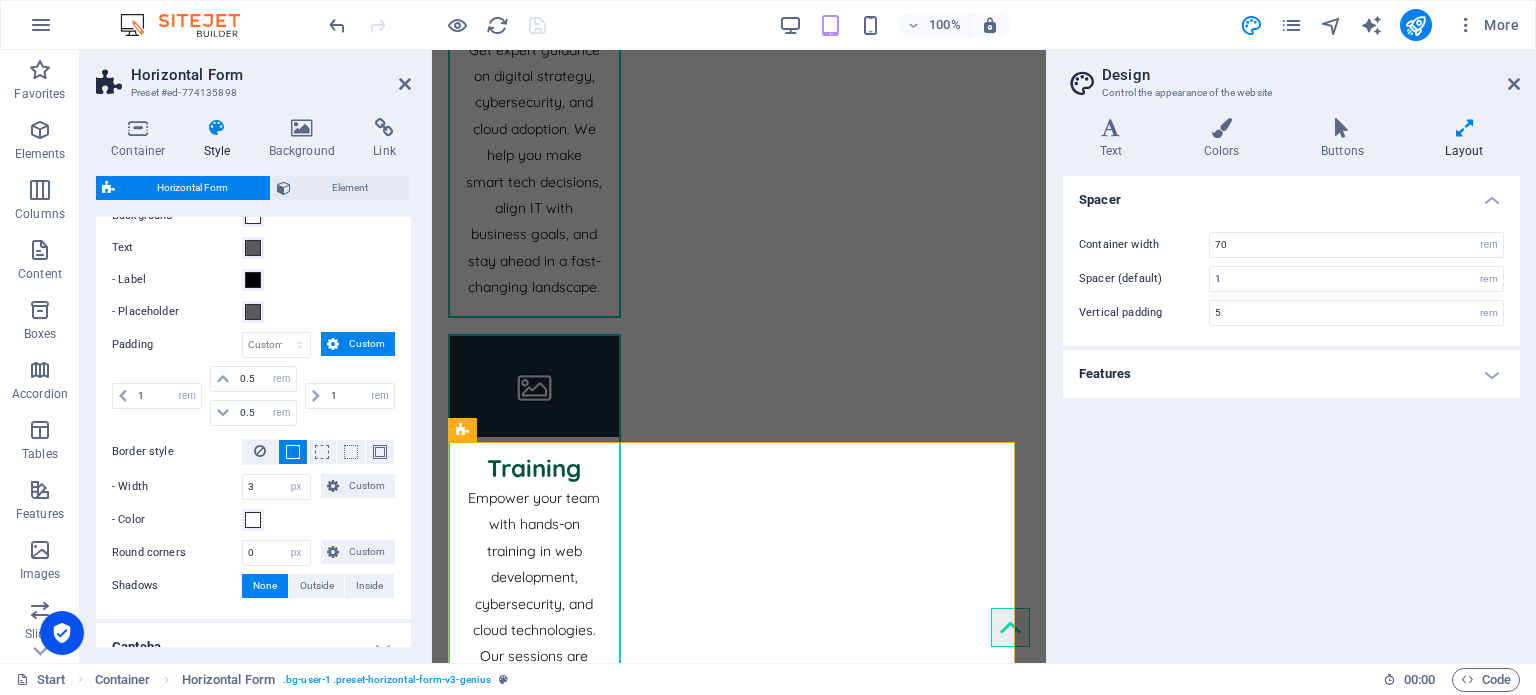 click on "Custom" at bounding box center [367, 344] 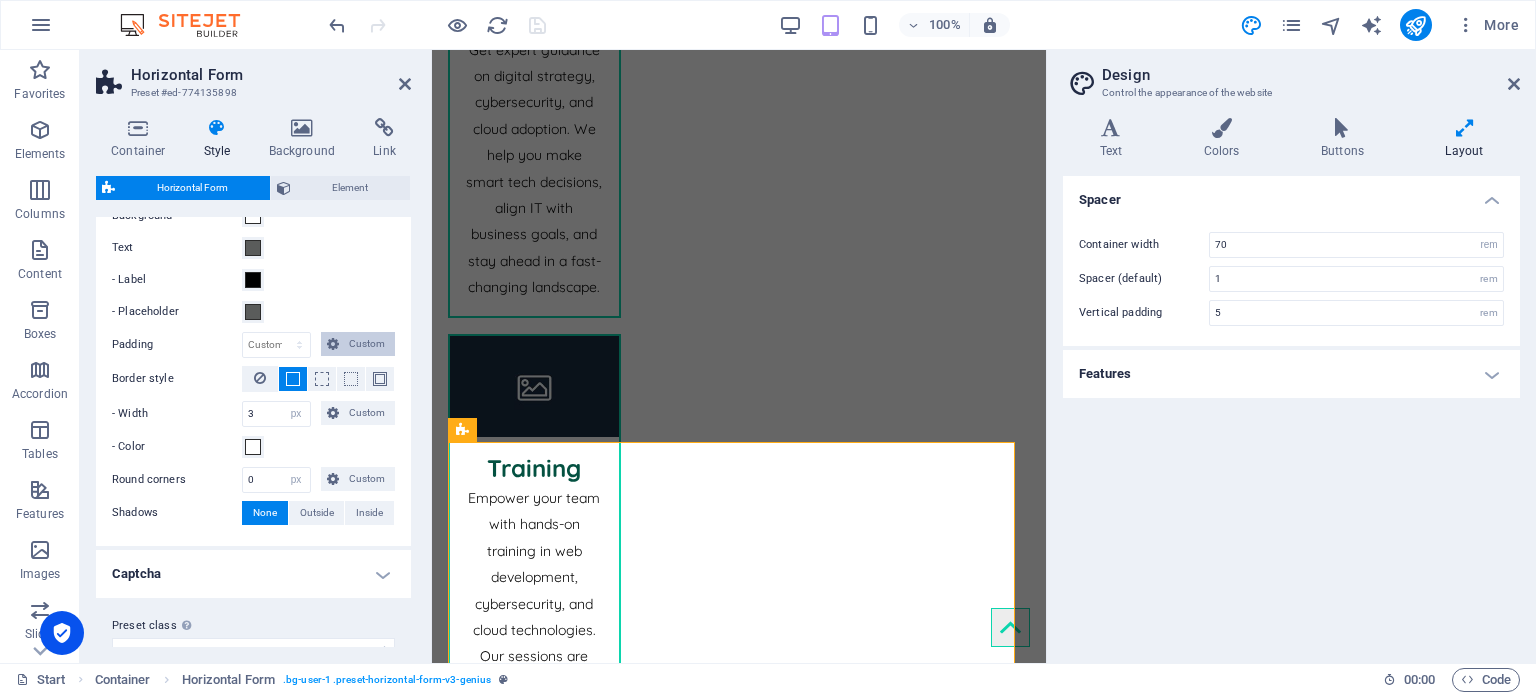 click on "Custom" at bounding box center [367, 344] 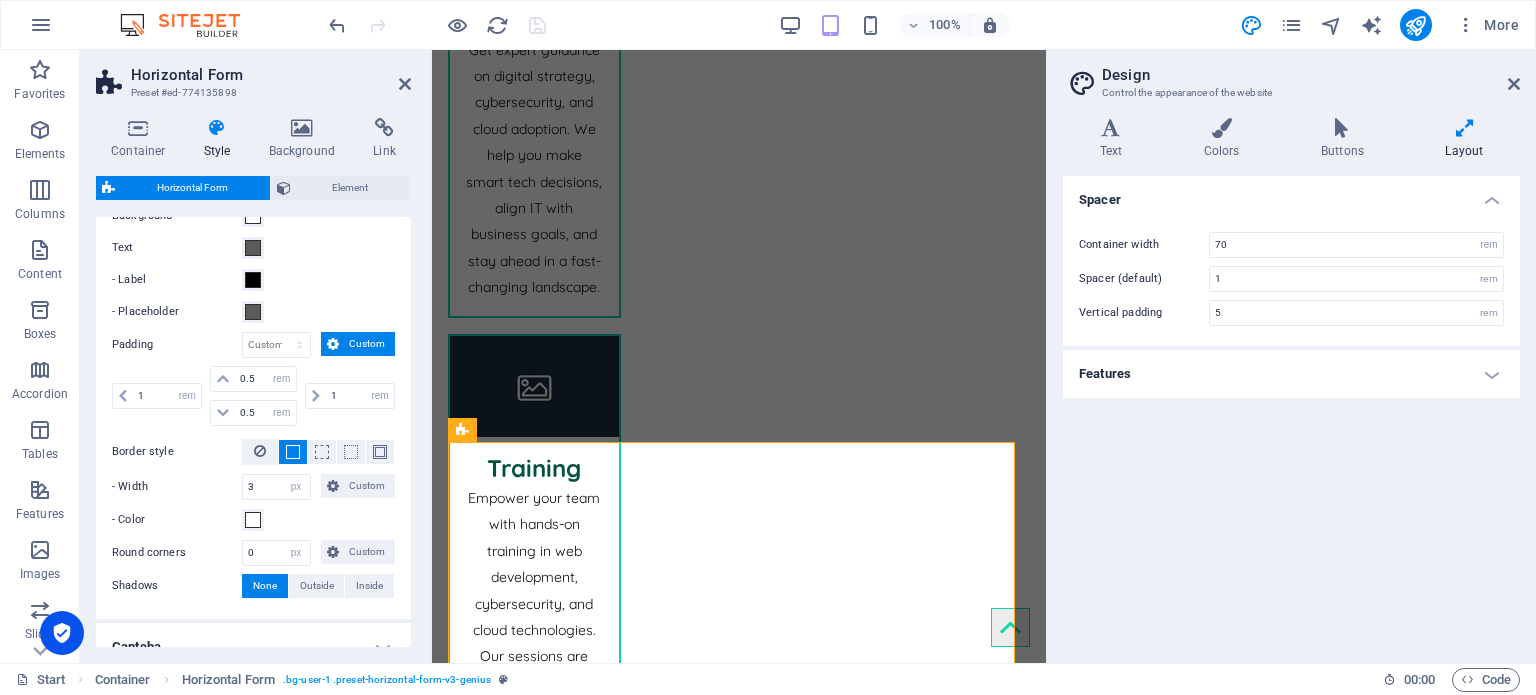 click on "Custom" at bounding box center [367, 344] 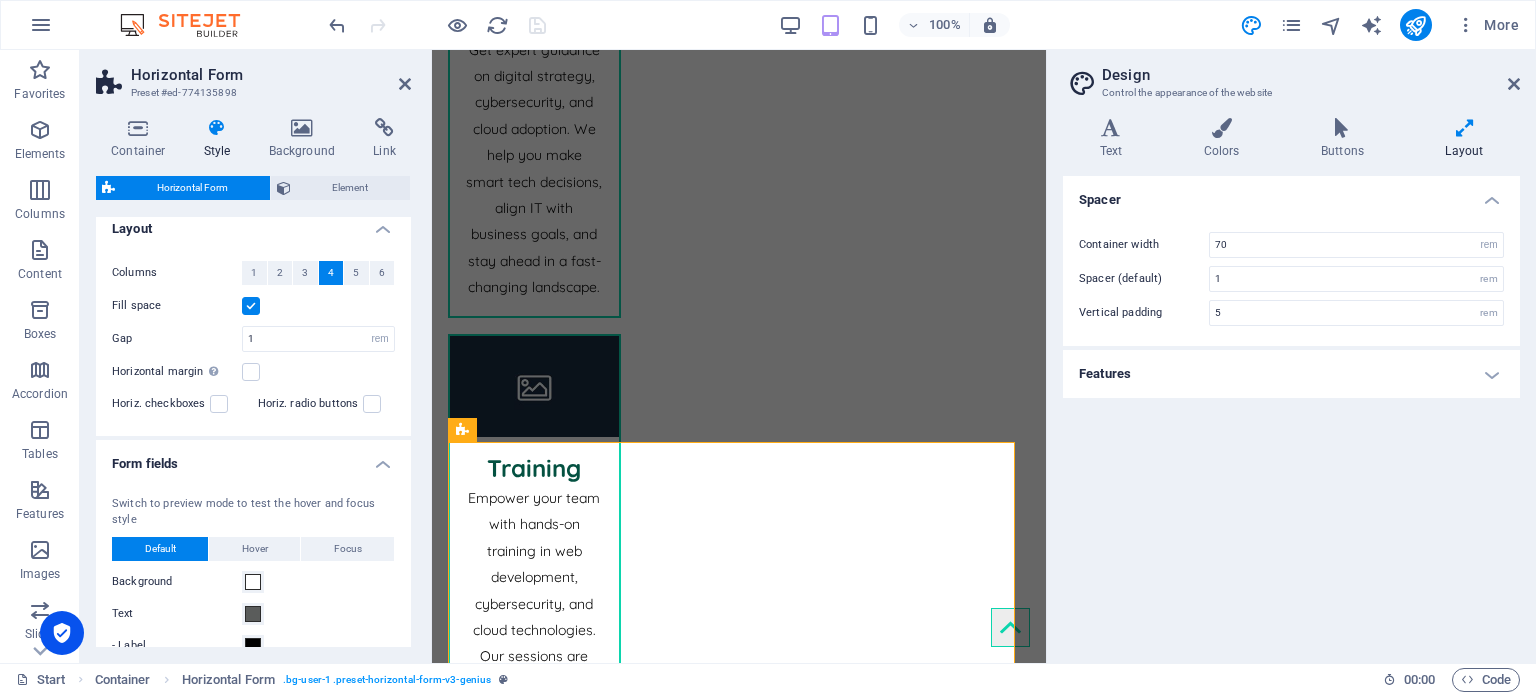 scroll, scrollTop: 0, scrollLeft: 0, axis: both 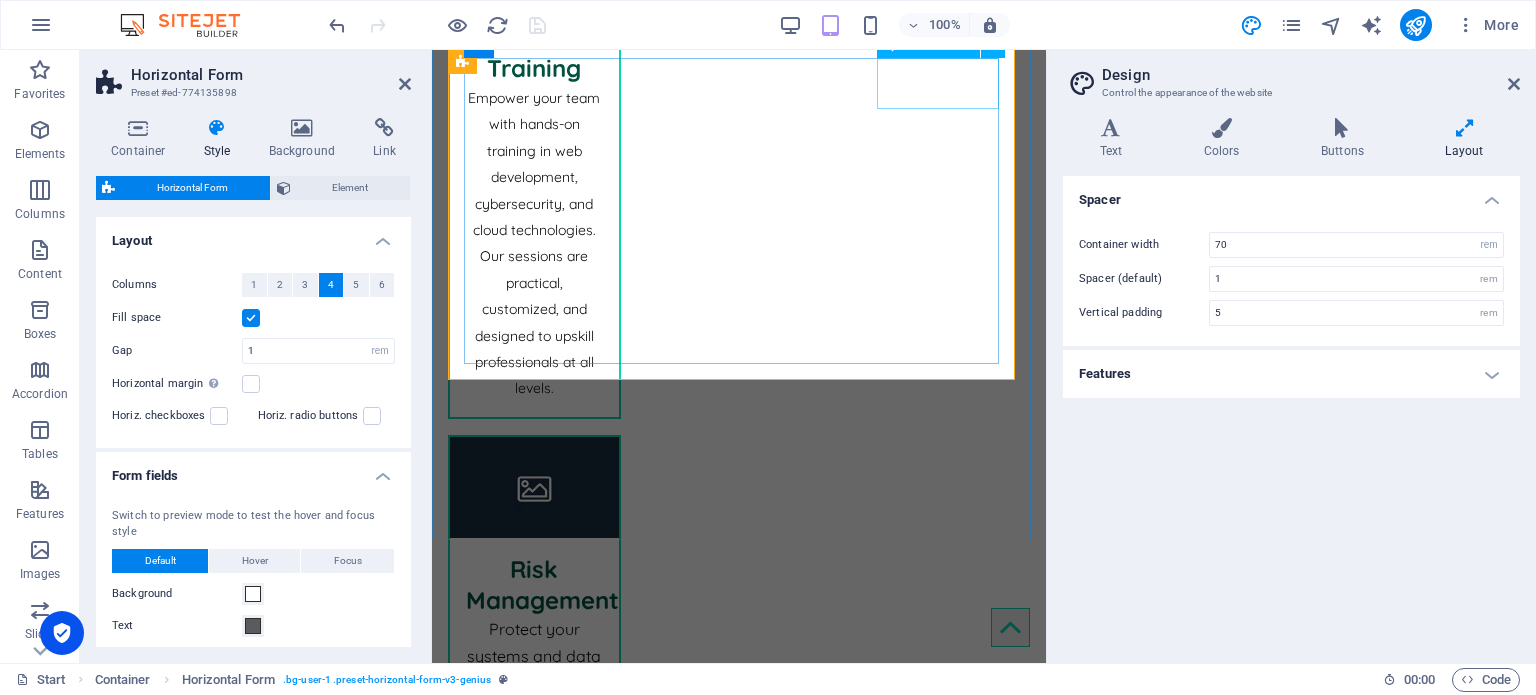 click on "Submit" at bounding box center [880, 2783] 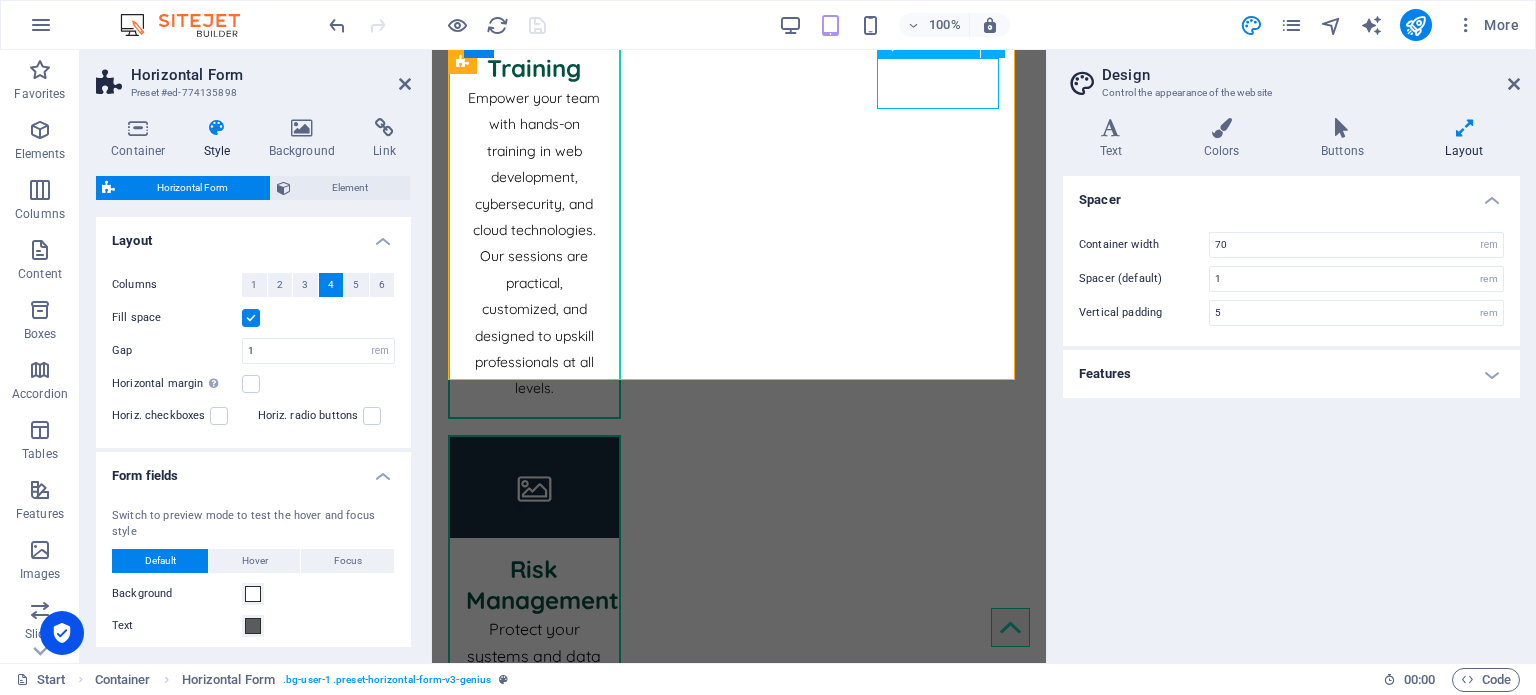 click on "Submit" at bounding box center [880, 2783] 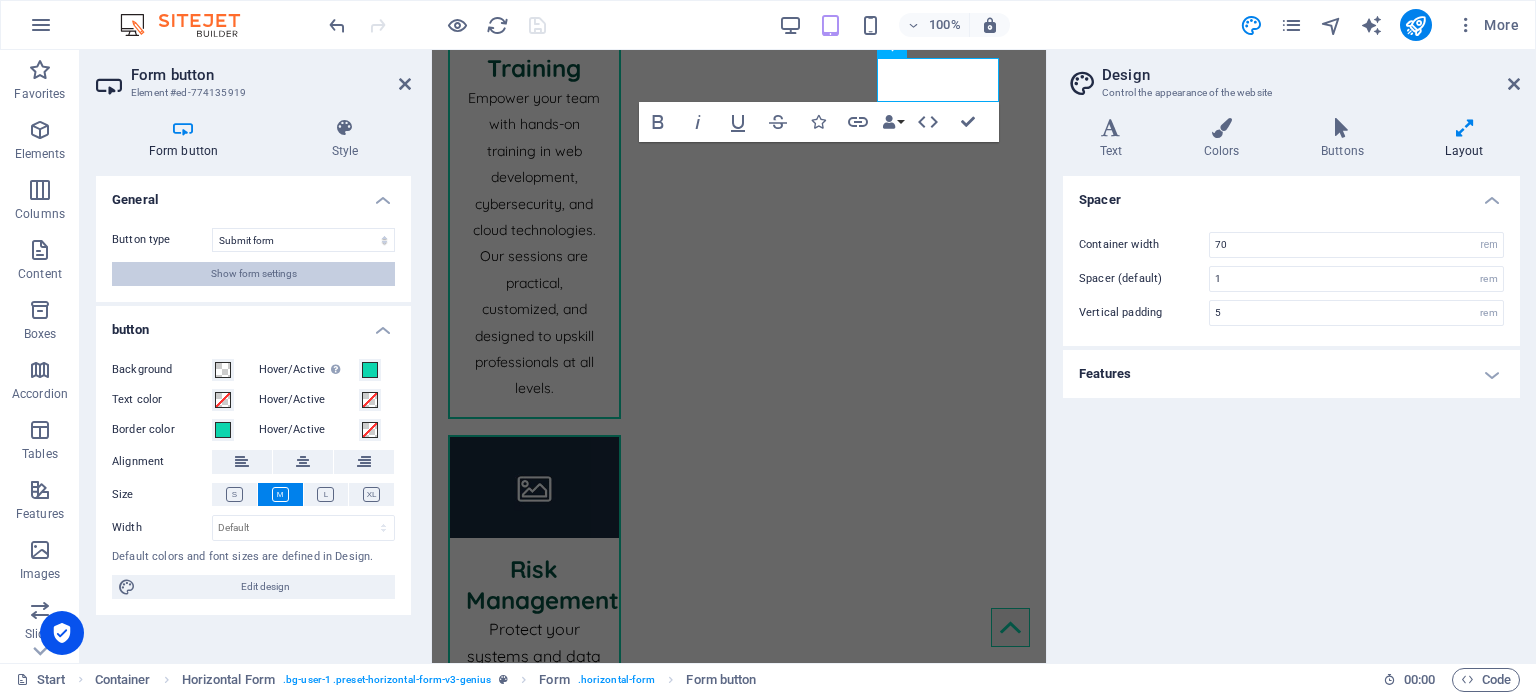 click on "Show form settings" at bounding box center (254, 274) 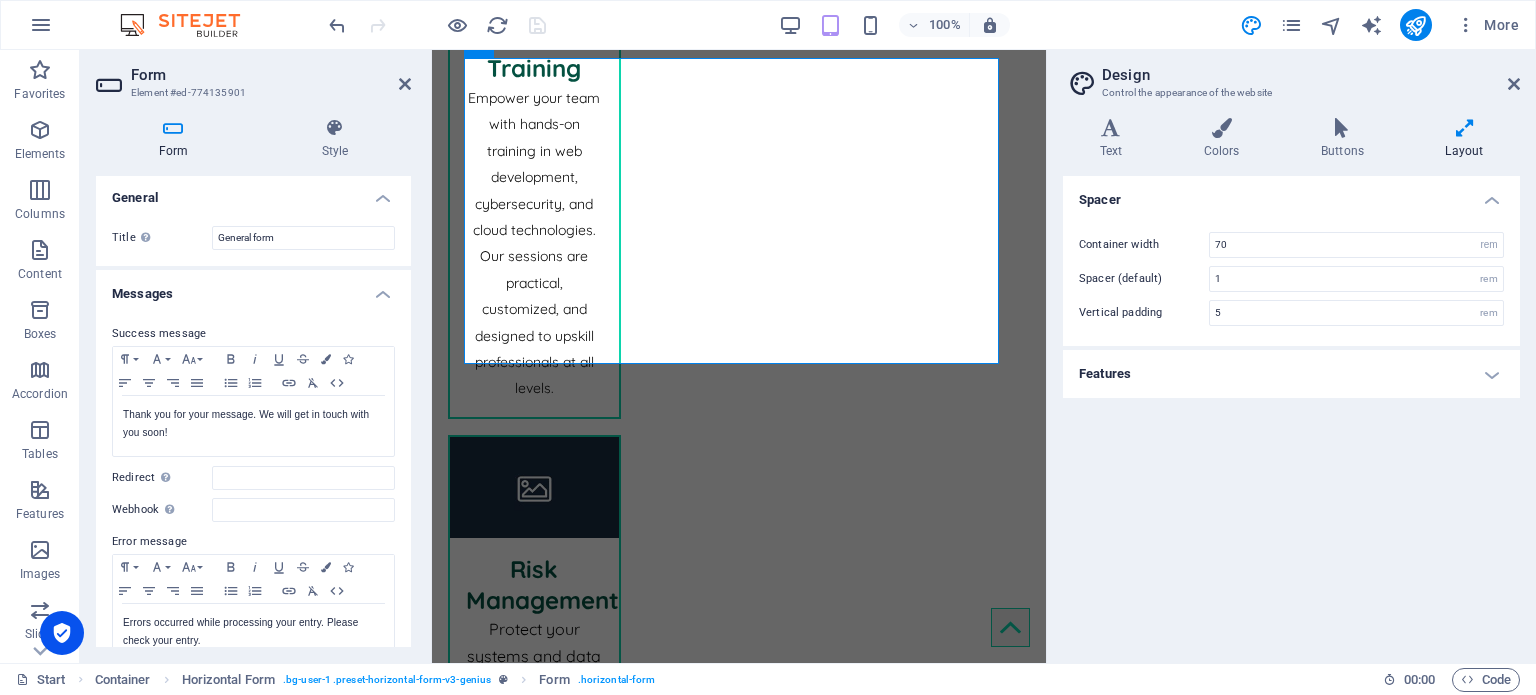 scroll, scrollTop: 0, scrollLeft: 0, axis: both 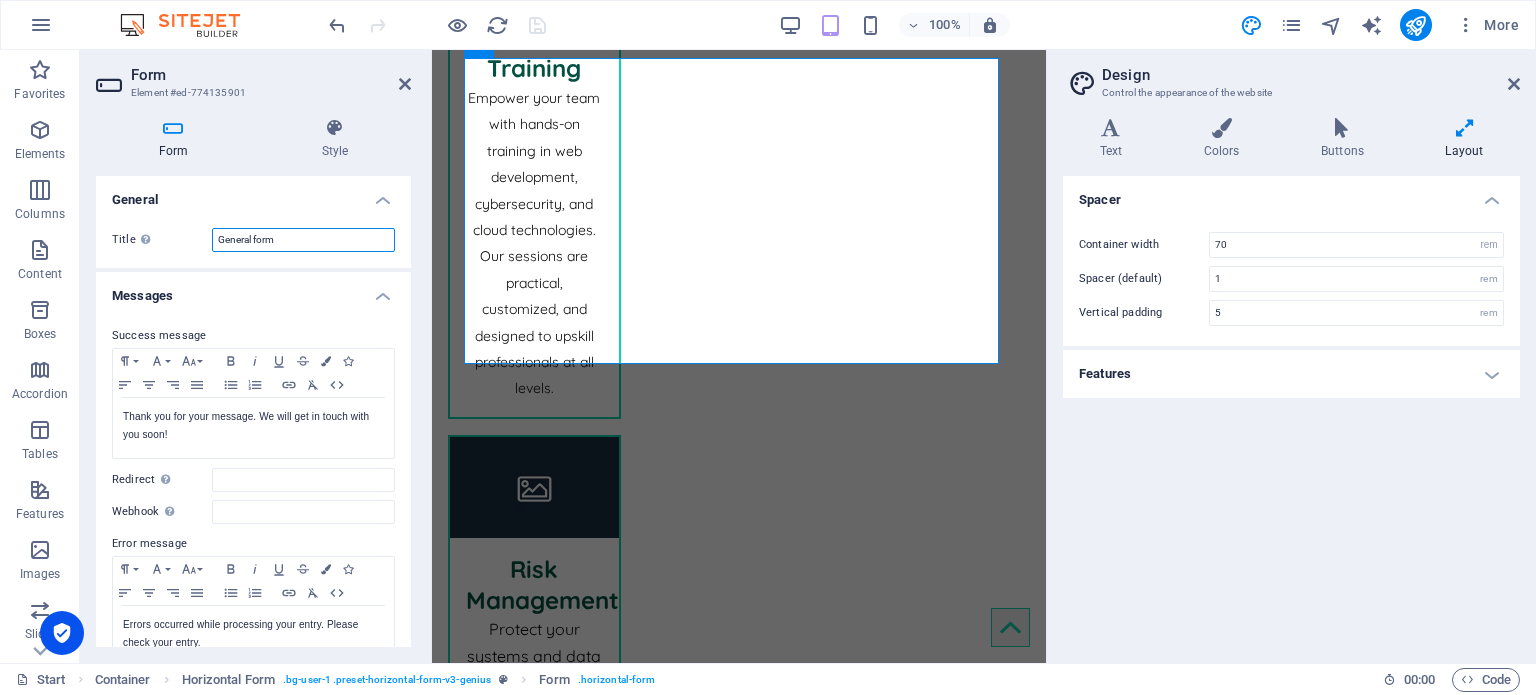 click on "General form" at bounding box center (303, 240) 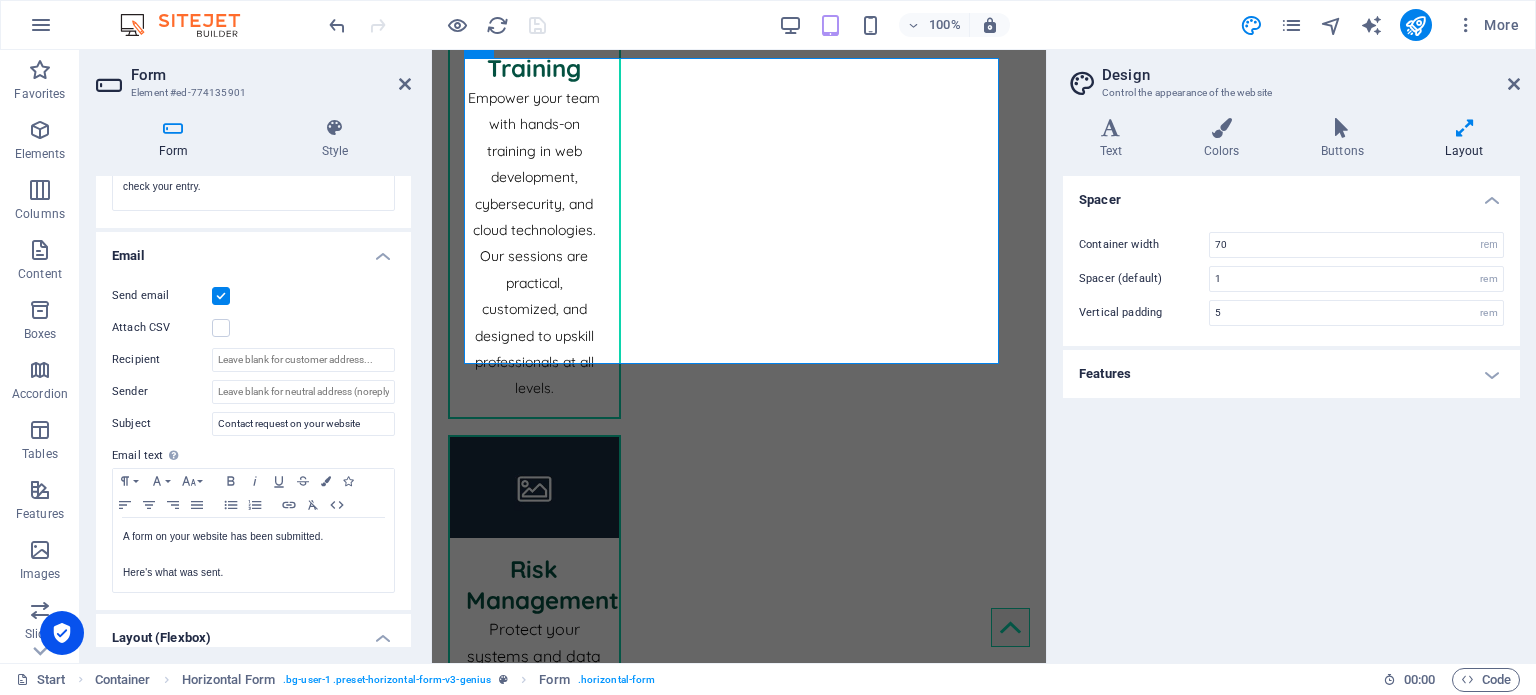 scroll, scrollTop: 500, scrollLeft: 0, axis: vertical 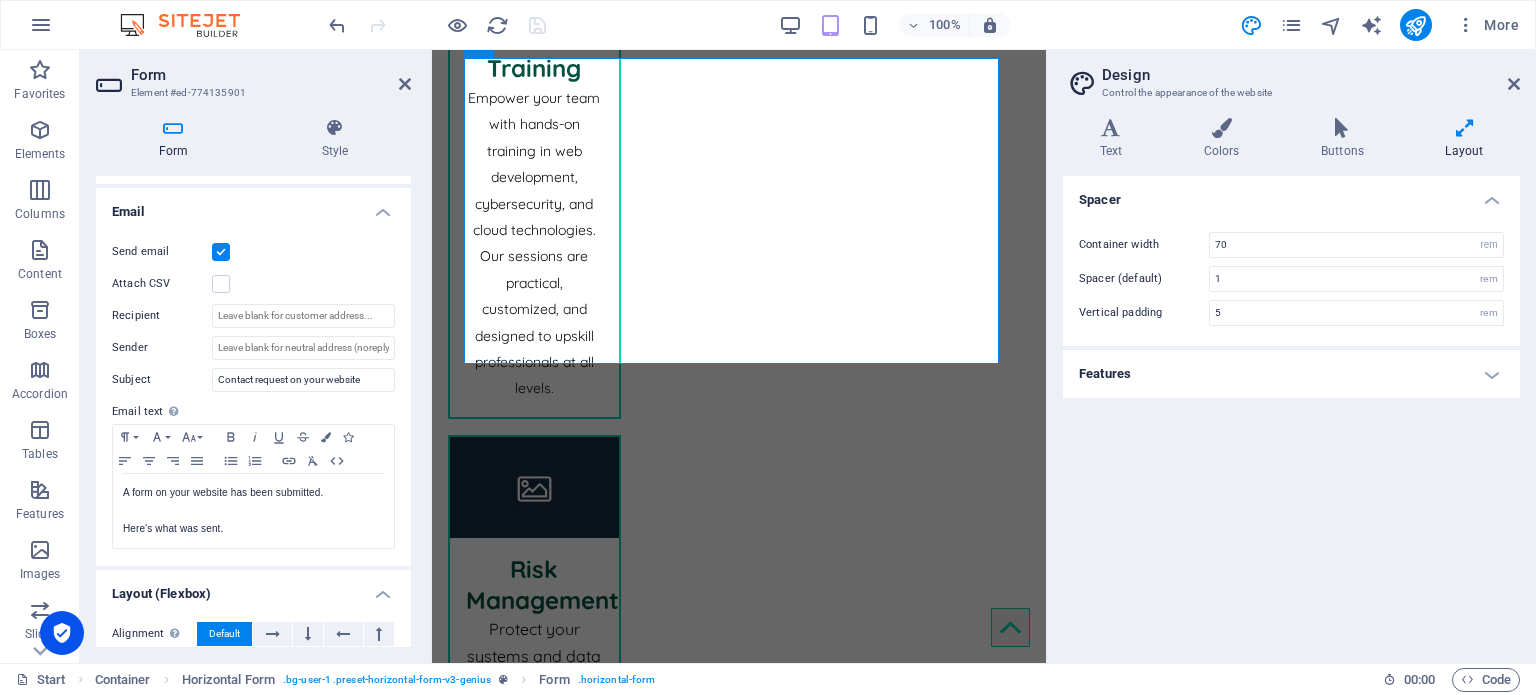 click at bounding box center [221, 252] 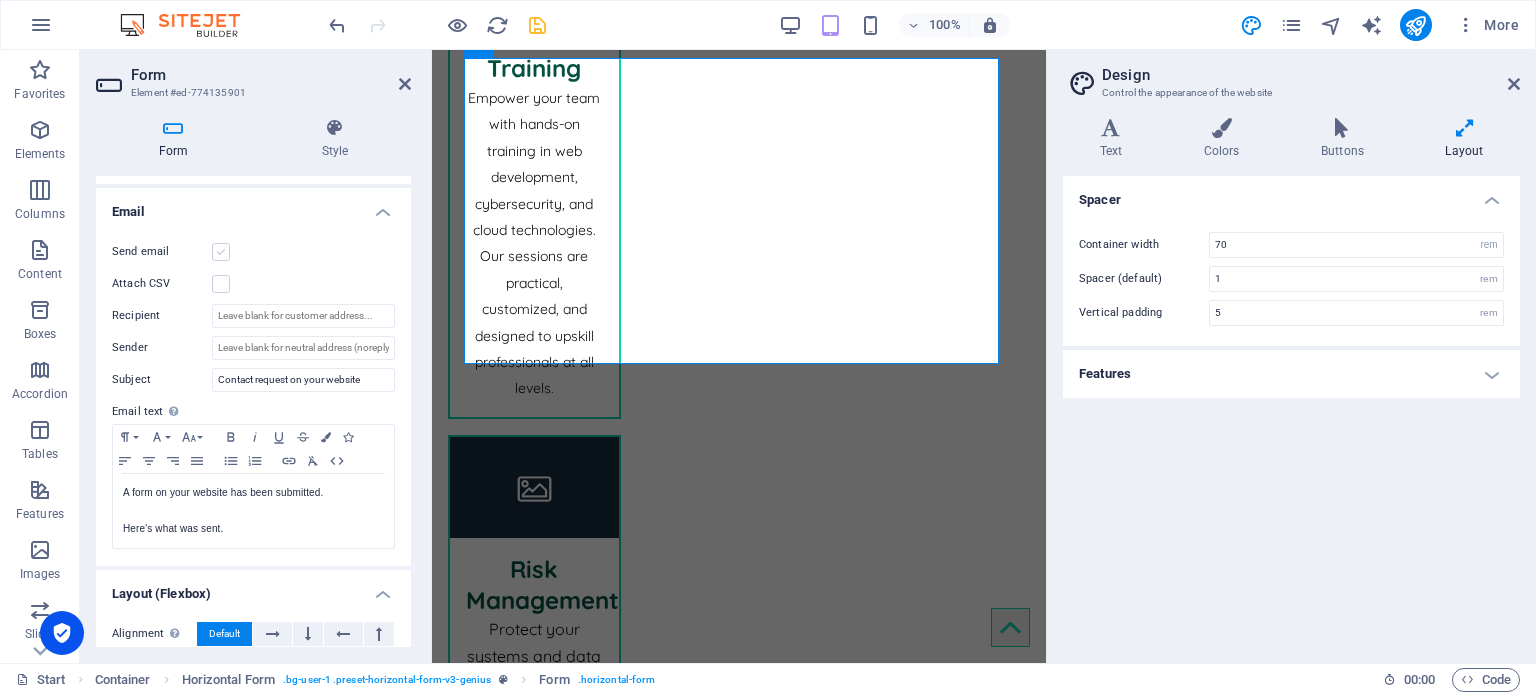 click at bounding box center [221, 252] 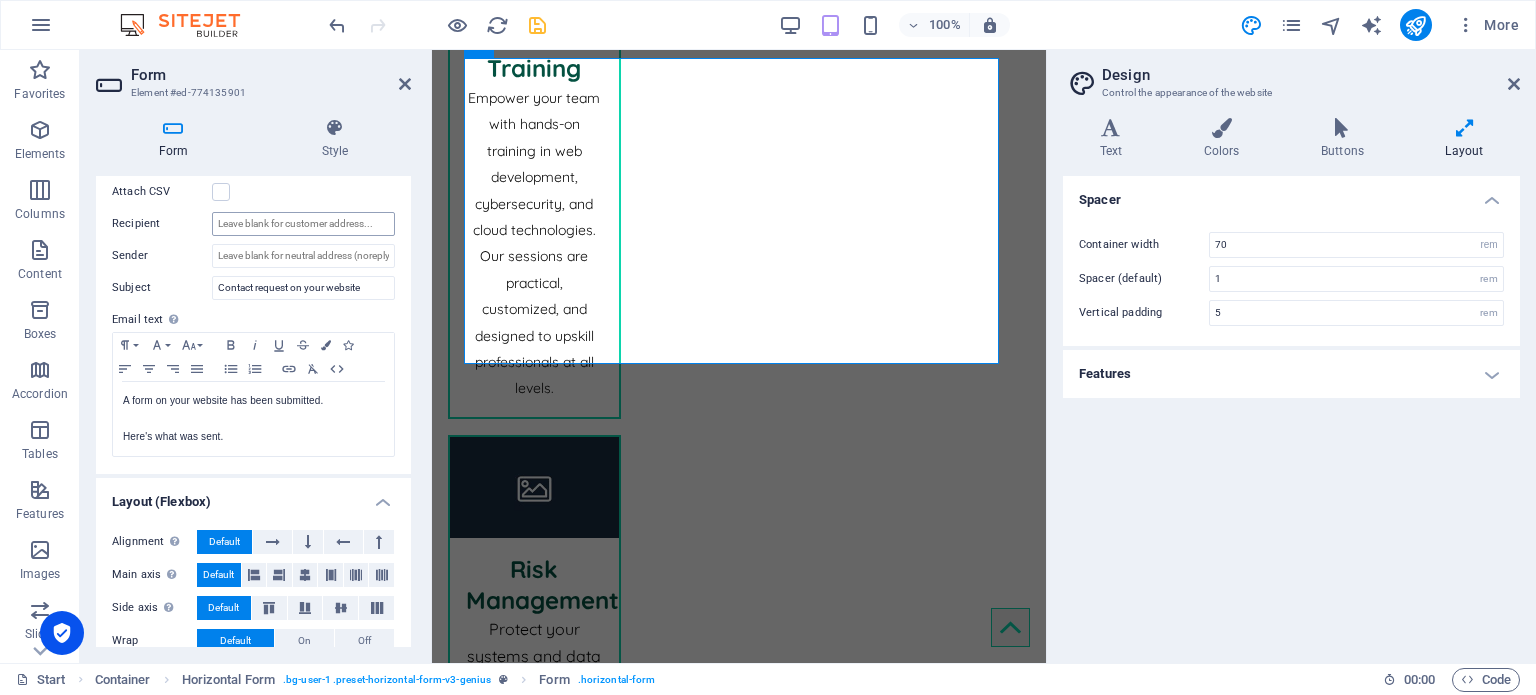 scroll, scrollTop: 600, scrollLeft: 0, axis: vertical 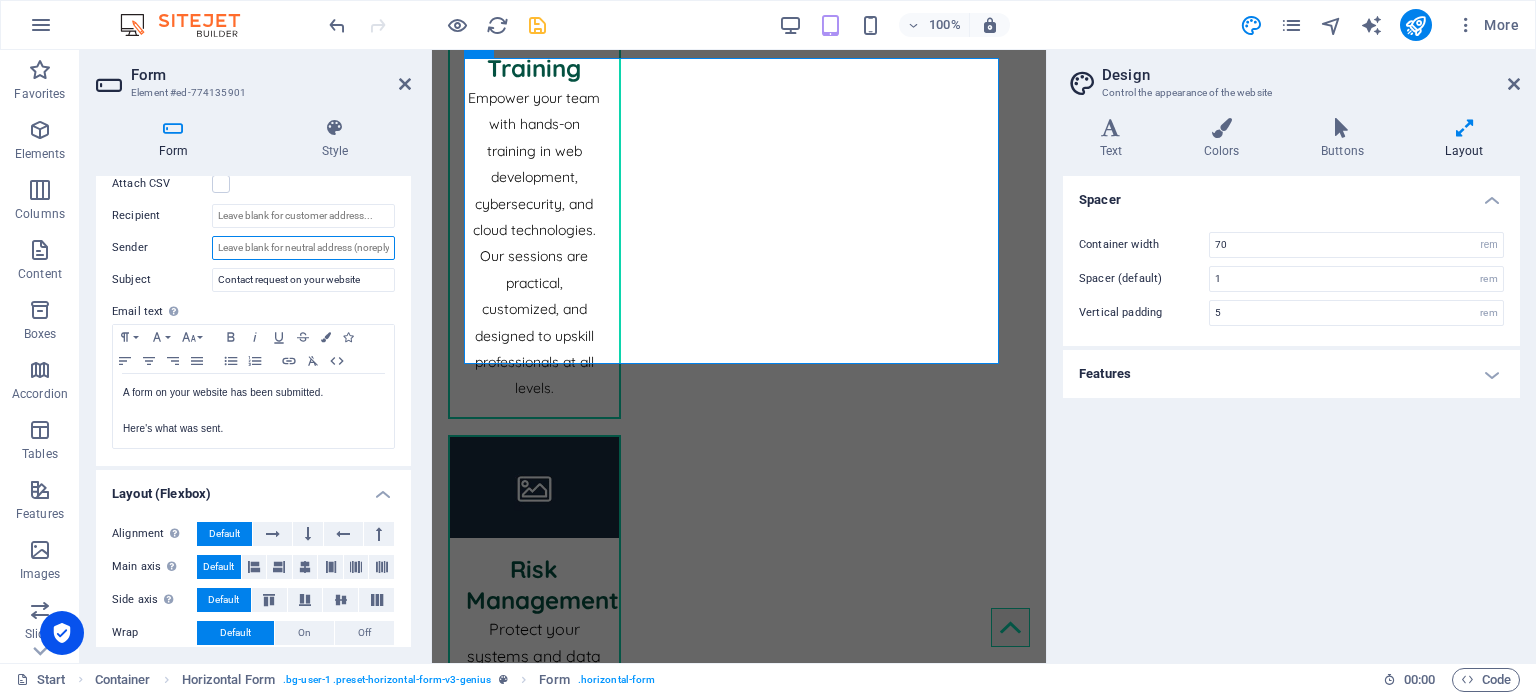 click on "Sender" at bounding box center [303, 248] 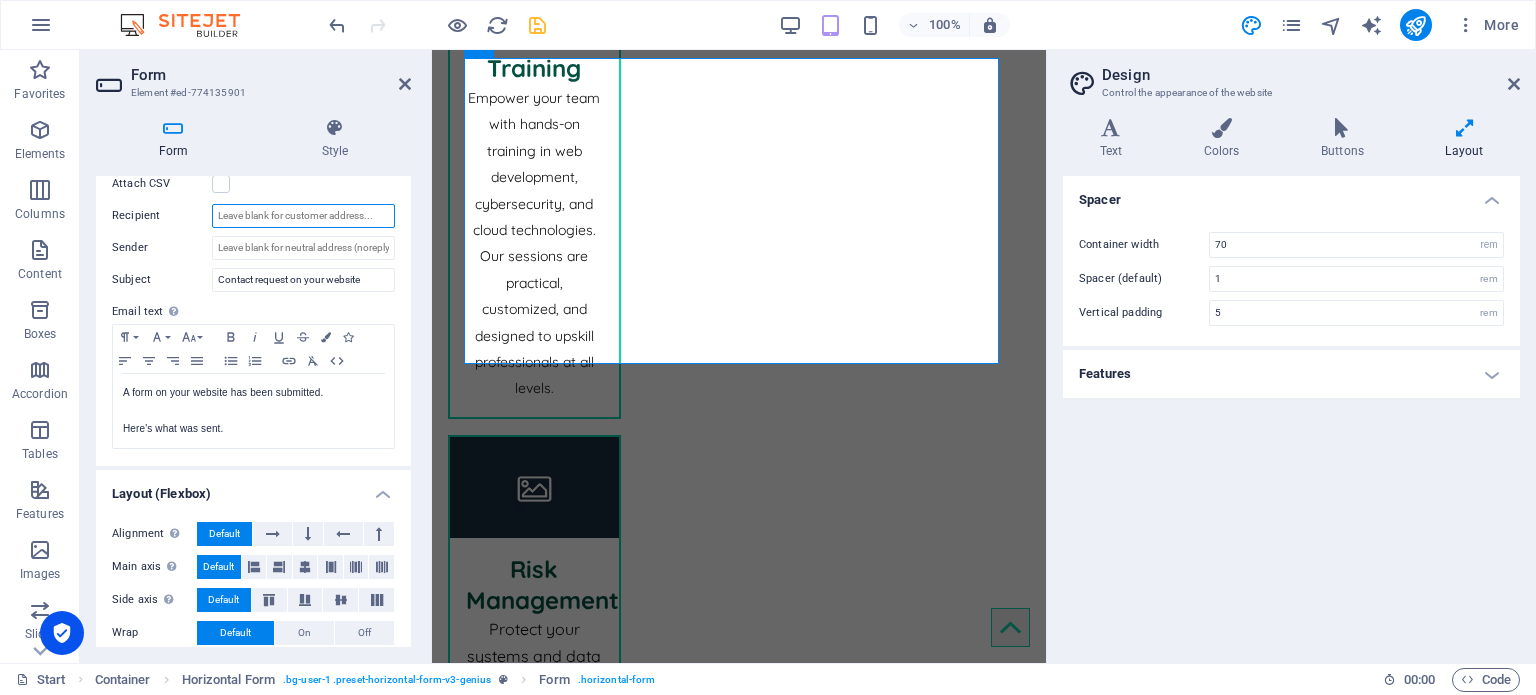 click on "Recipient" at bounding box center [303, 216] 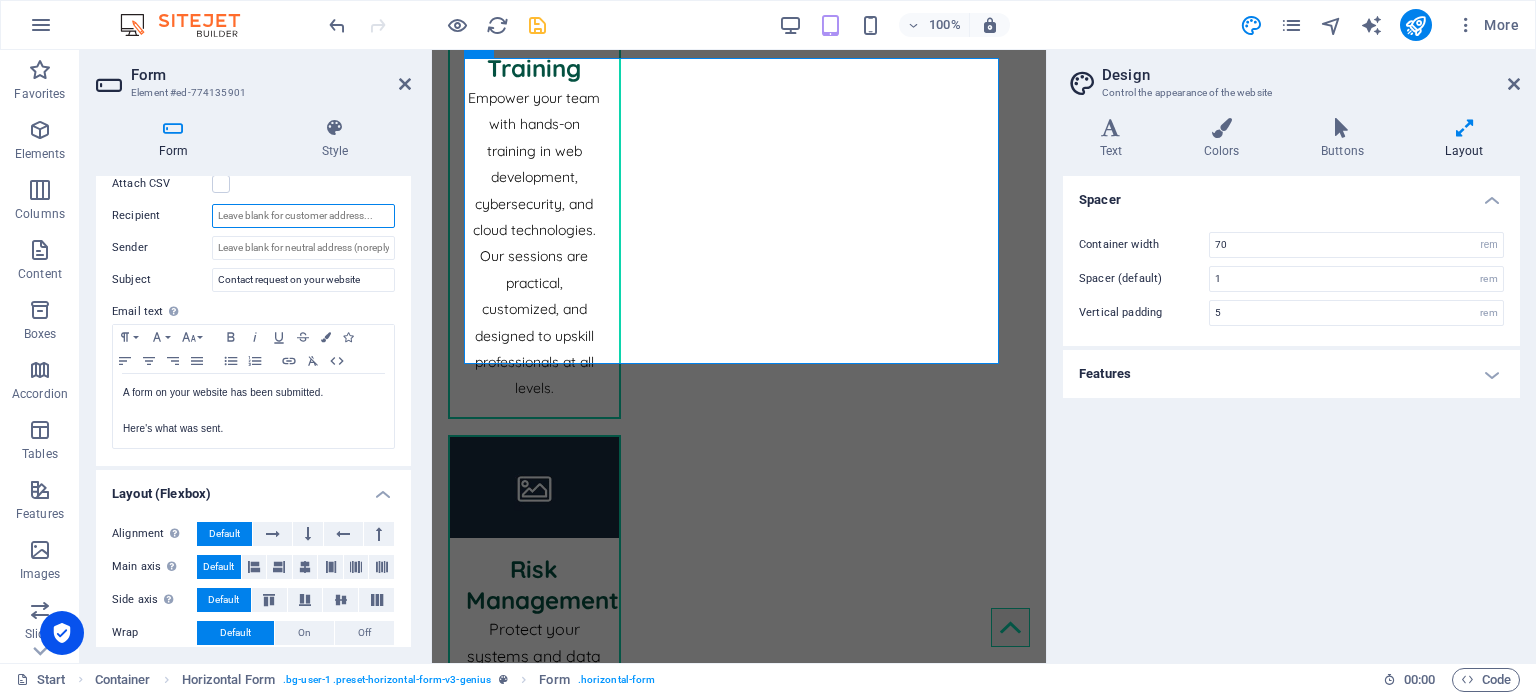 click on "Recipient" at bounding box center (303, 216) 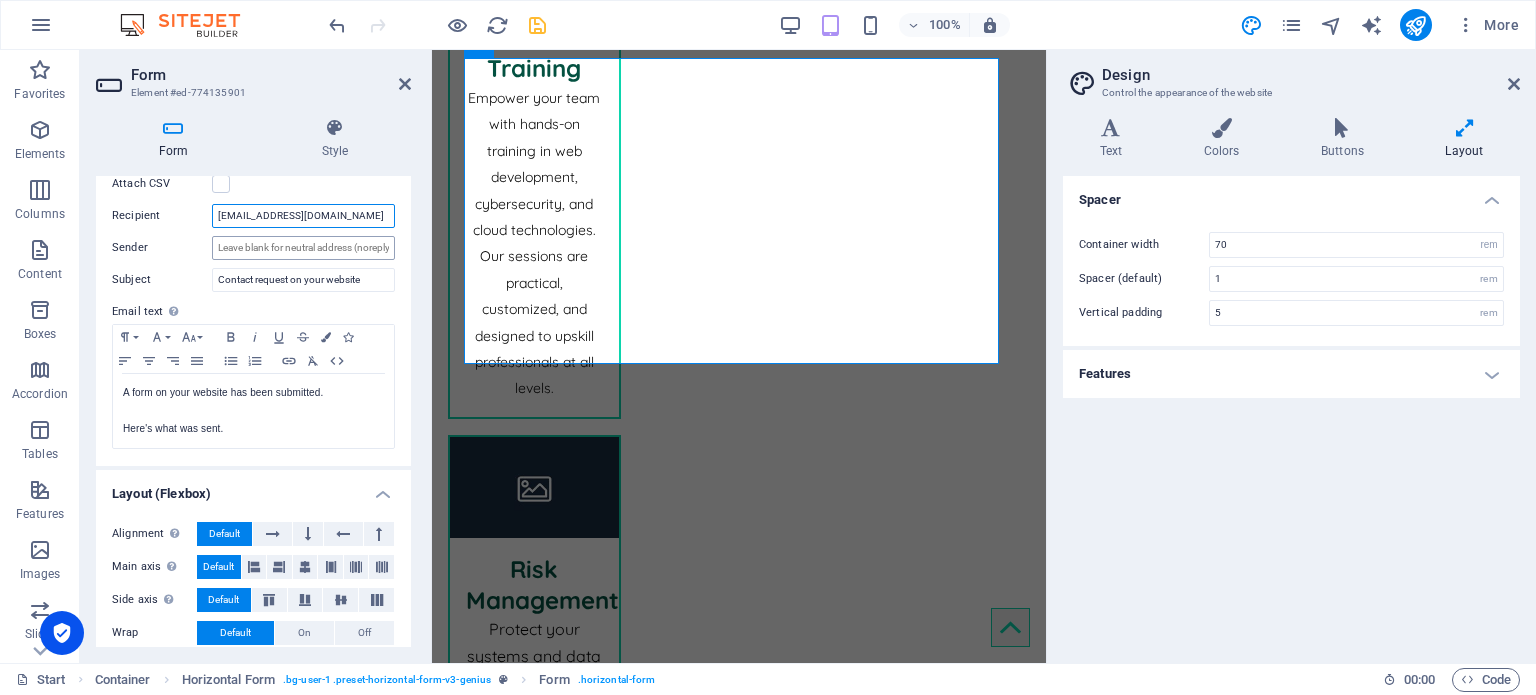 type on "[EMAIL_ADDRESS][DOMAIN_NAME]" 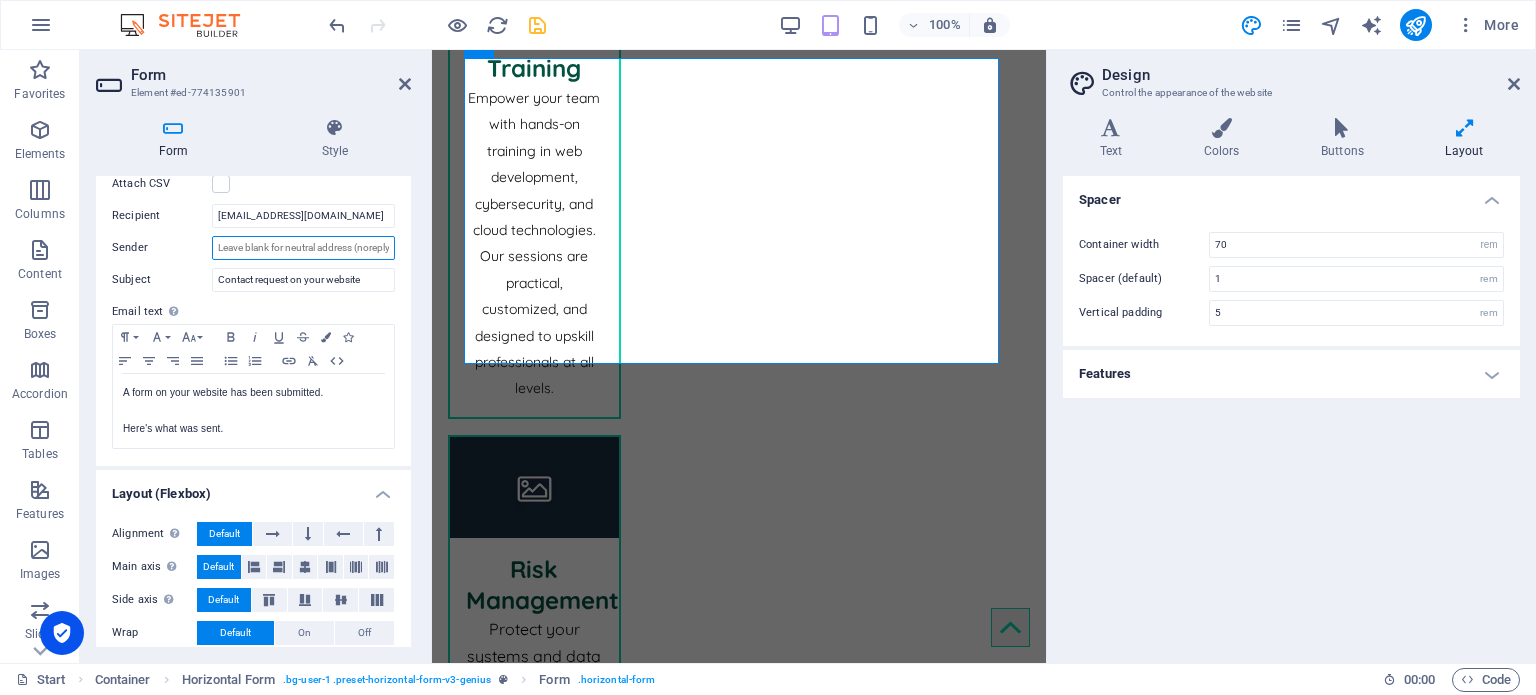 click on "Sender" at bounding box center [303, 248] 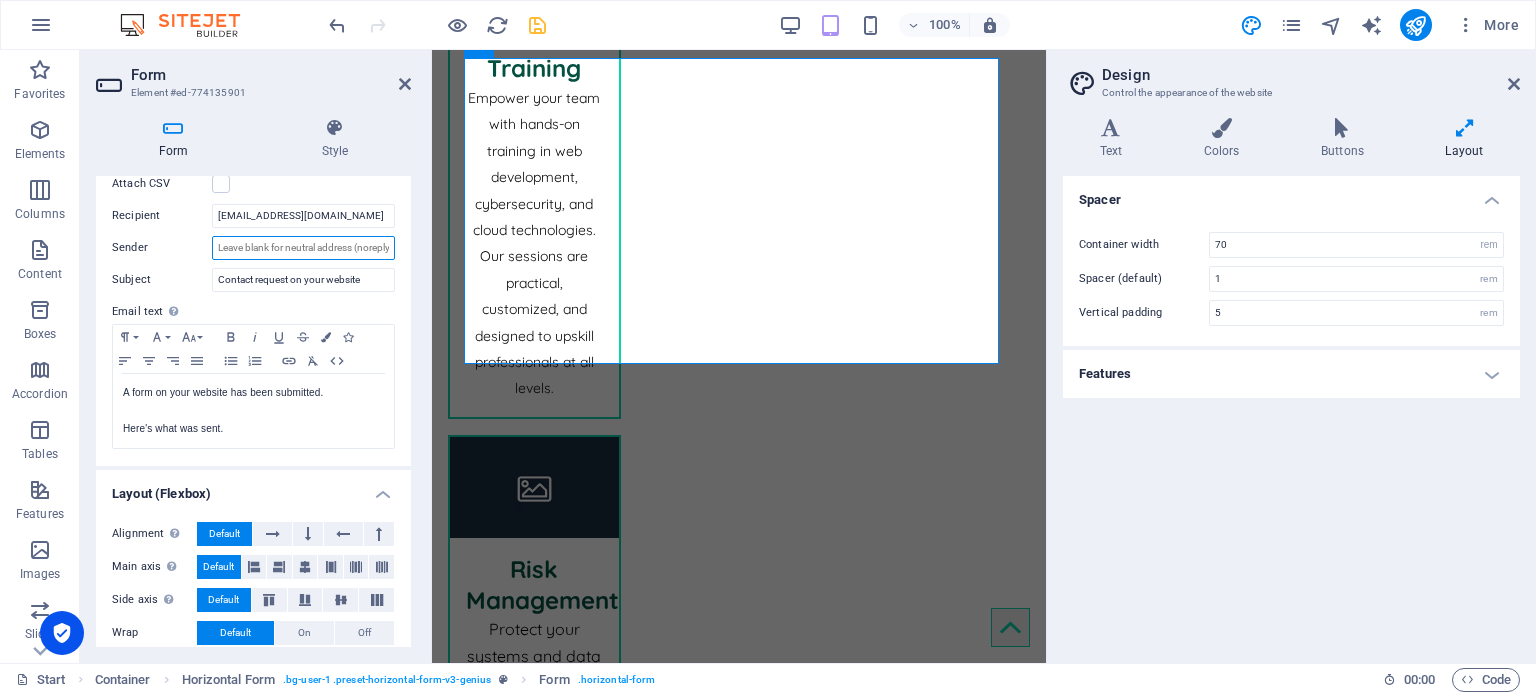 click on "Sender" at bounding box center [303, 248] 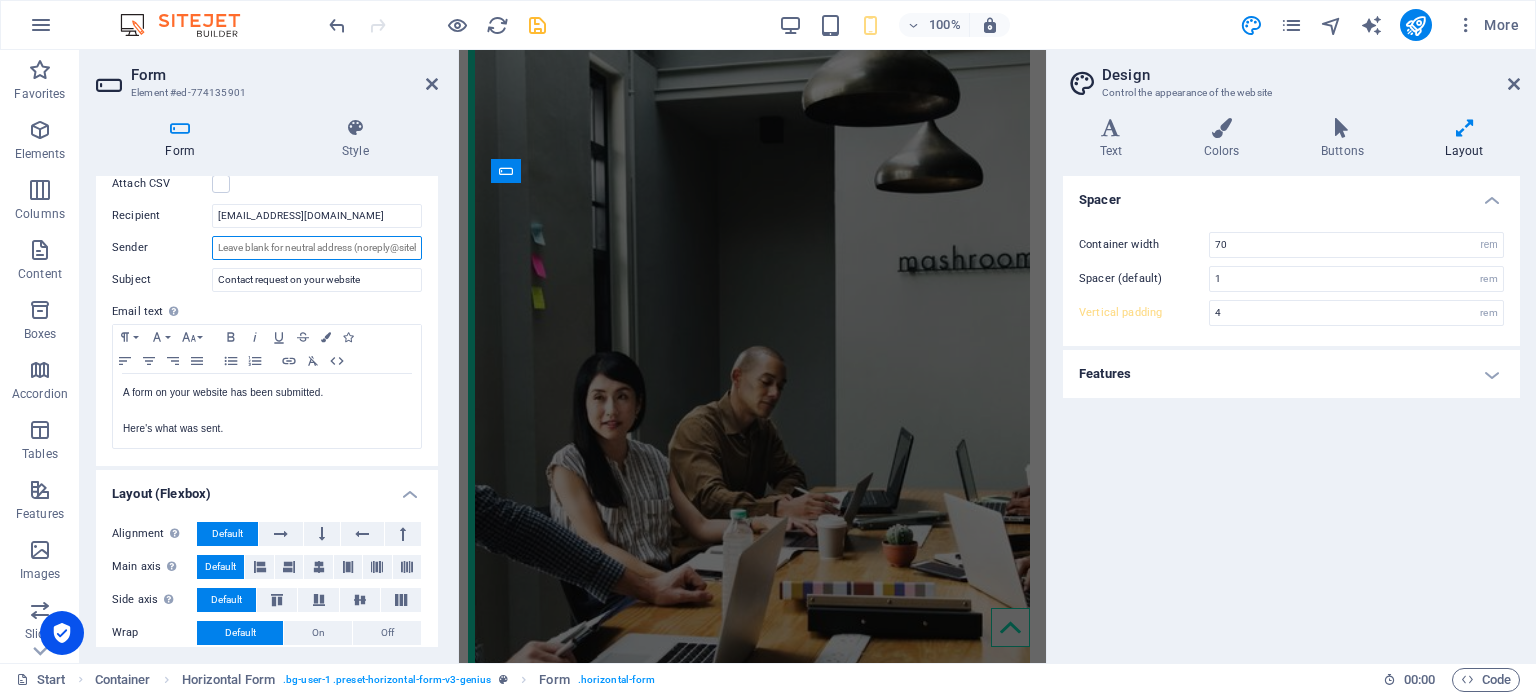 scroll, scrollTop: 2486, scrollLeft: 0, axis: vertical 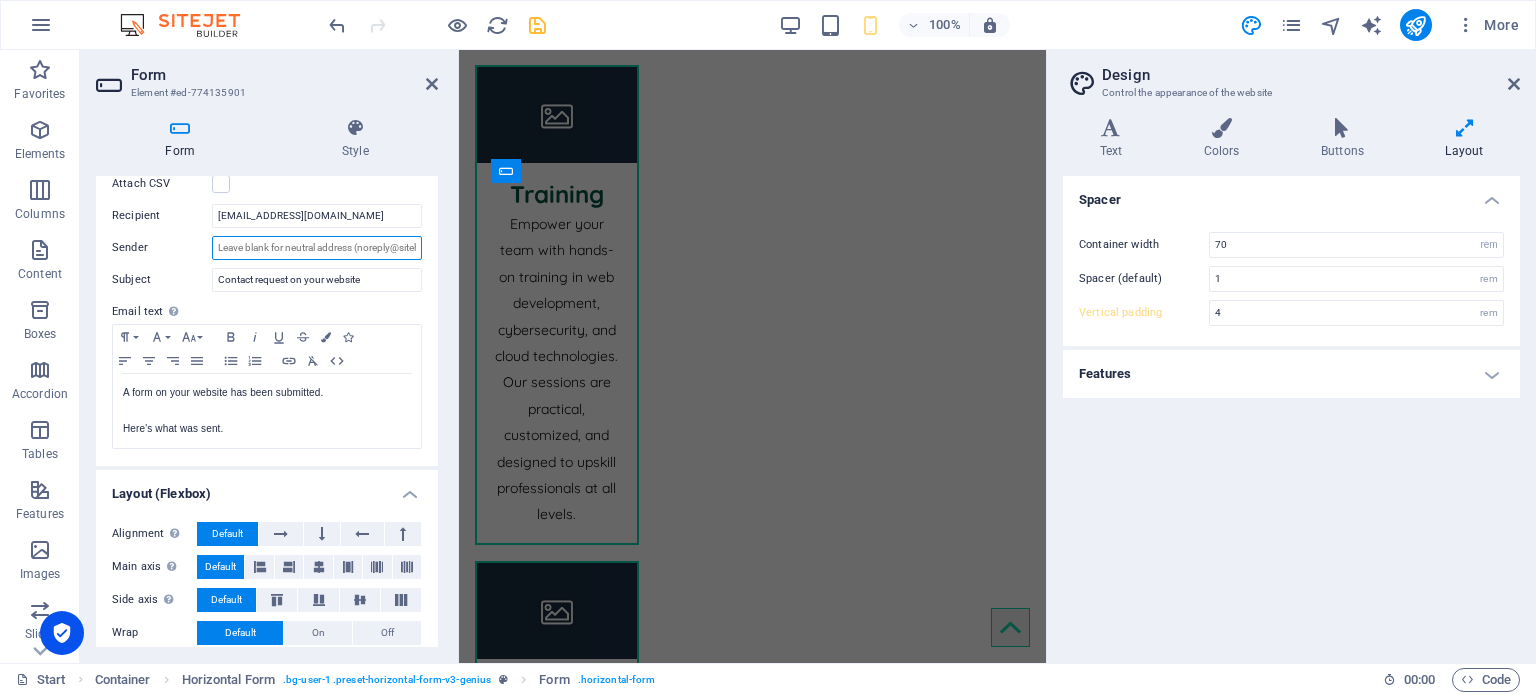 type on "5" 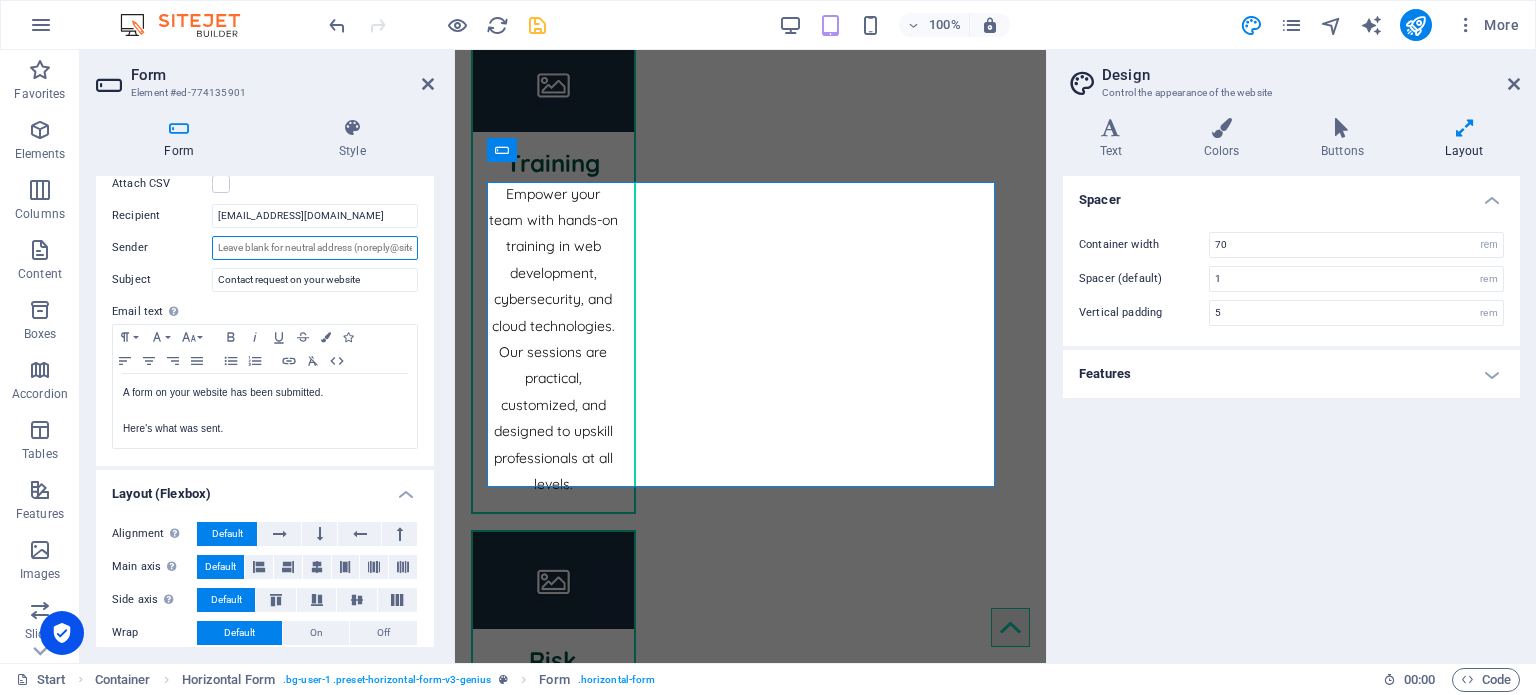 scroll, scrollTop: 2496, scrollLeft: 0, axis: vertical 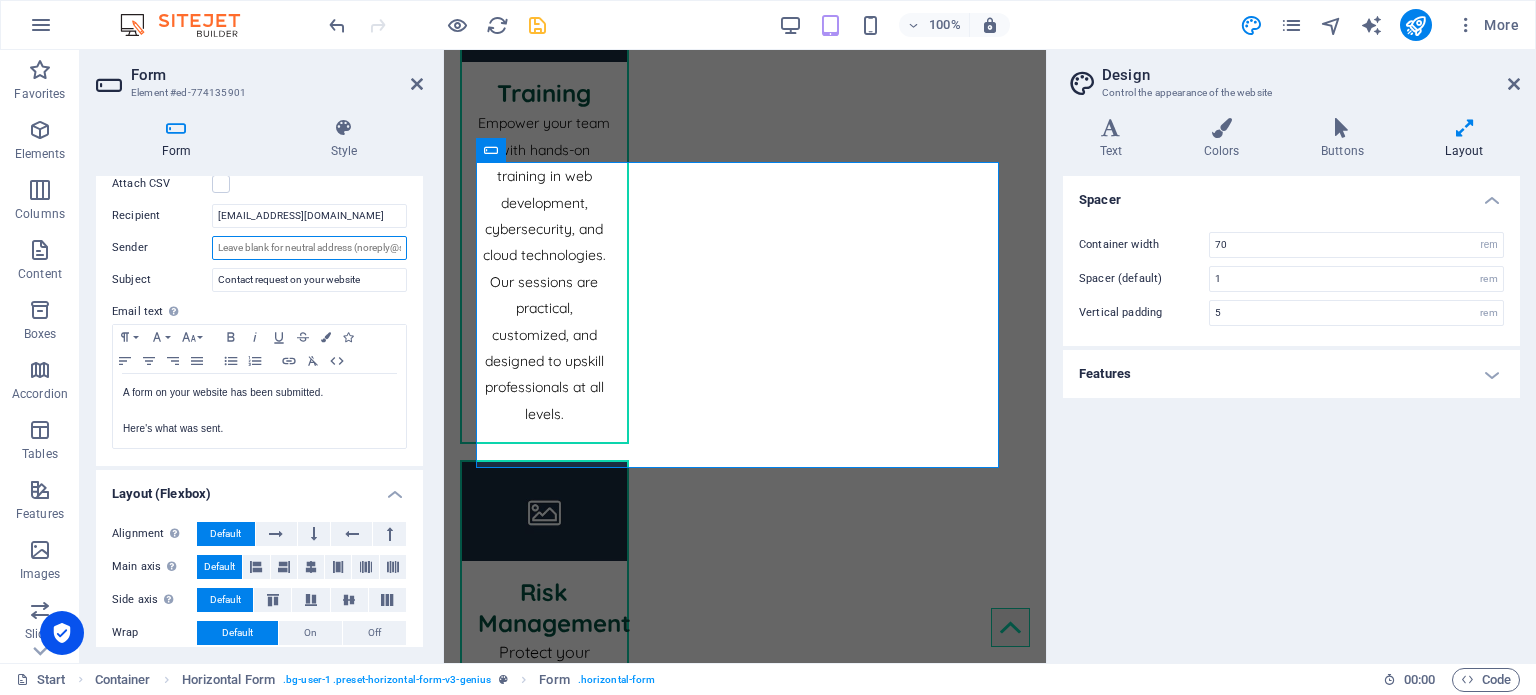 drag, startPoint x: 428, startPoint y: 243, endPoint x: 441, endPoint y: 283, distance: 42.059483 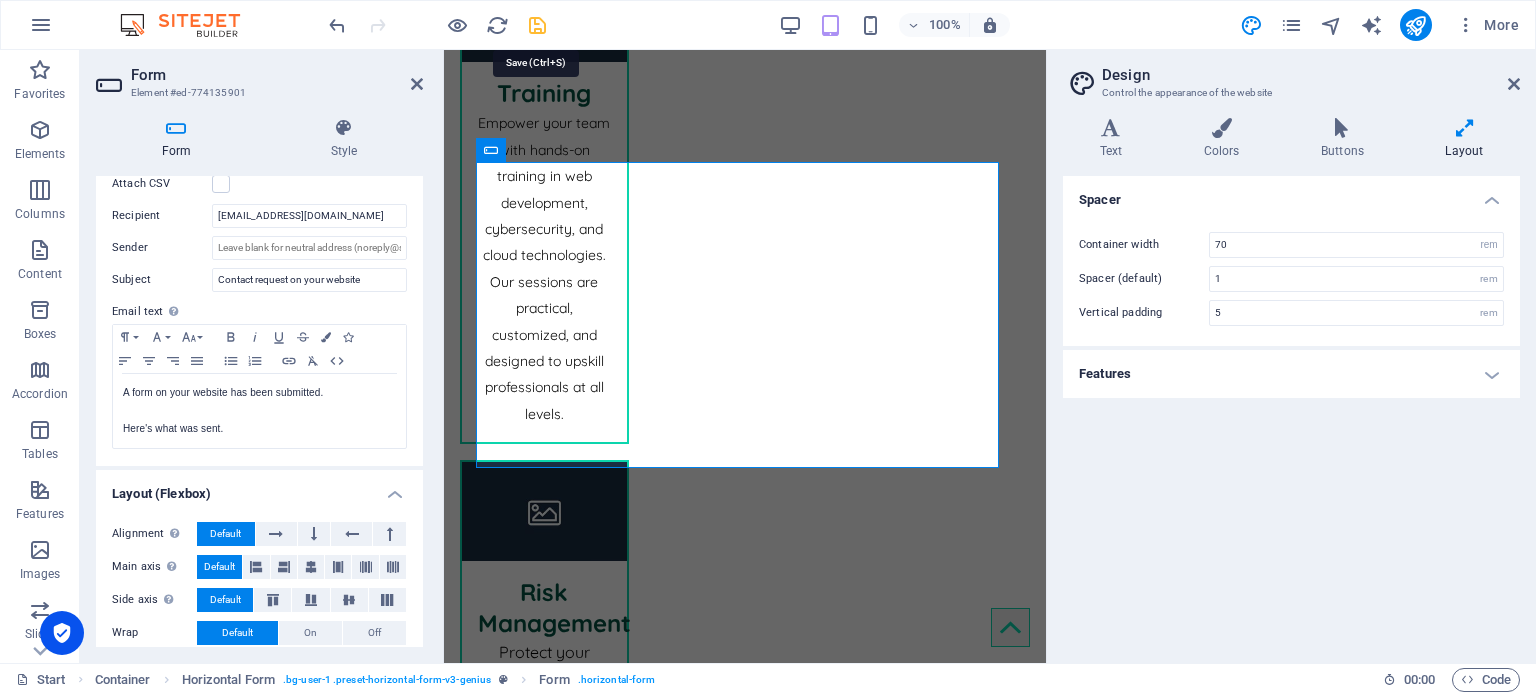 click at bounding box center [537, 25] 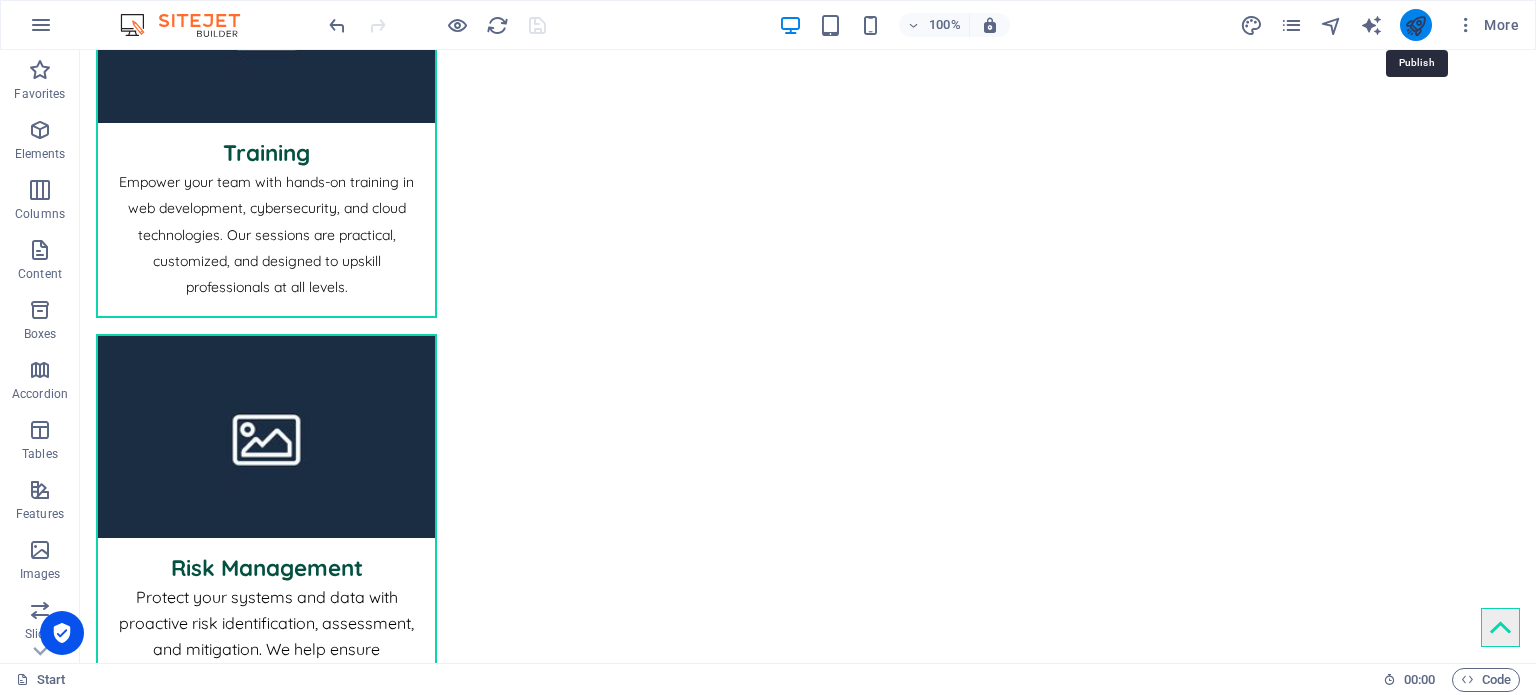 click at bounding box center (1415, 25) 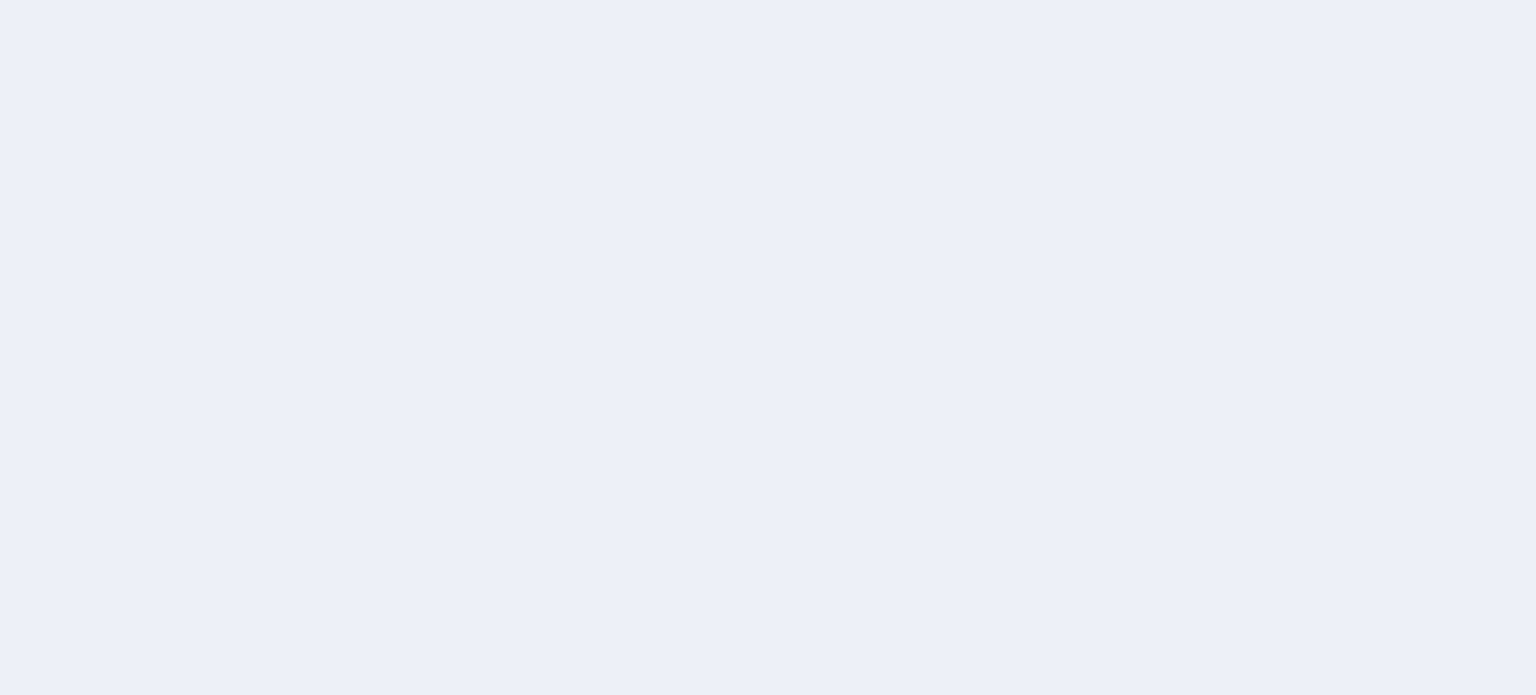 scroll, scrollTop: 0, scrollLeft: 0, axis: both 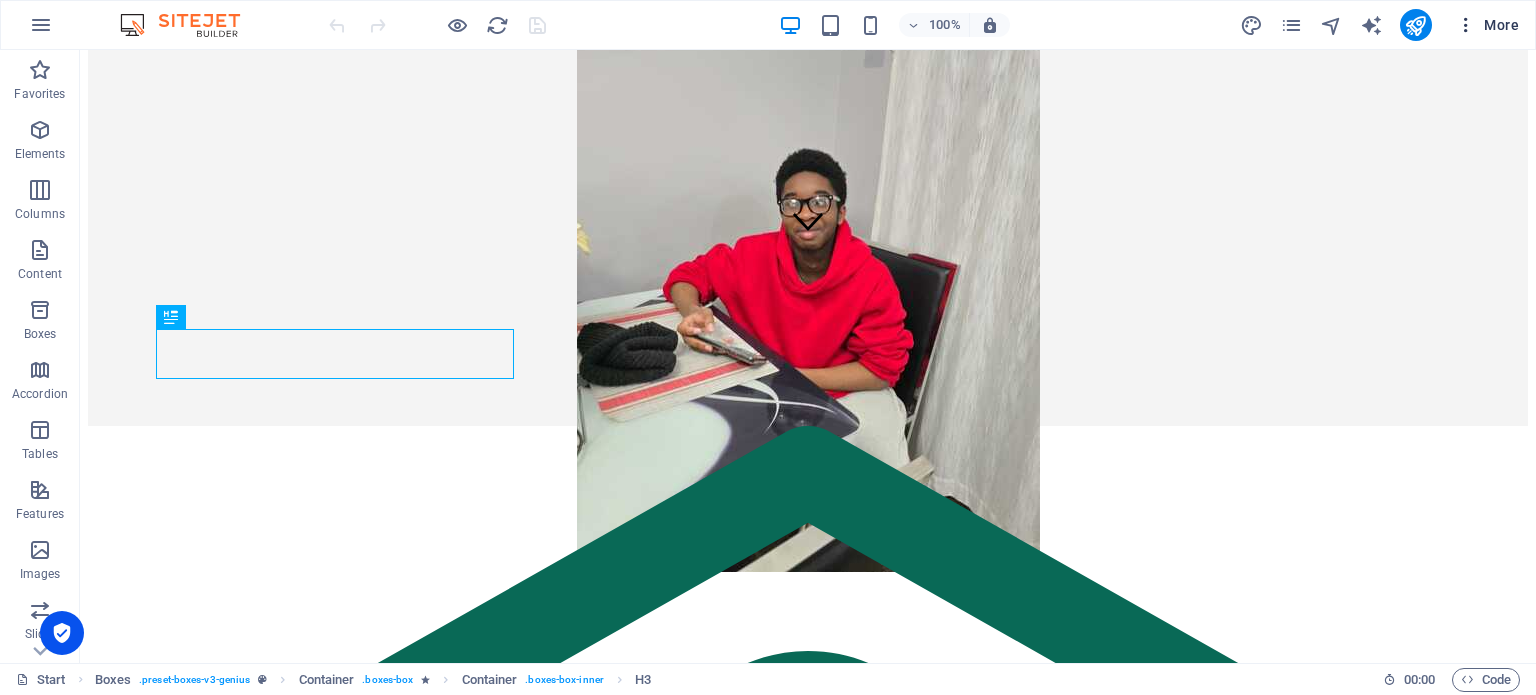click on "More" at bounding box center [1487, 25] 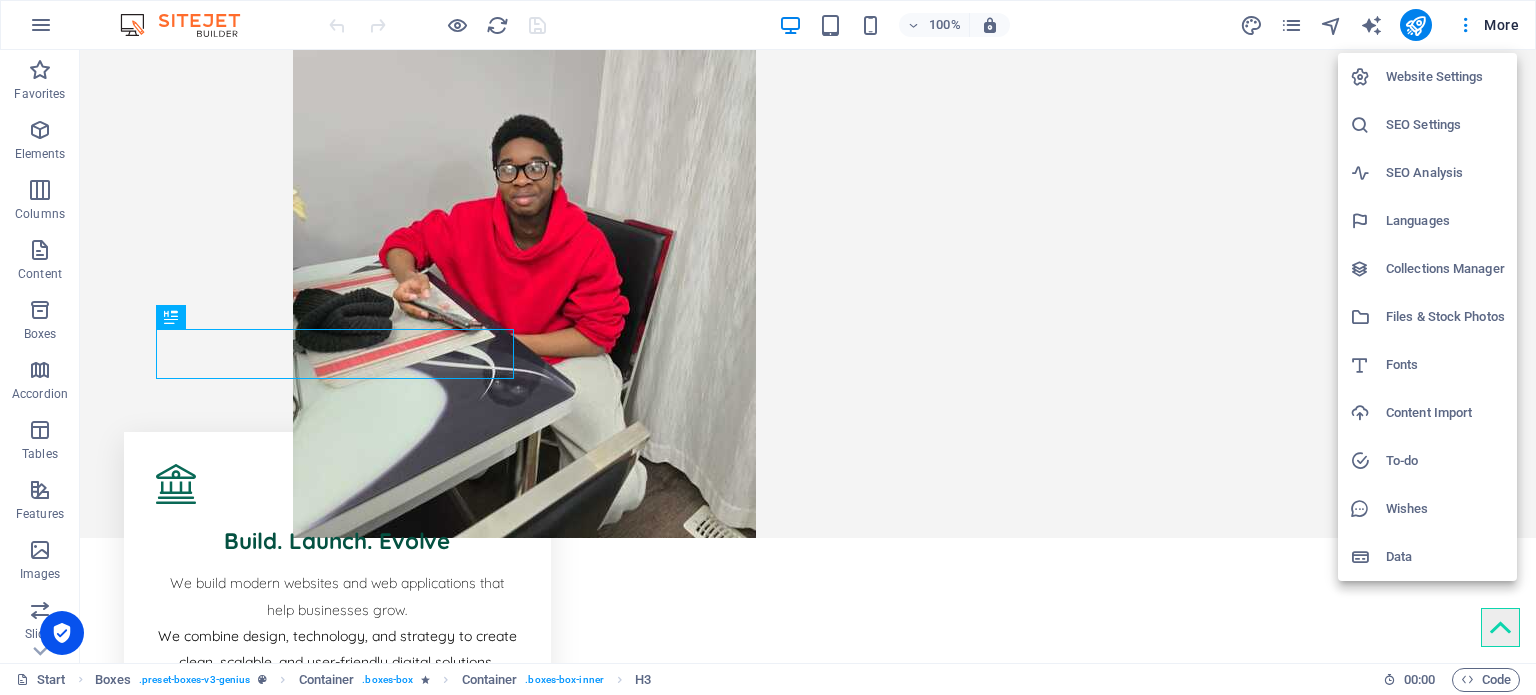 click on "Website Settings" at bounding box center (1445, 77) 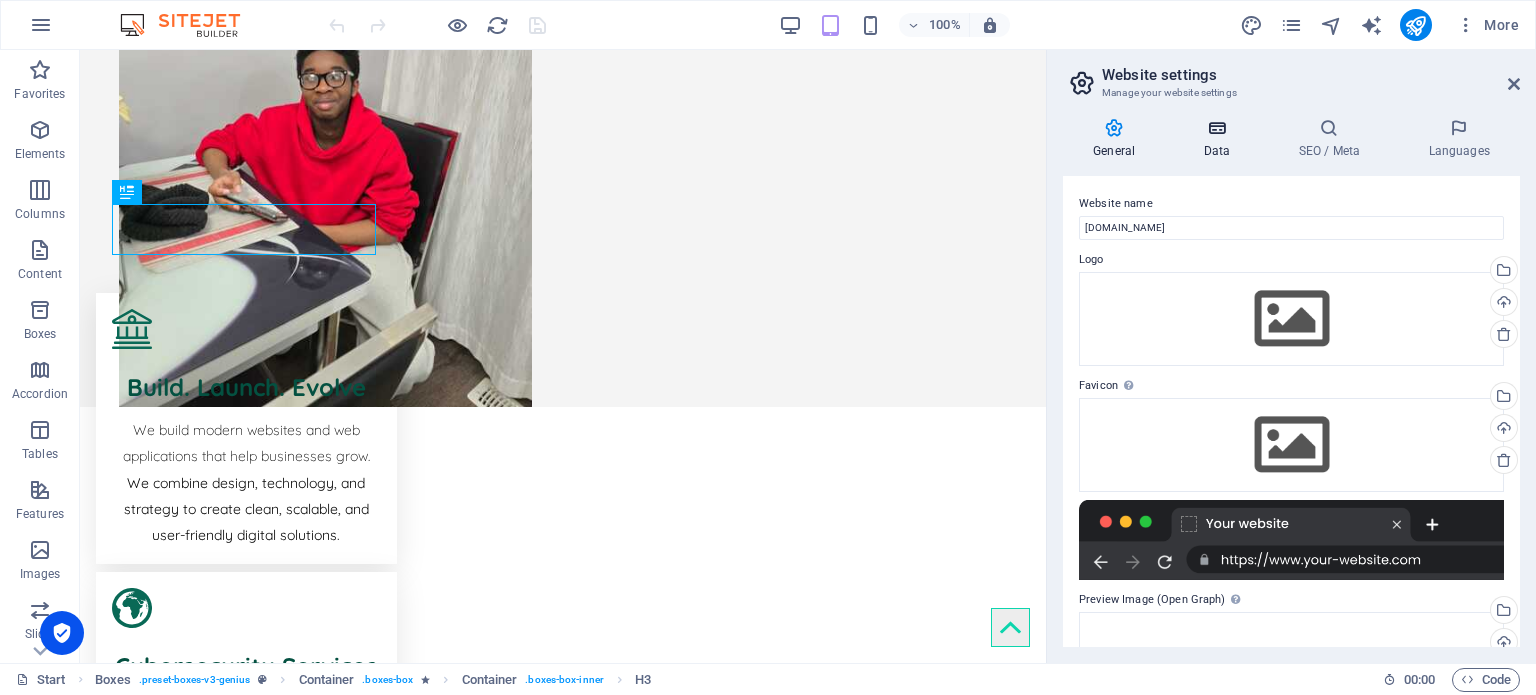 click at bounding box center (1216, 128) 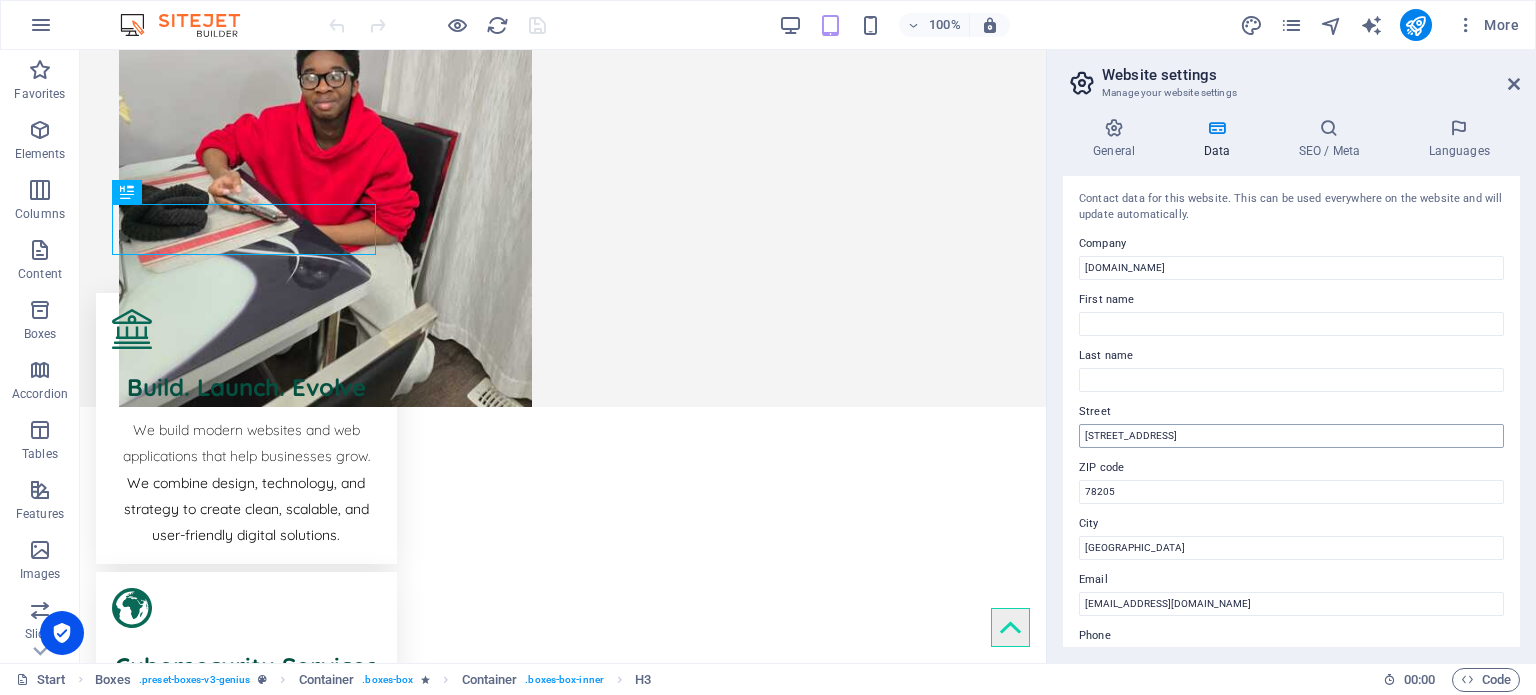 scroll, scrollTop: 0, scrollLeft: 0, axis: both 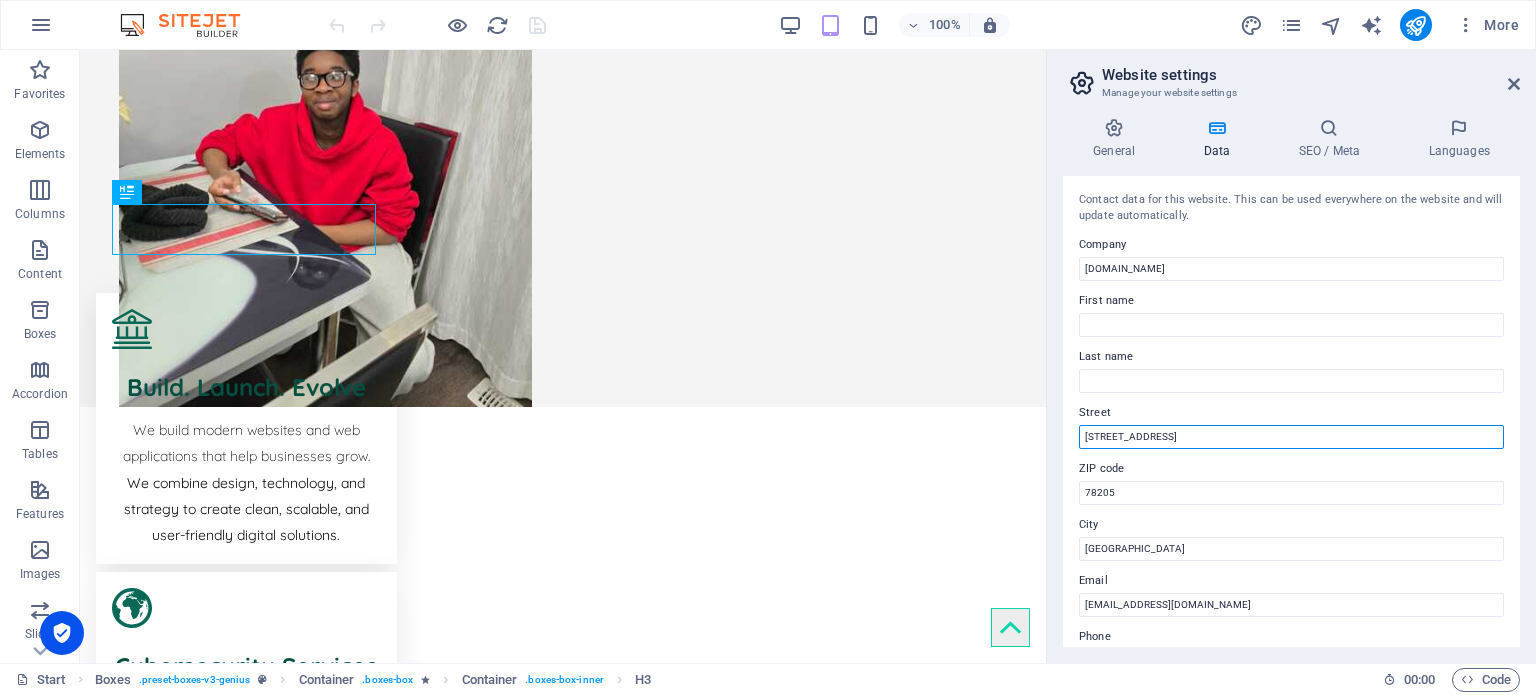 click on "[STREET_ADDRESS]" at bounding box center (1291, 437) 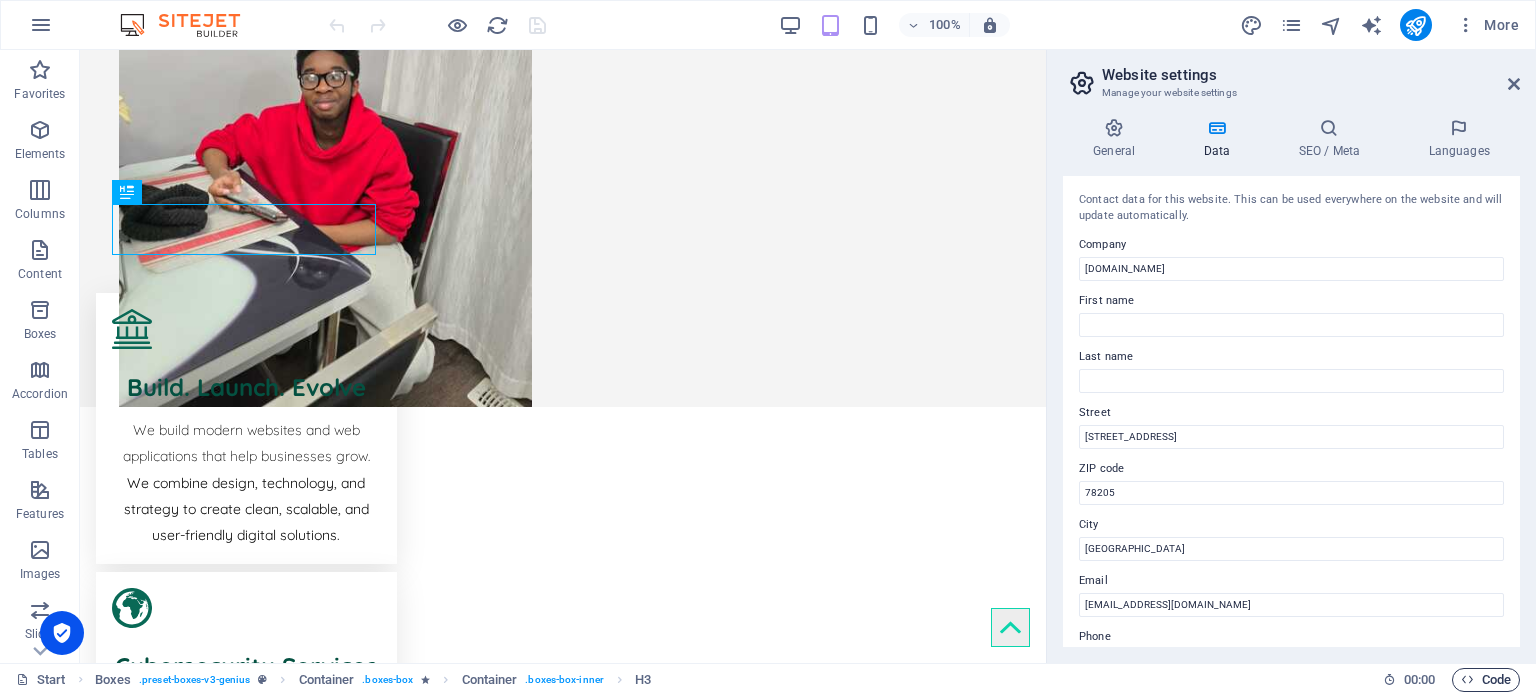 click on "Code" at bounding box center (1486, 680) 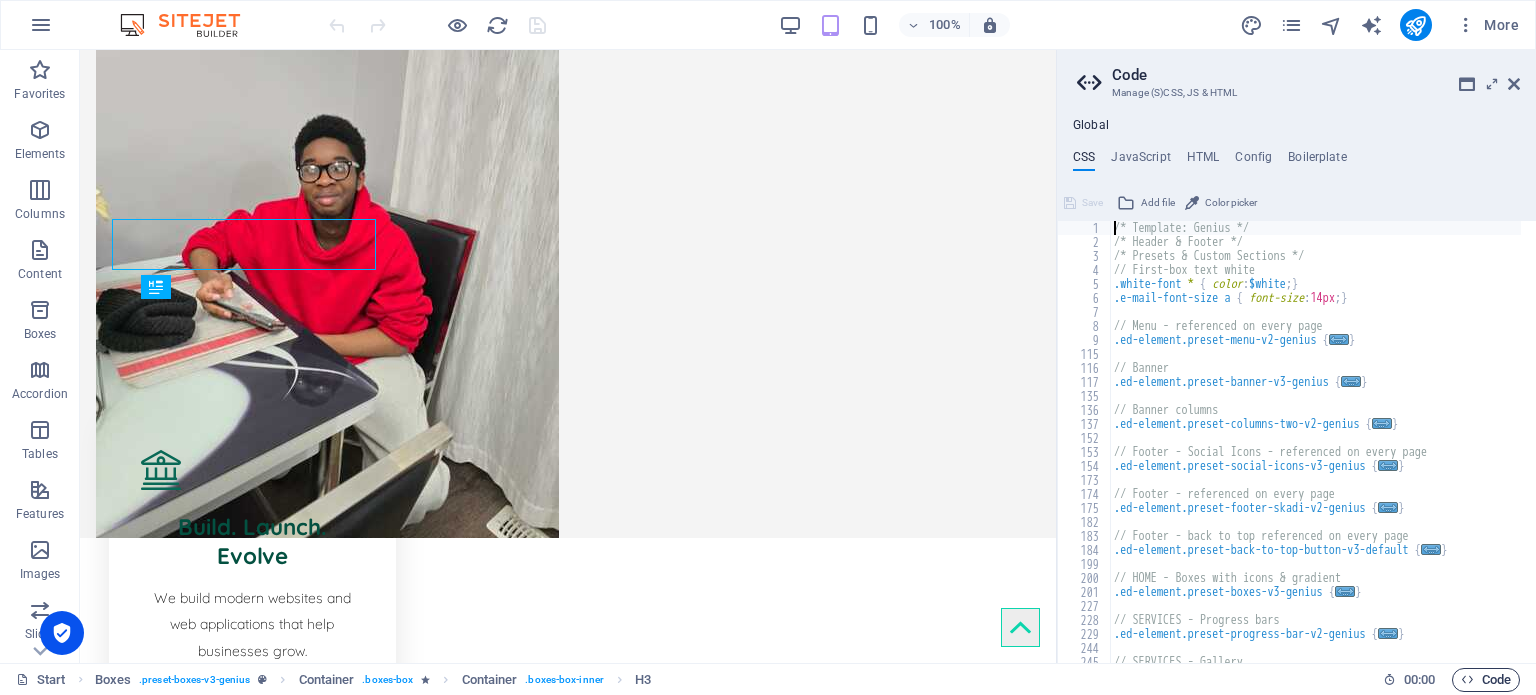 scroll, scrollTop: 392, scrollLeft: 0, axis: vertical 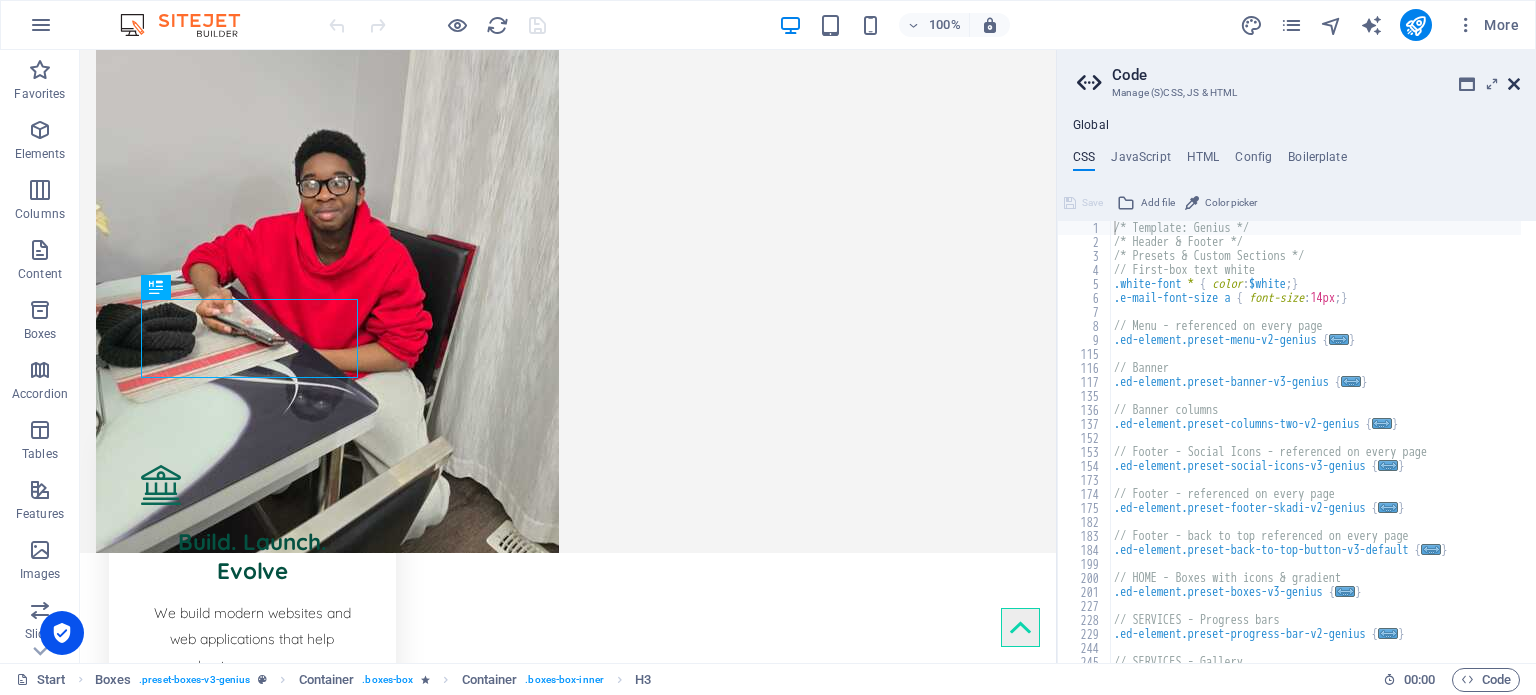 click at bounding box center [1514, 84] 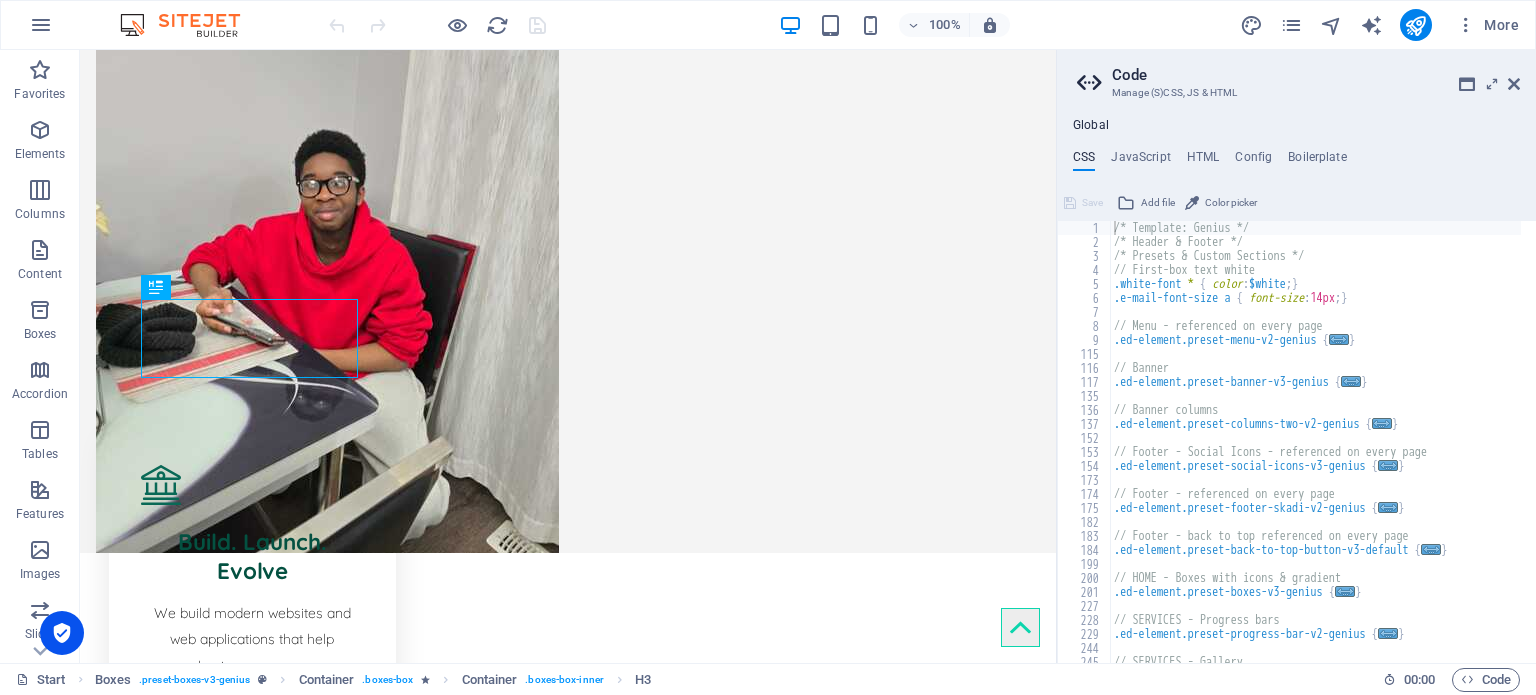 scroll, scrollTop: 407, scrollLeft: 0, axis: vertical 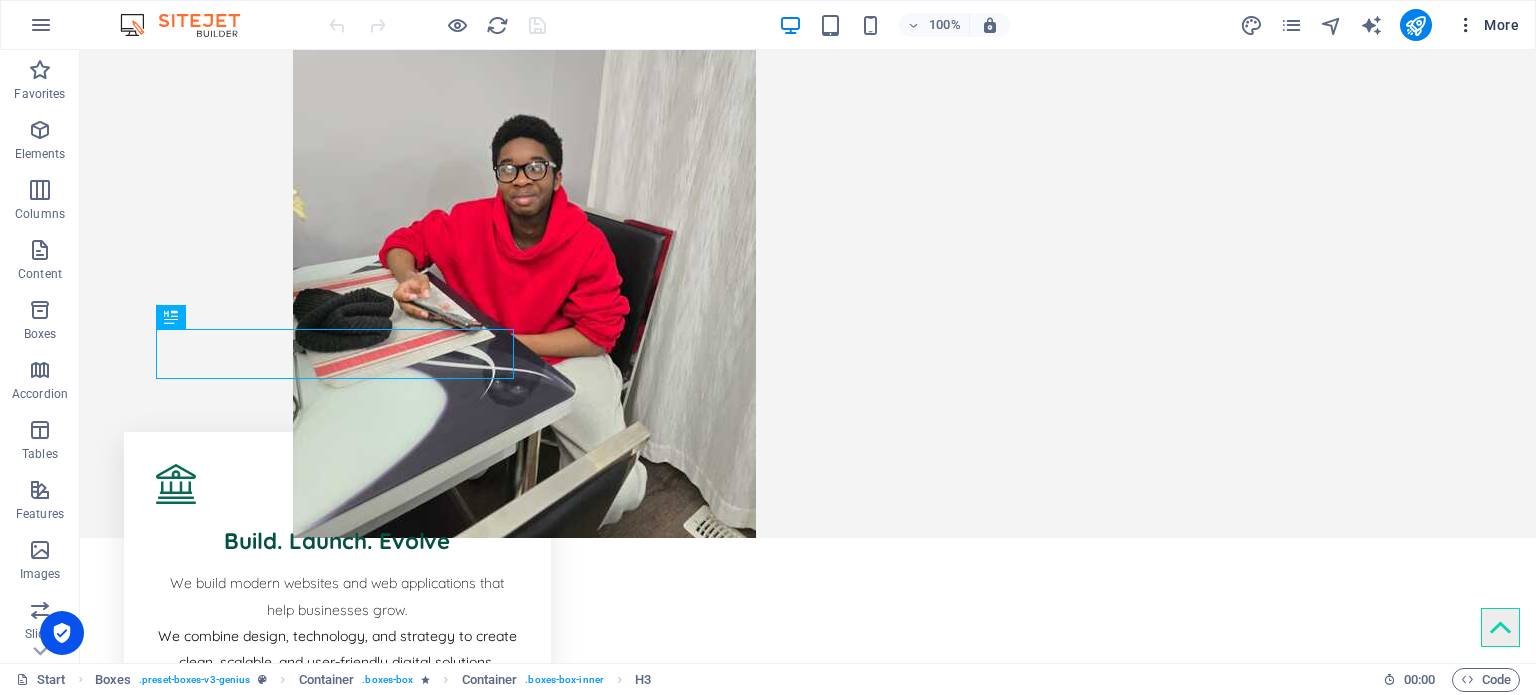 click on "More" at bounding box center [1487, 25] 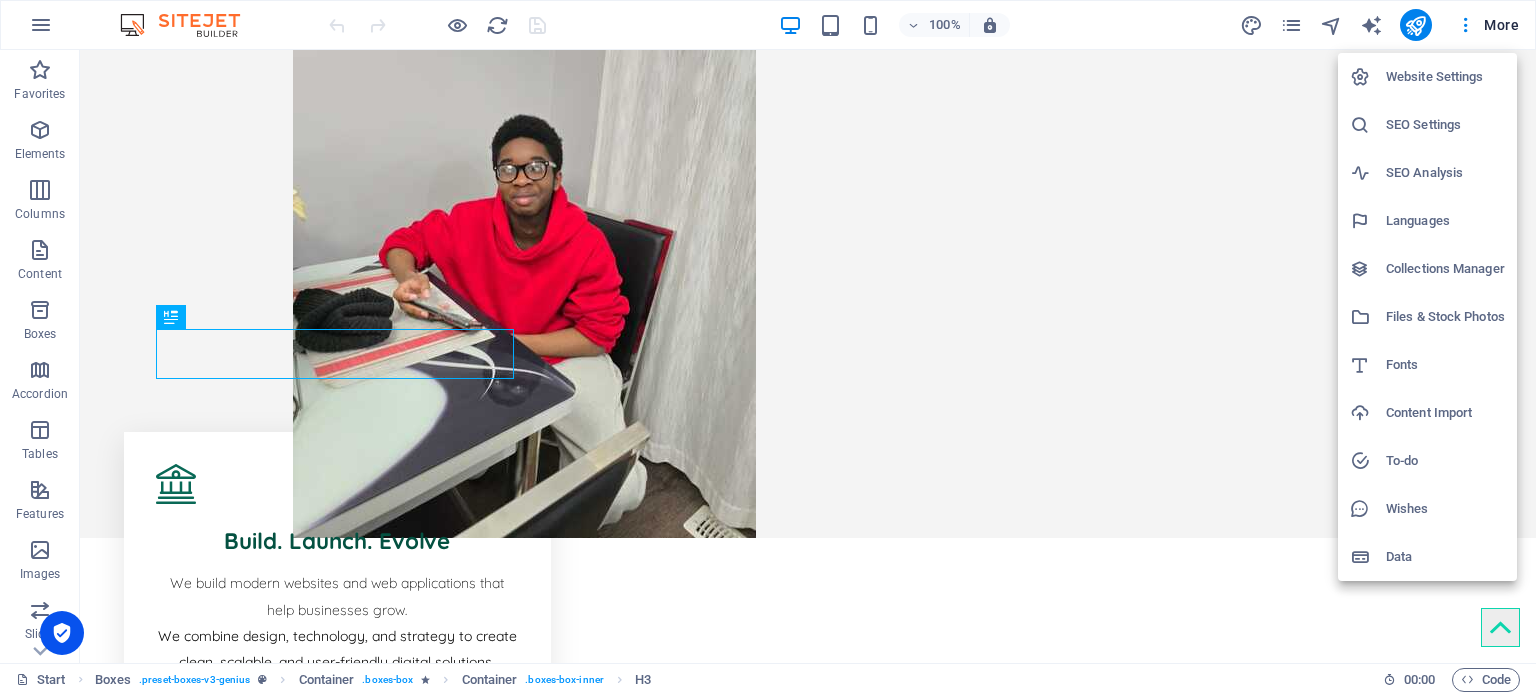 click on "Website Settings" at bounding box center [1445, 77] 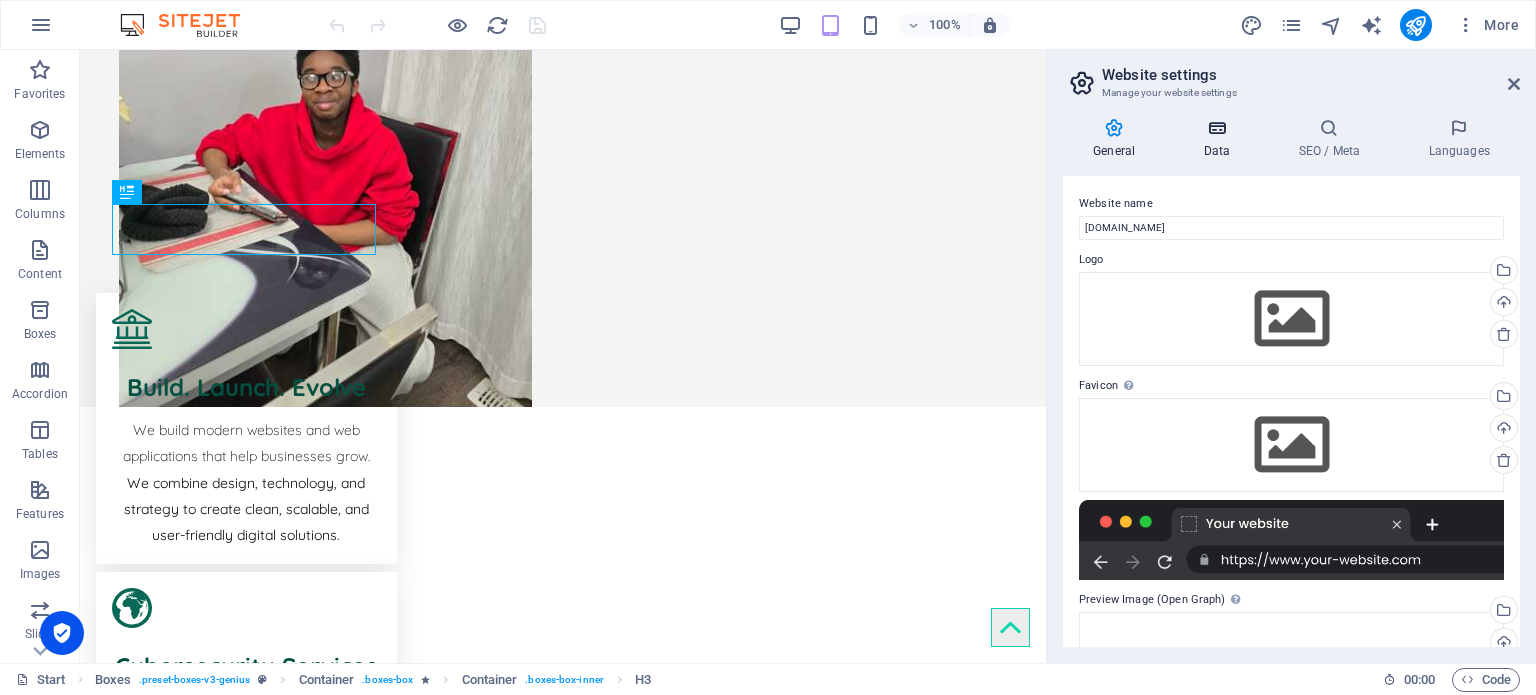 click at bounding box center [1216, 128] 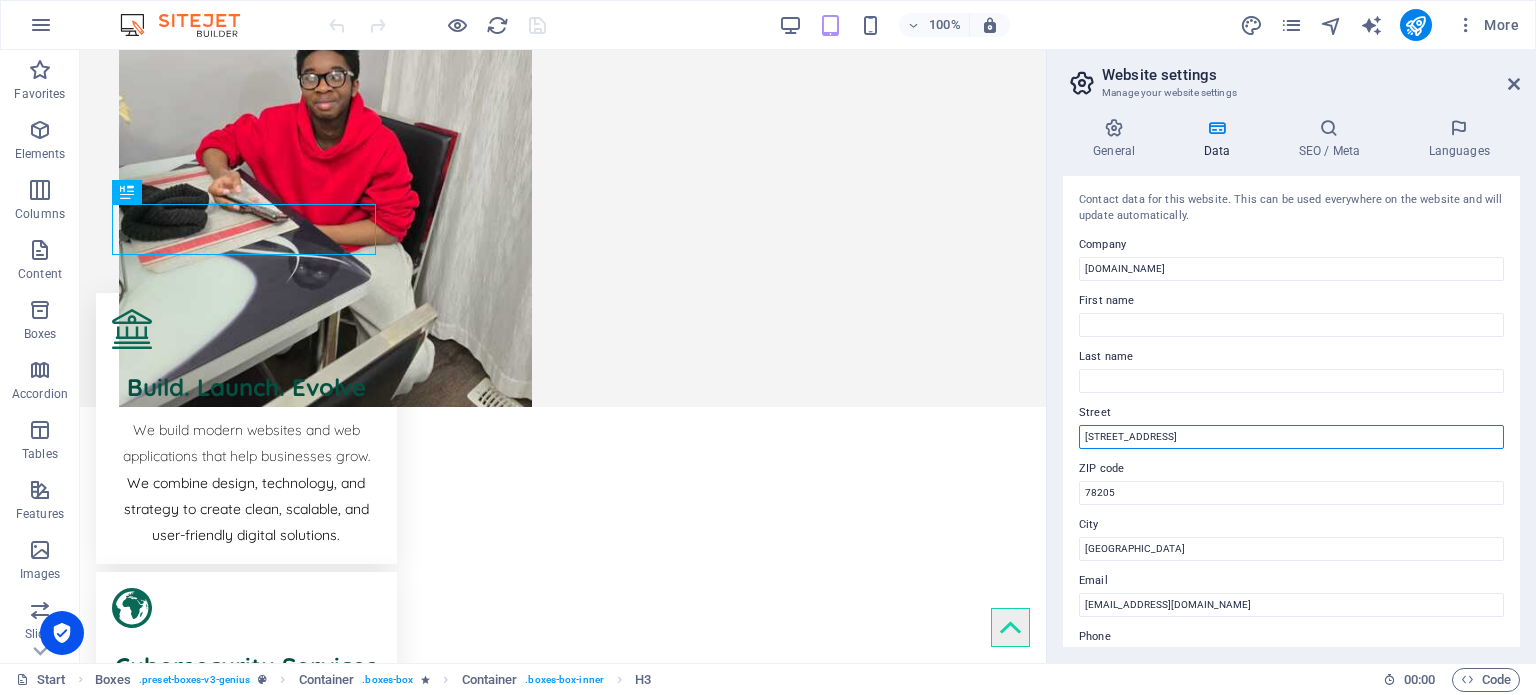 click on "[STREET_ADDRESS]" at bounding box center [1291, 437] 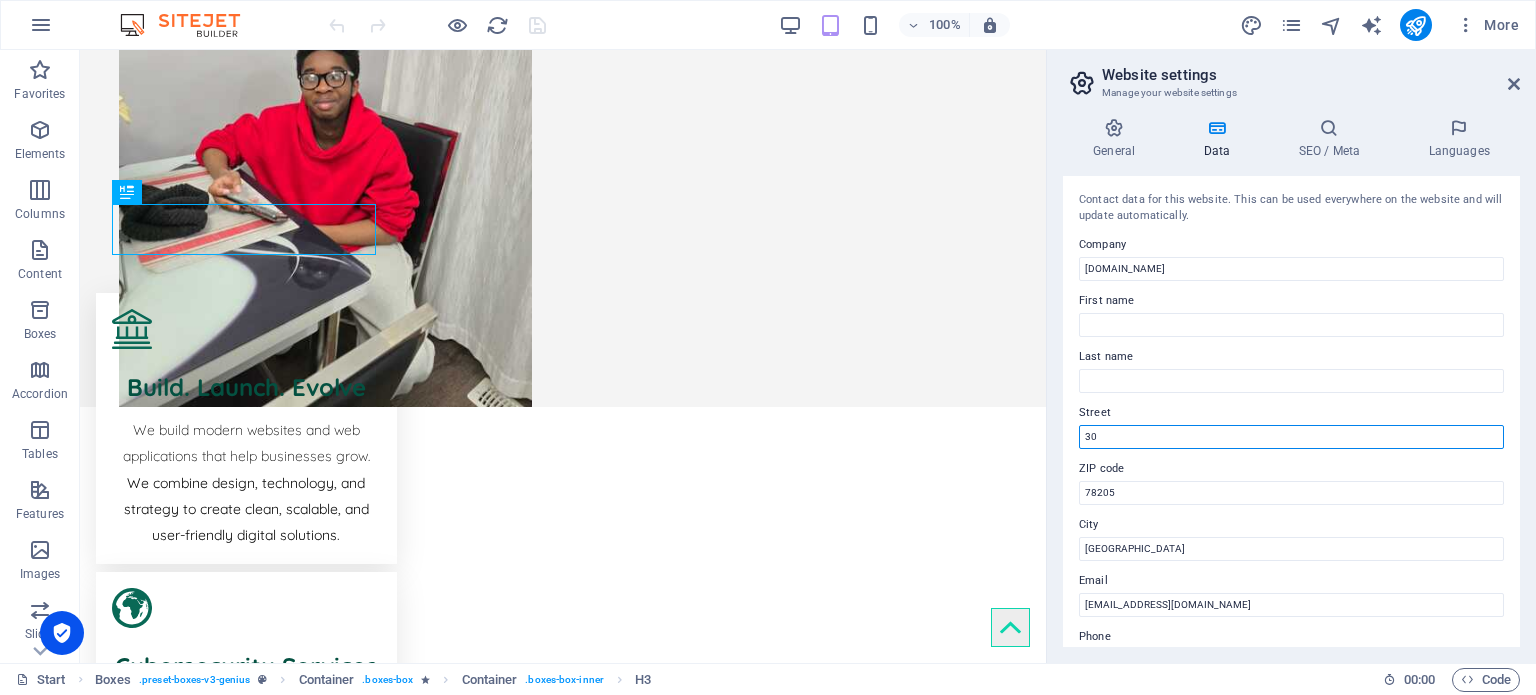 type on "3" 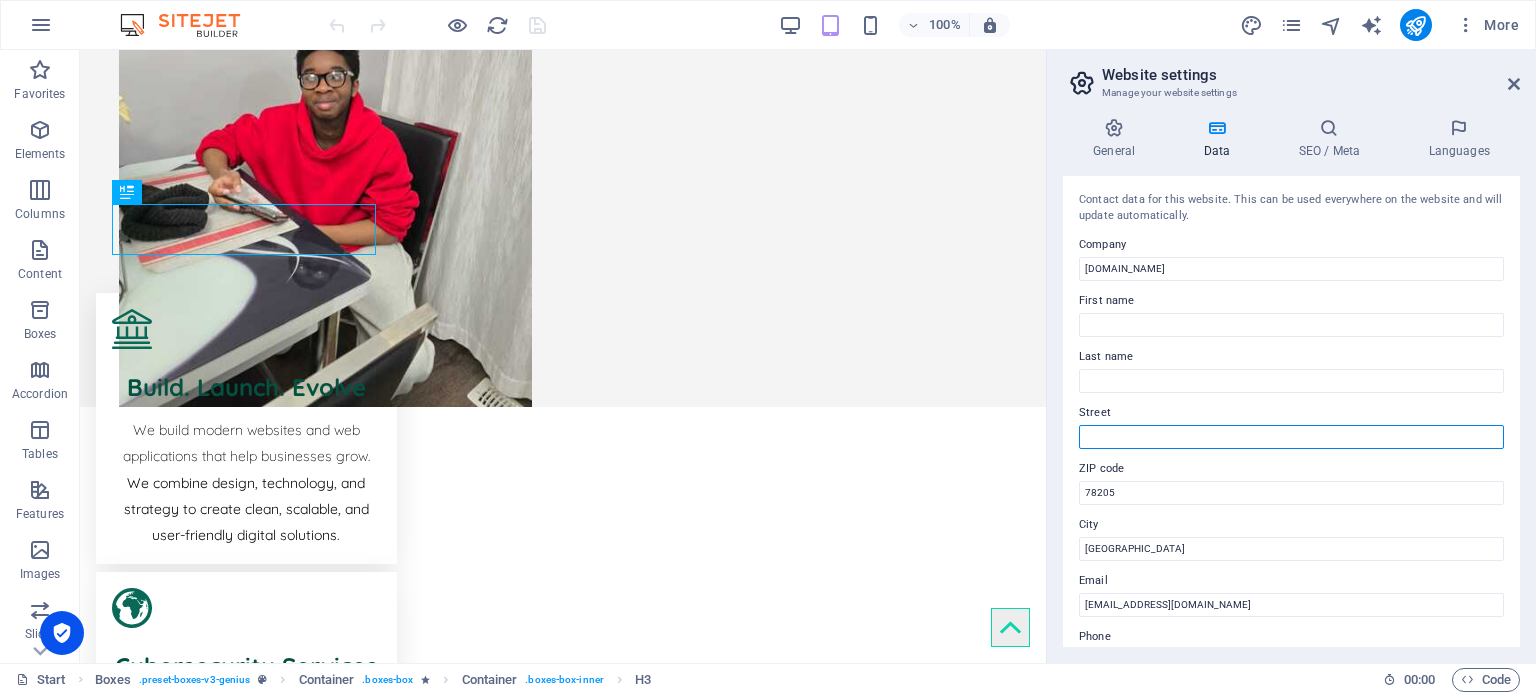 type 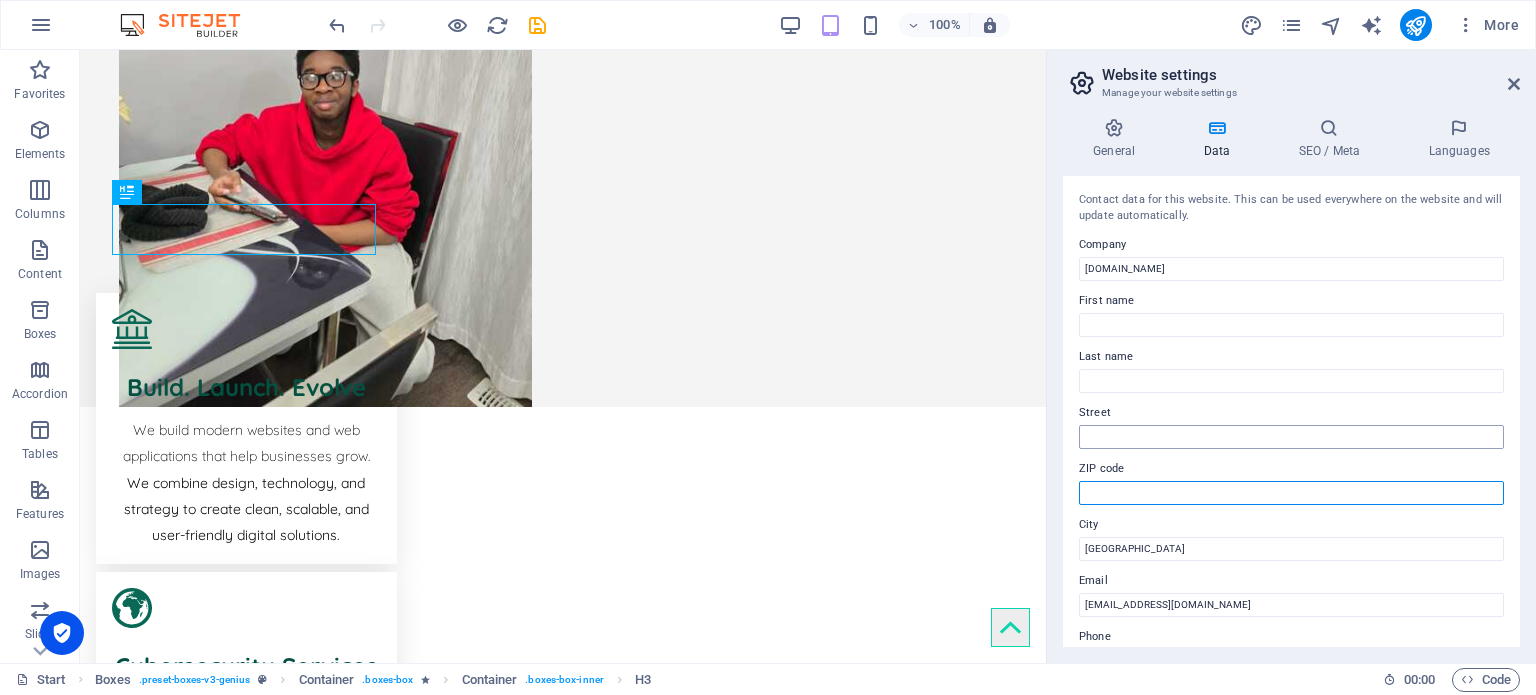 type 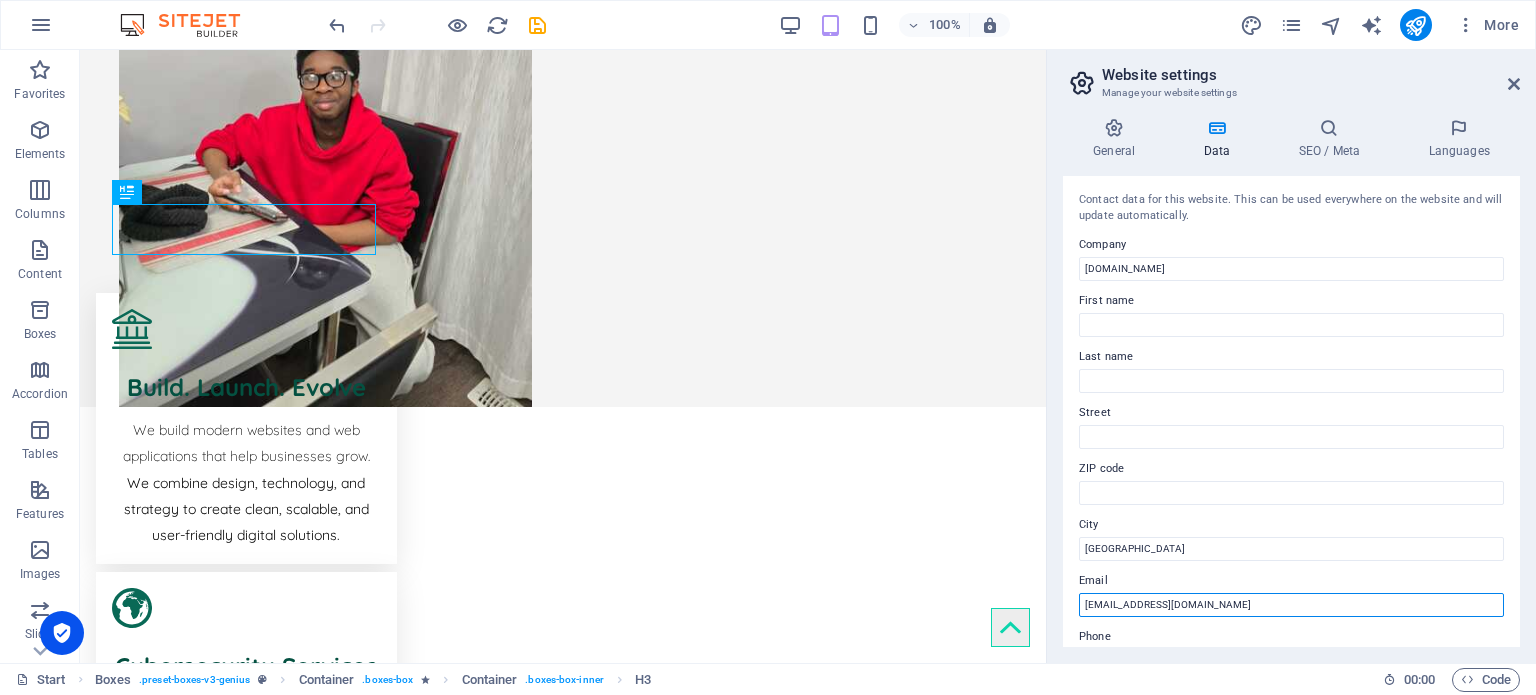 click on "[EMAIL_ADDRESS][DOMAIN_NAME]" at bounding box center (1291, 605) 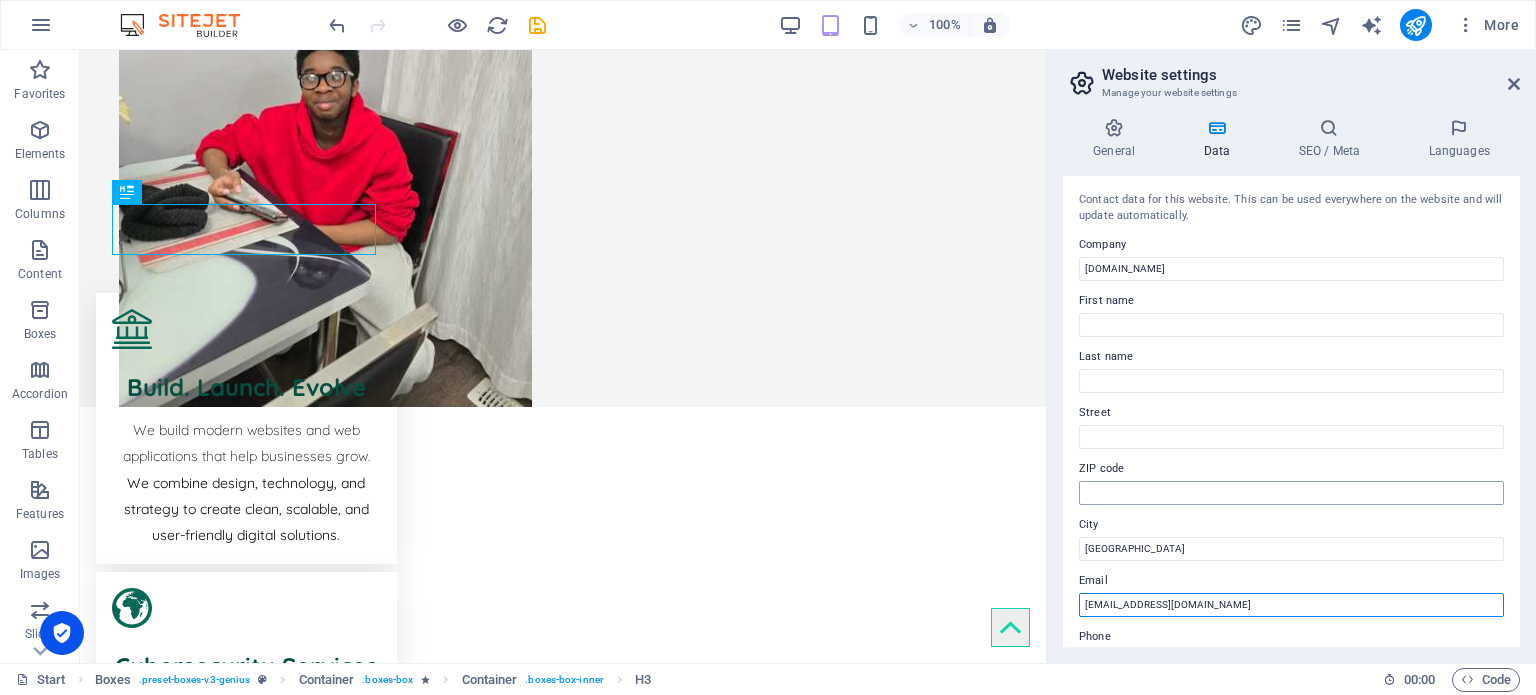 type on "[EMAIL_ADDRESS][DOMAIN_NAME]" 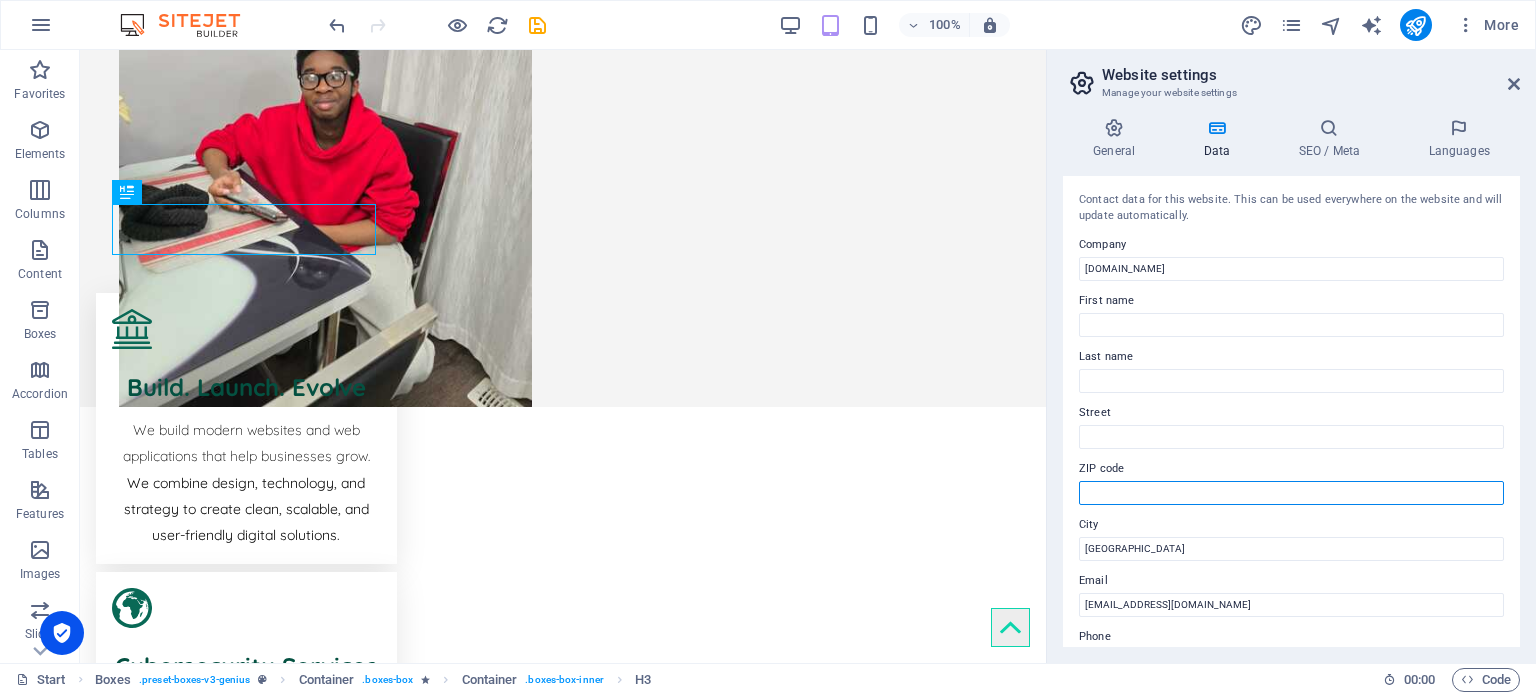 click on "ZIP code" at bounding box center [1291, 493] 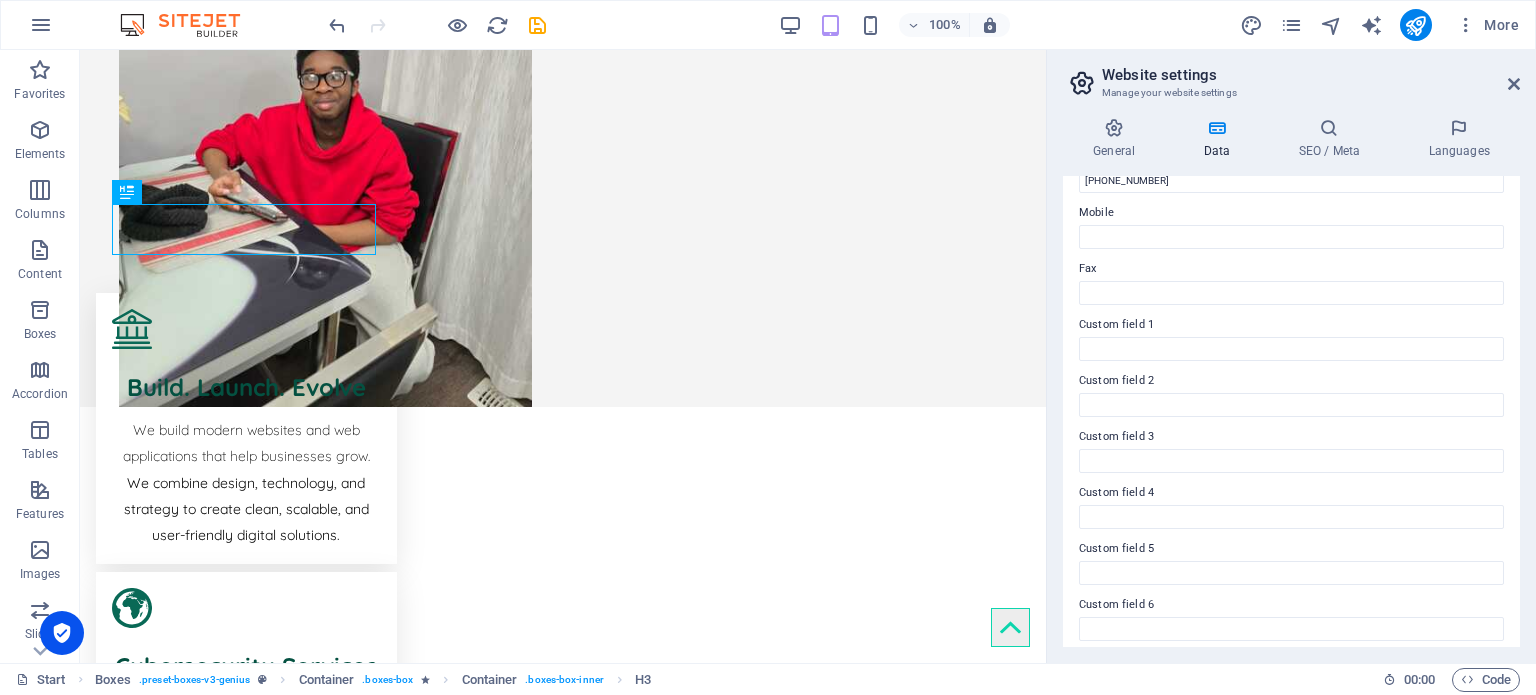 scroll, scrollTop: 488, scrollLeft: 0, axis: vertical 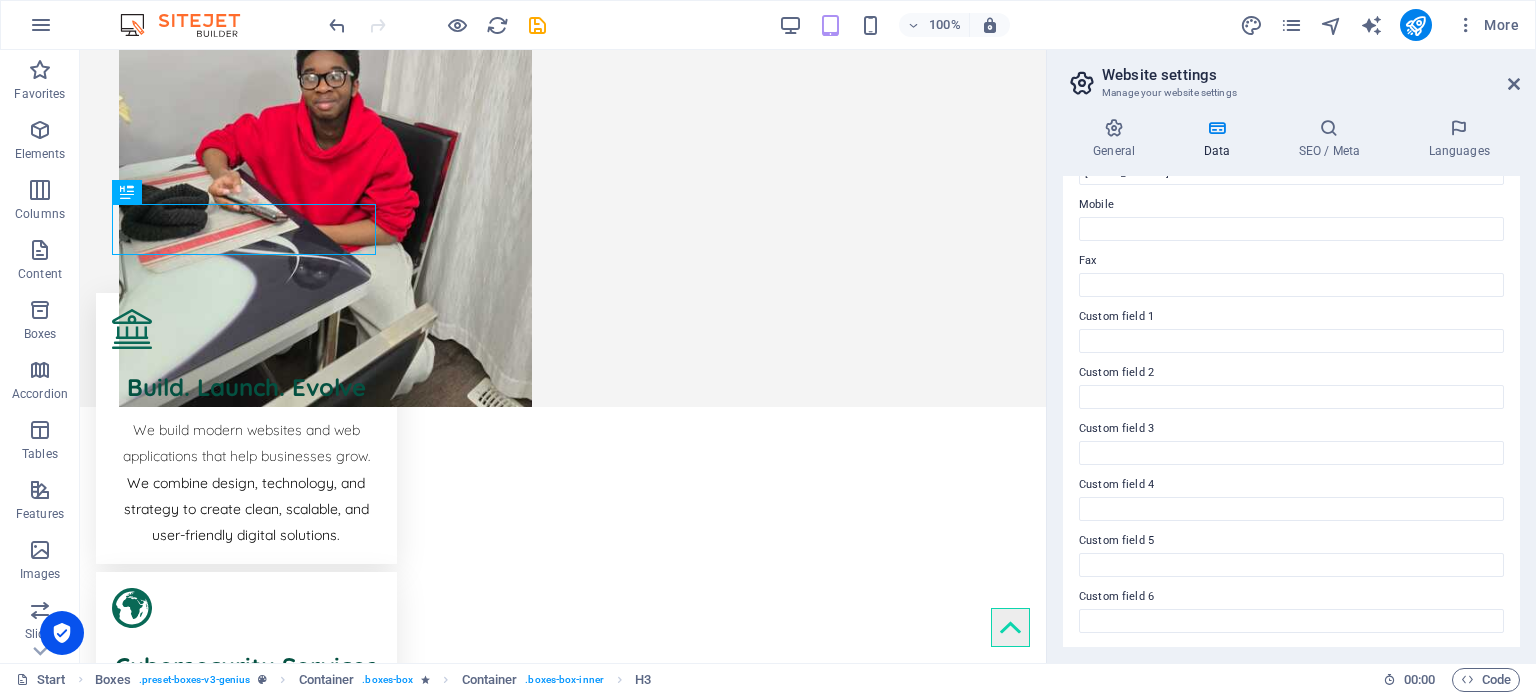 click on "Manage your website settings" at bounding box center [1291, 93] 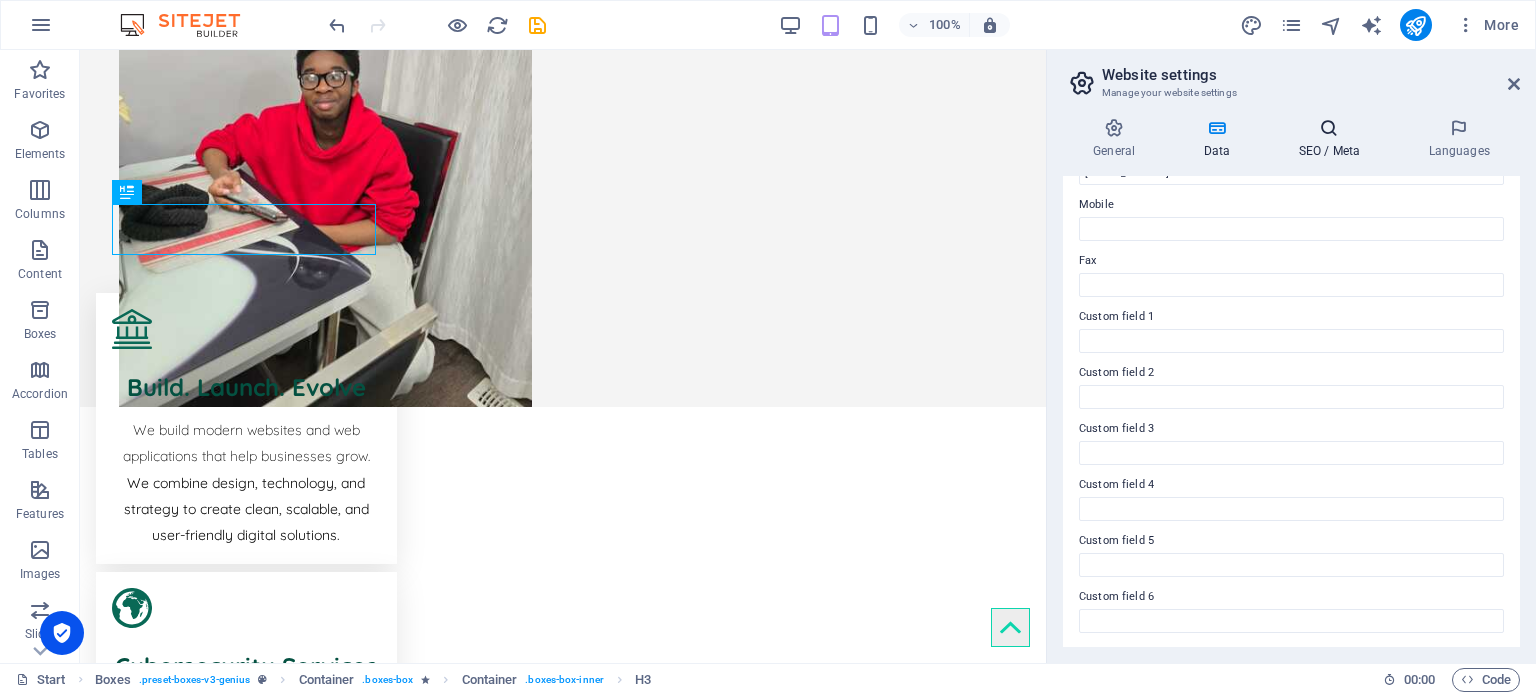 click at bounding box center (1329, 128) 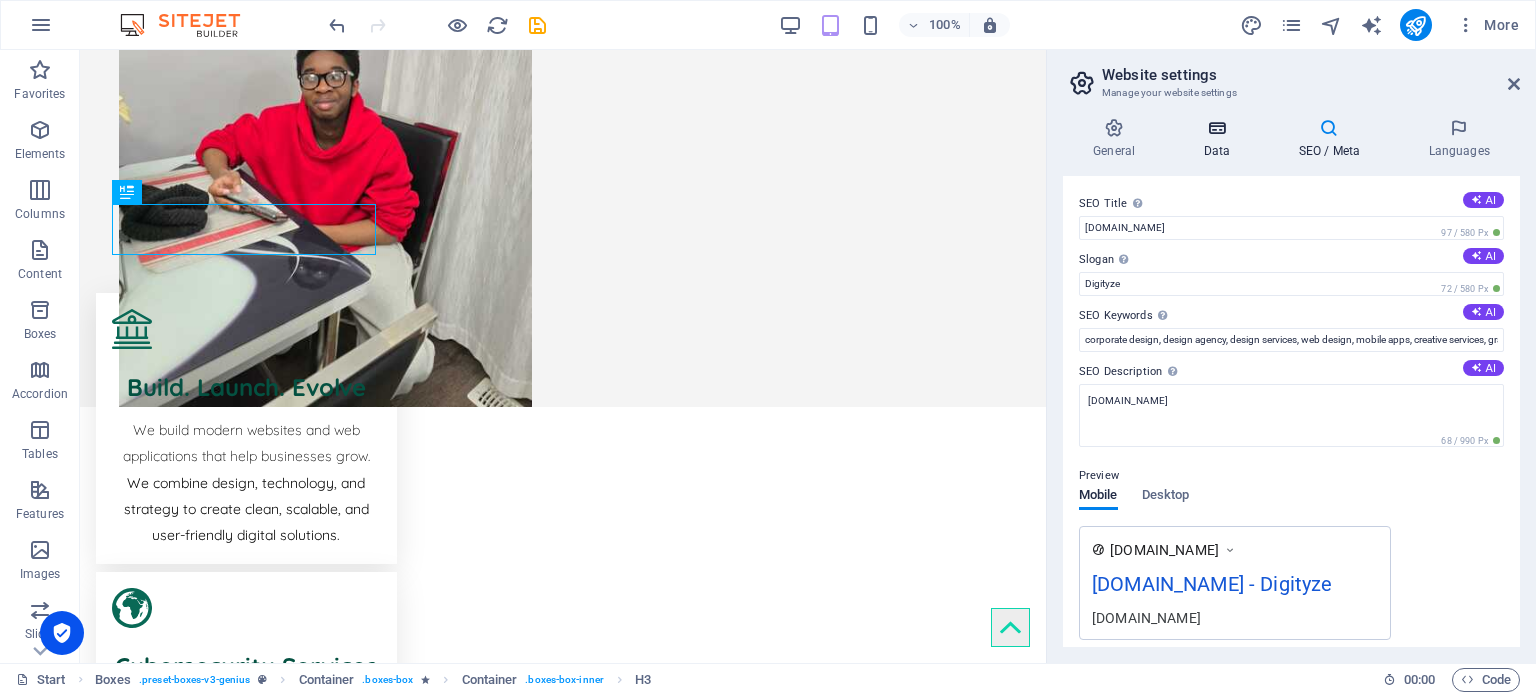 click on "Data" at bounding box center [1220, 139] 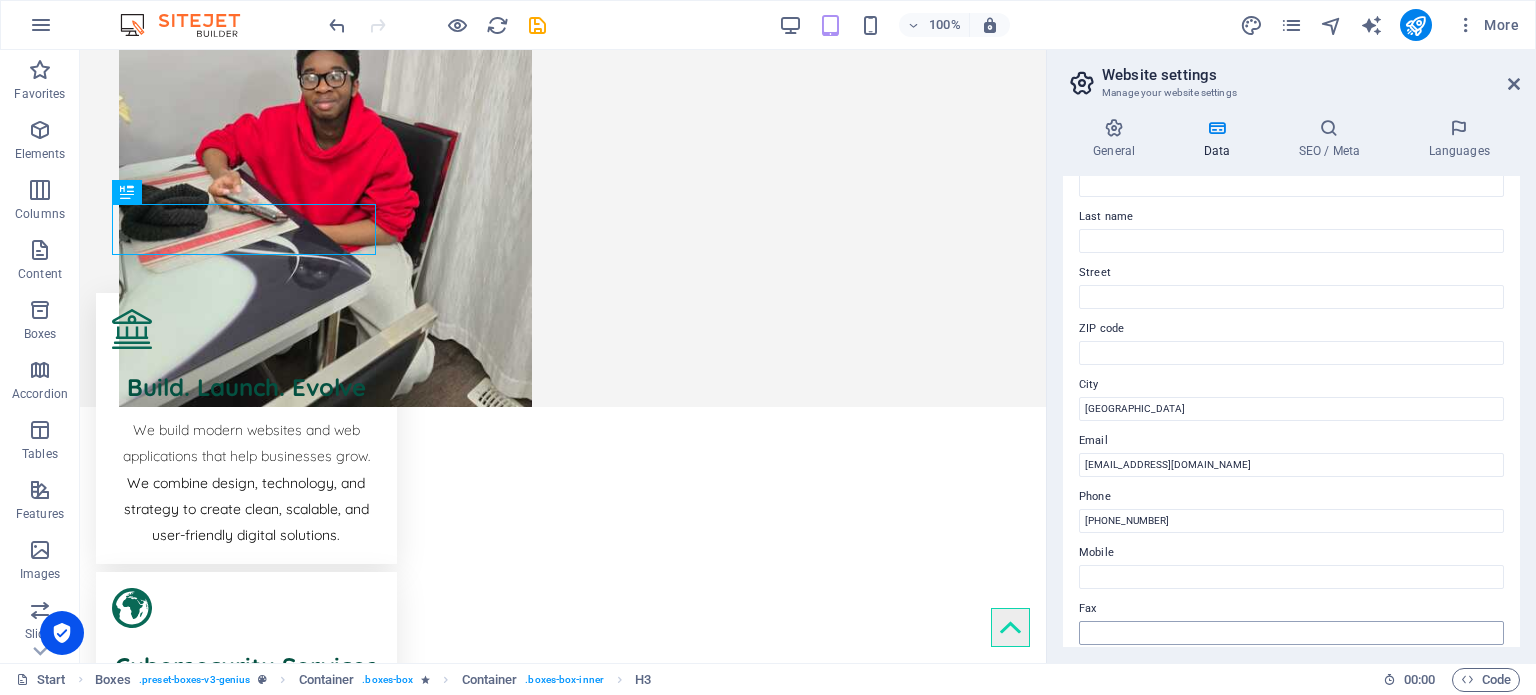 scroll, scrollTop: 88, scrollLeft: 0, axis: vertical 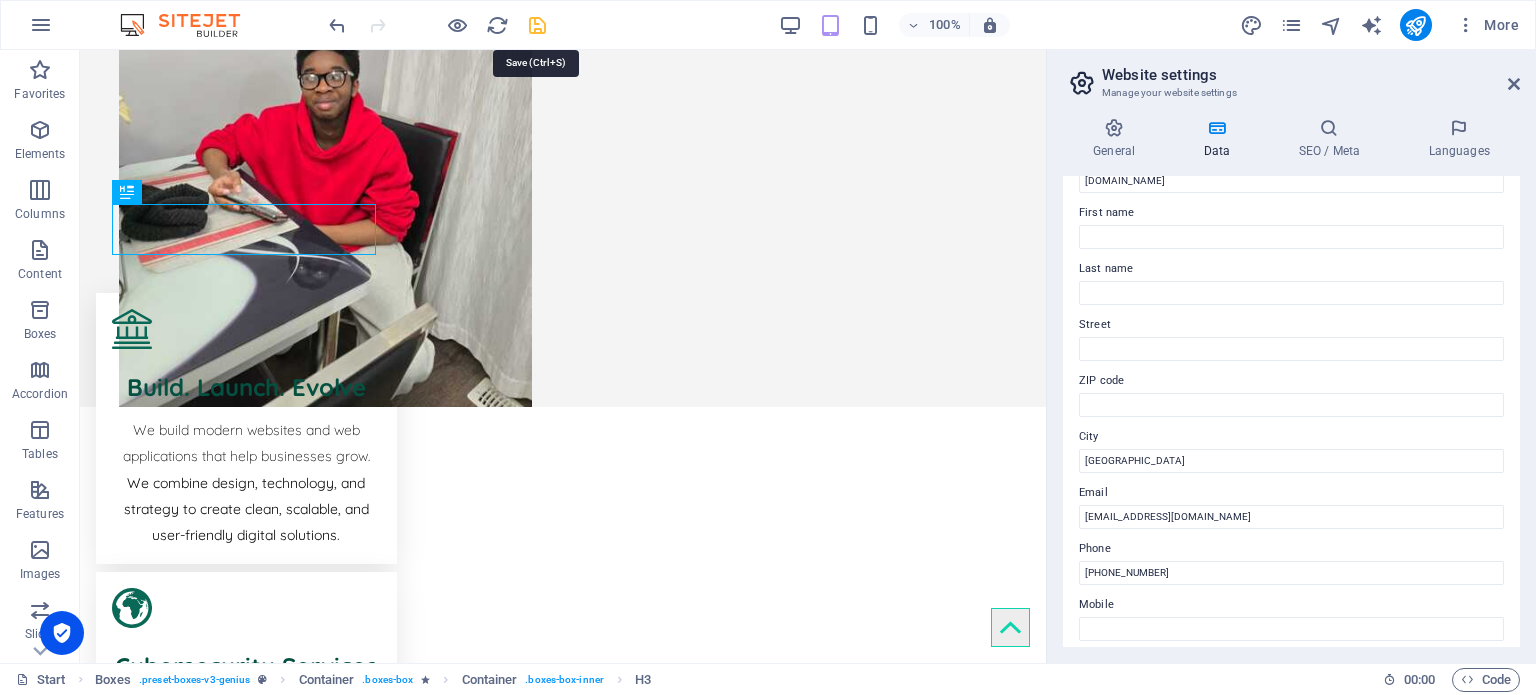 click at bounding box center (537, 25) 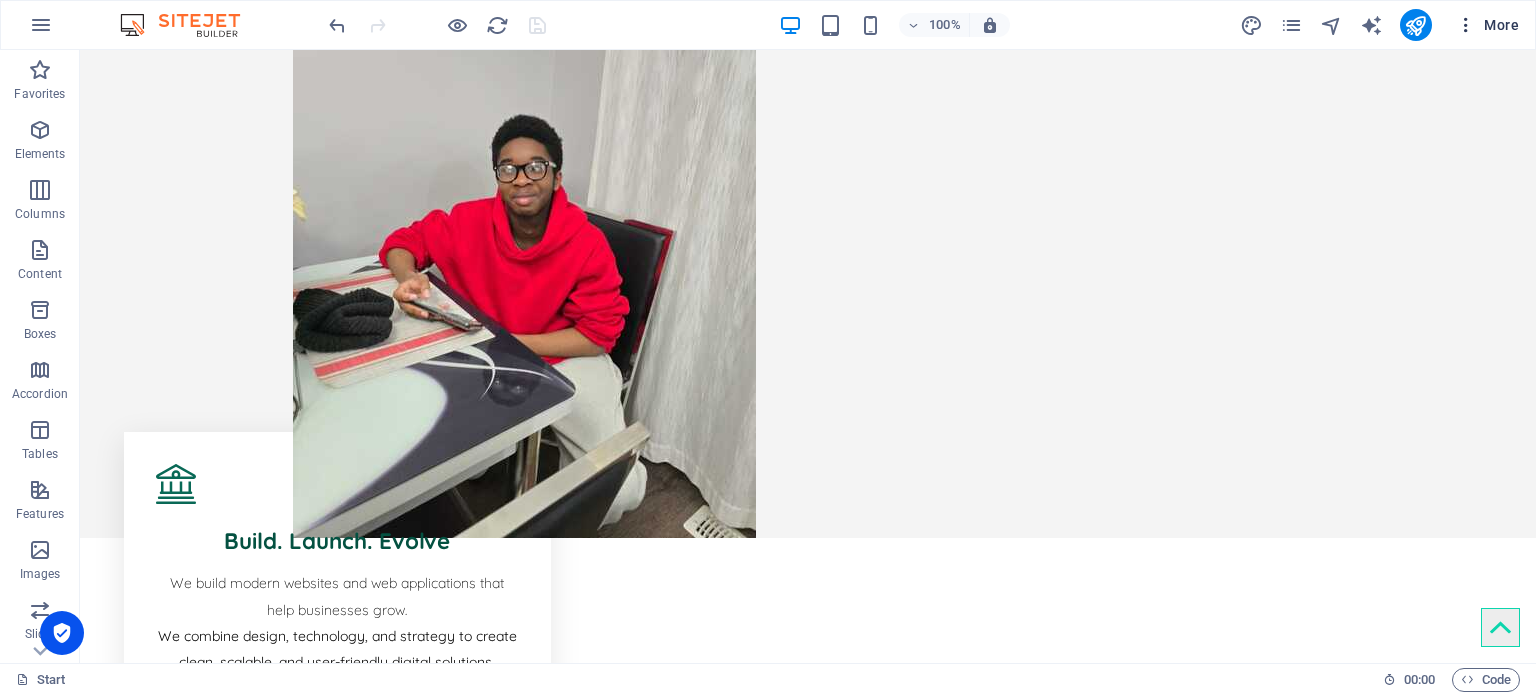 click on "More" at bounding box center (1487, 25) 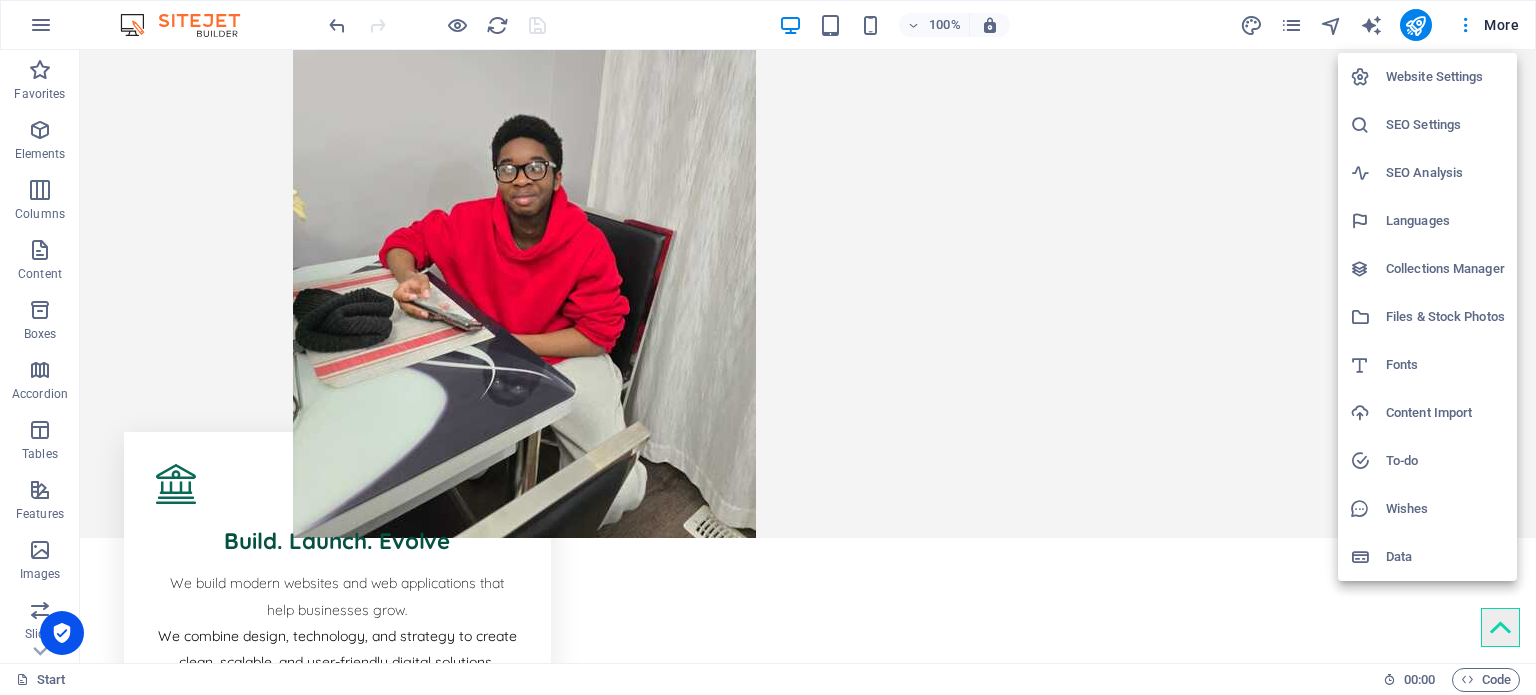 click on "Website Settings" at bounding box center [1445, 77] 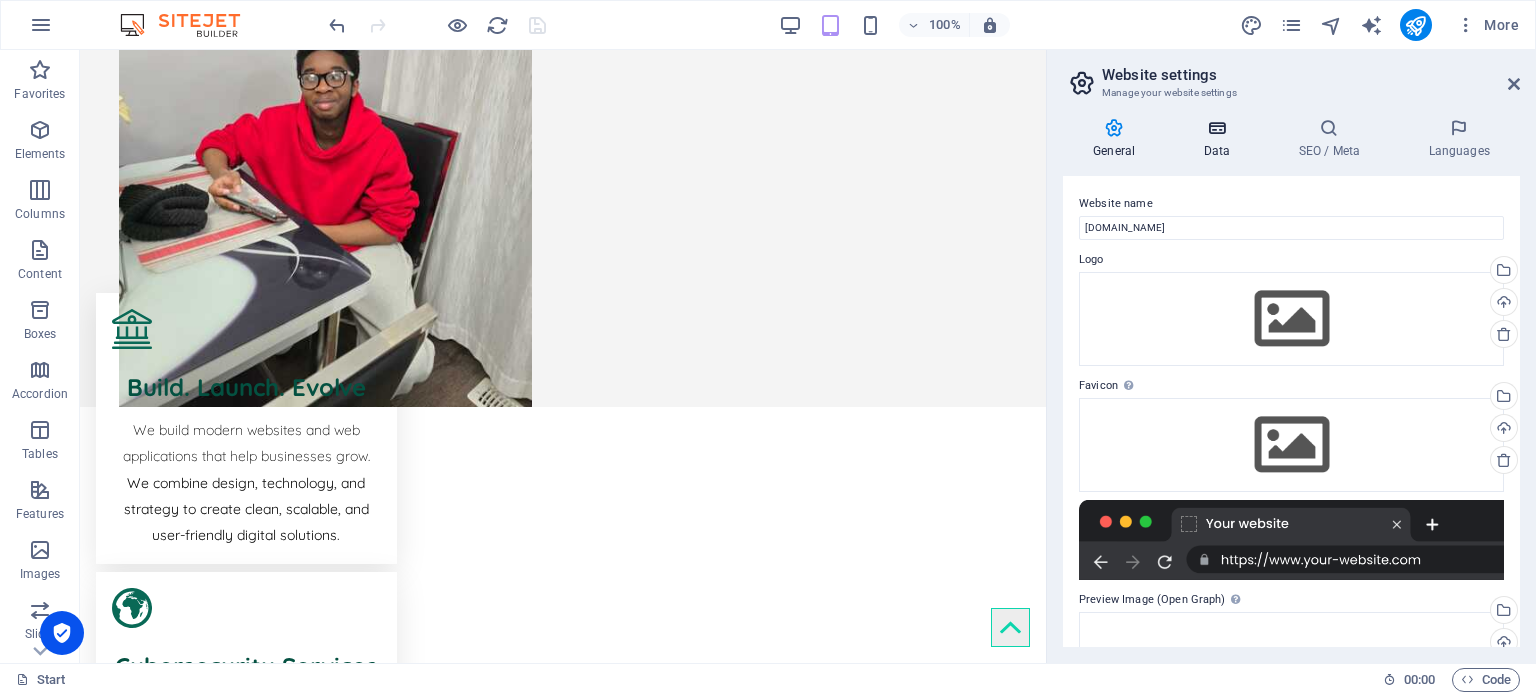 click on "Data" at bounding box center (1220, 139) 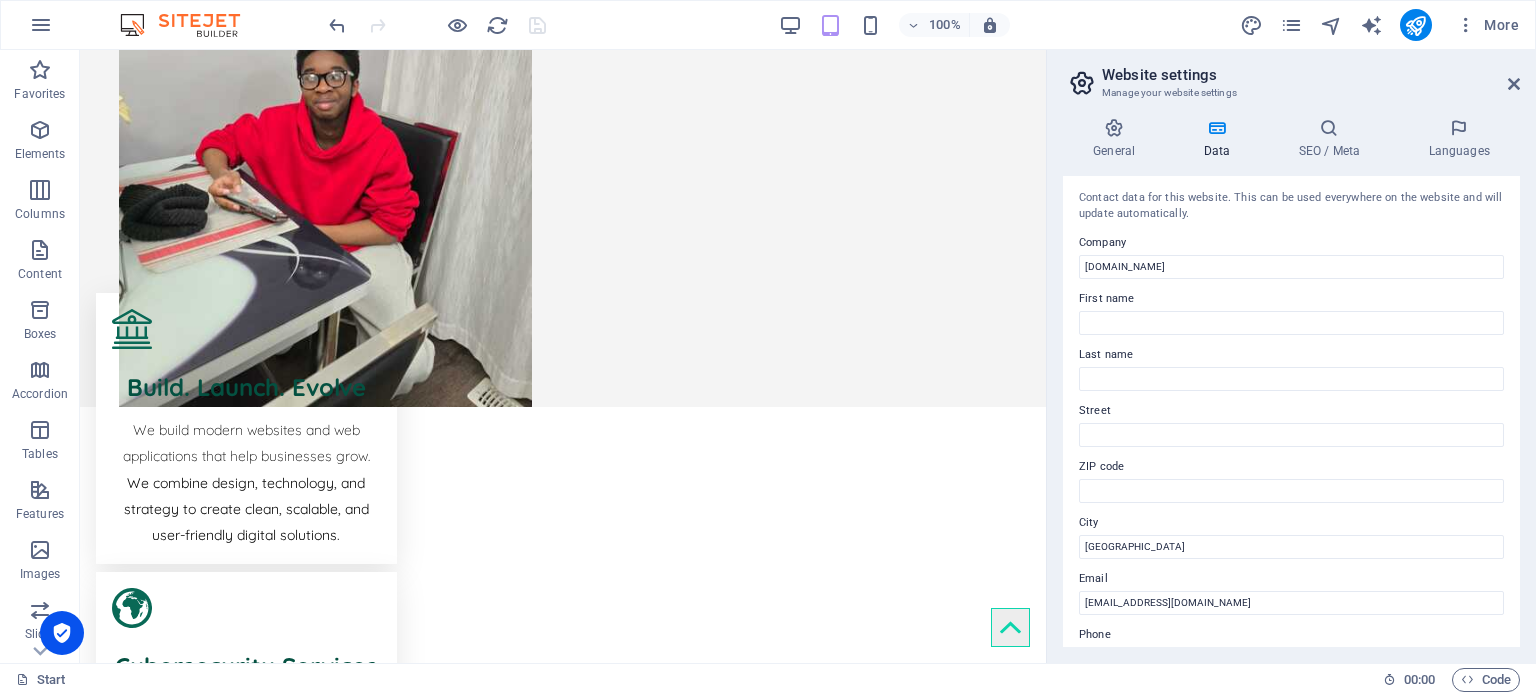 scroll, scrollTop: 0, scrollLeft: 0, axis: both 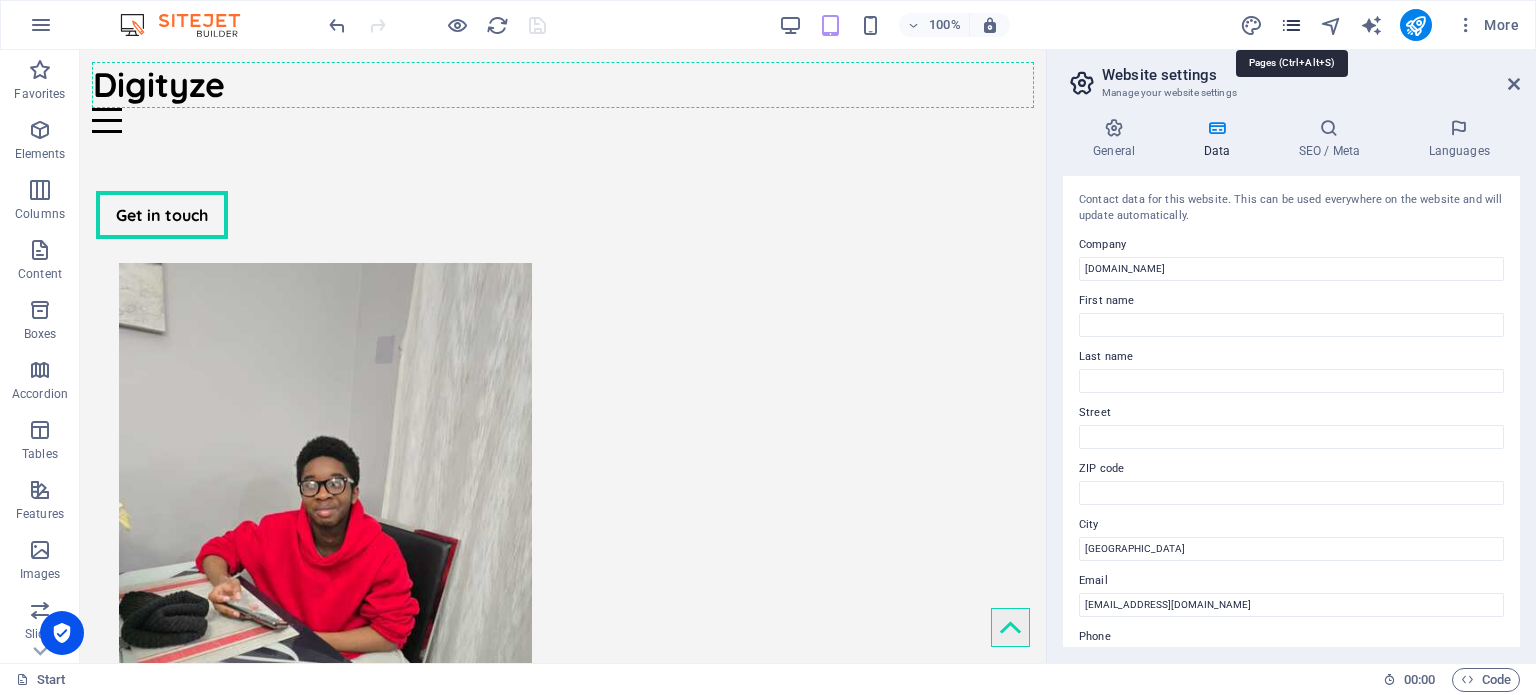 click at bounding box center (1291, 25) 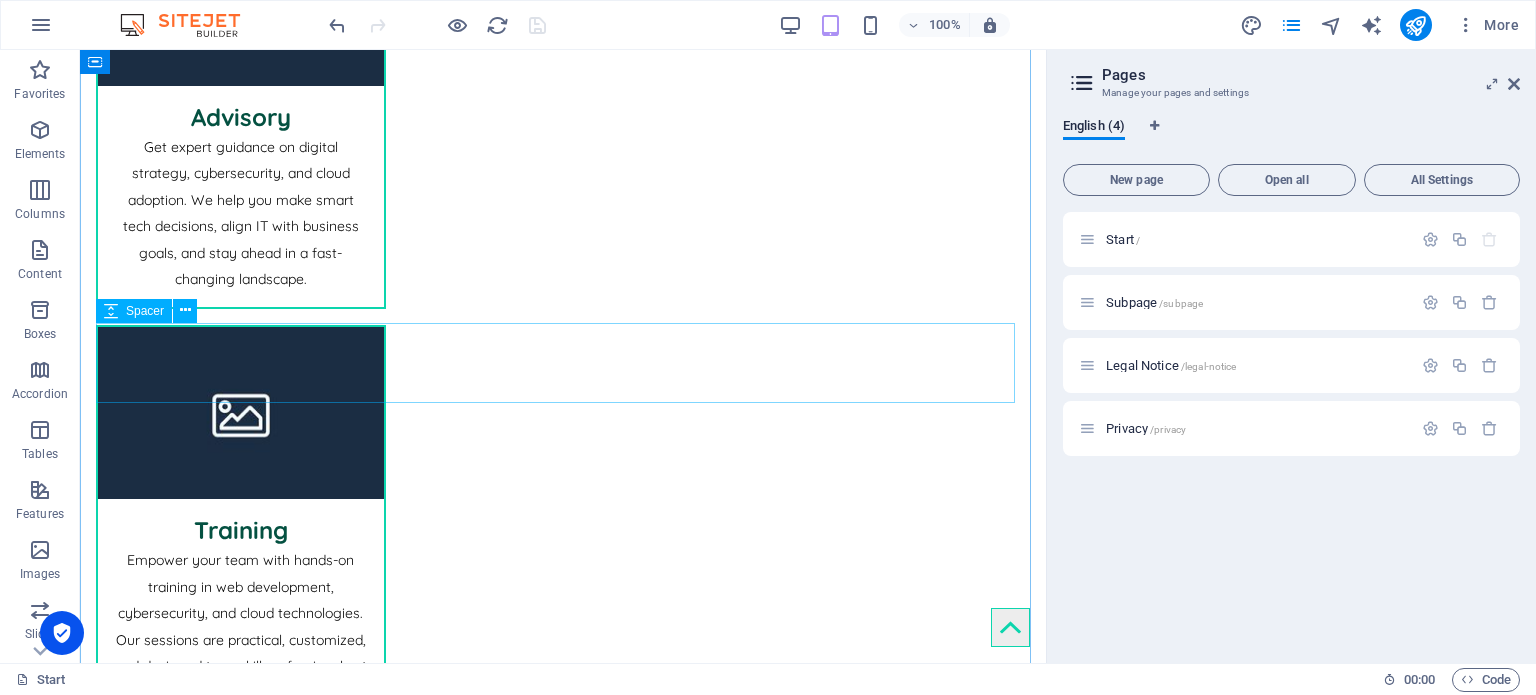 scroll, scrollTop: 1800, scrollLeft: 0, axis: vertical 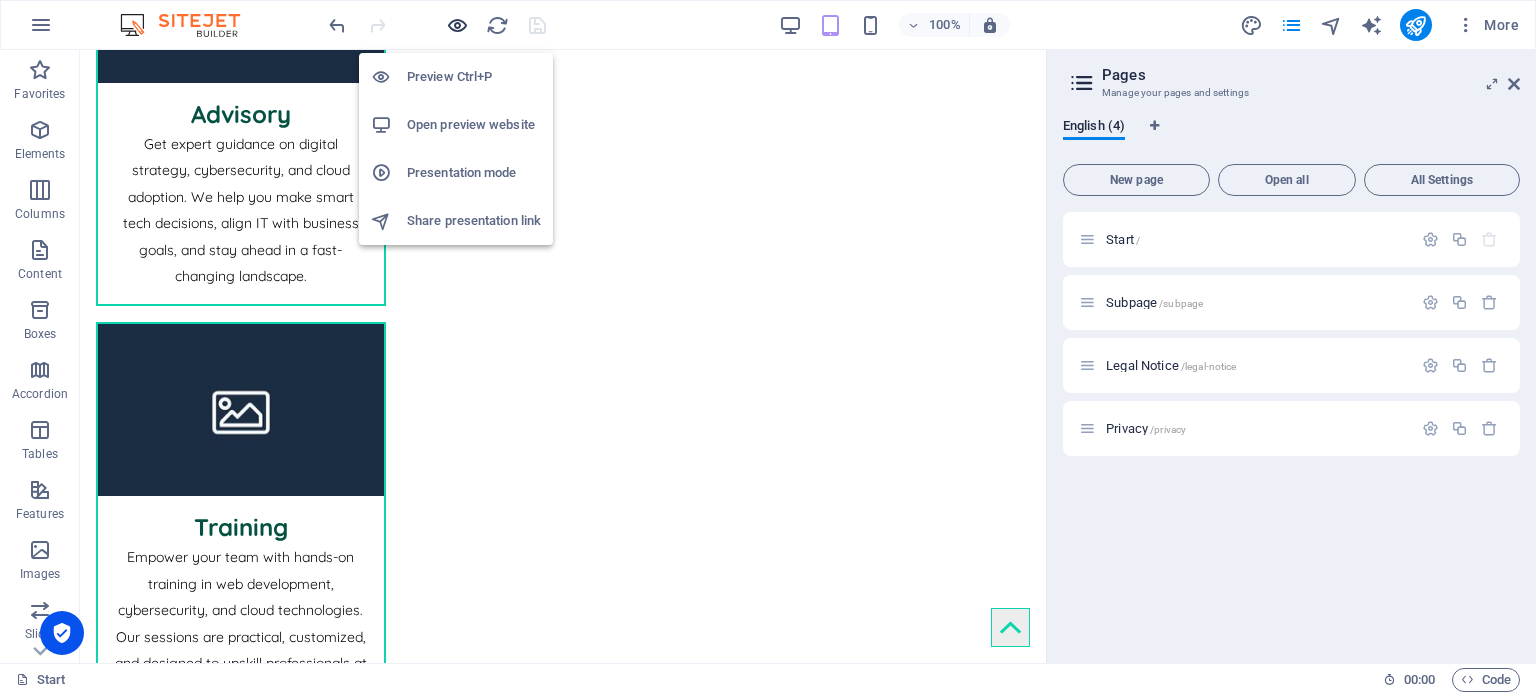 click at bounding box center [457, 25] 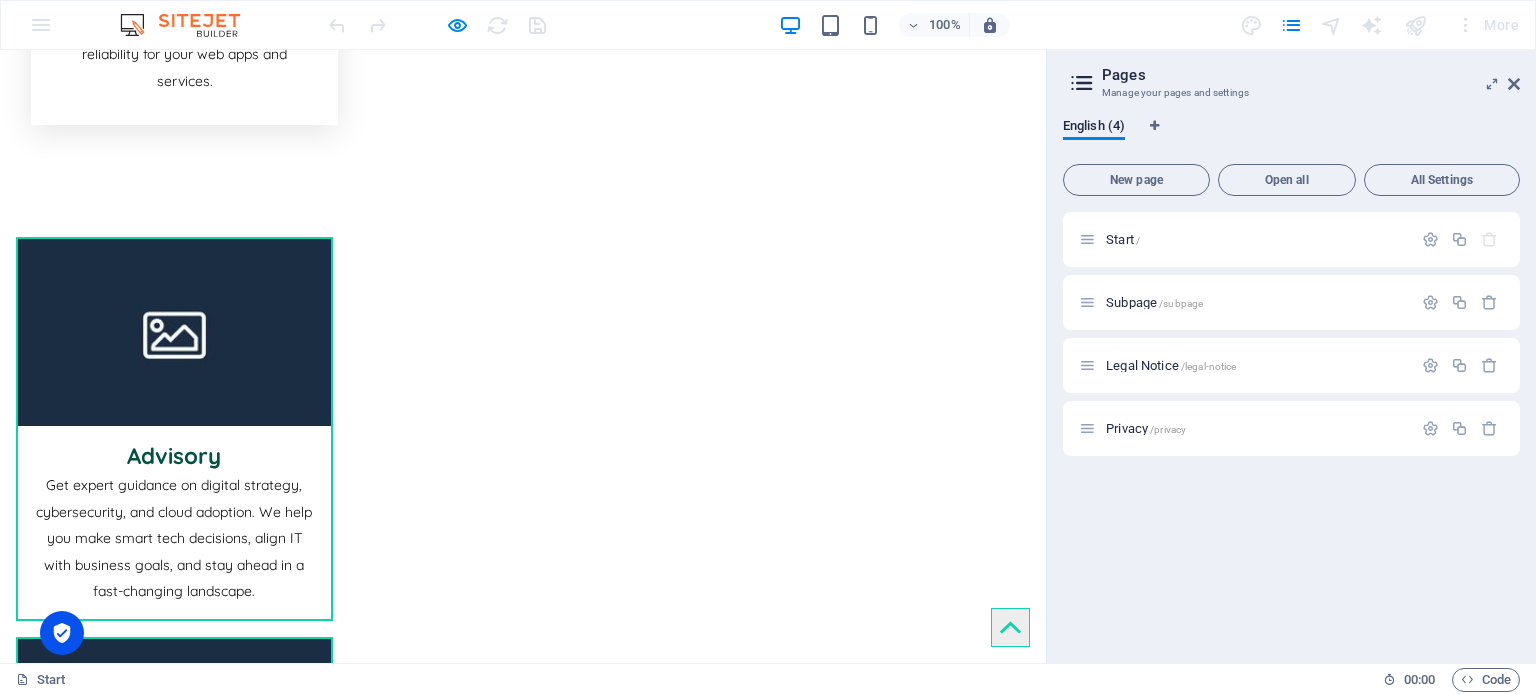 click on "Get in Touch" at bounding box center [82, 2512] 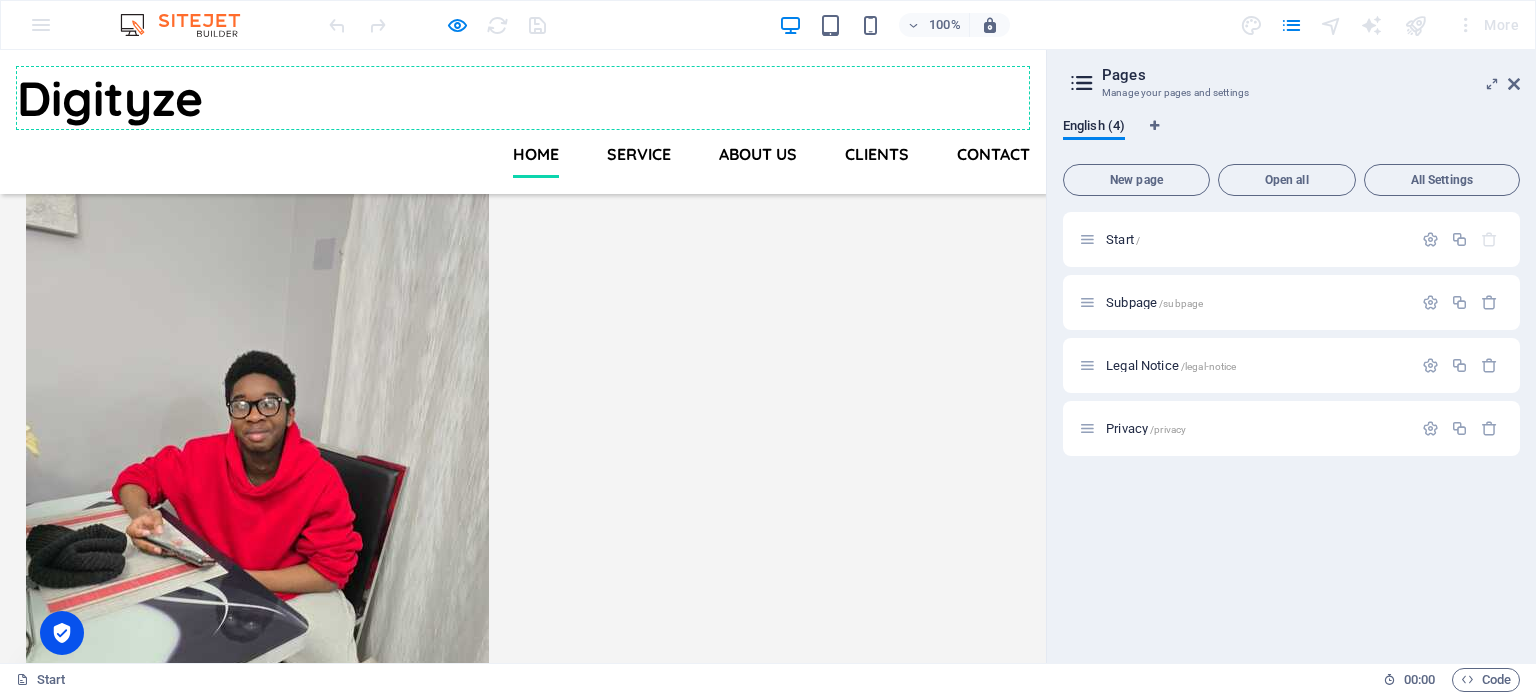 scroll, scrollTop: 116, scrollLeft: 0, axis: vertical 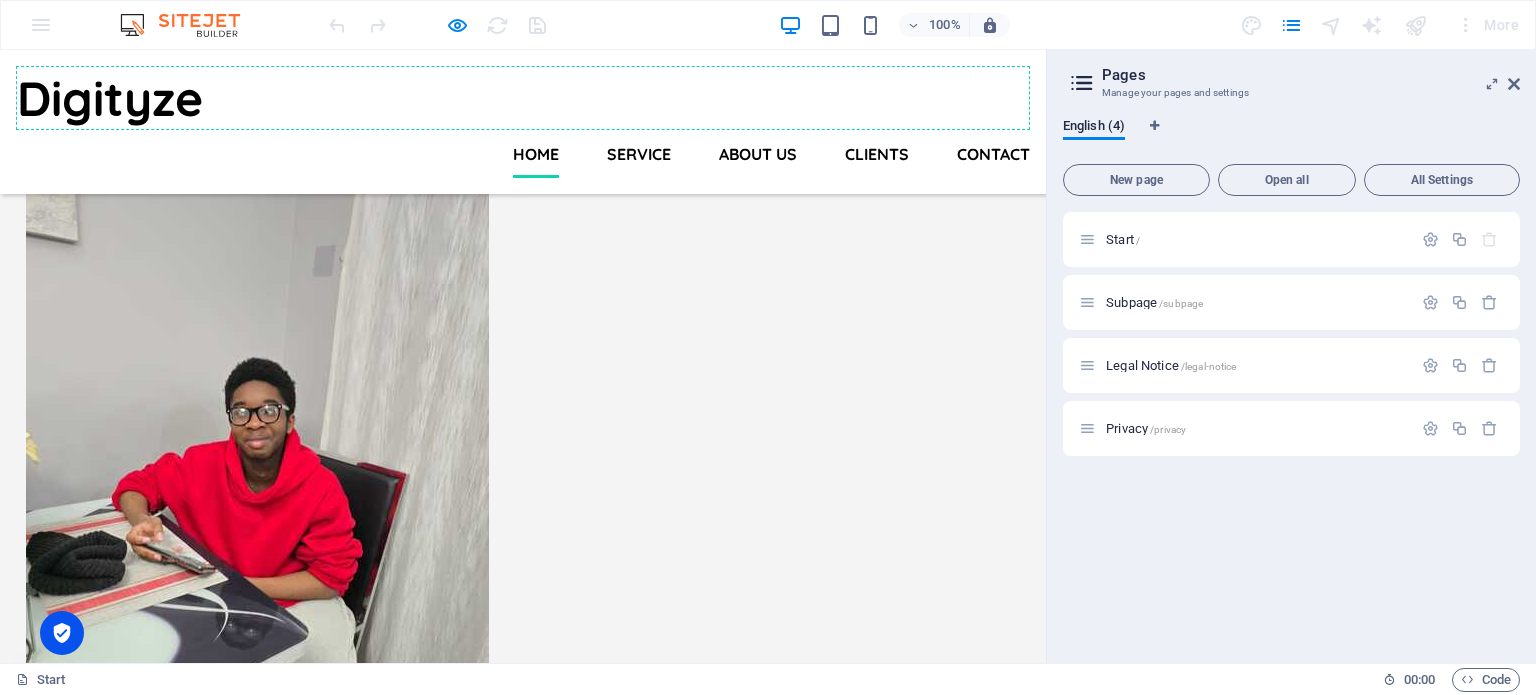 click on "Get in touch" at bounding box center (82, 100) 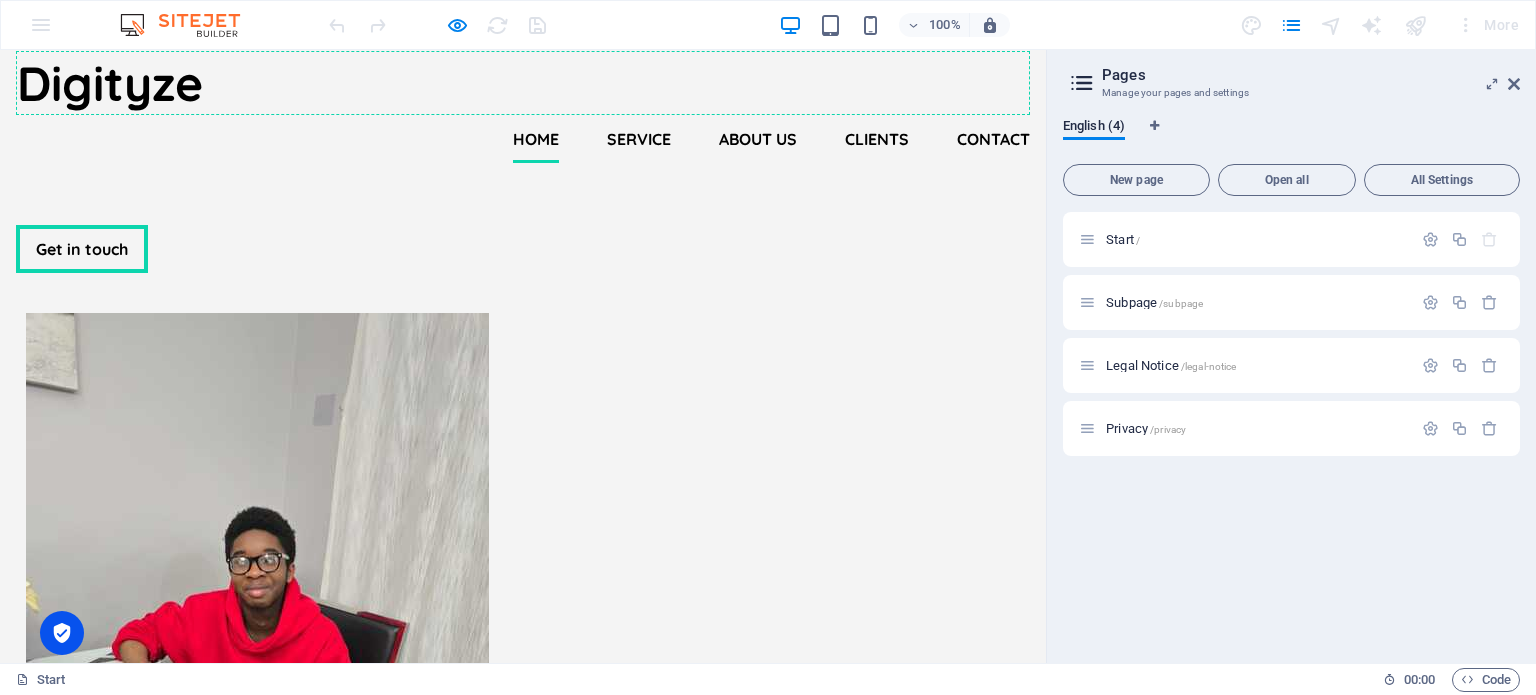 scroll, scrollTop: 0, scrollLeft: 0, axis: both 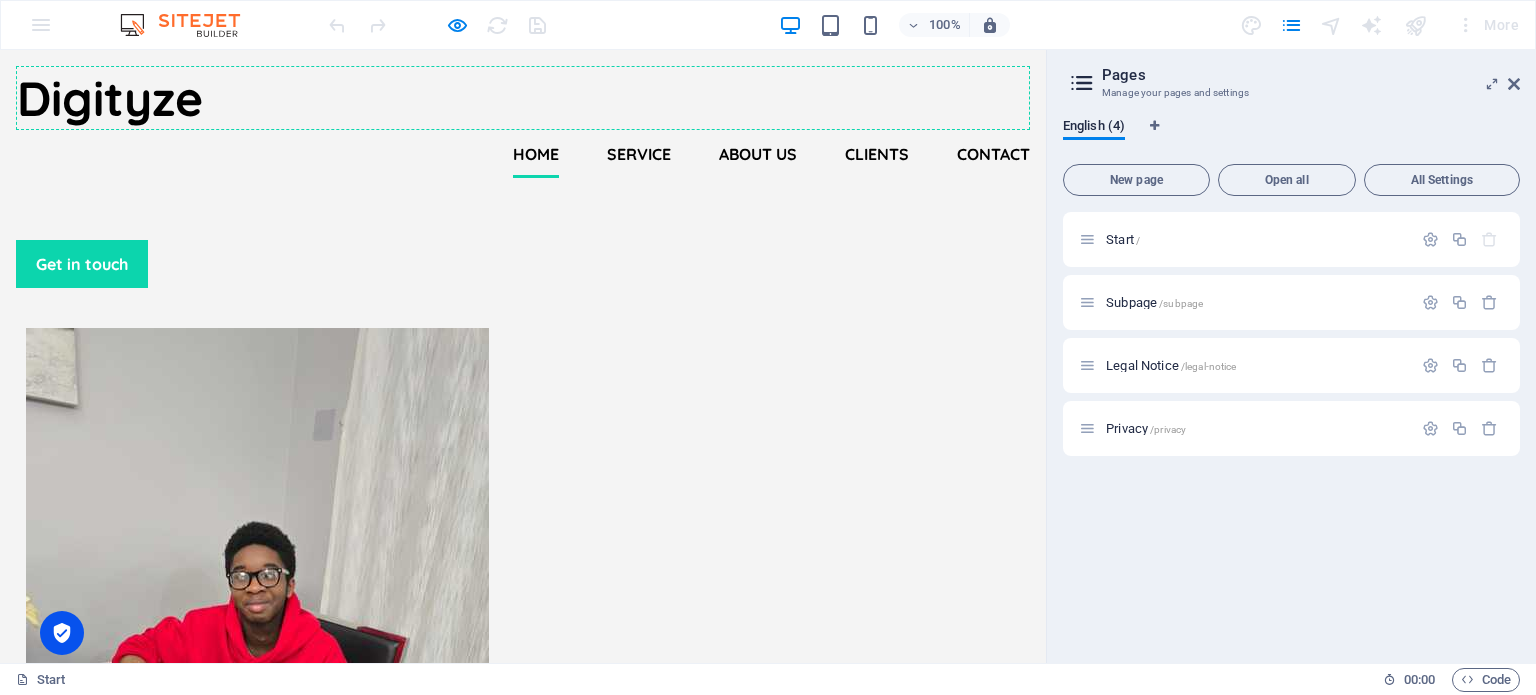 click on "Get in touch" at bounding box center (82, 264) 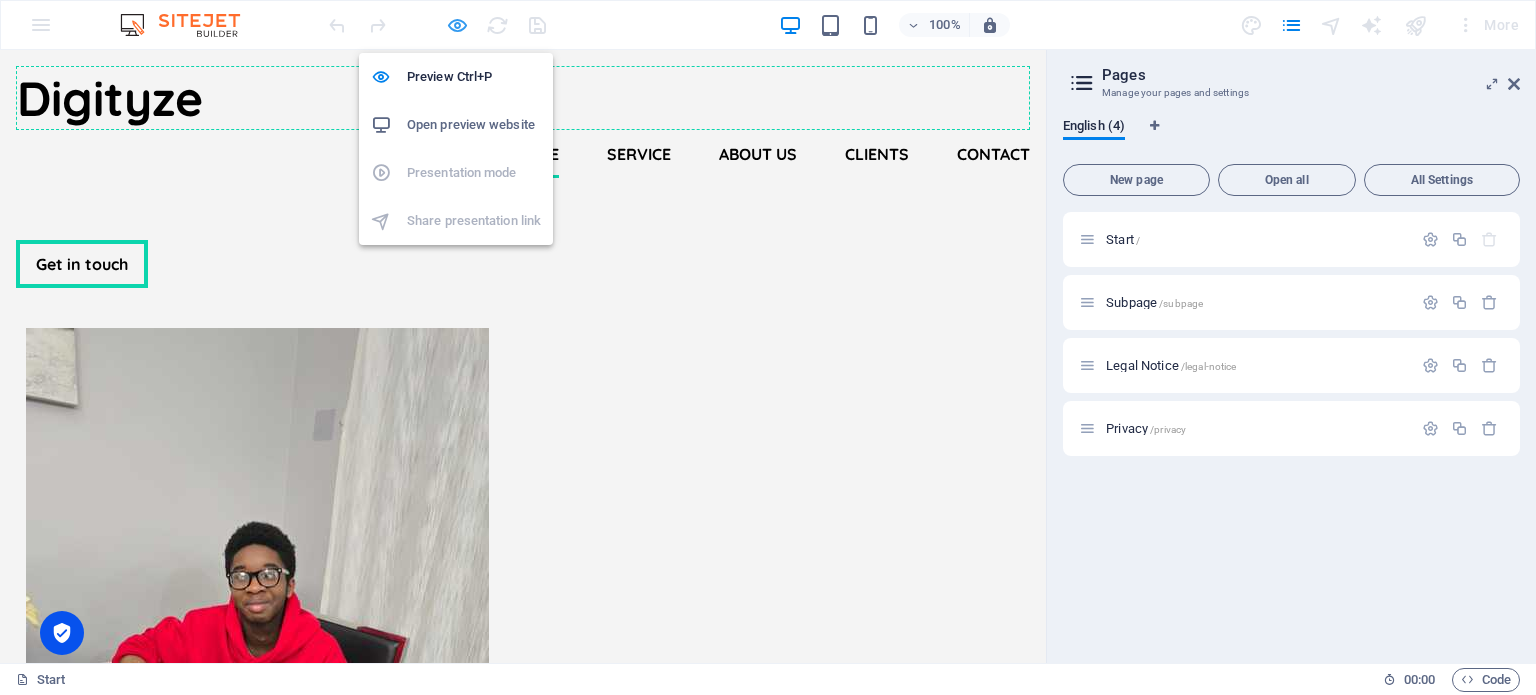 click at bounding box center (457, 25) 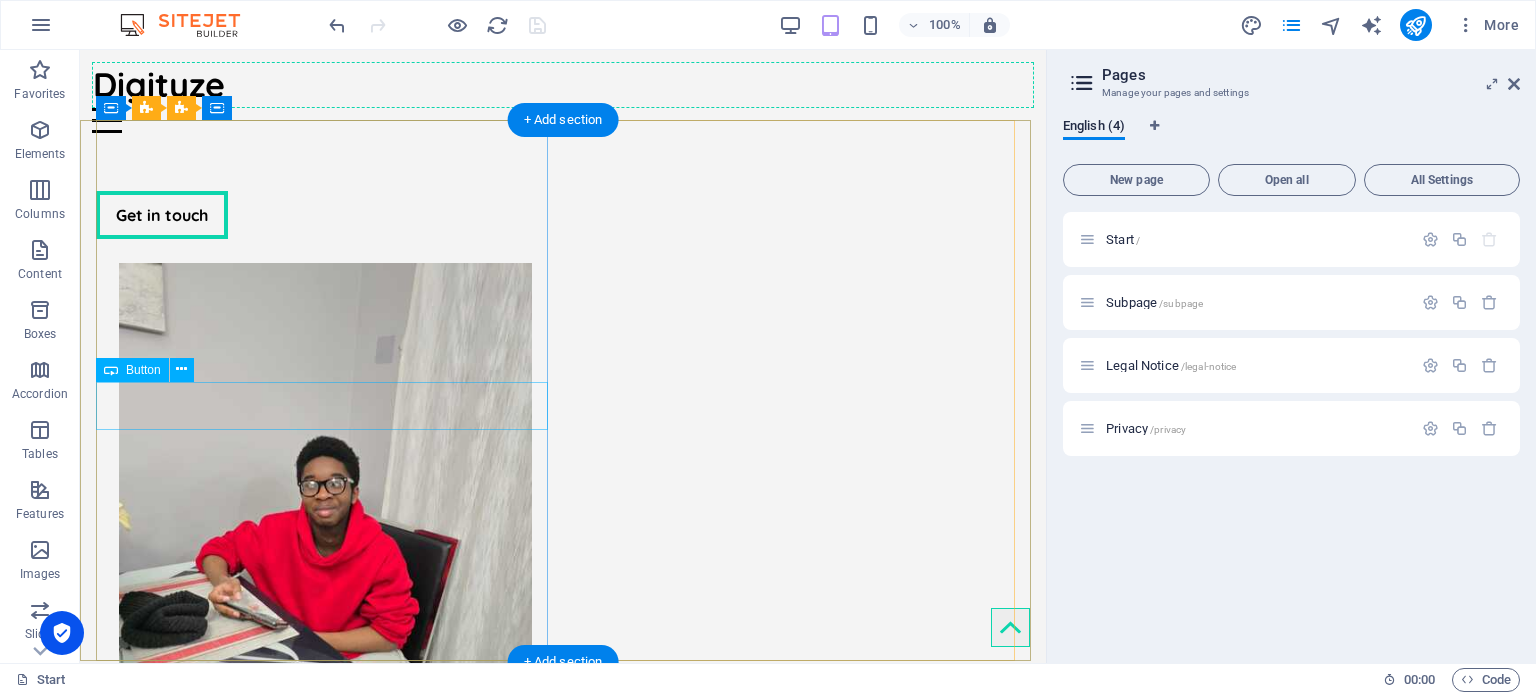 click on "Get in touch" at bounding box center (325, 215) 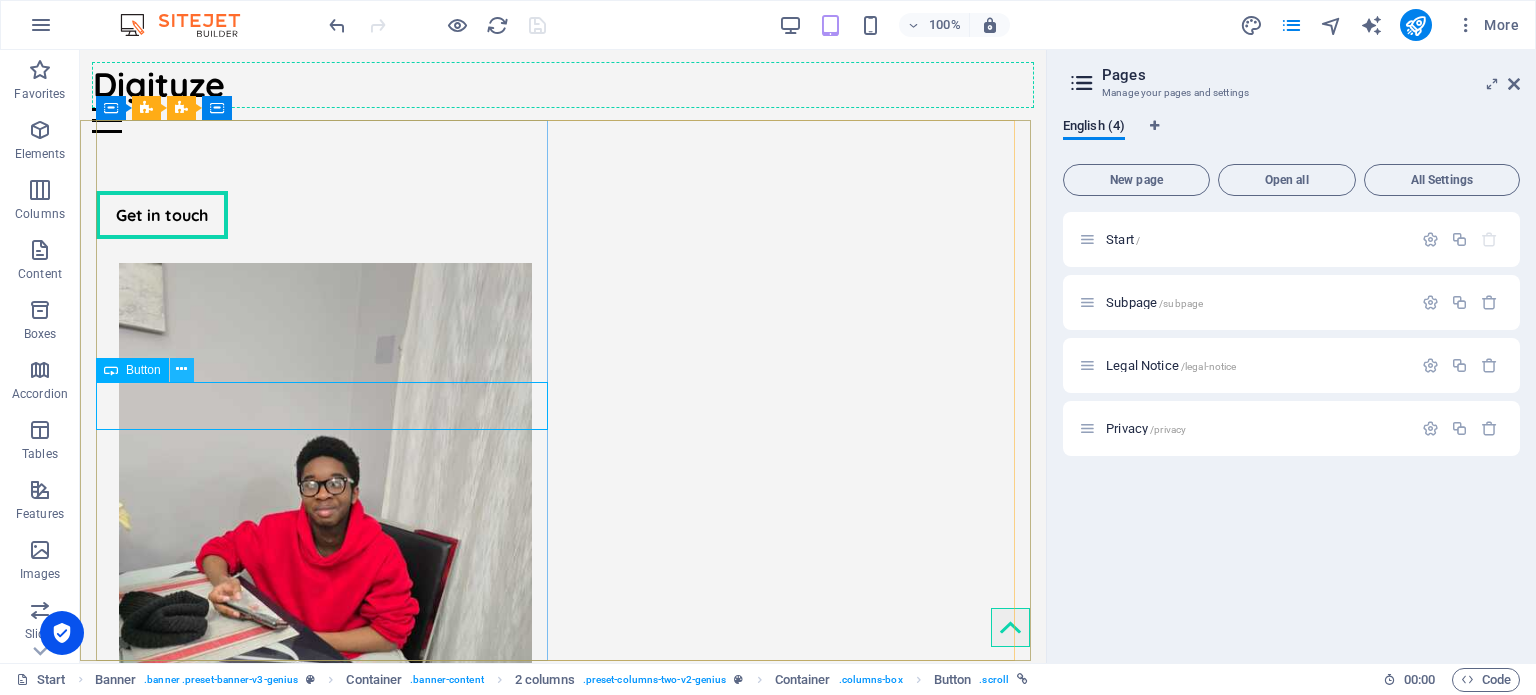 click at bounding box center (181, 369) 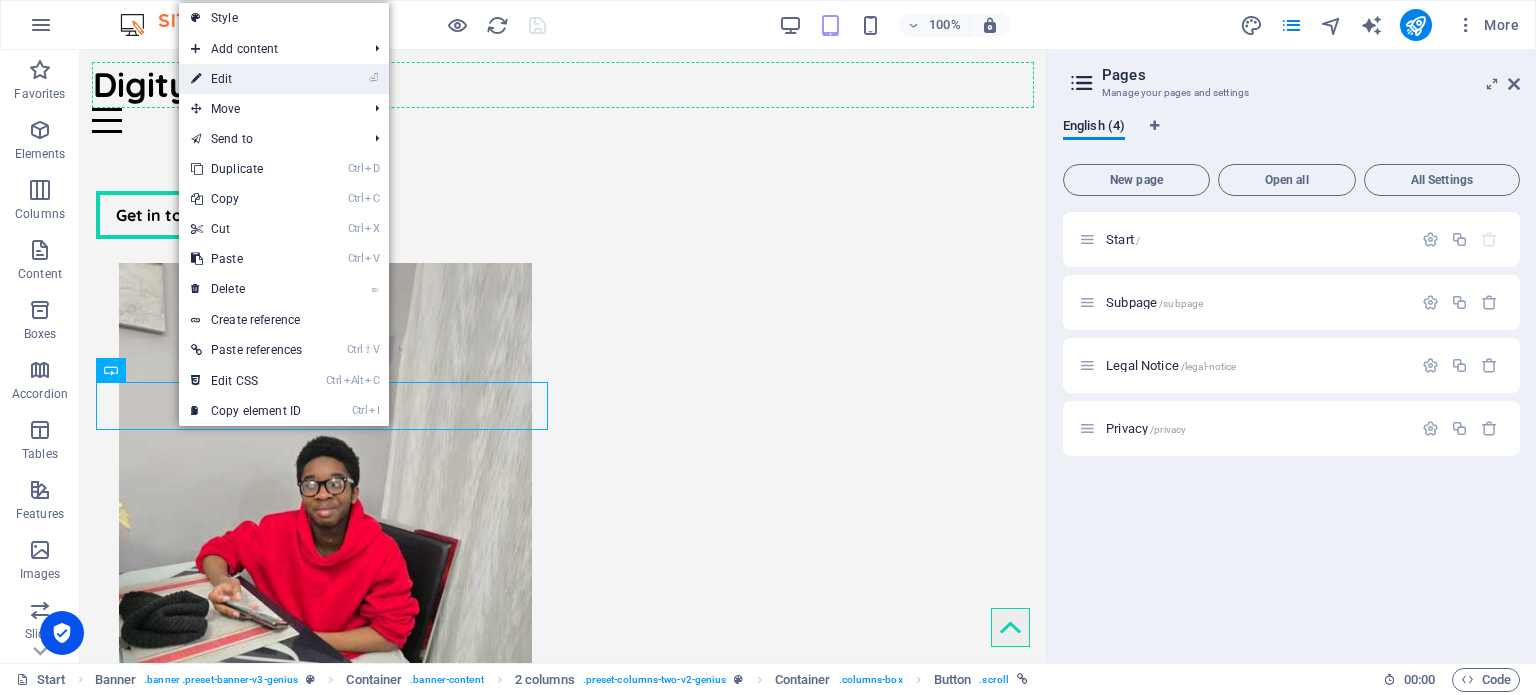 click on "⏎  Edit" at bounding box center (246, 79) 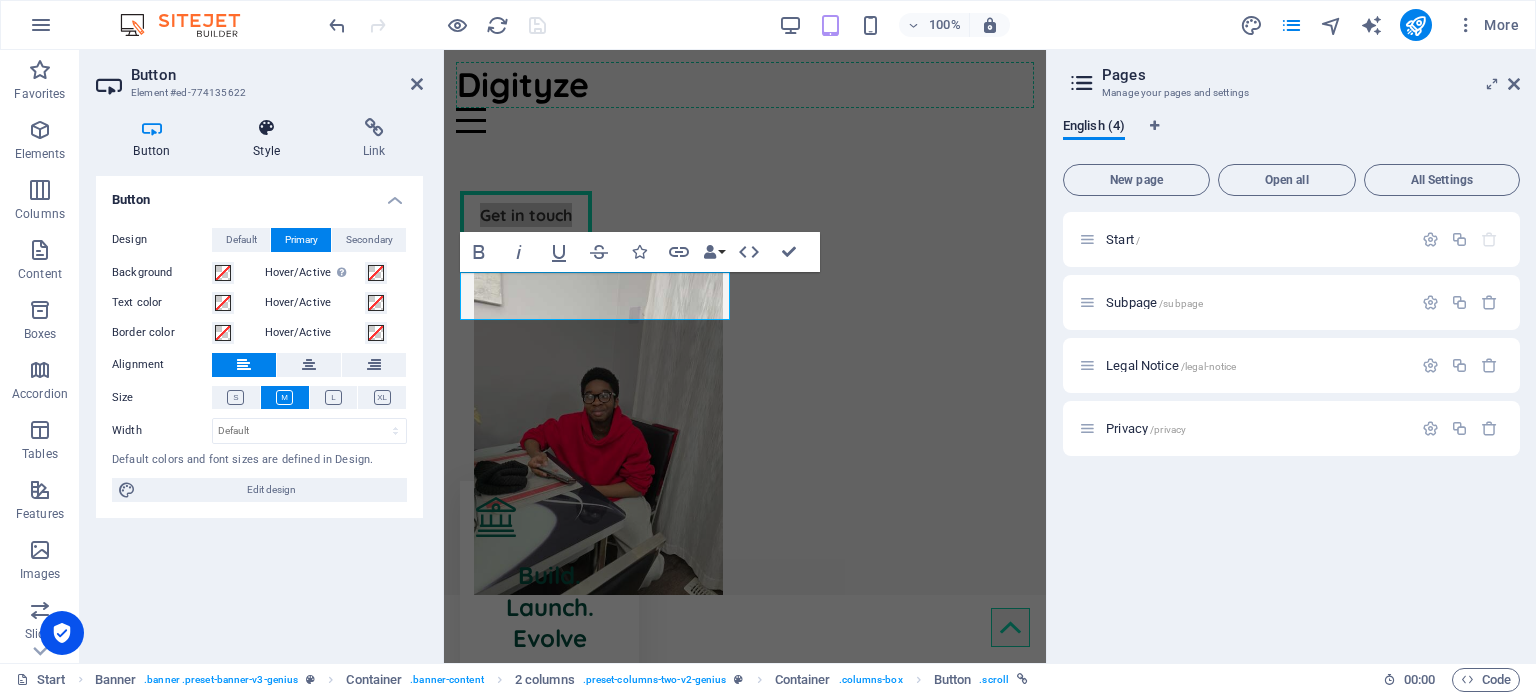 click at bounding box center (267, 128) 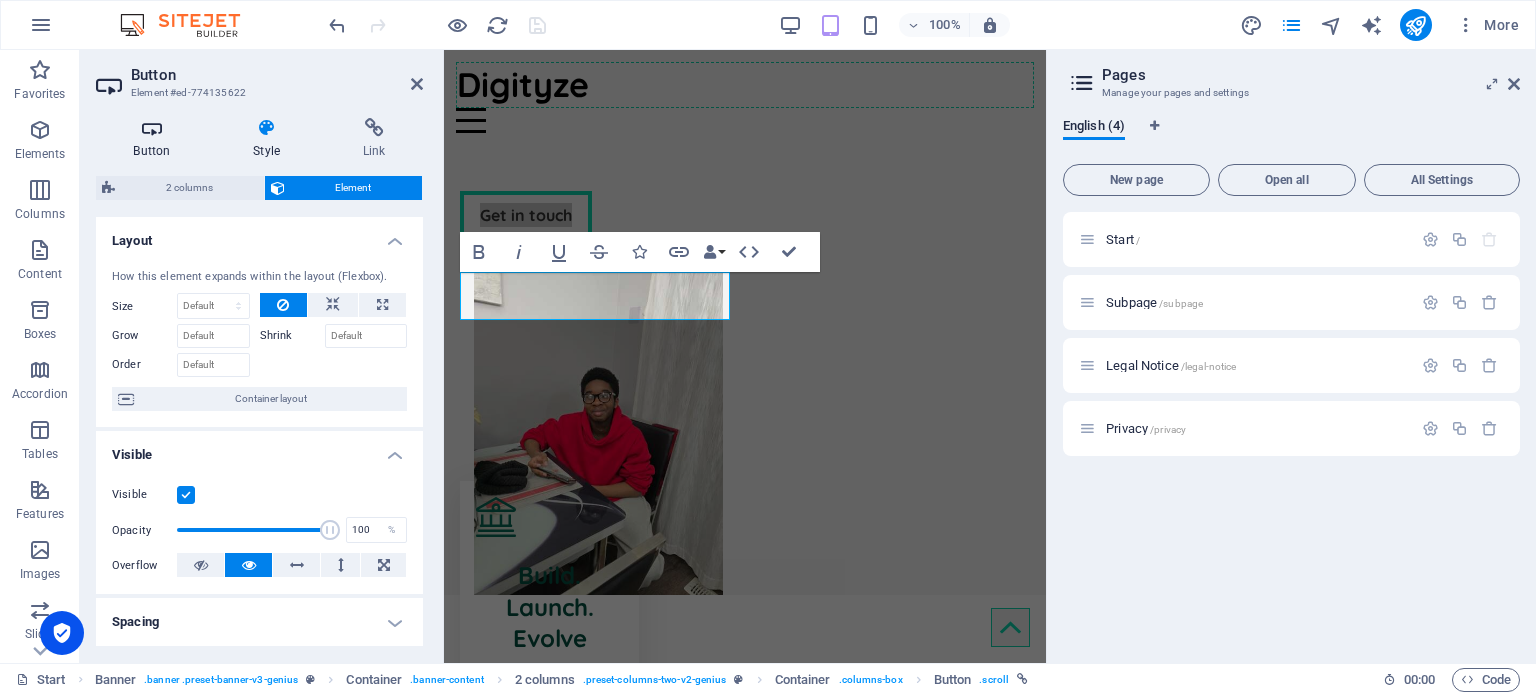 click at bounding box center (152, 128) 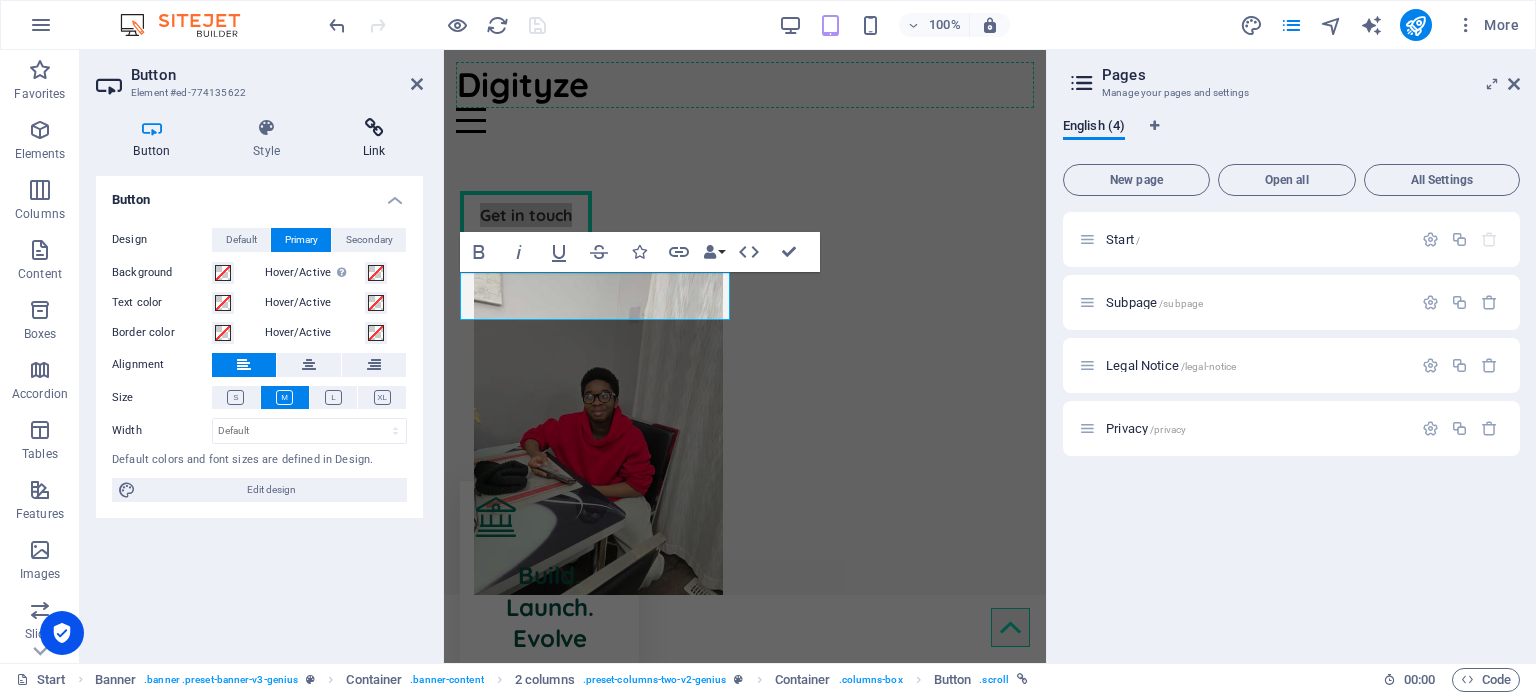 click at bounding box center [374, 128] 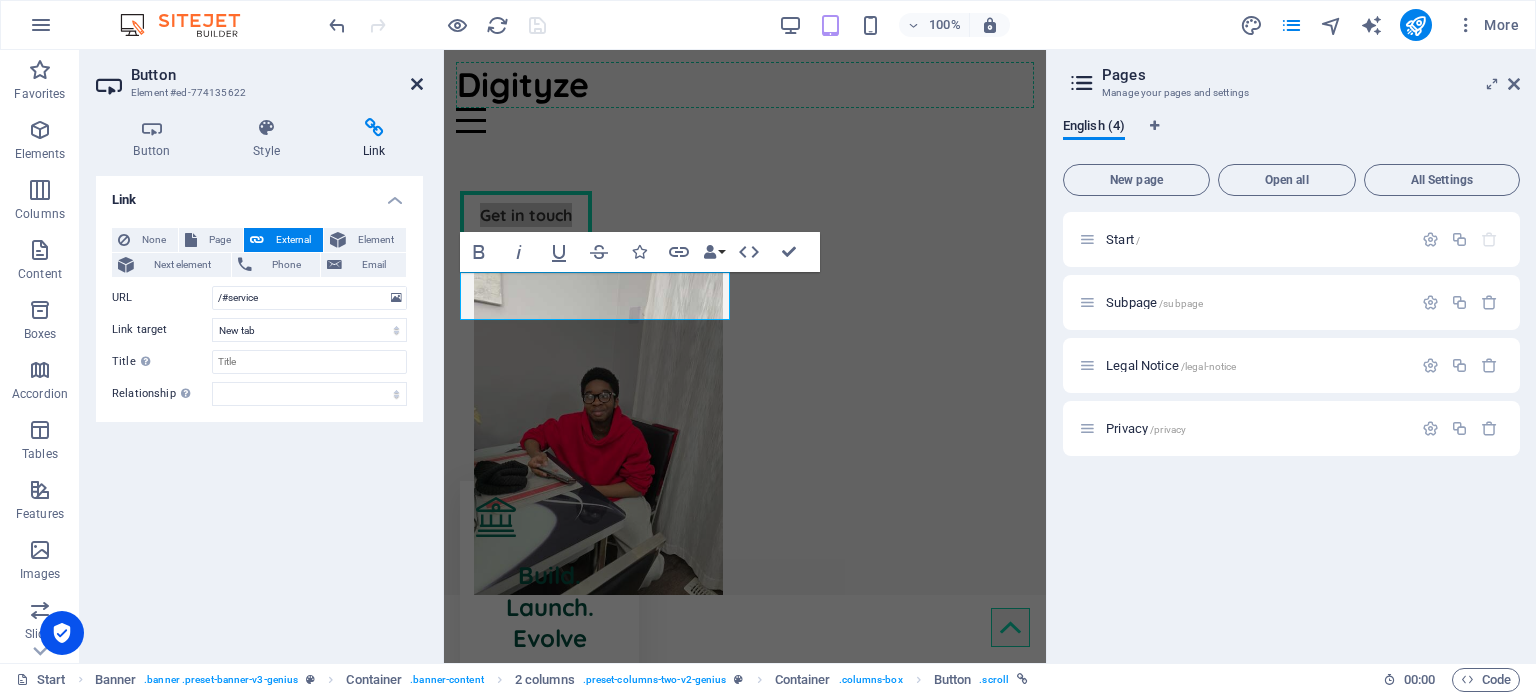 drag, startPoint x: 415, startPoint y: 87, endPoint x: 335, endPoint y: 40, distance: 92.7847 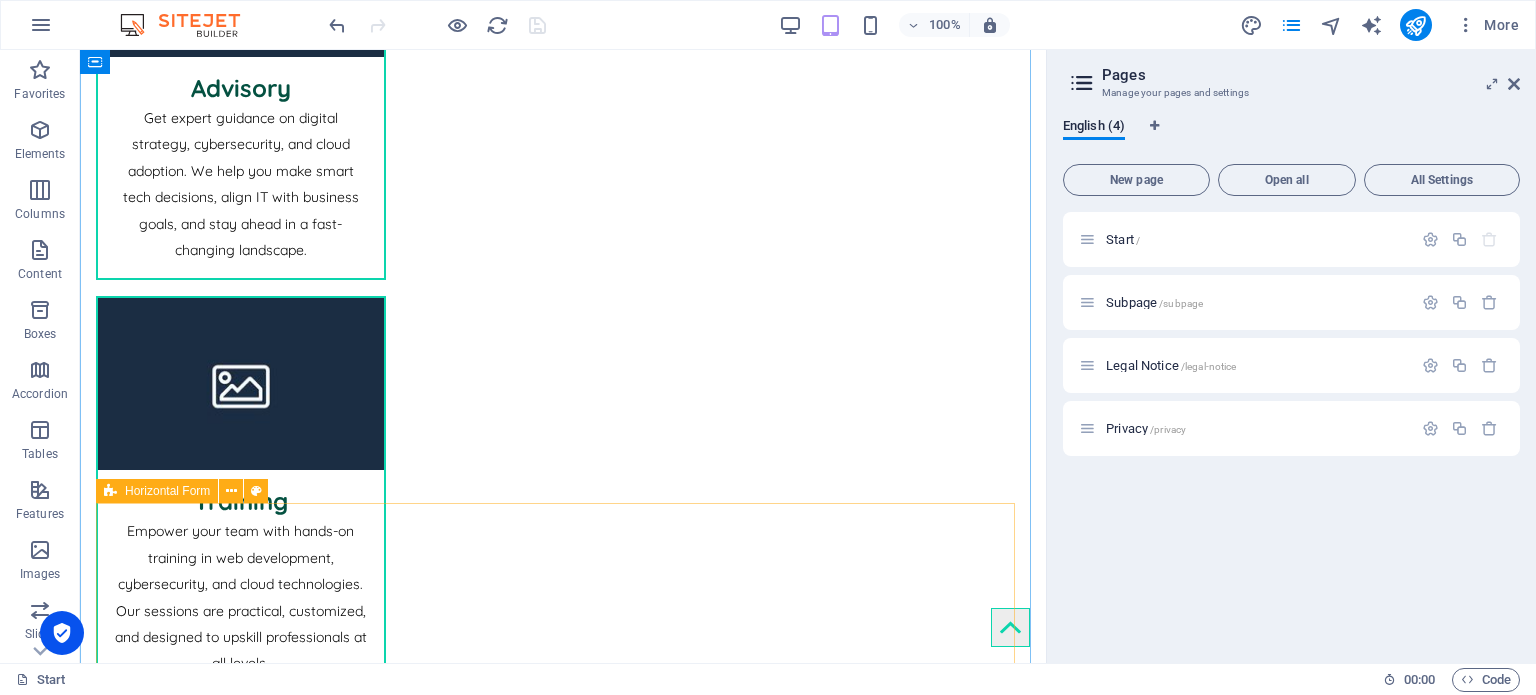 scroll, scrollTop: 1900, scrollLeft: 0, axis: vertical 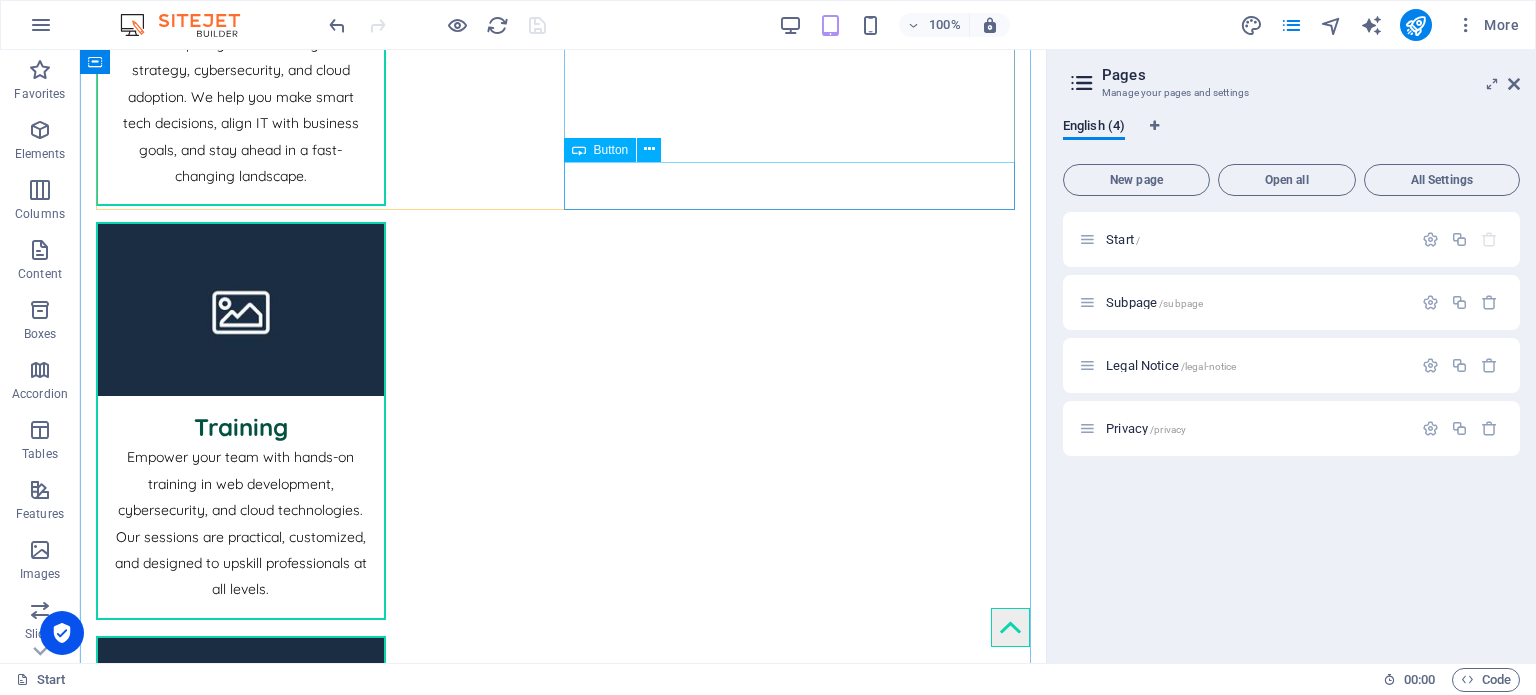click on "Get in Touch" at bounding box center (563, 2298) 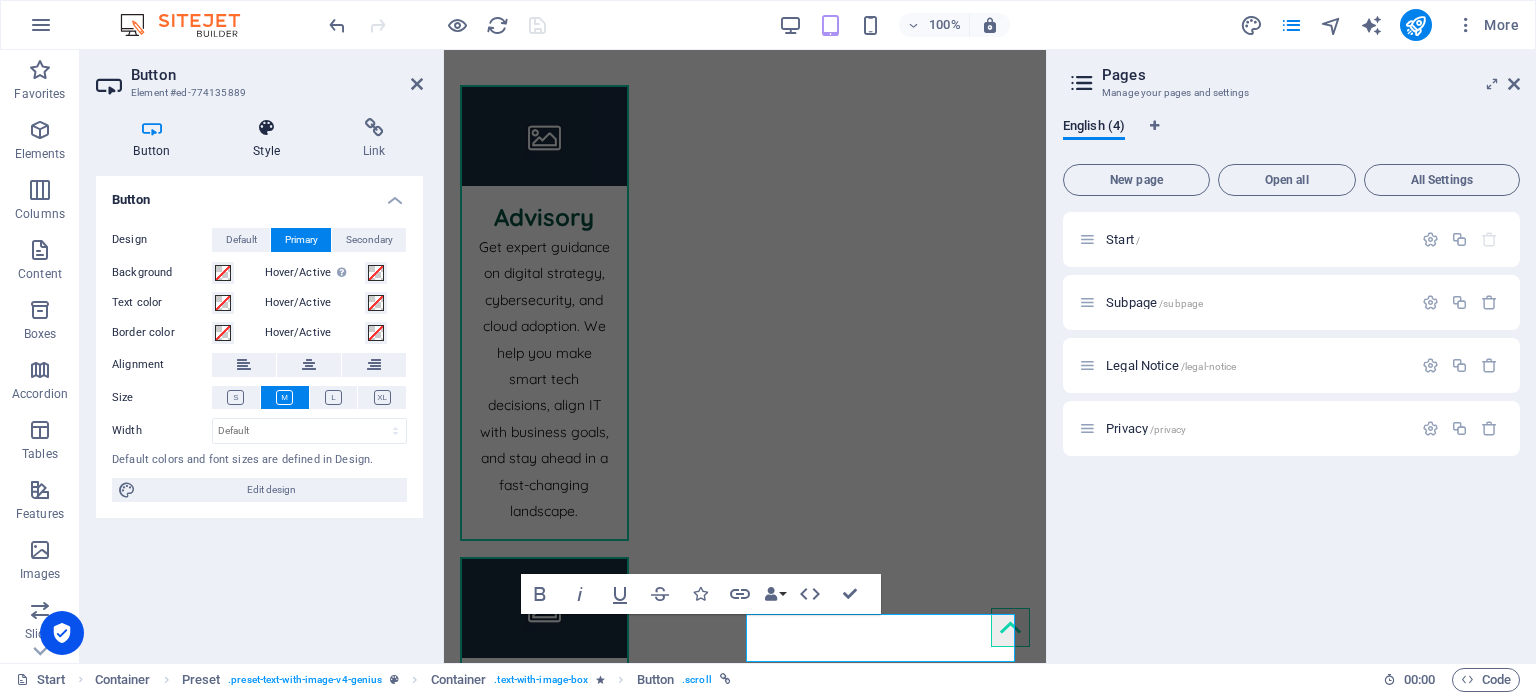 click on "Style" at bounding box center (271, 139) 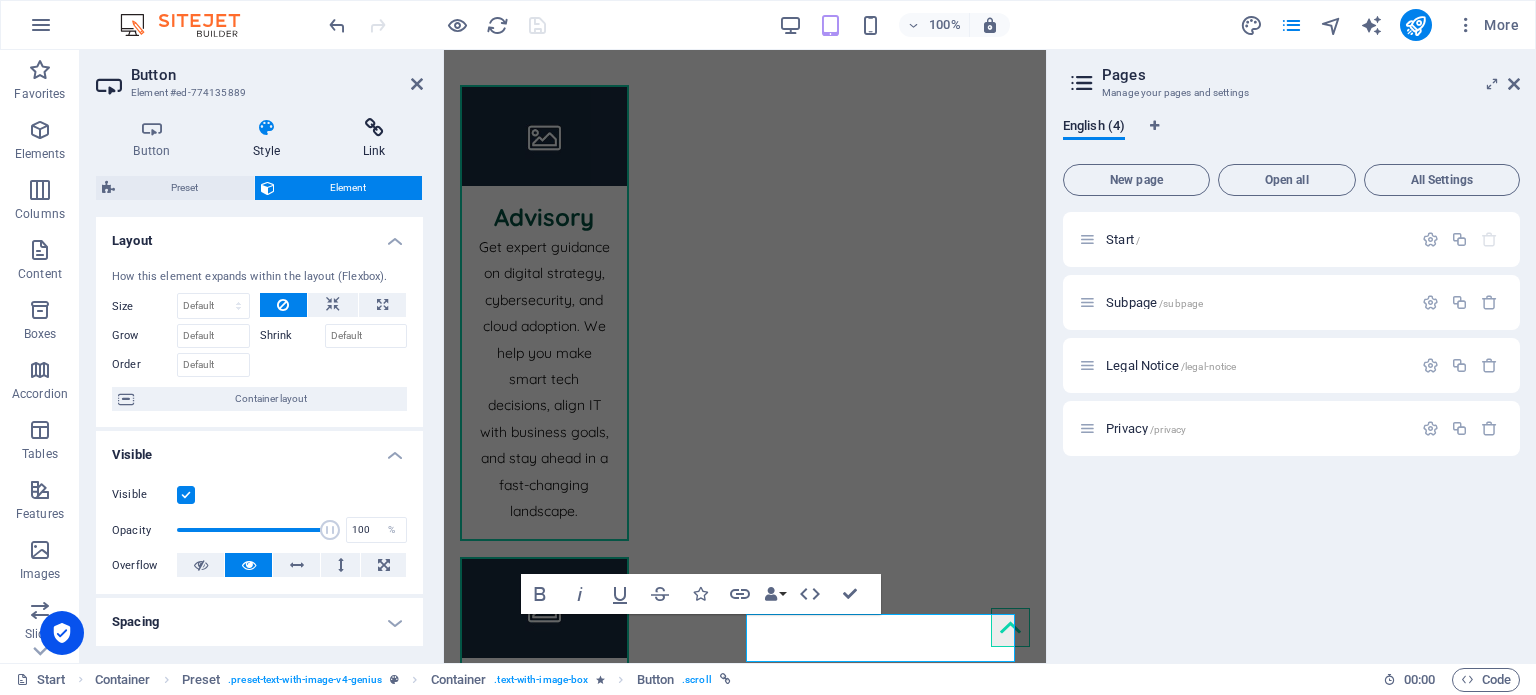 click on "Link" at bounding box center (374, 139) 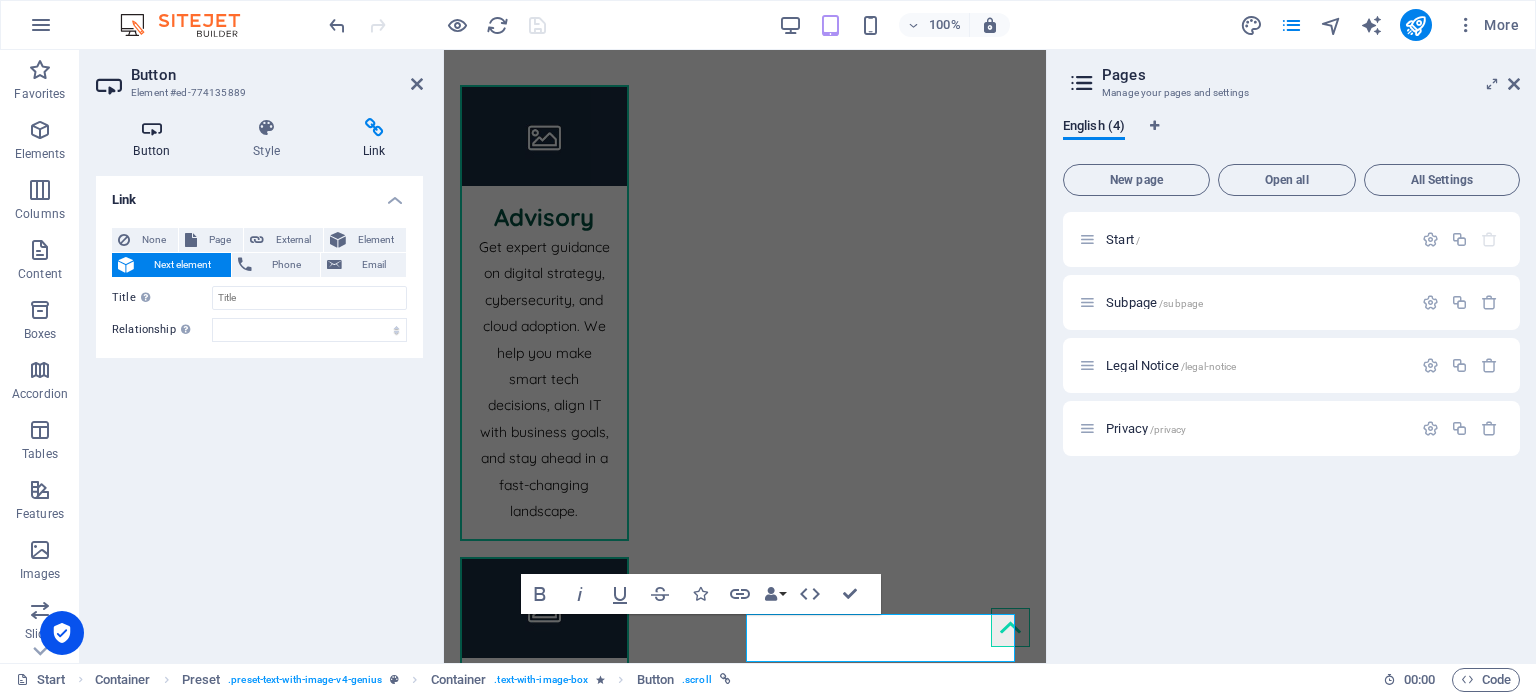 click on "Button" at bounding box center [156, 139] 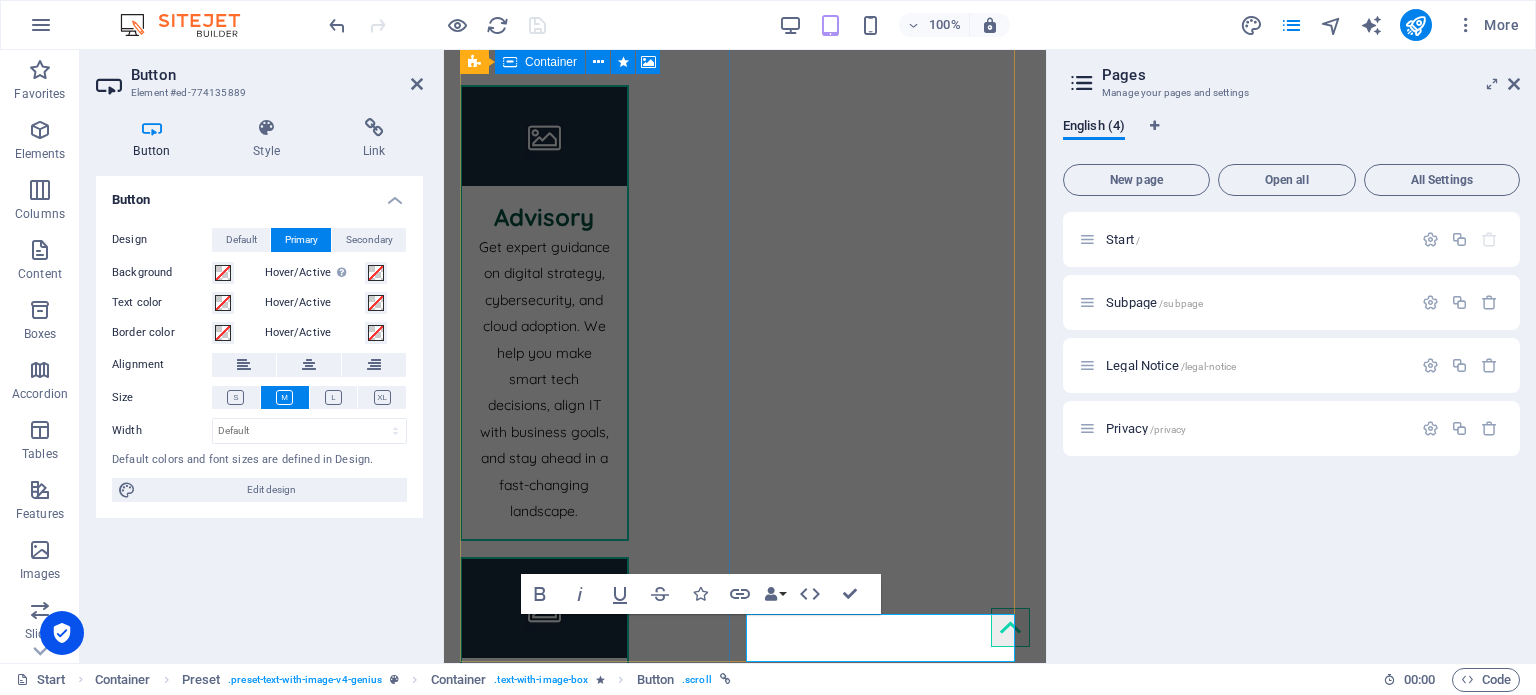 click on "Button" at bounding box center [156, 139] 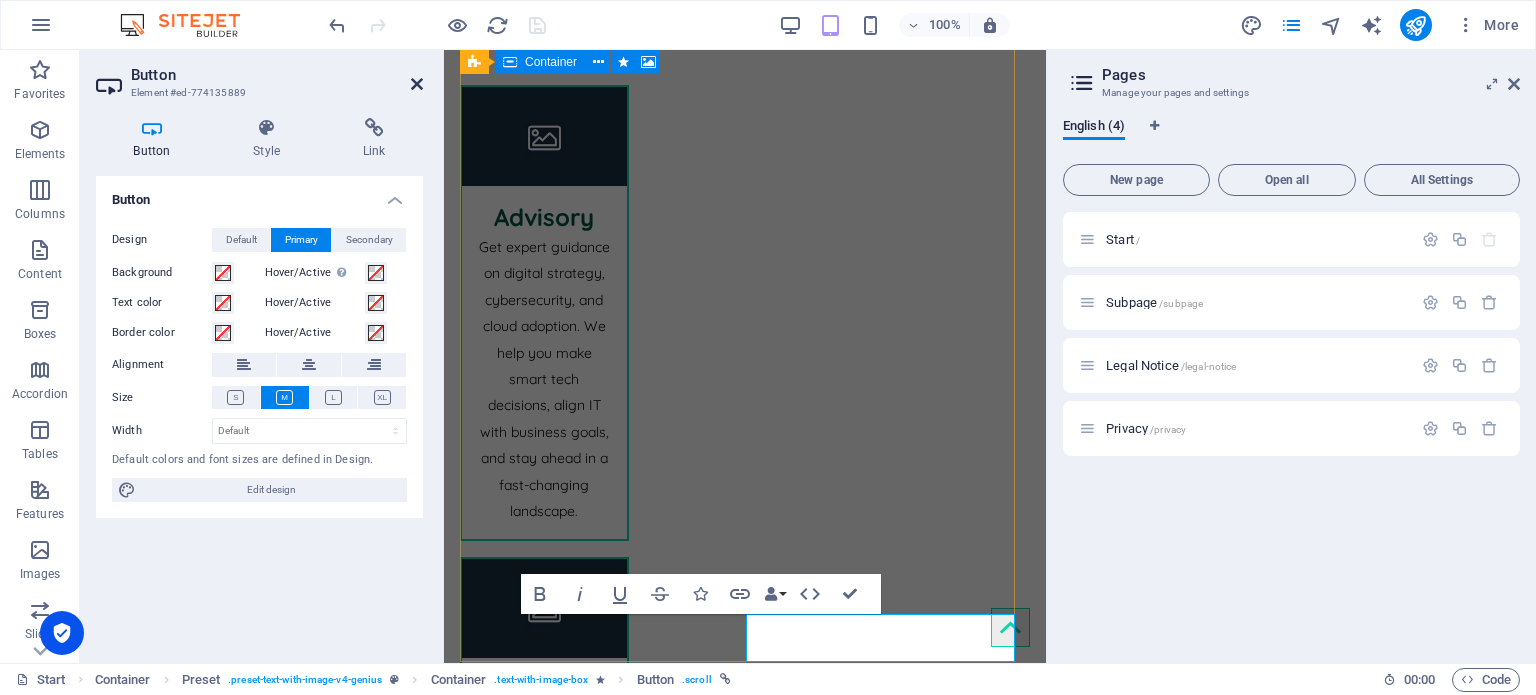 click at bounding box center (417, 84) 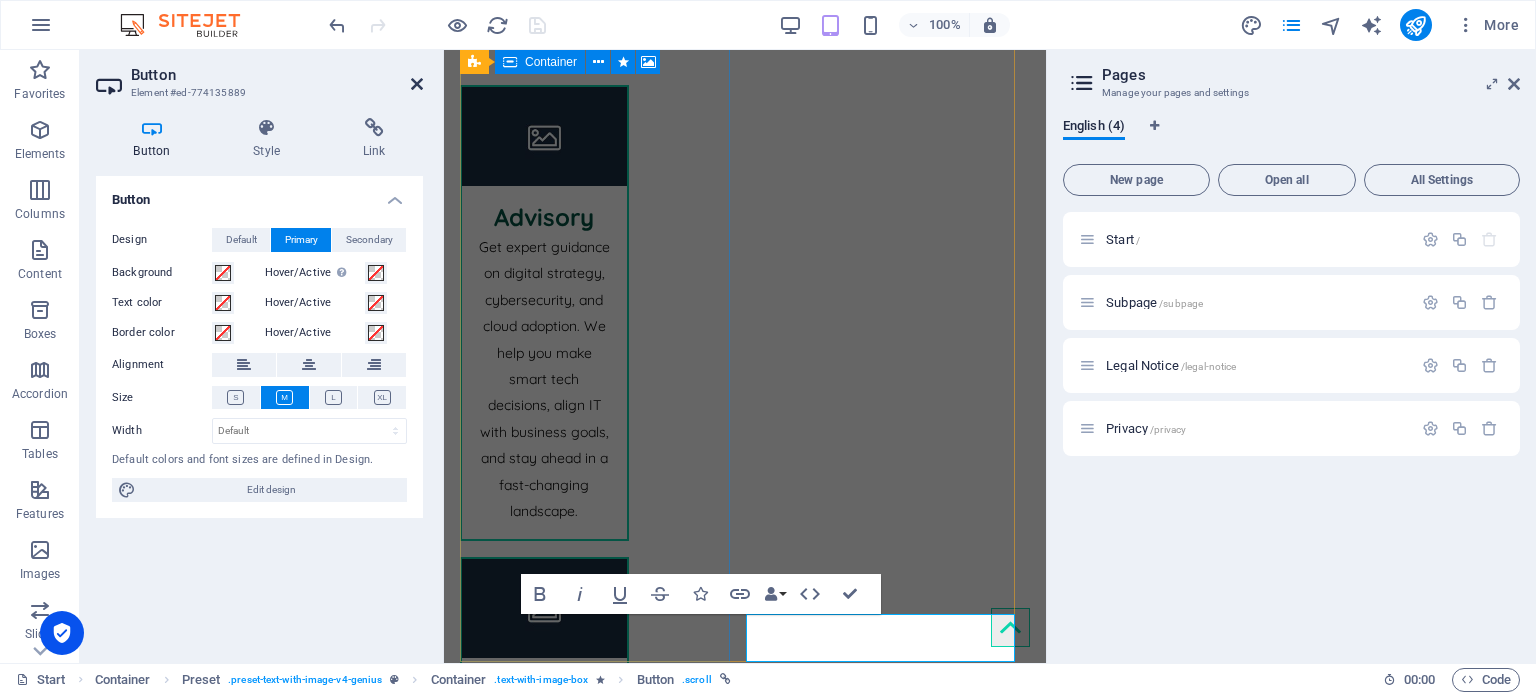 scroll, scrollTop: 1732, scrollLeft: 0, axis: vertical 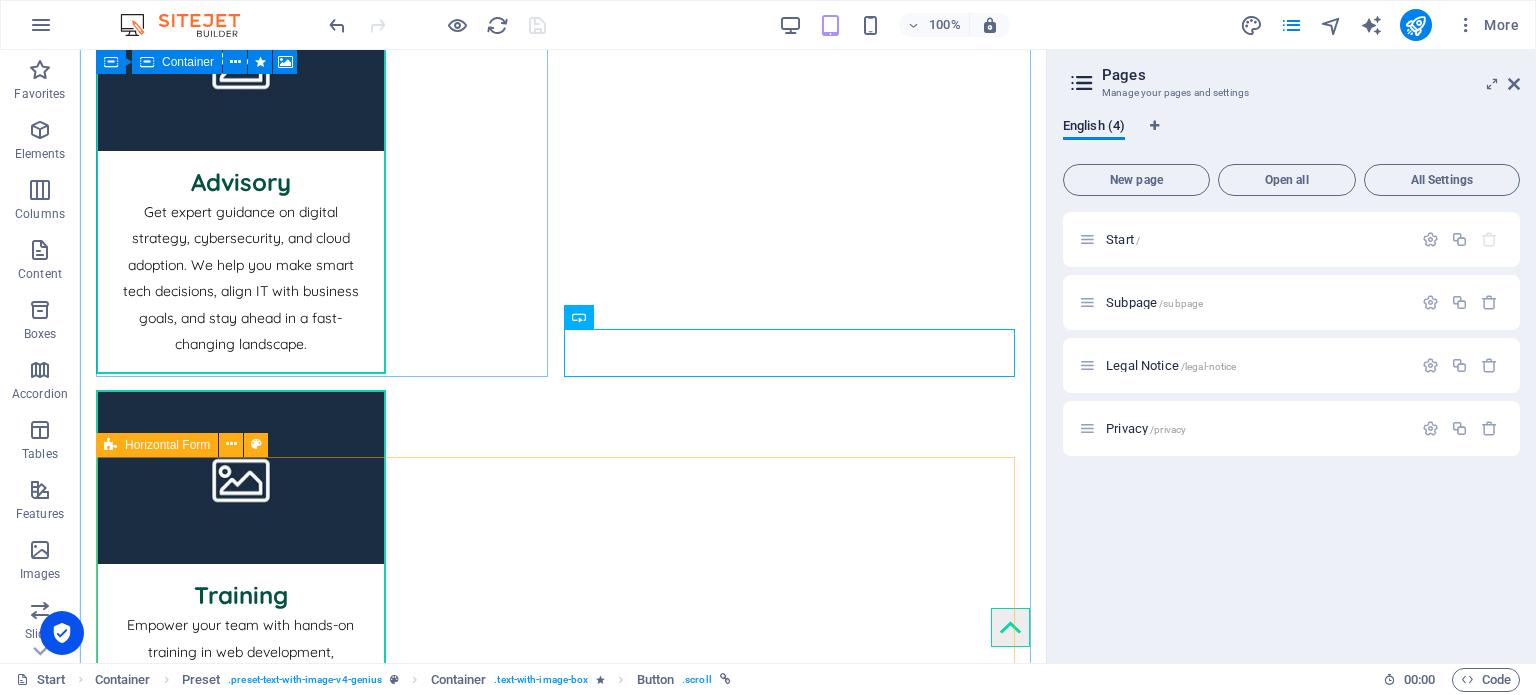 click on "Submit   I have read and understand the privacy policy. Nicht lesbar? Neu generieren" at bounding box center [563, 2796] 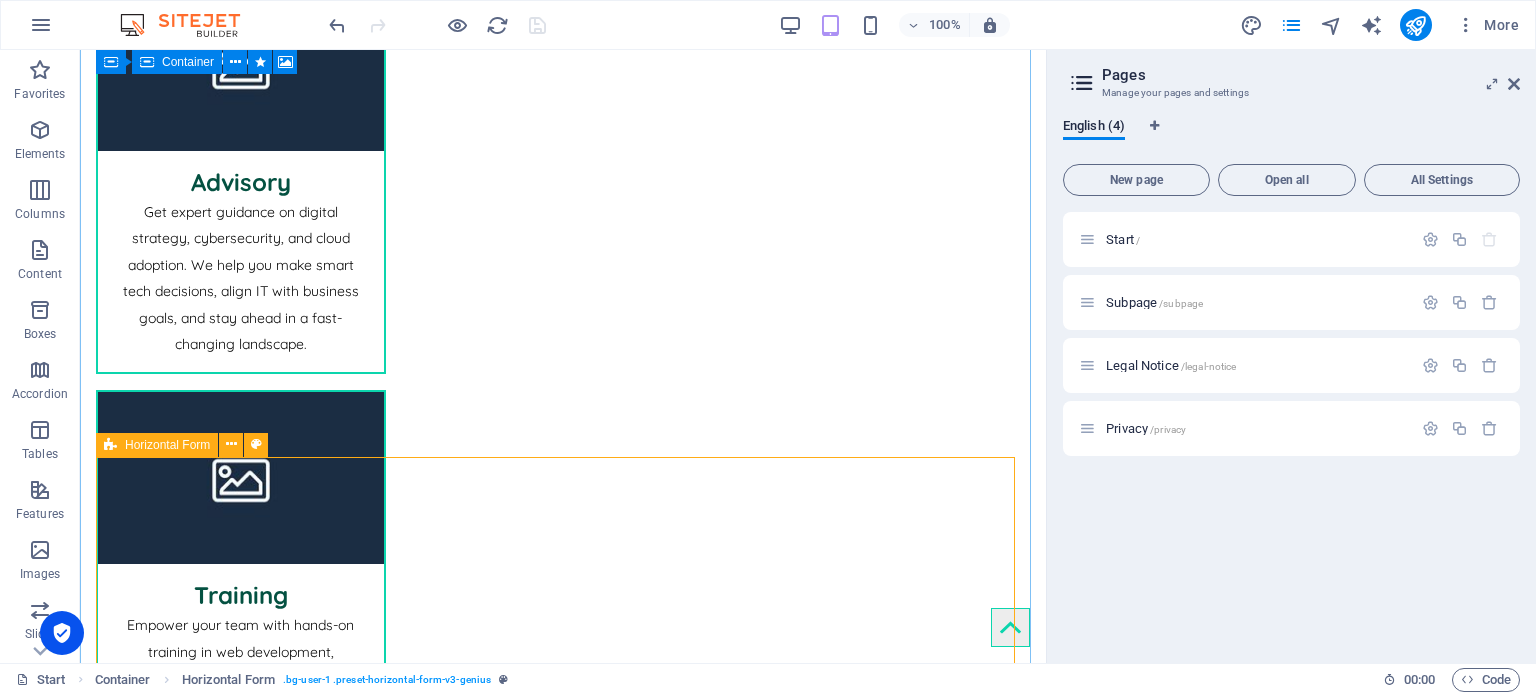 click on "Horizontal Form" at bounding box center [167, 445] 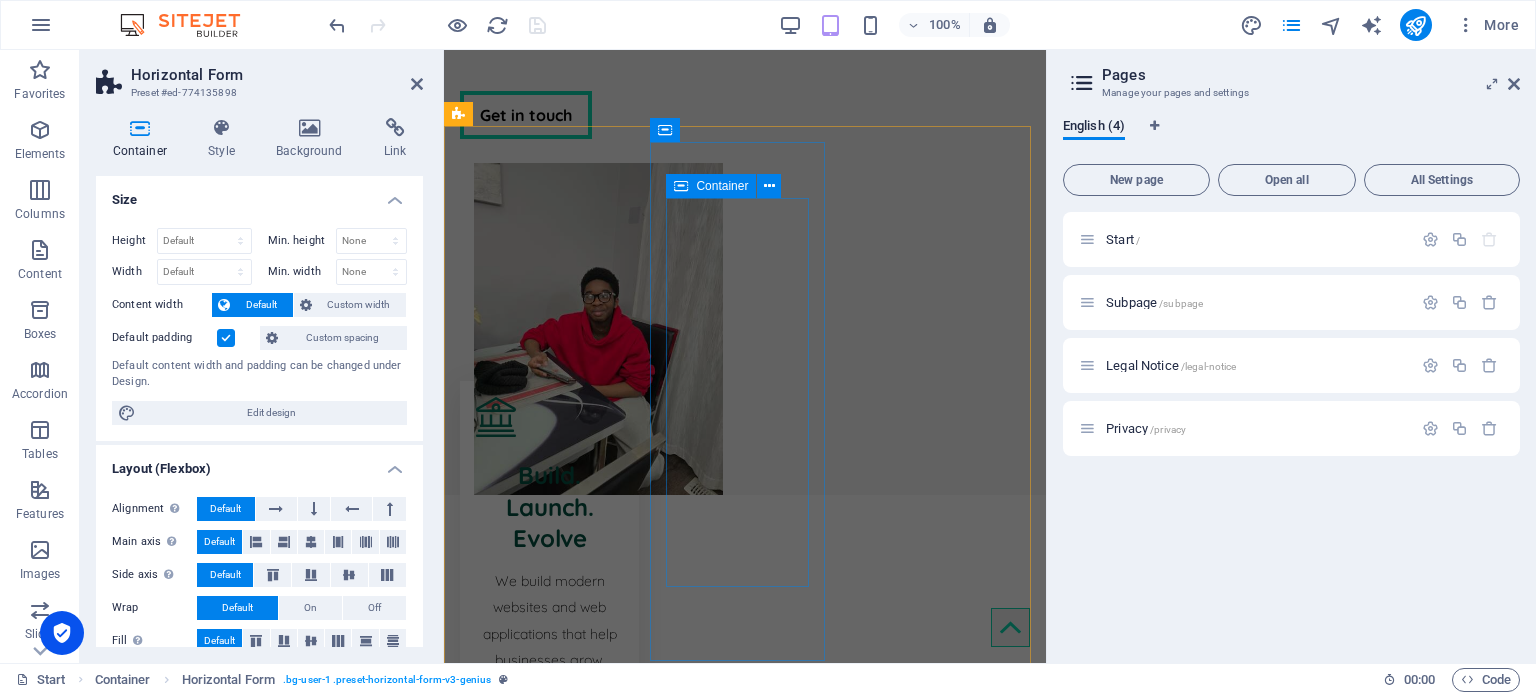 scroll, scrollTop: 53, scrollLeft: 0, axis: vertical 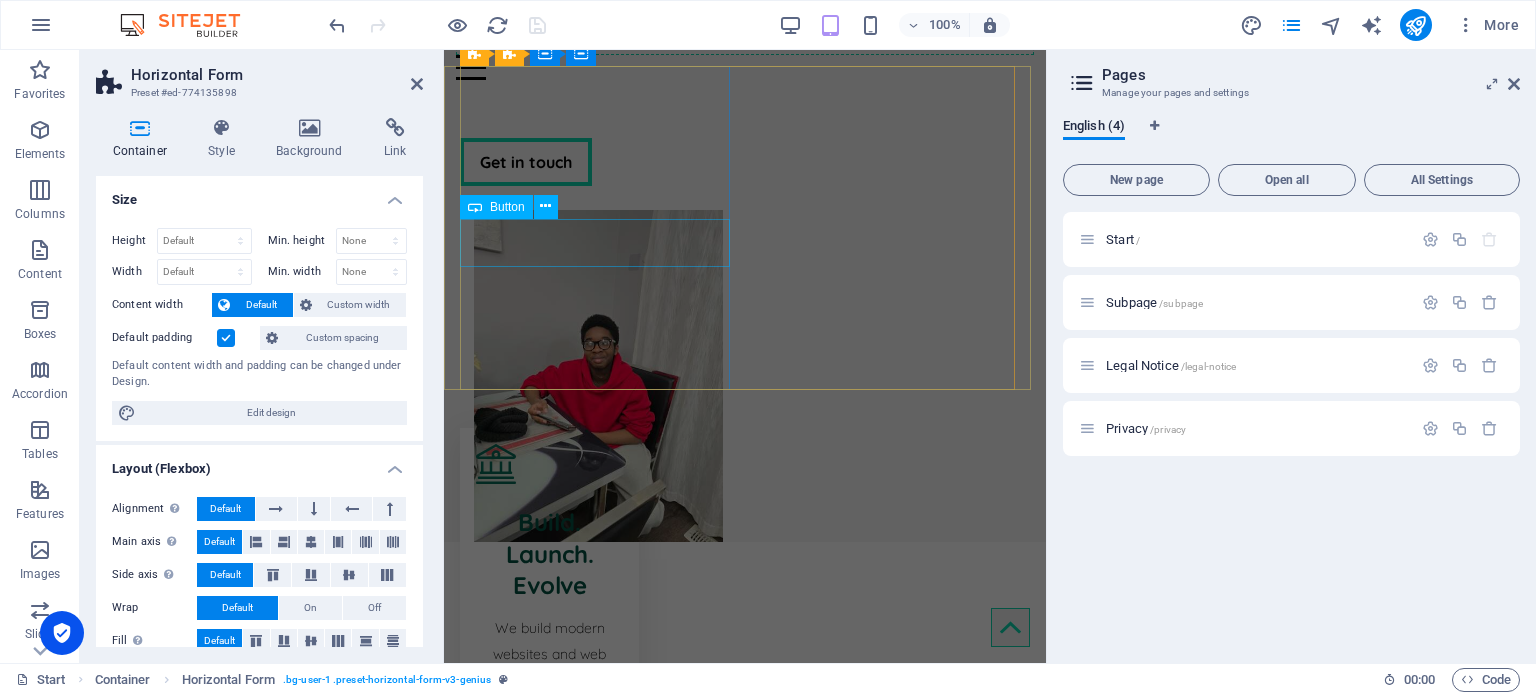 click on "Get in touch" at bounding box center [598, 162] 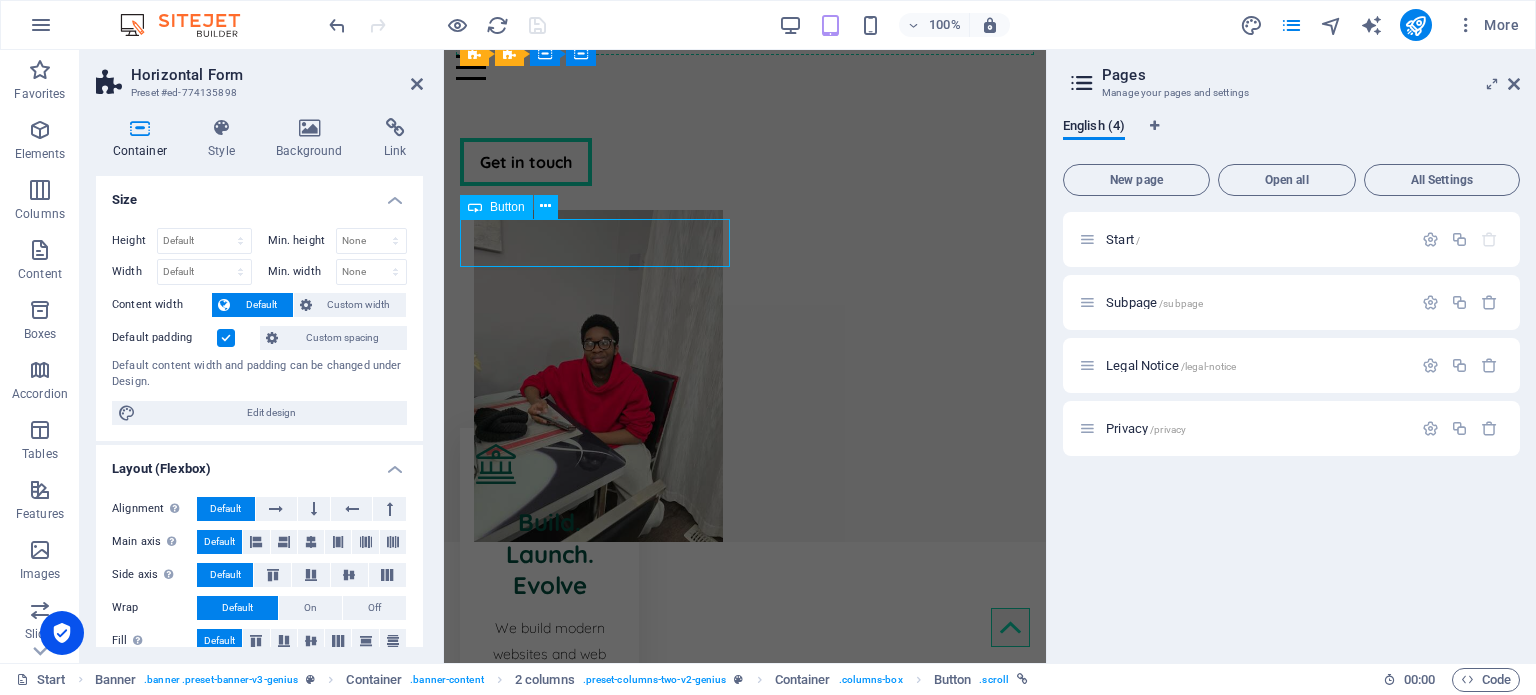 click on "Get in touch" at bounding box center [598, 162] 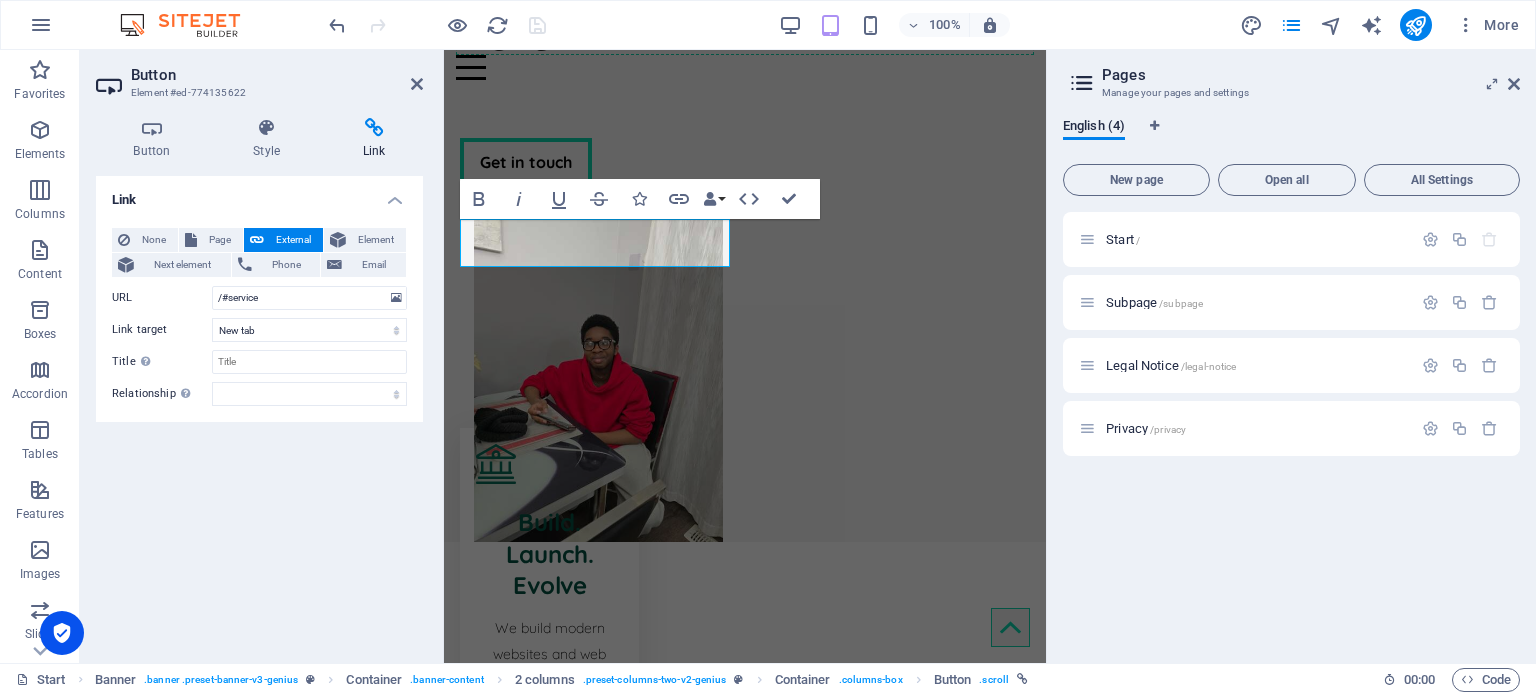 click at bounding box center (374, 128) 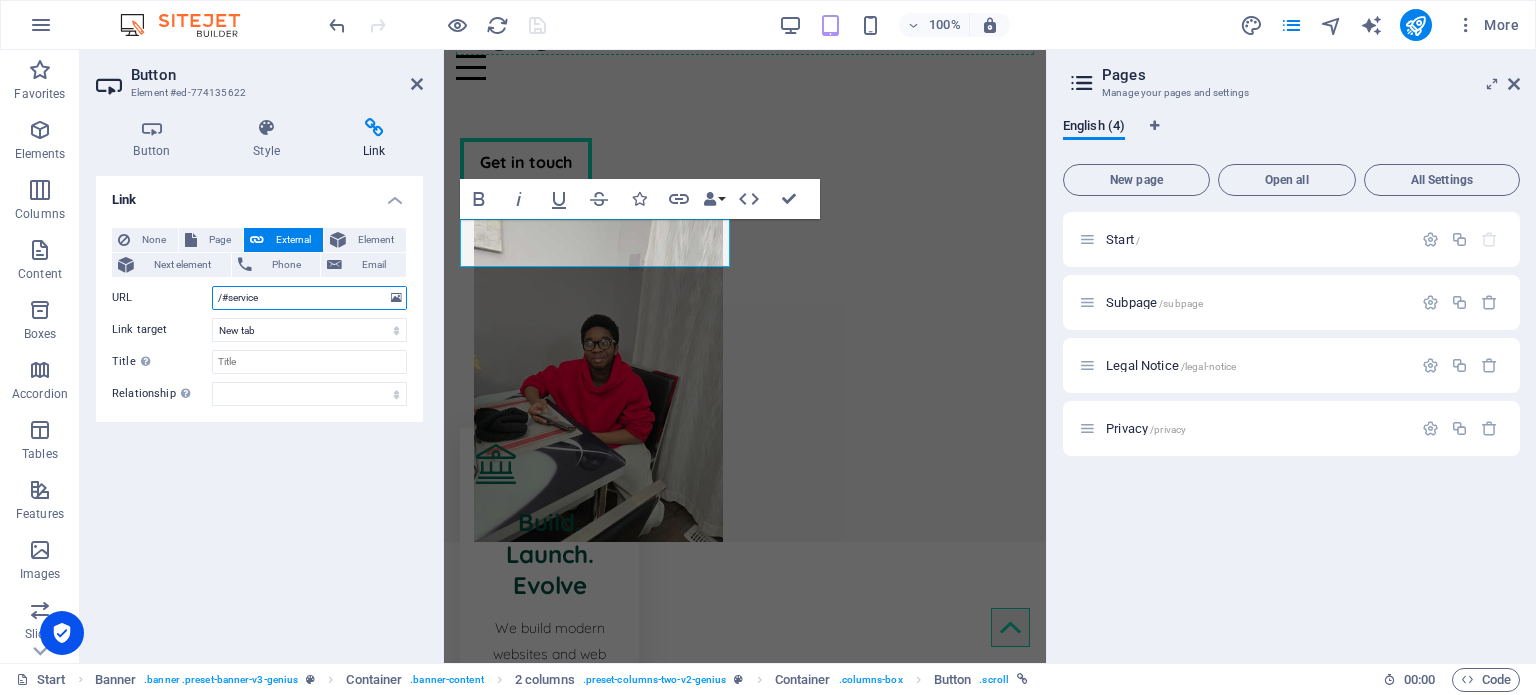 click on "/#service" at bounding box center [309, 298] 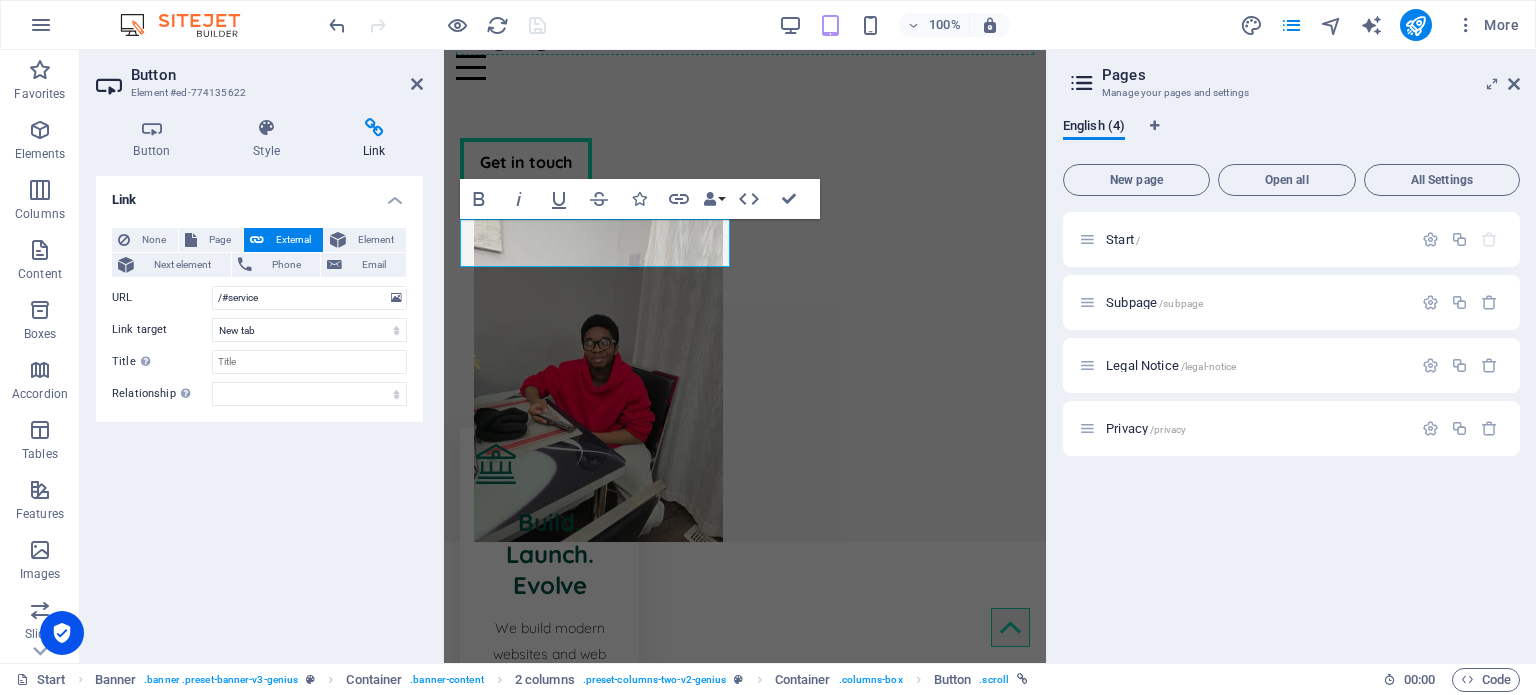 click on "Link None Page External Element Next element Phone Email Page Start Subpage Legal Notice Privacy Element
URL /#service Phone Email Link target New tab Same tab Overlay Title Additional link description, should not be the same as the link text. The title is most often shown as a tooltip text when the mouse moves over the element. Leave empty if uncertain. Relationship Sets the  relationship of this link to the link target . For example, the value "nofollow" instructs search engines not to follow the link. Can be left empty. alternate author bookmark external help license next nofollow noreferrer noopener prev search tag" at bounding box center (259, 411) 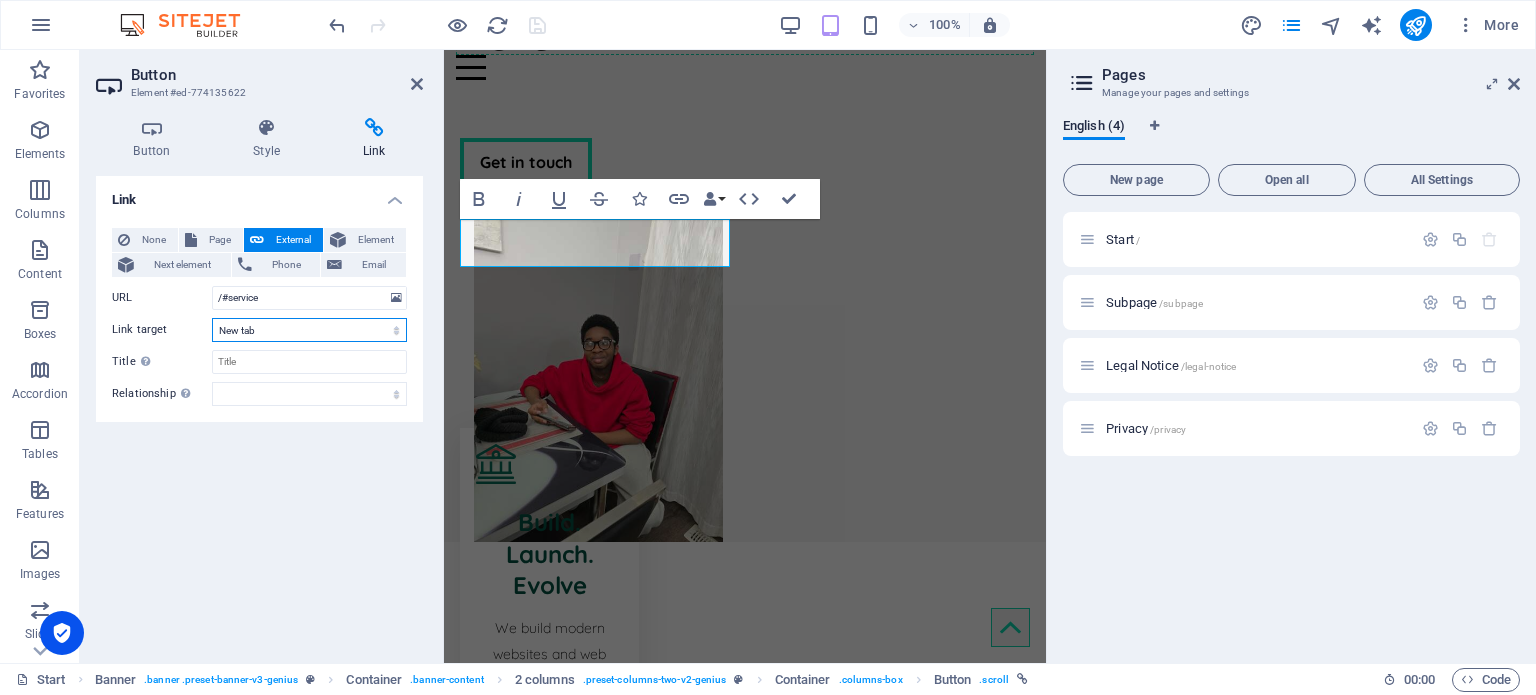 click on "New tab Same tab Overlay" at bounding box center (309, 330) 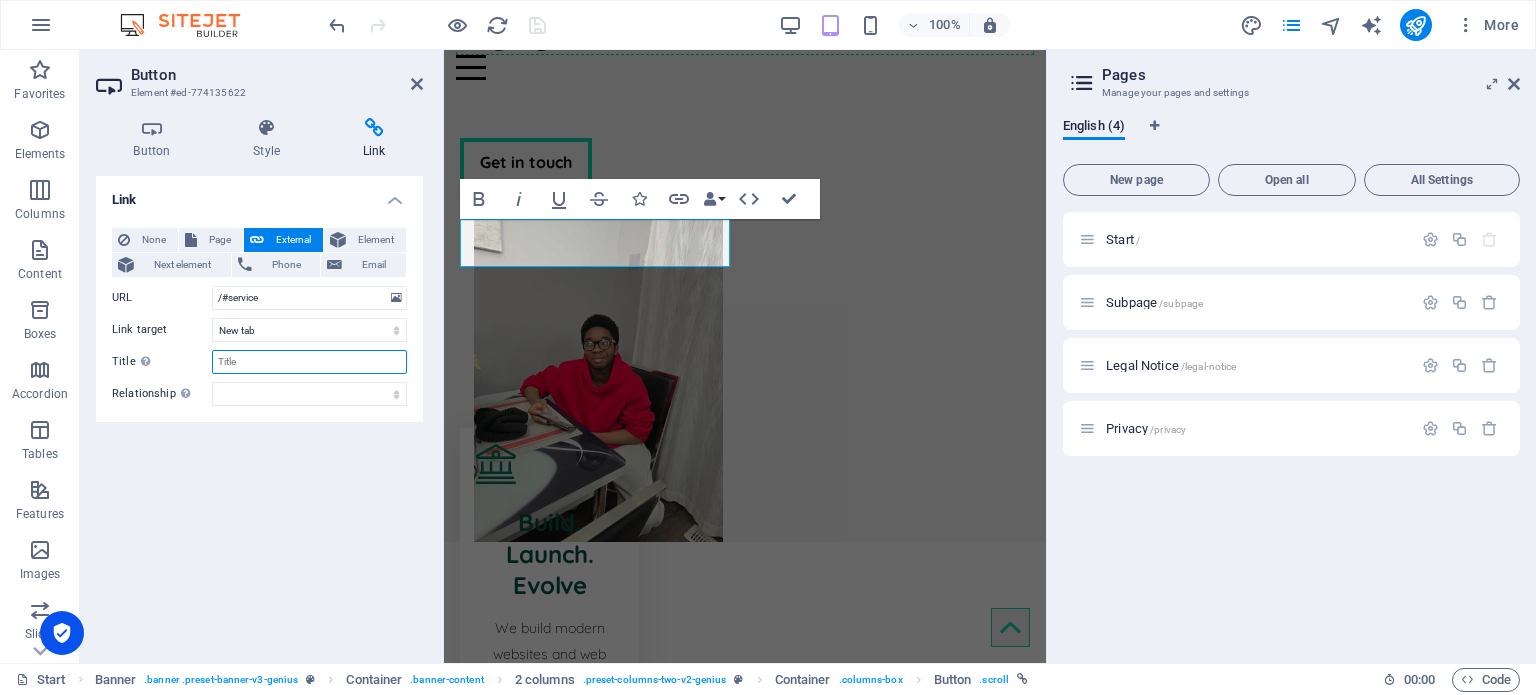 click on "Title Additional link description, should not be the same as the link text. The title is most often shown as a tooltip text when the mouse moves over the element. Leave empty if uncertain." at bounding box center [309, 362] 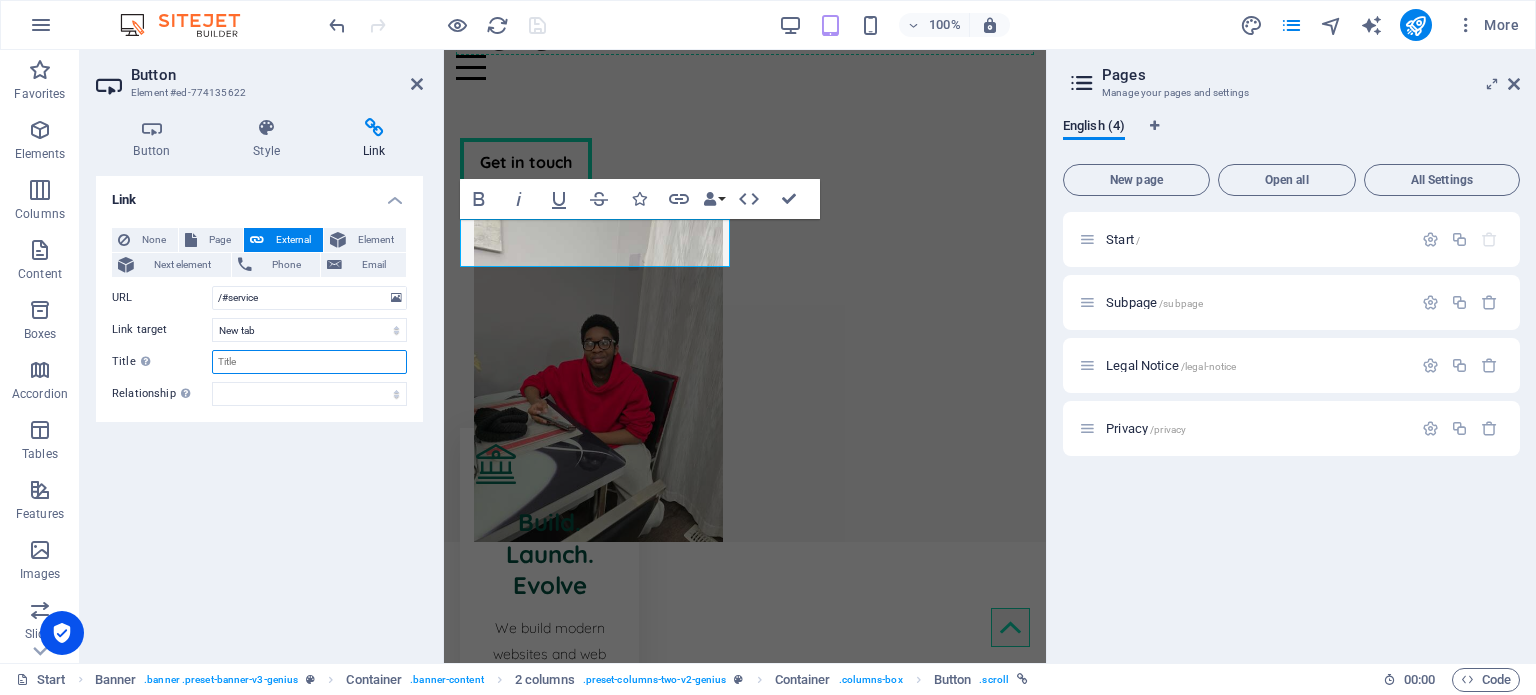 paste on "#ed-774135898" 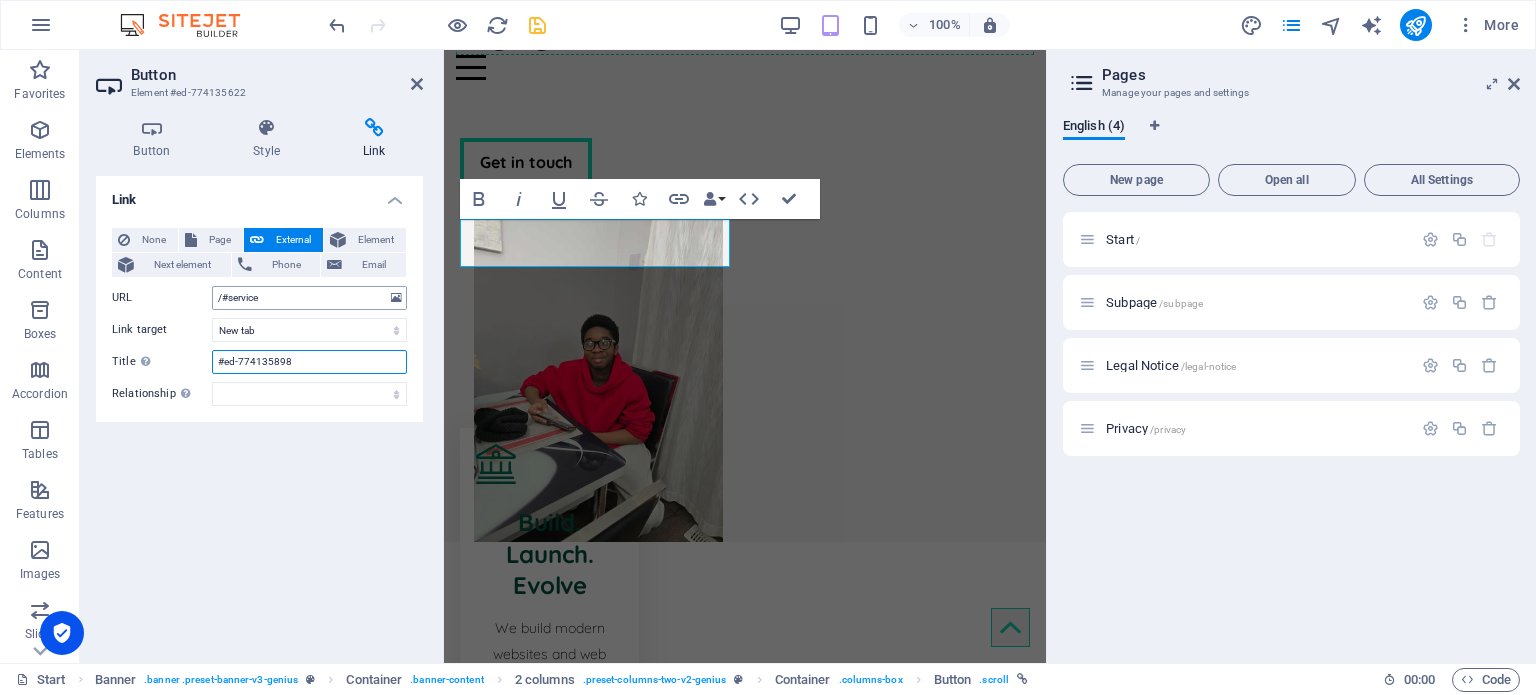 type on "#ed-774135898" 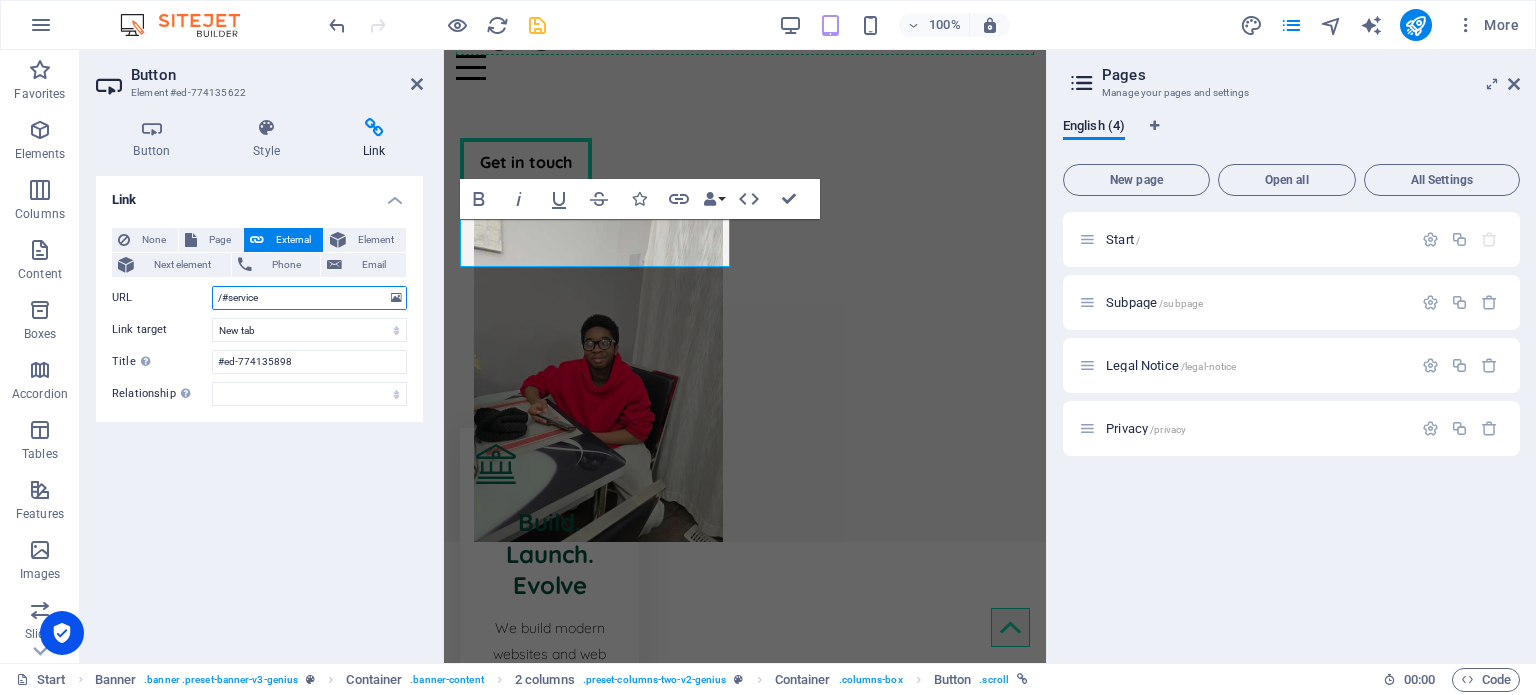click on "/#service" at bounding box center (309, 298) 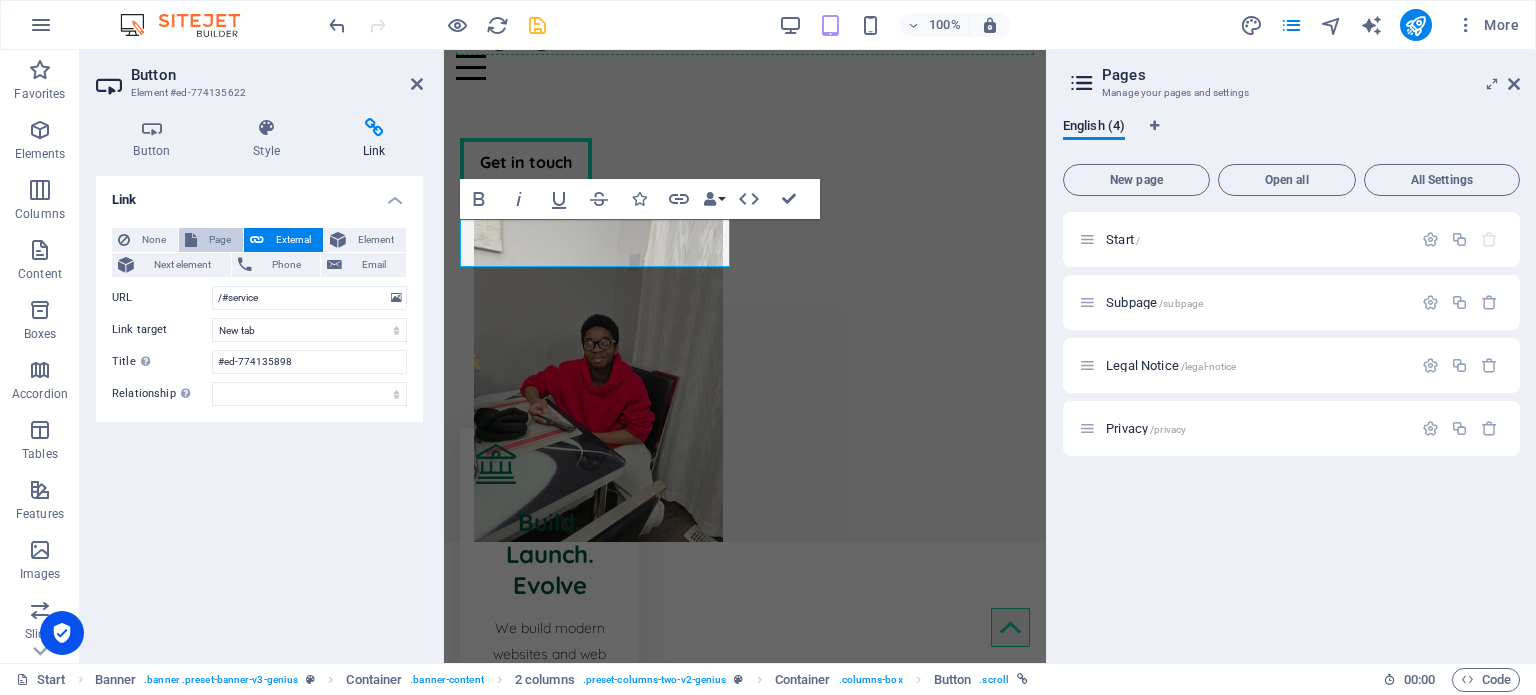 click on "Page" at bounding box center [220, 240] 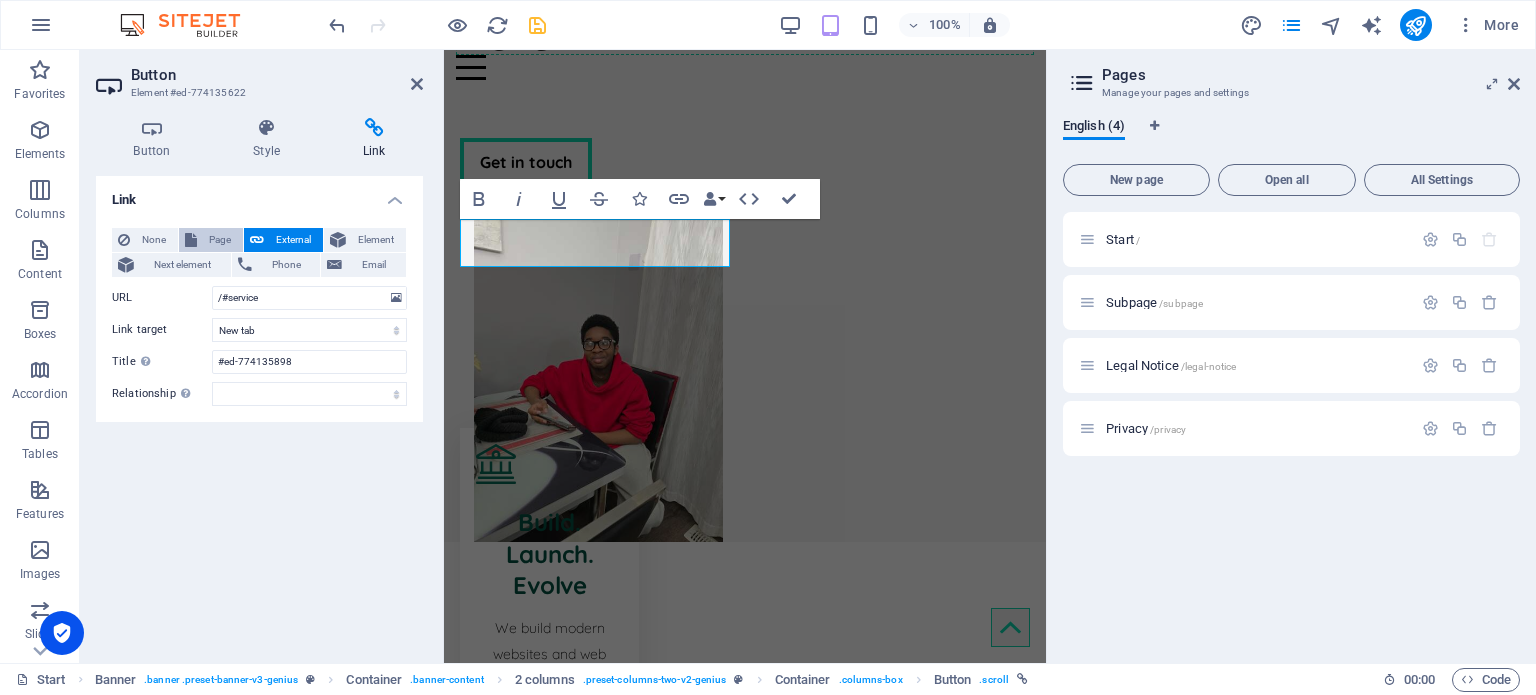 select 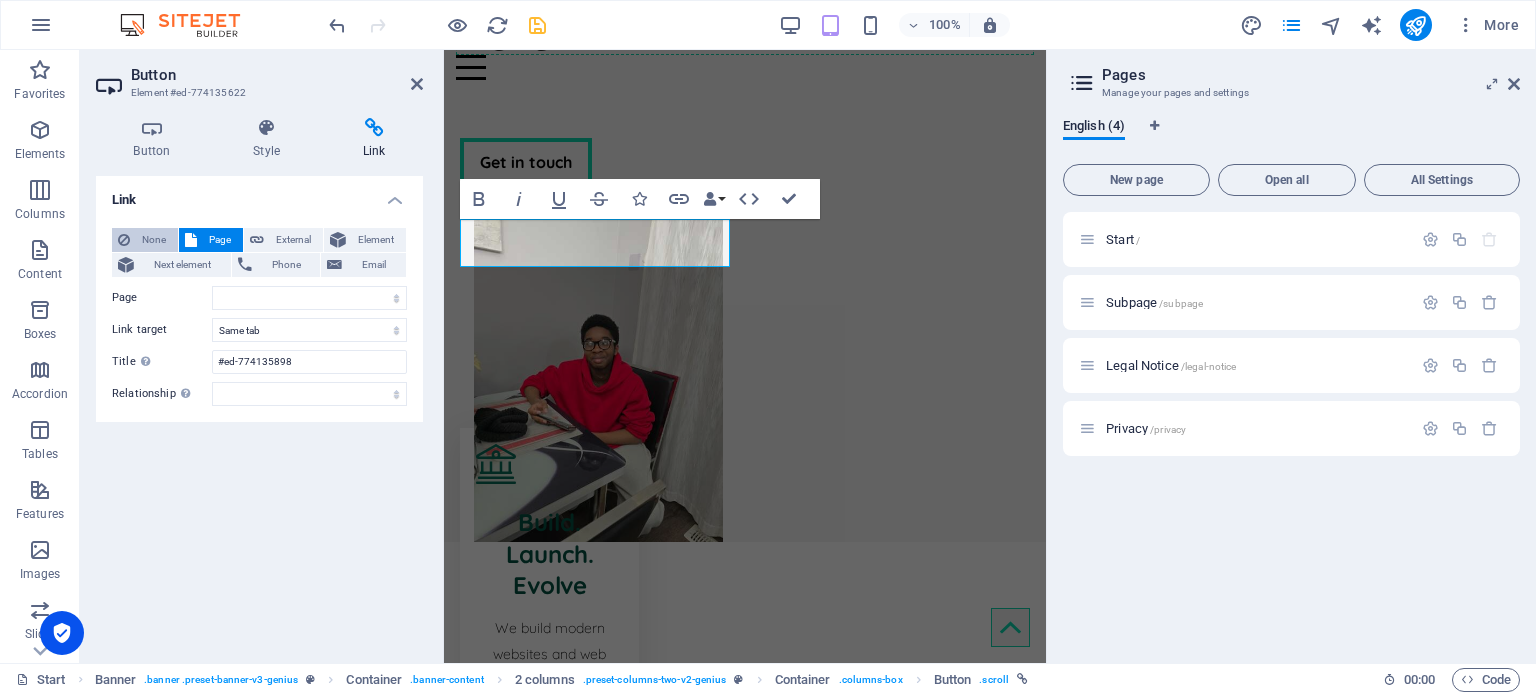 click on "None" at bounding box center (154, 240) 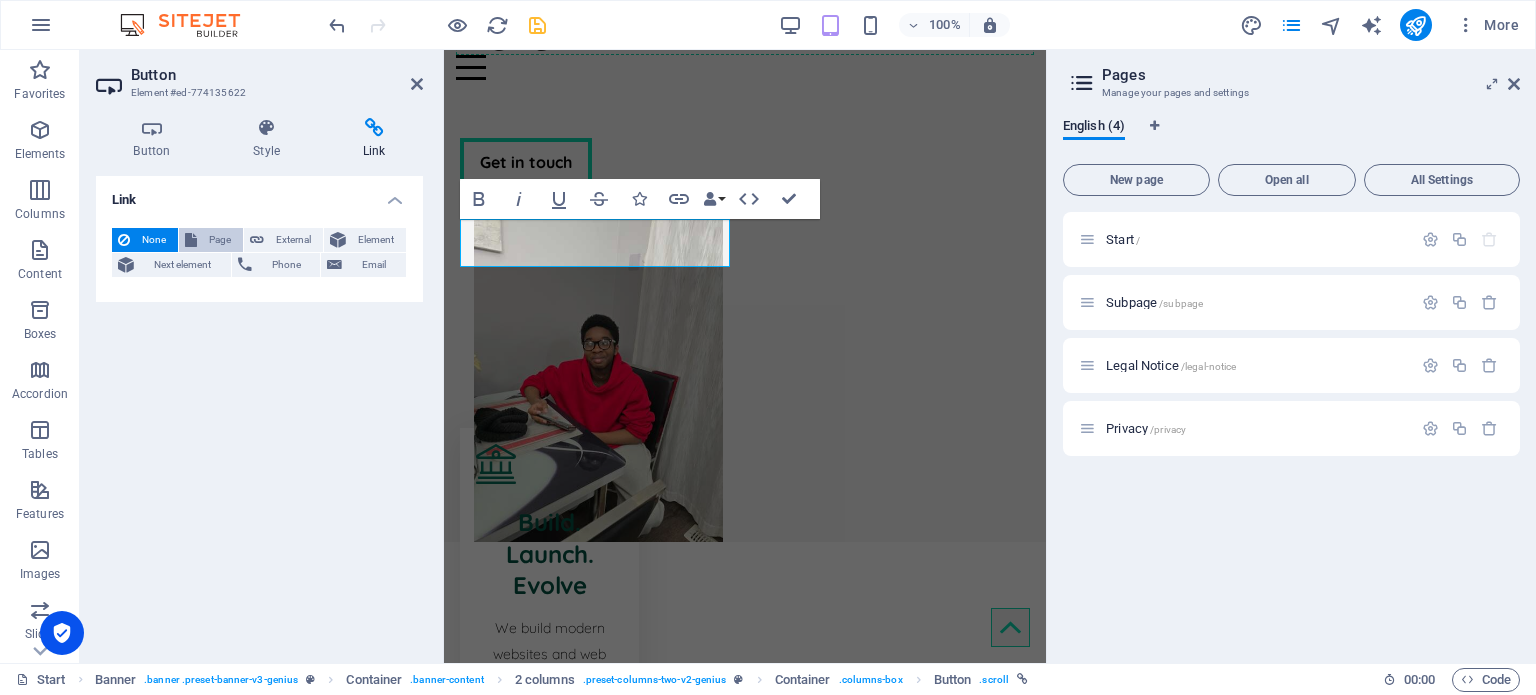 click on "Page" at bounding box center [220, 240] 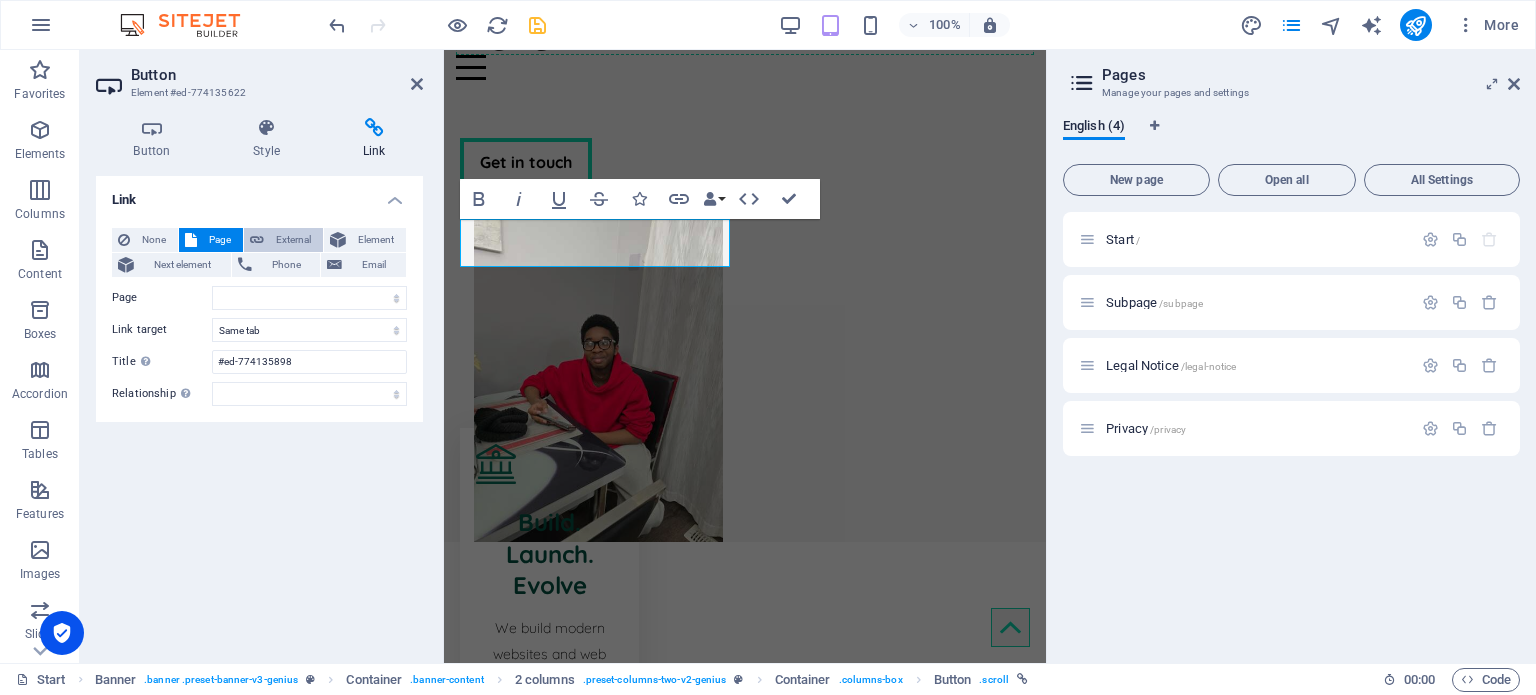 click on "External" at bounding box center (293, 240) 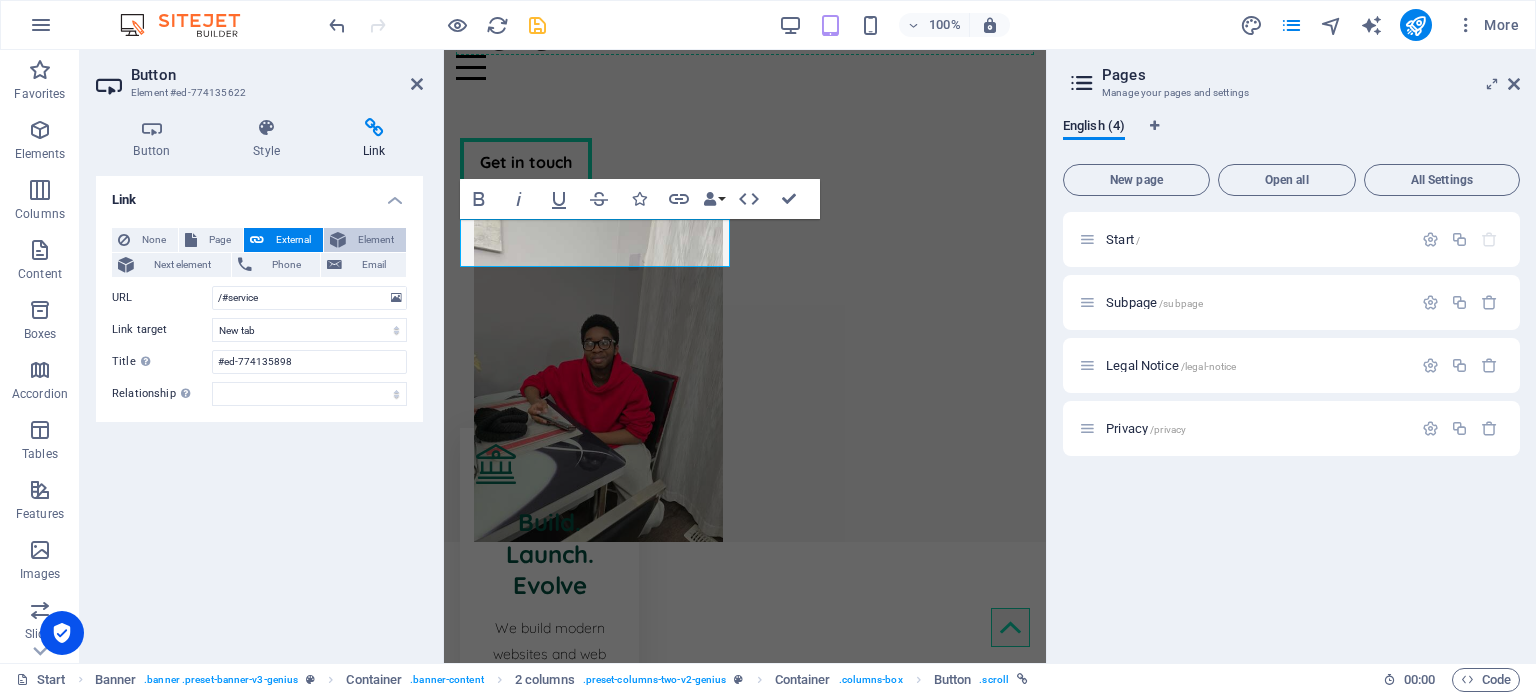click on "Element" at bounding box center (376, 240) 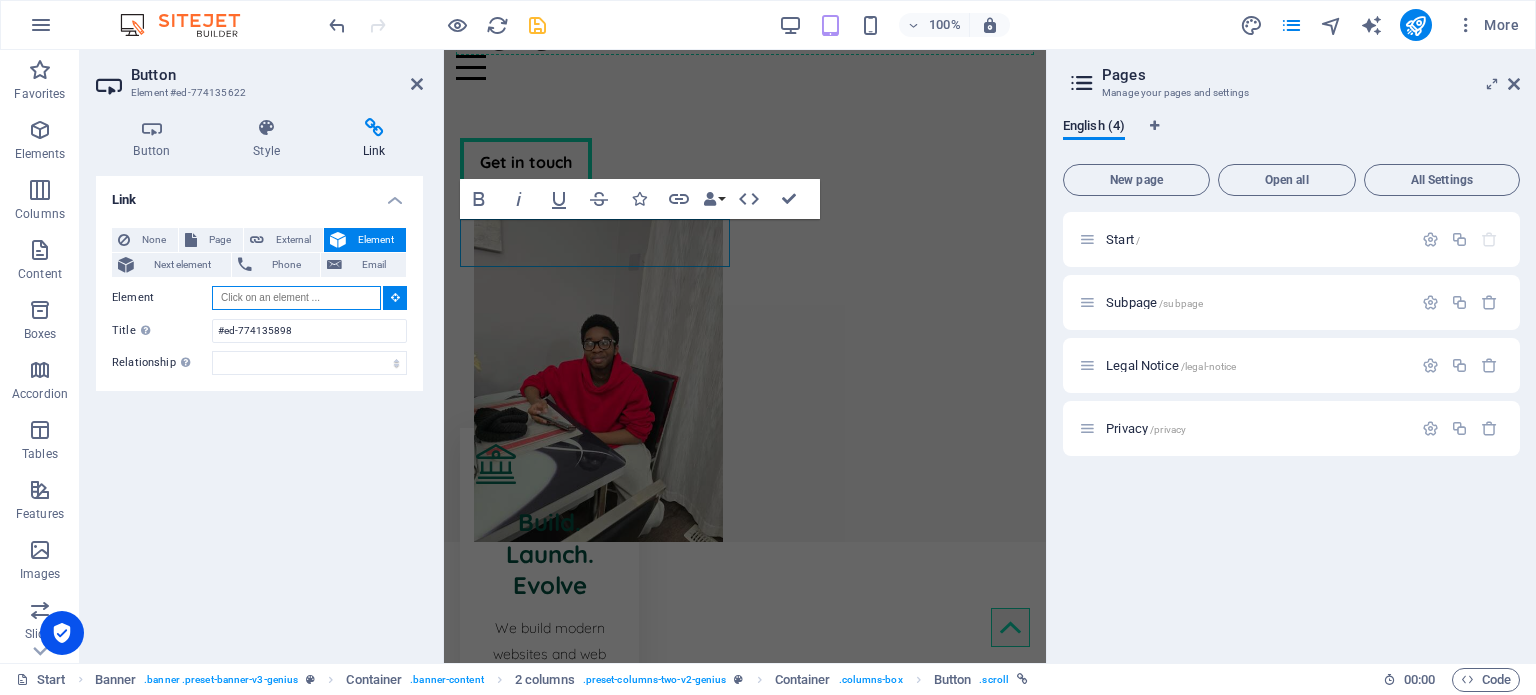 click on "Element" at bounding box center [296, 298] 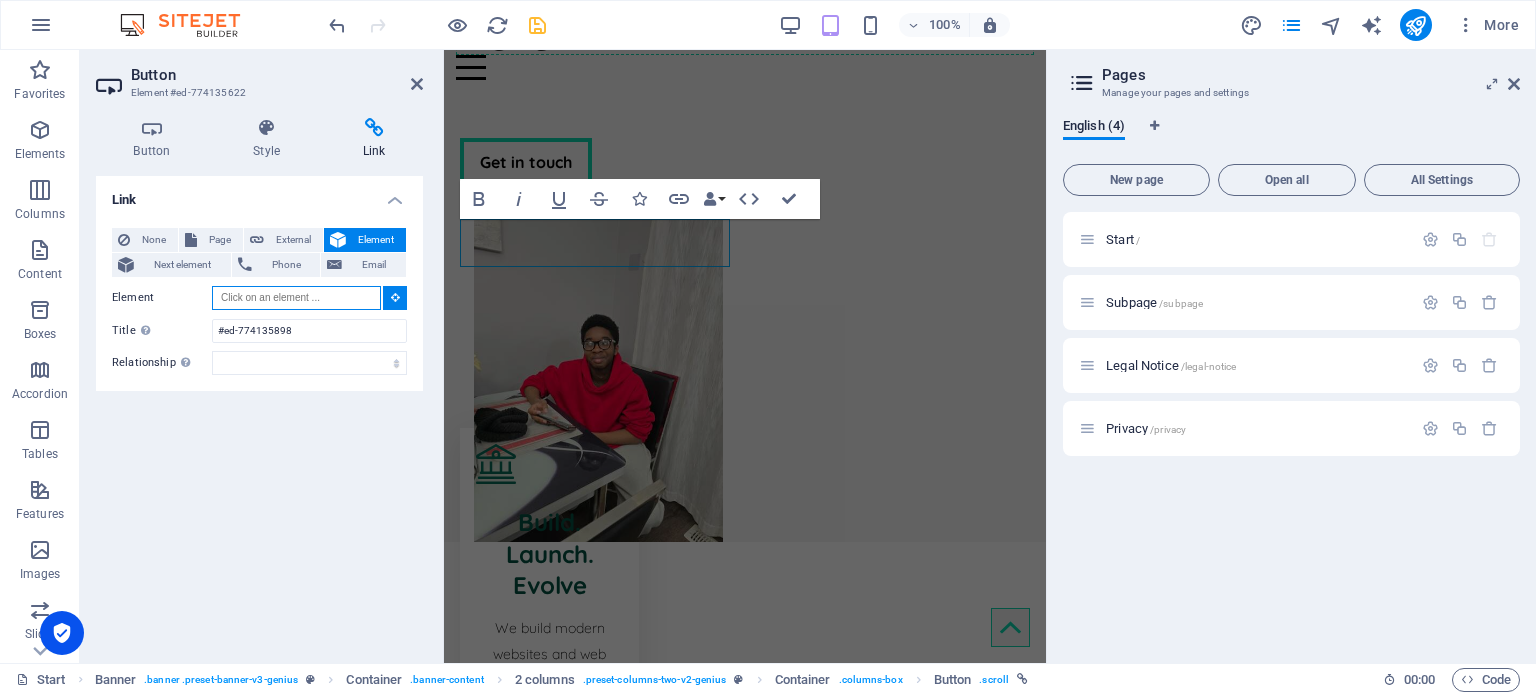 click on "Element" at bounding box center [296, 298] 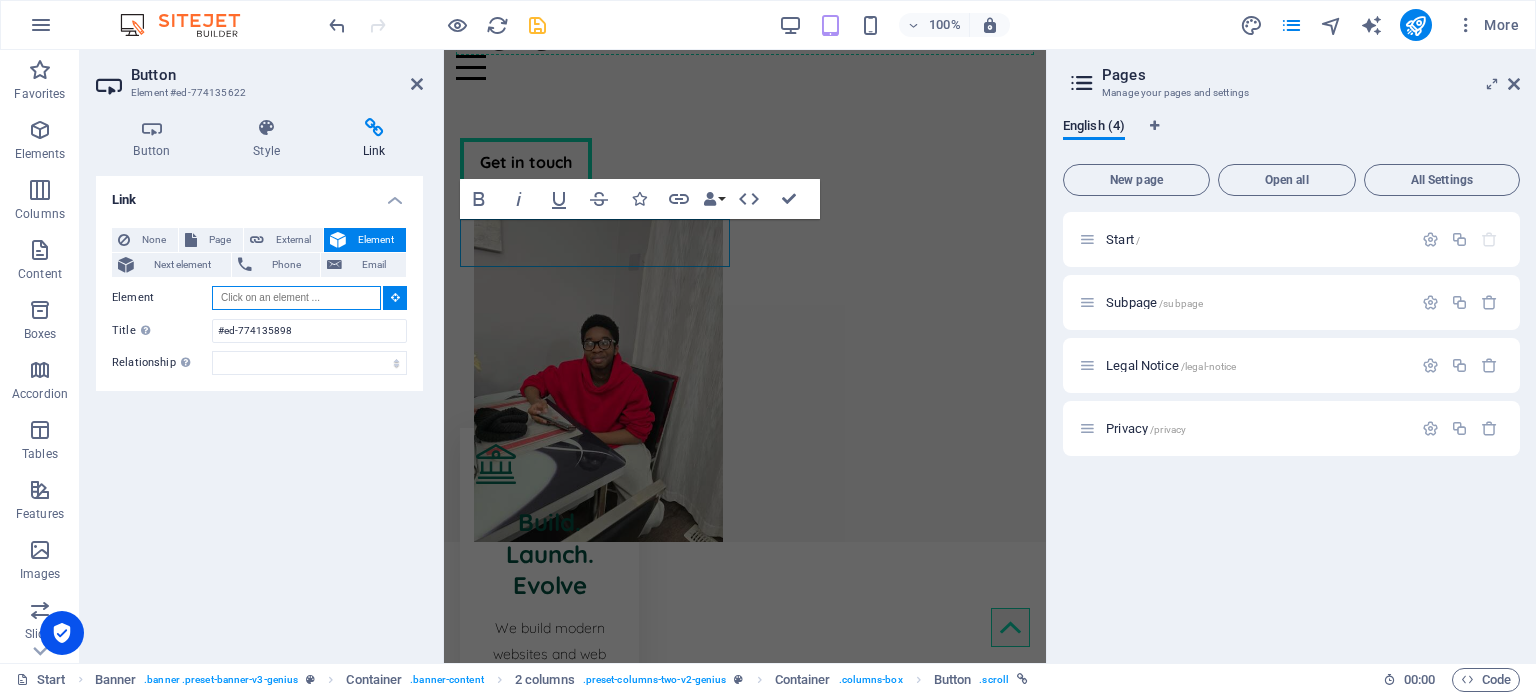 paste on "#ed-774135898" 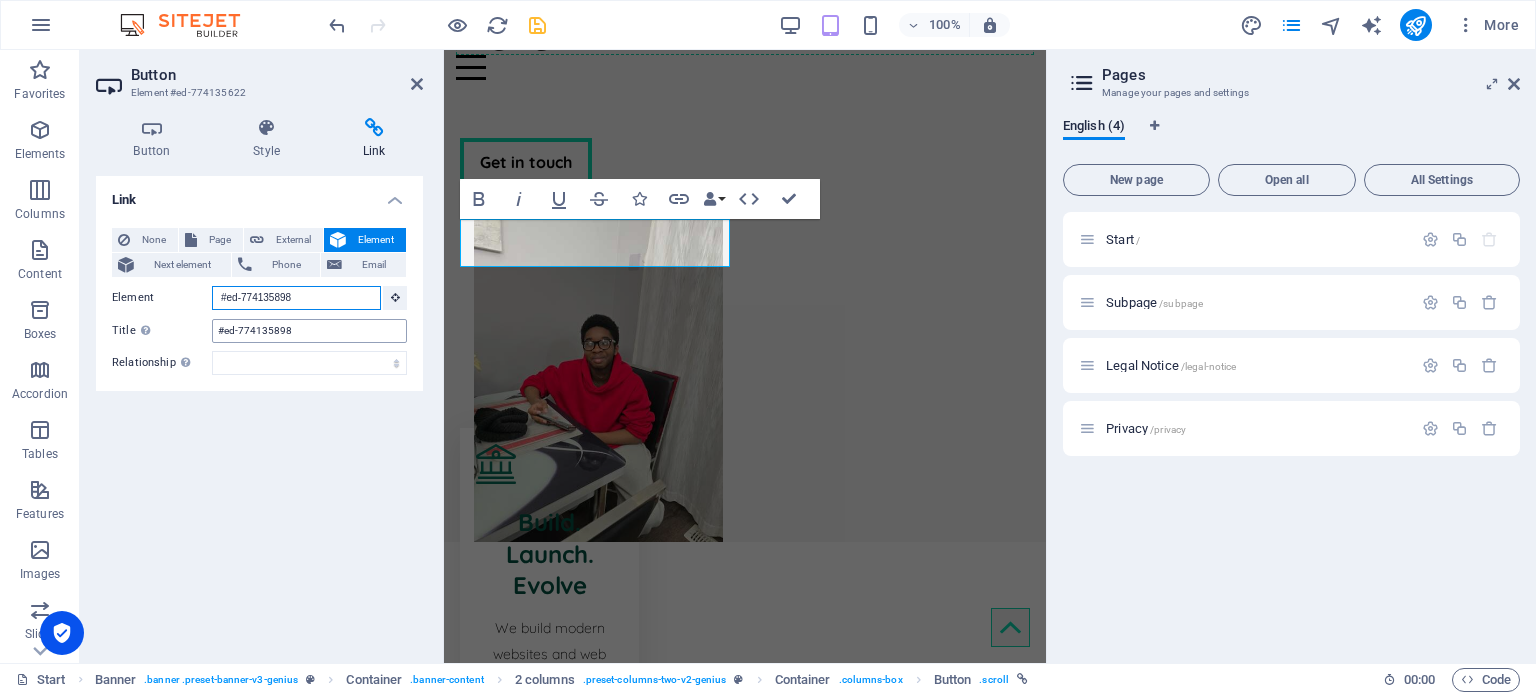 type on "#ed-774135898" 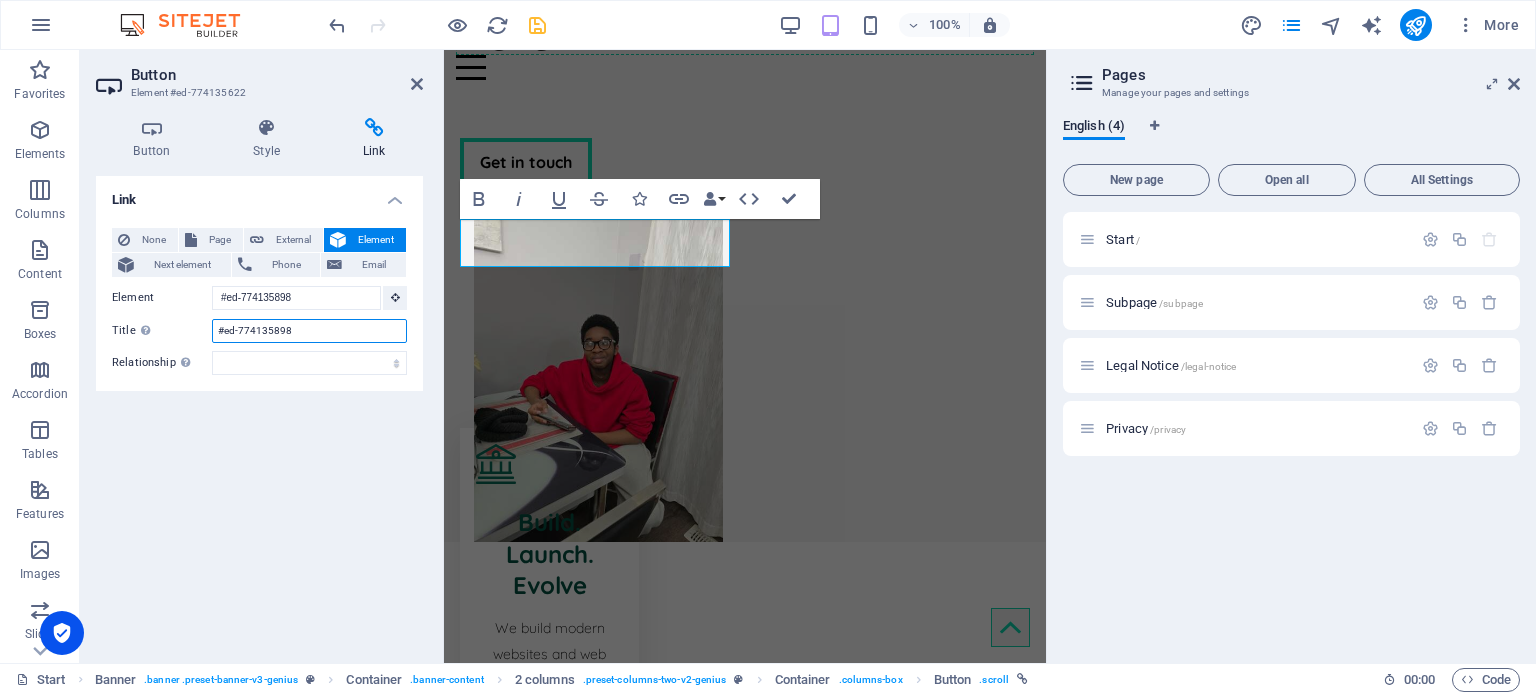 drag, startPoint x: 296, startPoint y: 333, endPoint x: 196, endPoint y: 327, distance: 100.17984 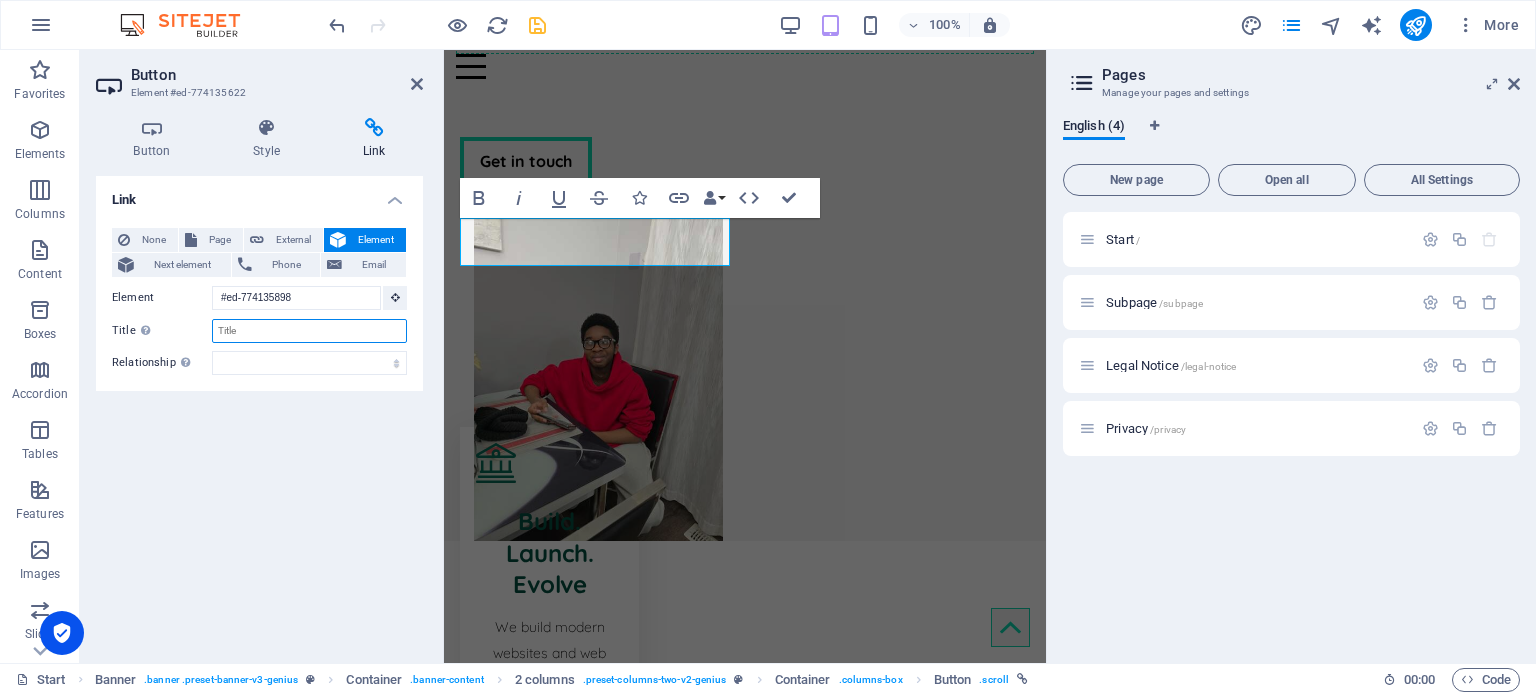 scroll, scrollTop: 53, scrollLeft: 0, axis: vertical 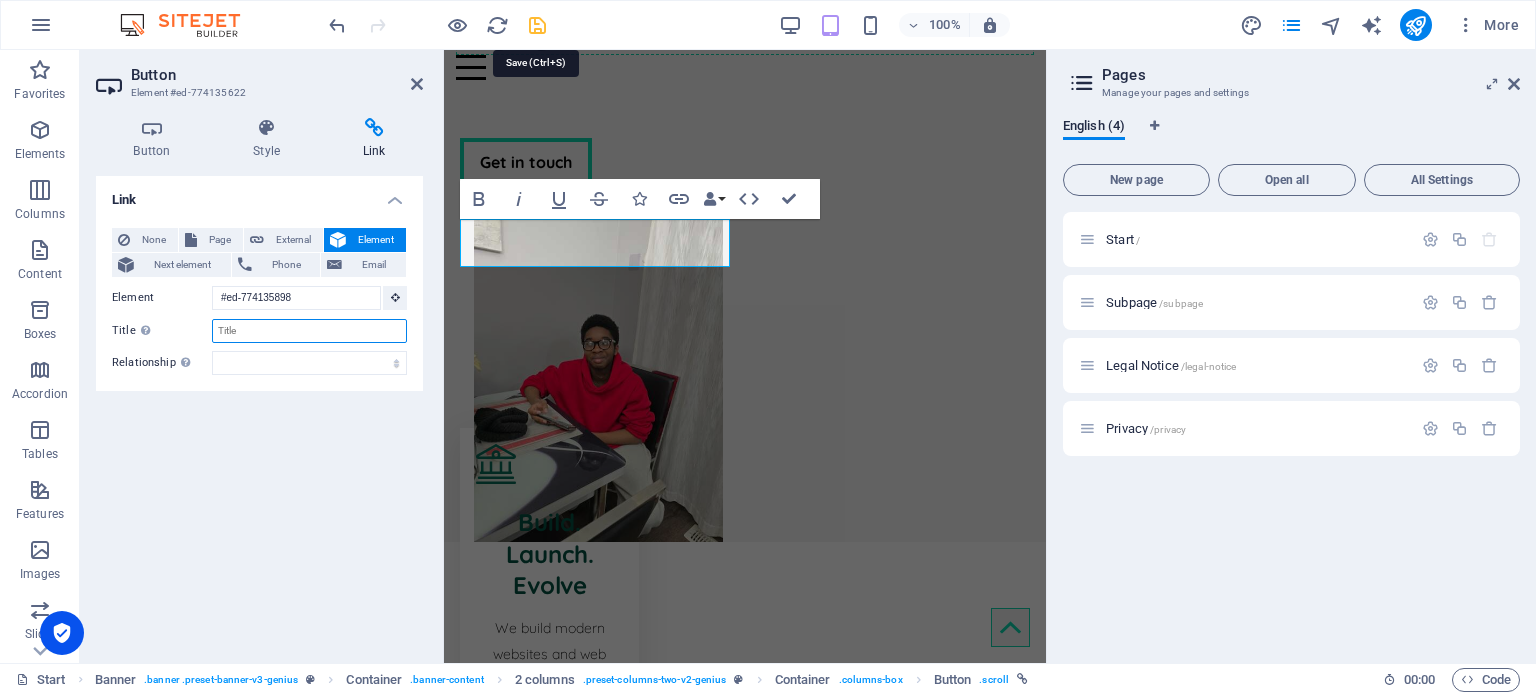 type 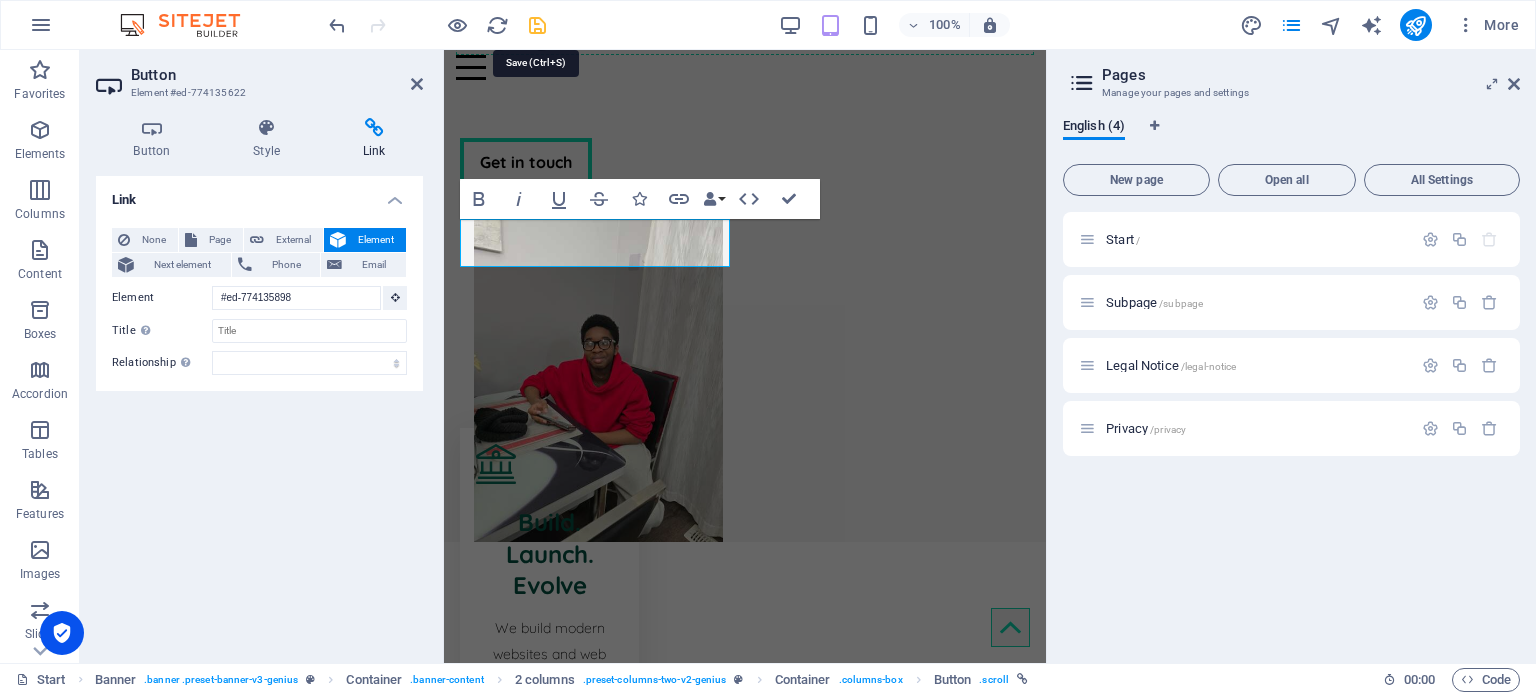 click at bounding box center [537, 25] 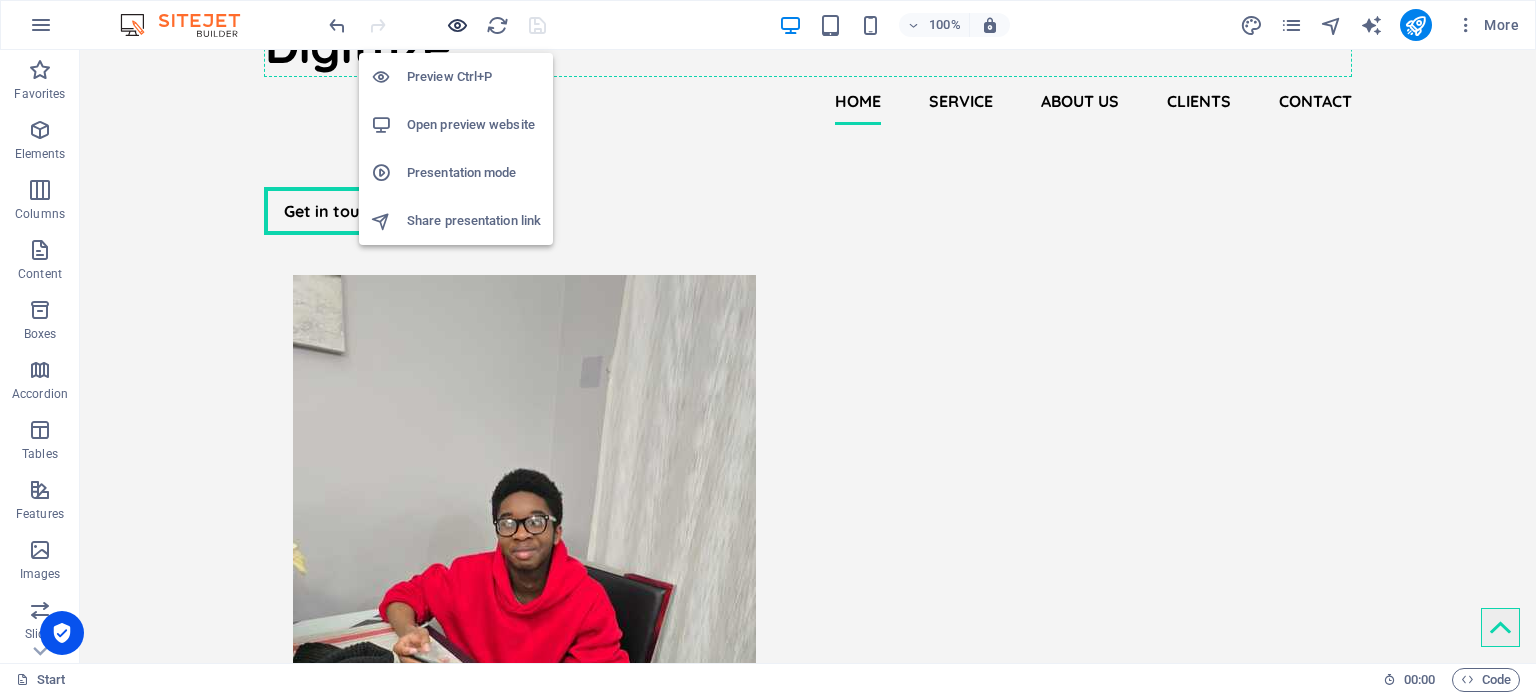 click at bounding box center (457, 25) 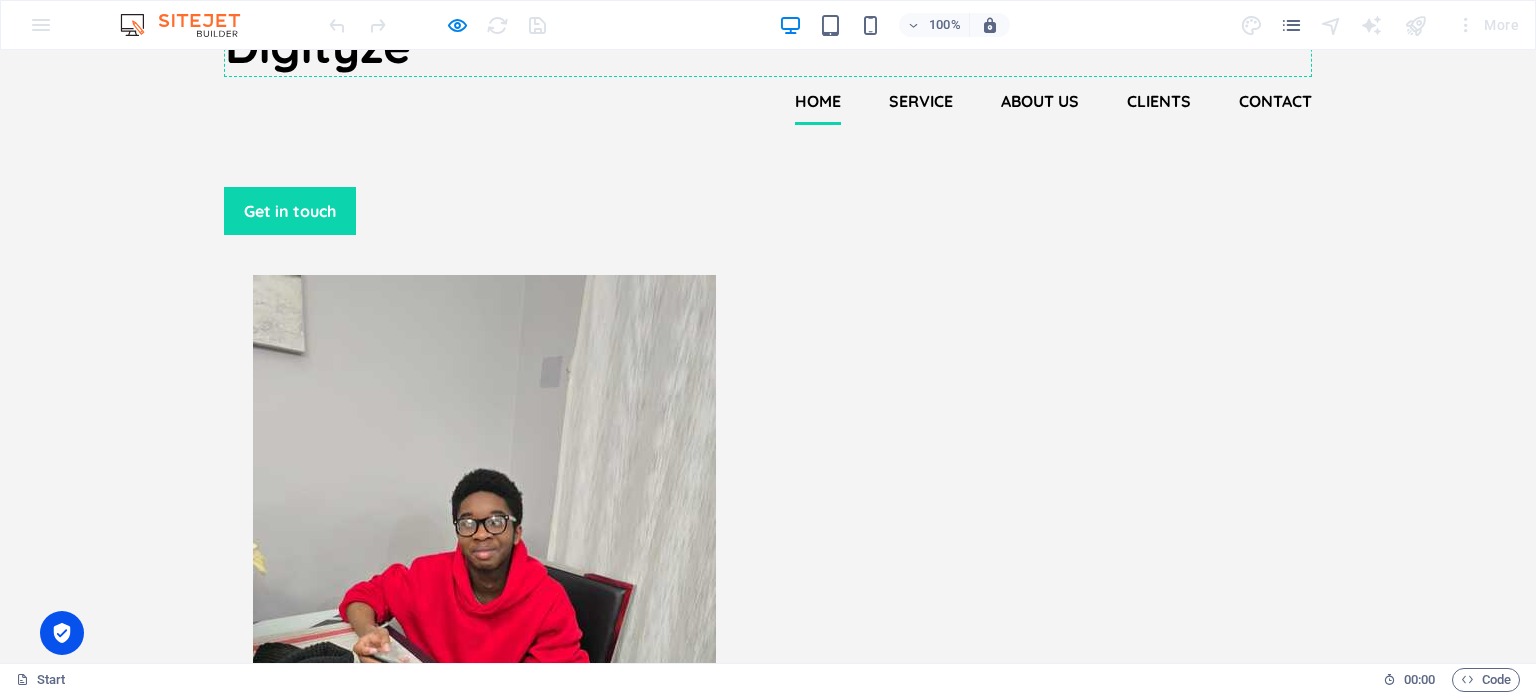 click on "Get in touch" at bounding box center (290, 211) 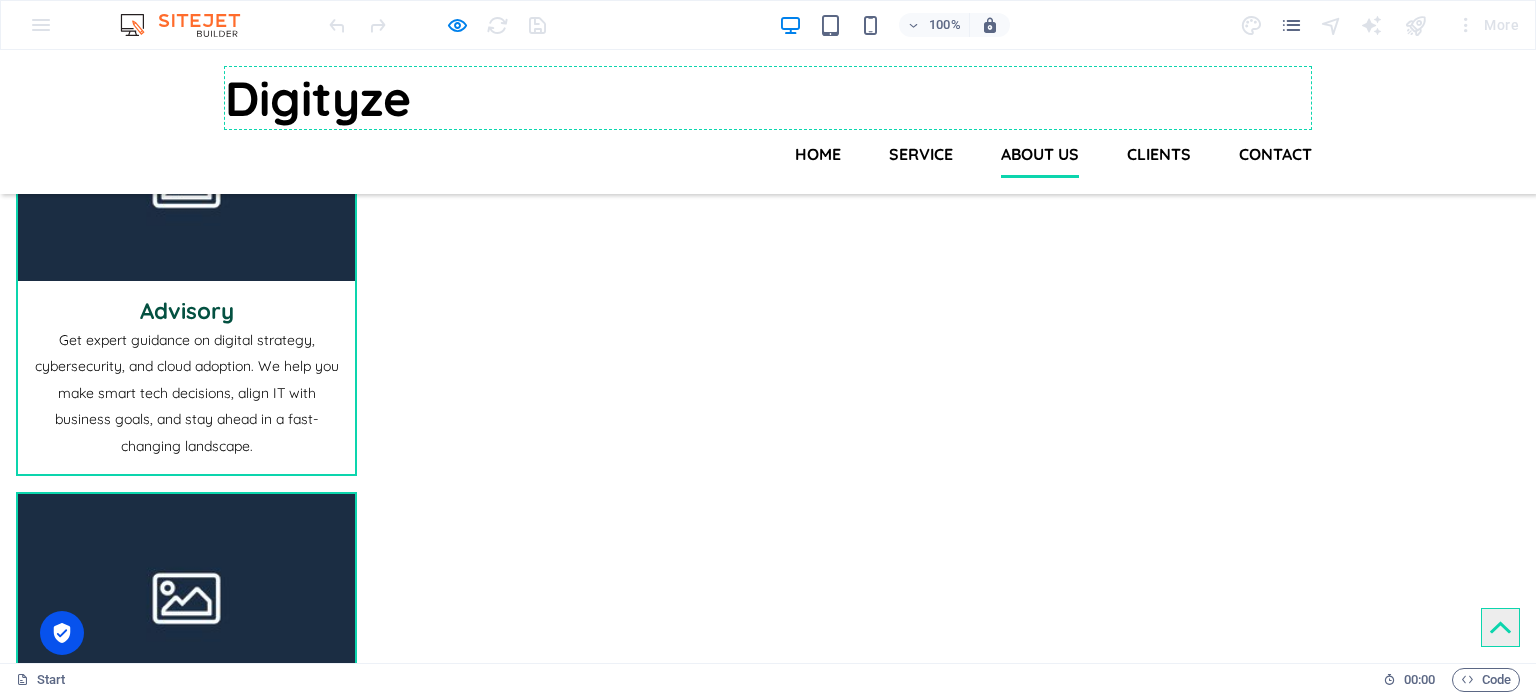 scroll, scrollTop: 1712, scrollLeft: 0, axis: vertical 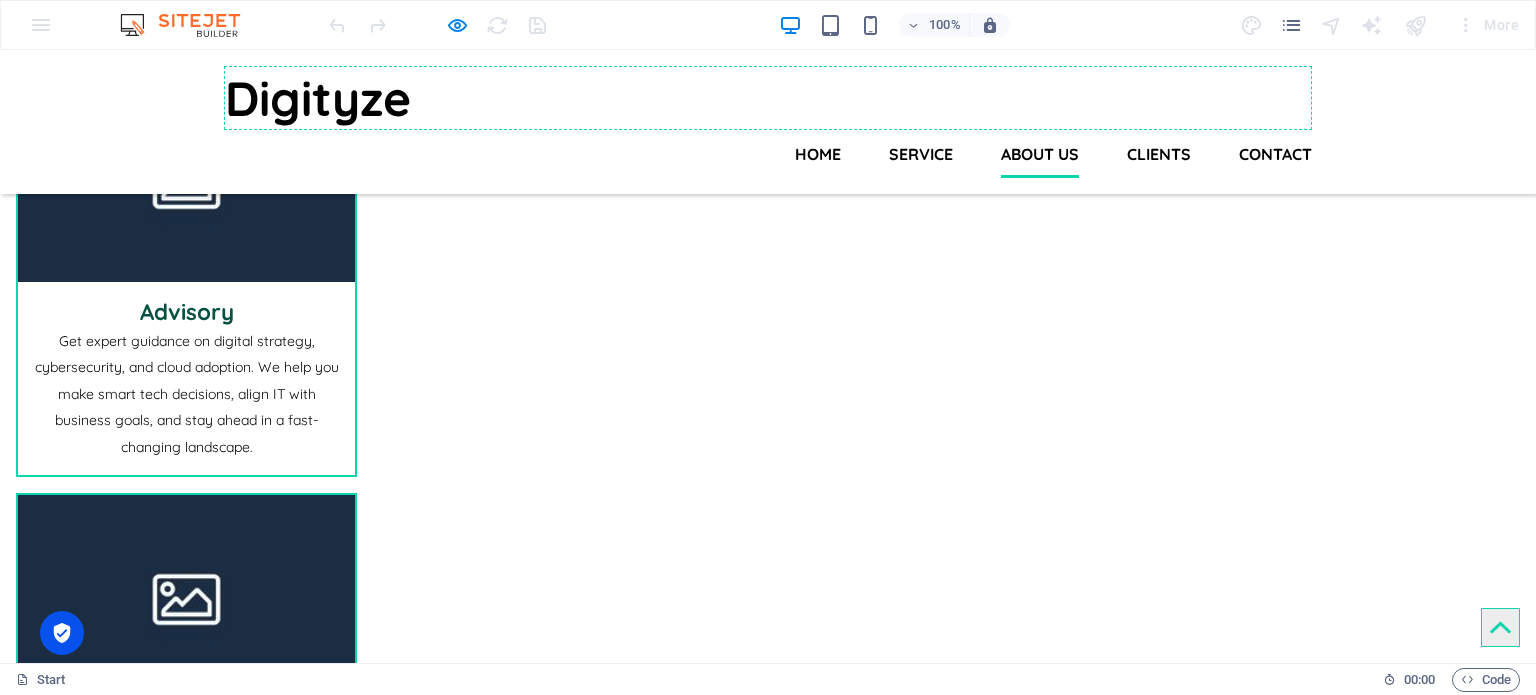 click on "Get in Touch" at bounding box center [290, 2374] 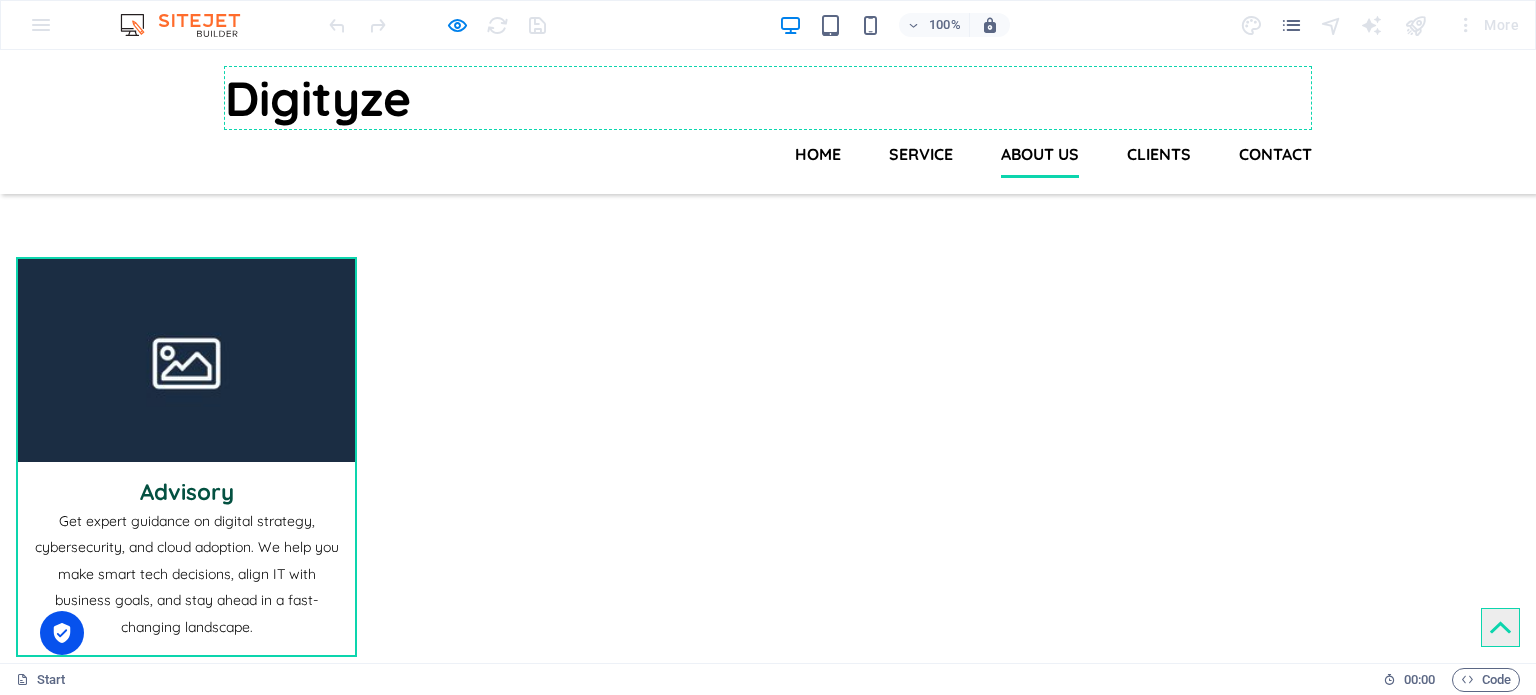 scroll, scrollTop: 1532, scrollLeft: 0, axis: vertical 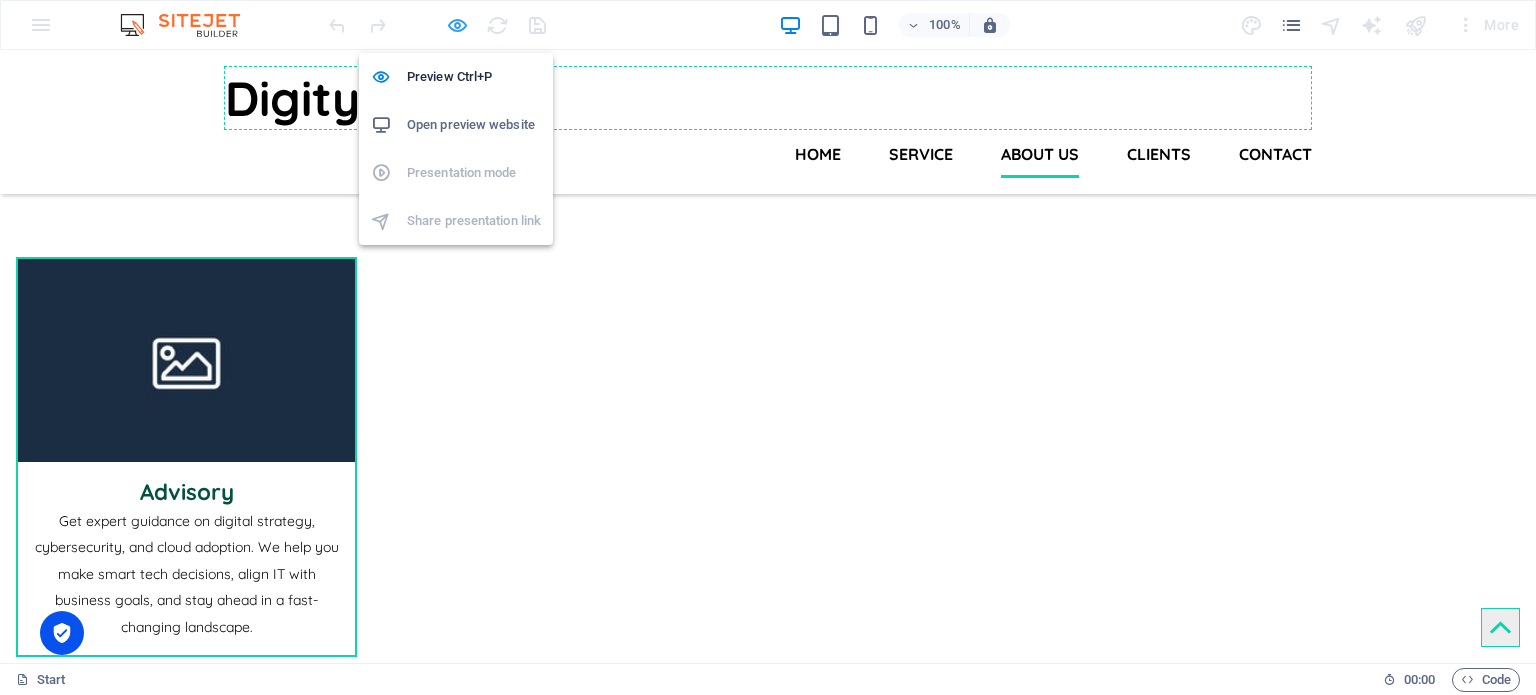 click at bounding box center (457, 25) 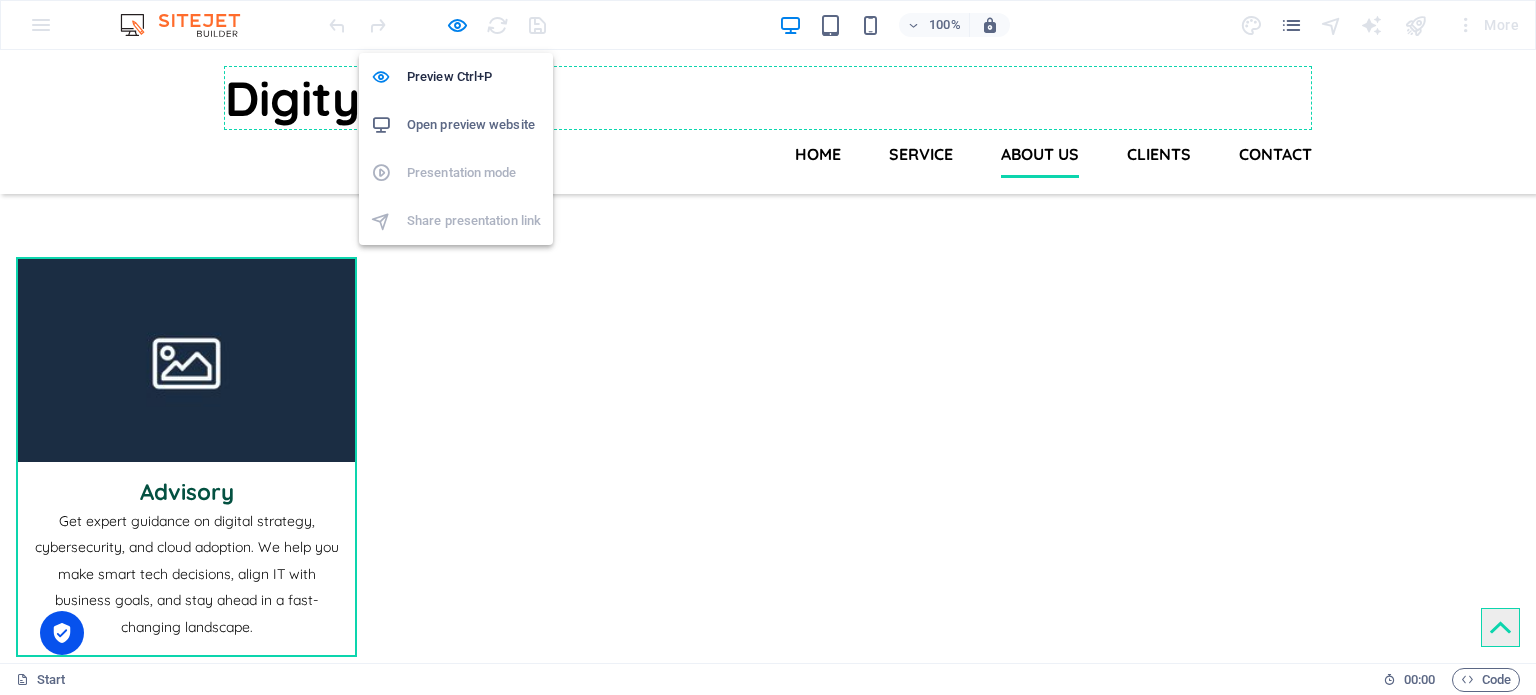 scroll, scrollTop: 1553, scrollLeft: 0, axis: vertical 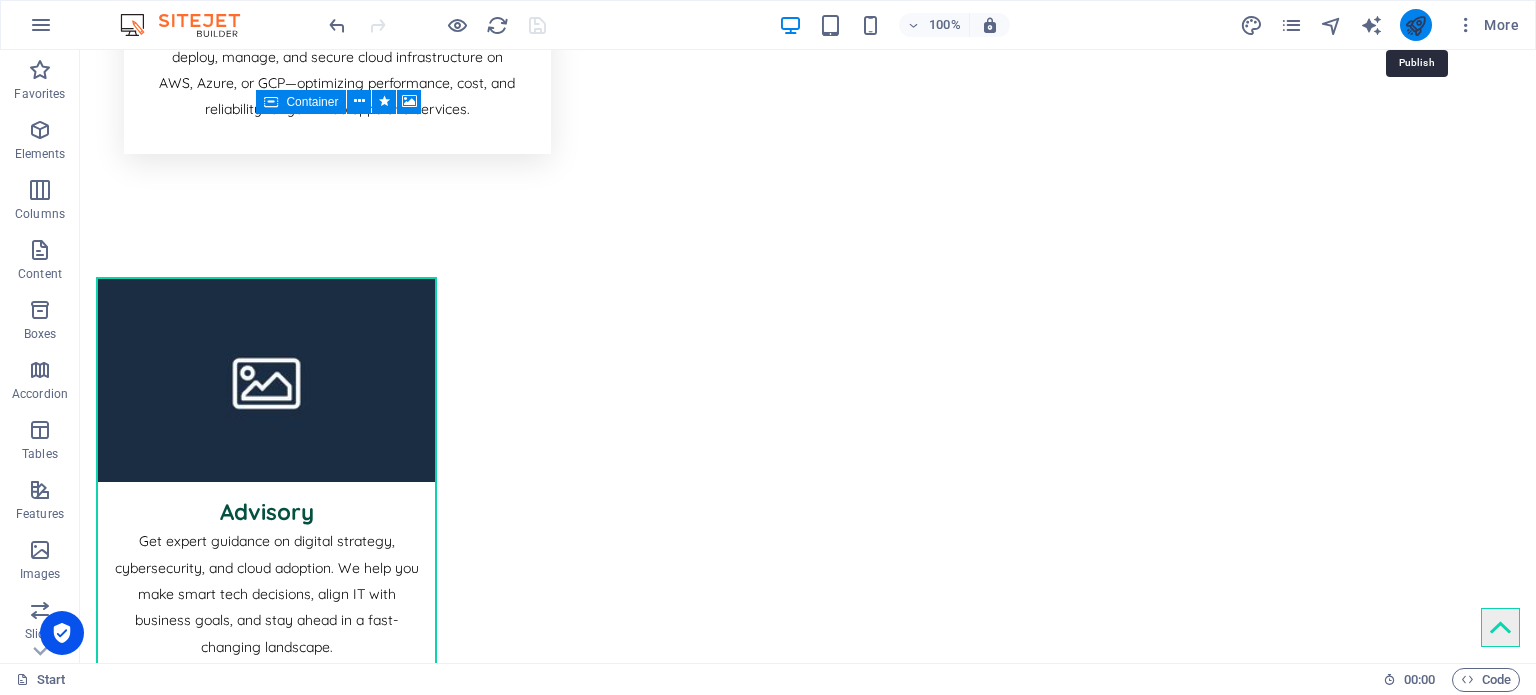 click at bounding box center [1415, 25] 